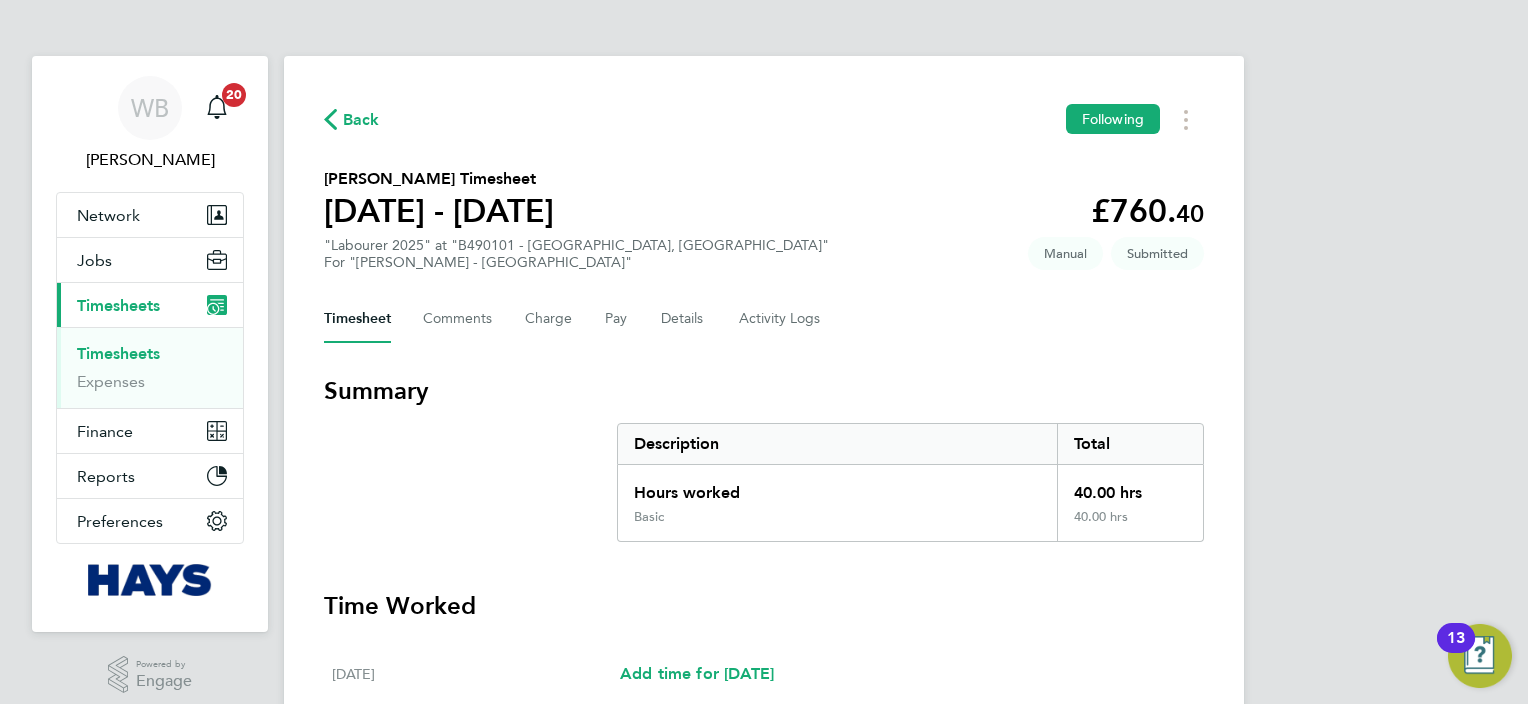 scroll, scrollTop: 0, scrollLeft: 0, axis: both 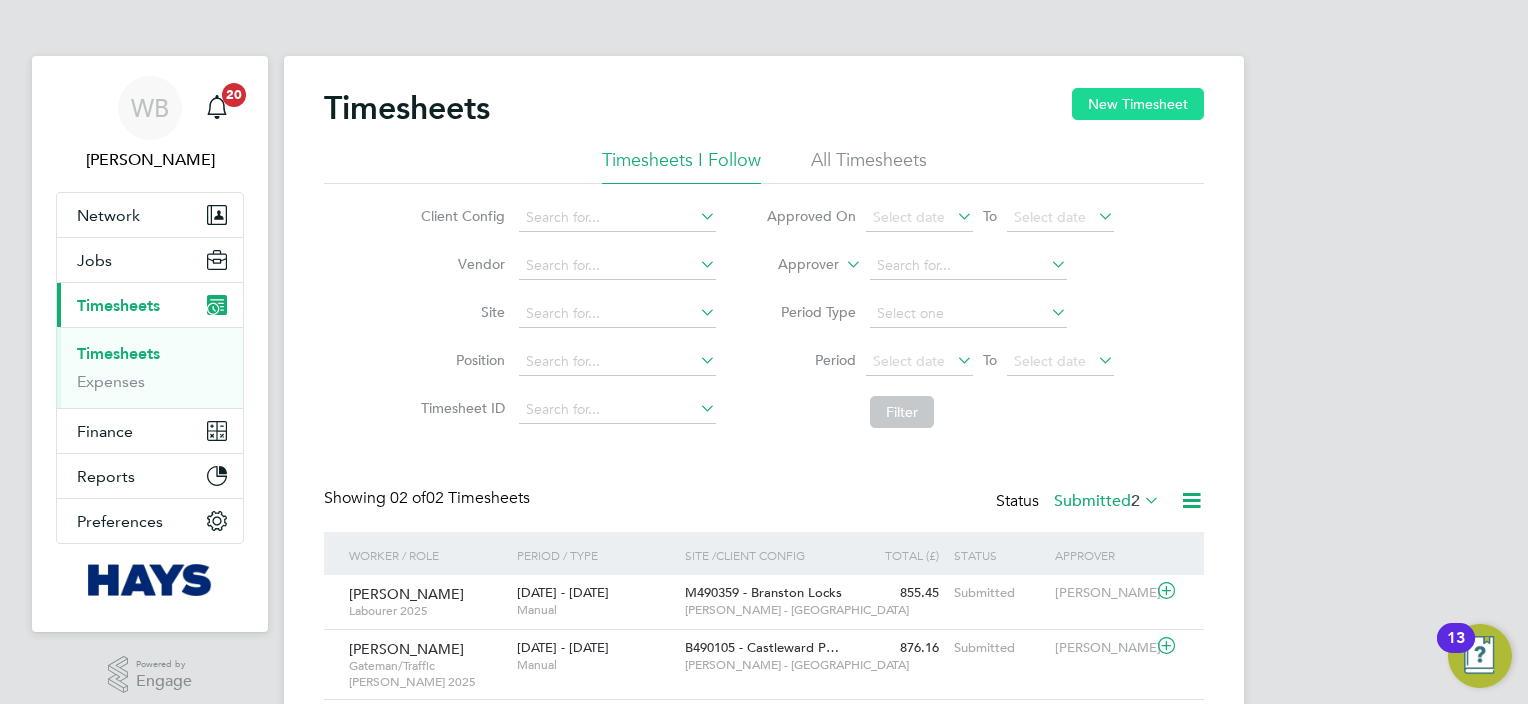 click on "New Timesheet" 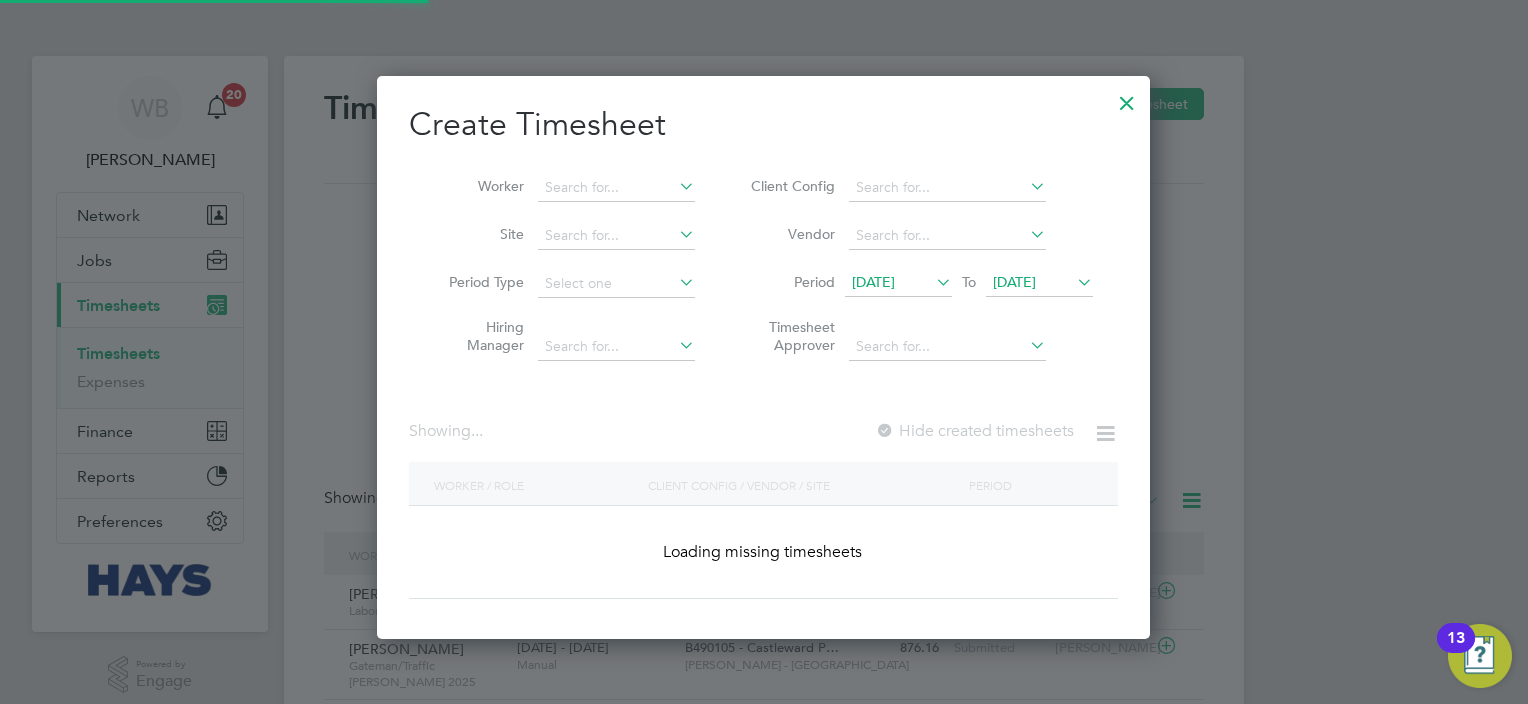 scroll, scrollTop: 10, scrollLeft: 10, axis: both 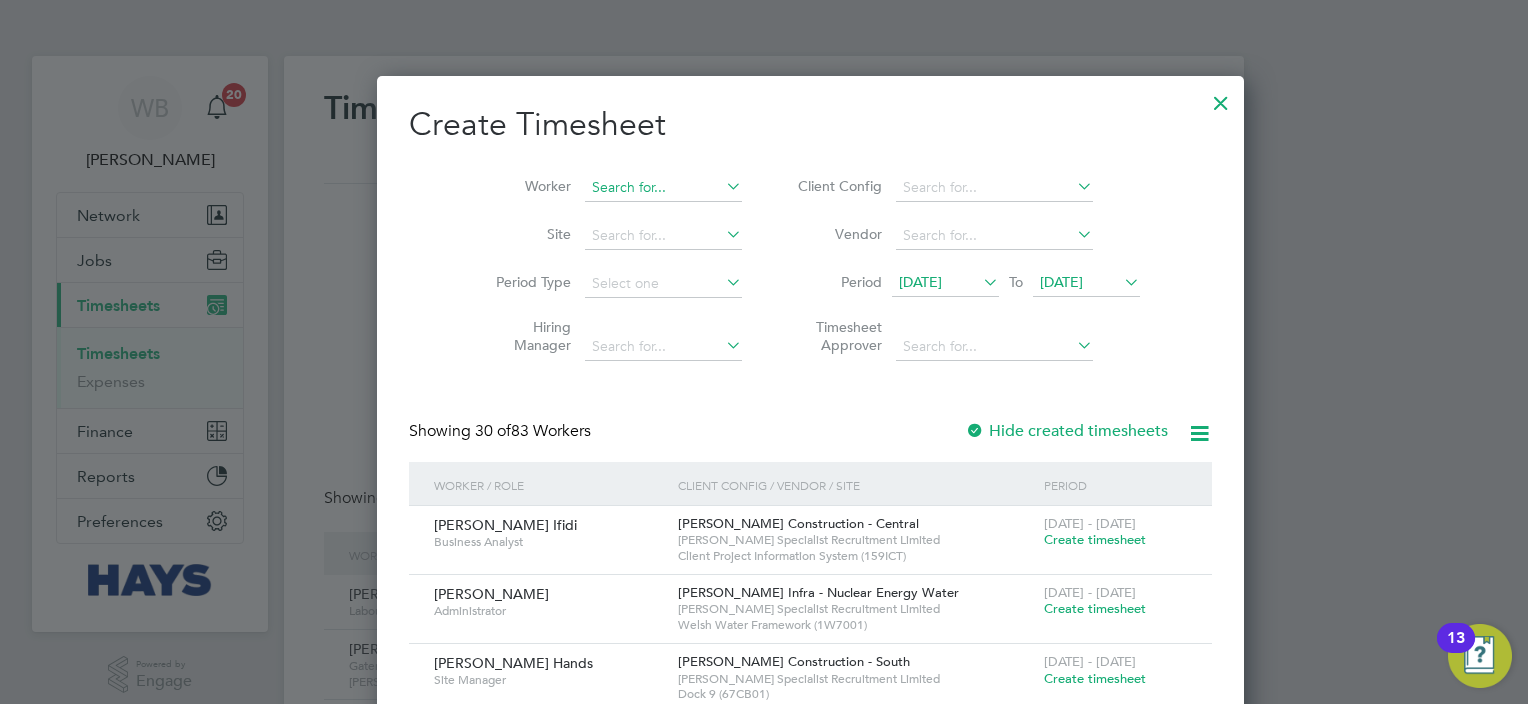 click at bounding box center (663, 188) 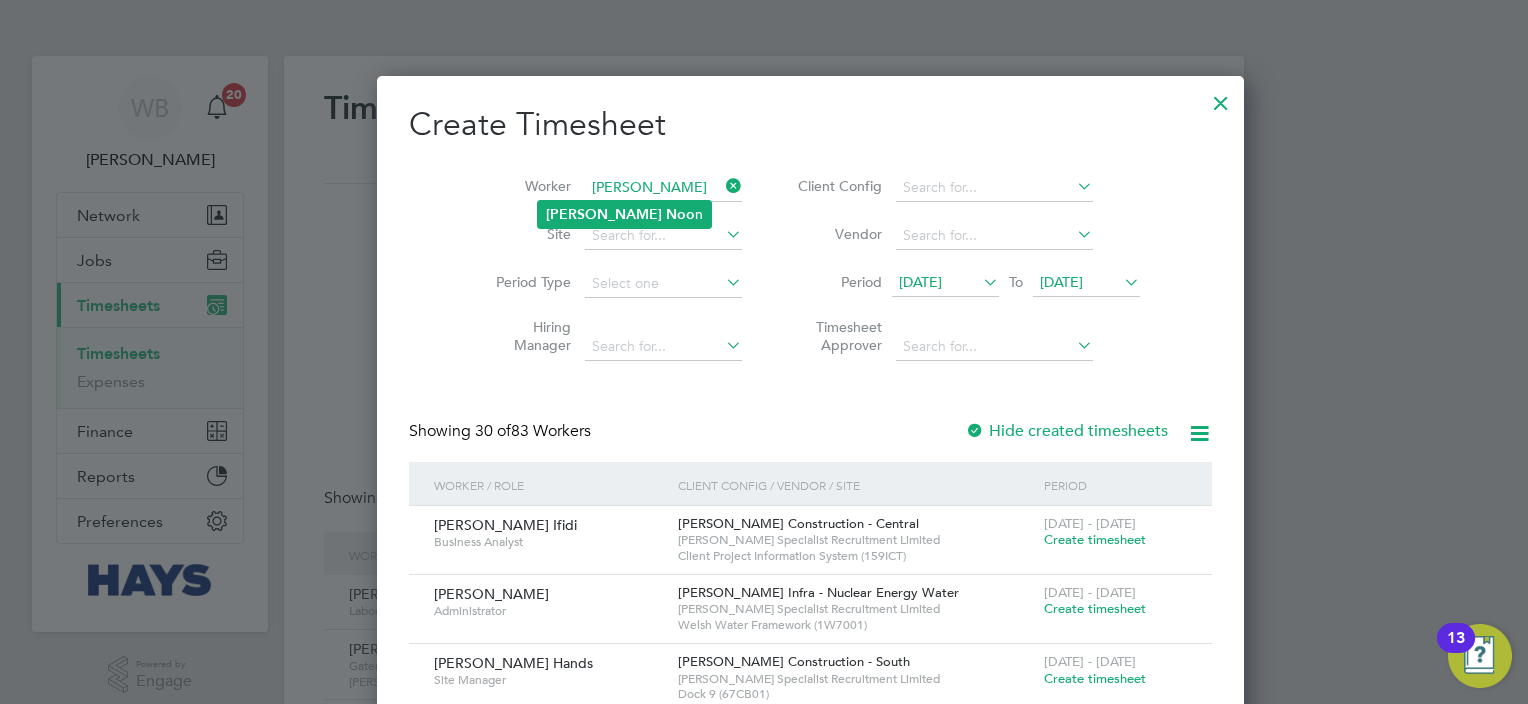 click on "[PERSON_NAME] n" 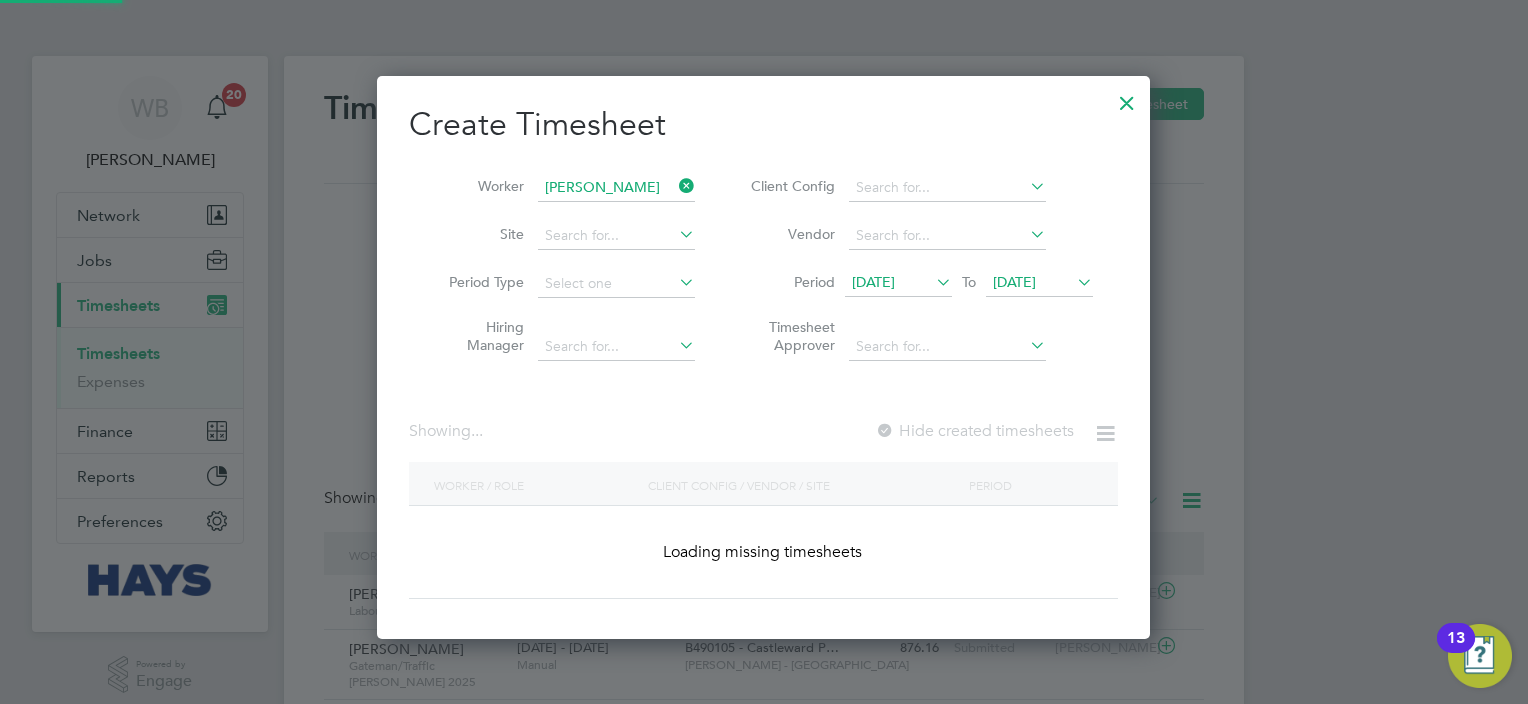 scroll, scrollTop: 10, scrollLeft: 10, axis: both 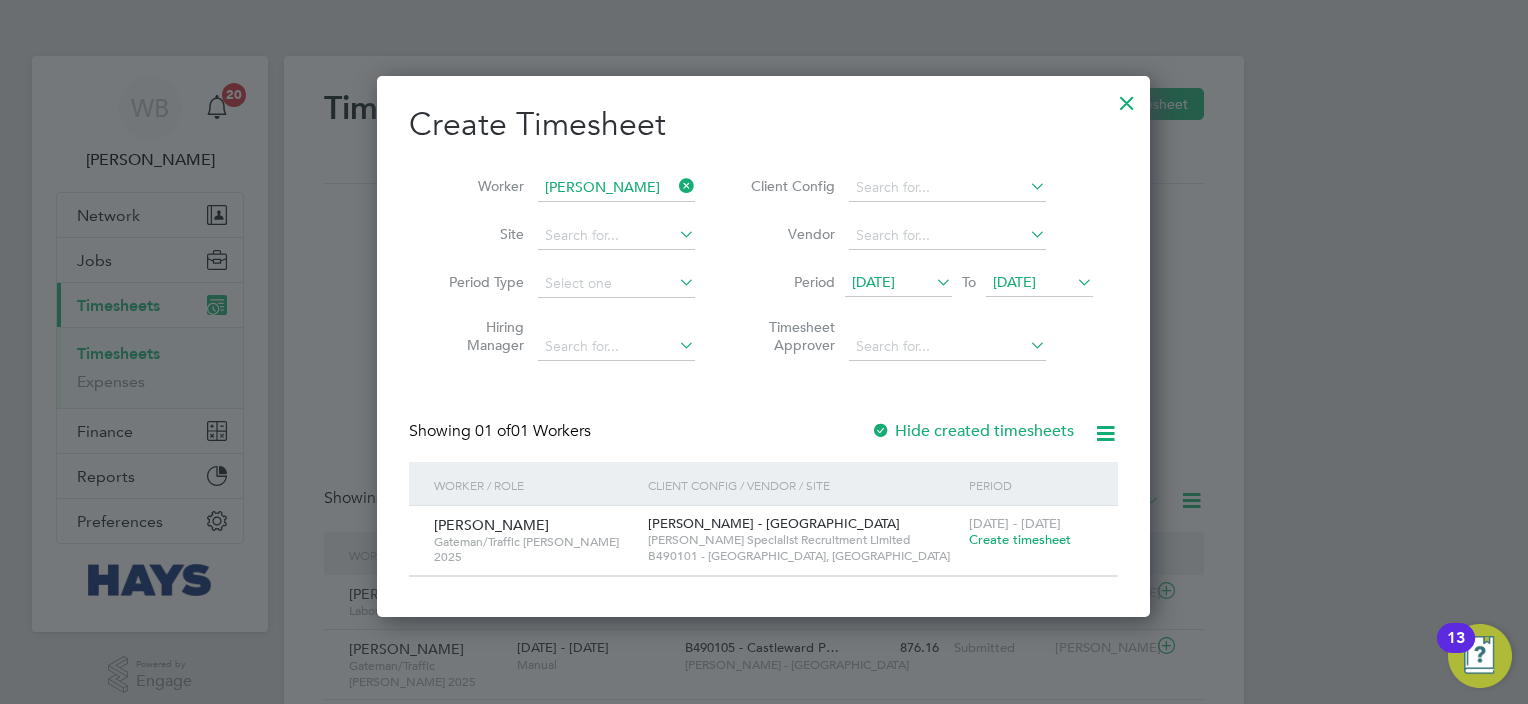 click on "Create timesheet" at bounding box center [1020, 539] 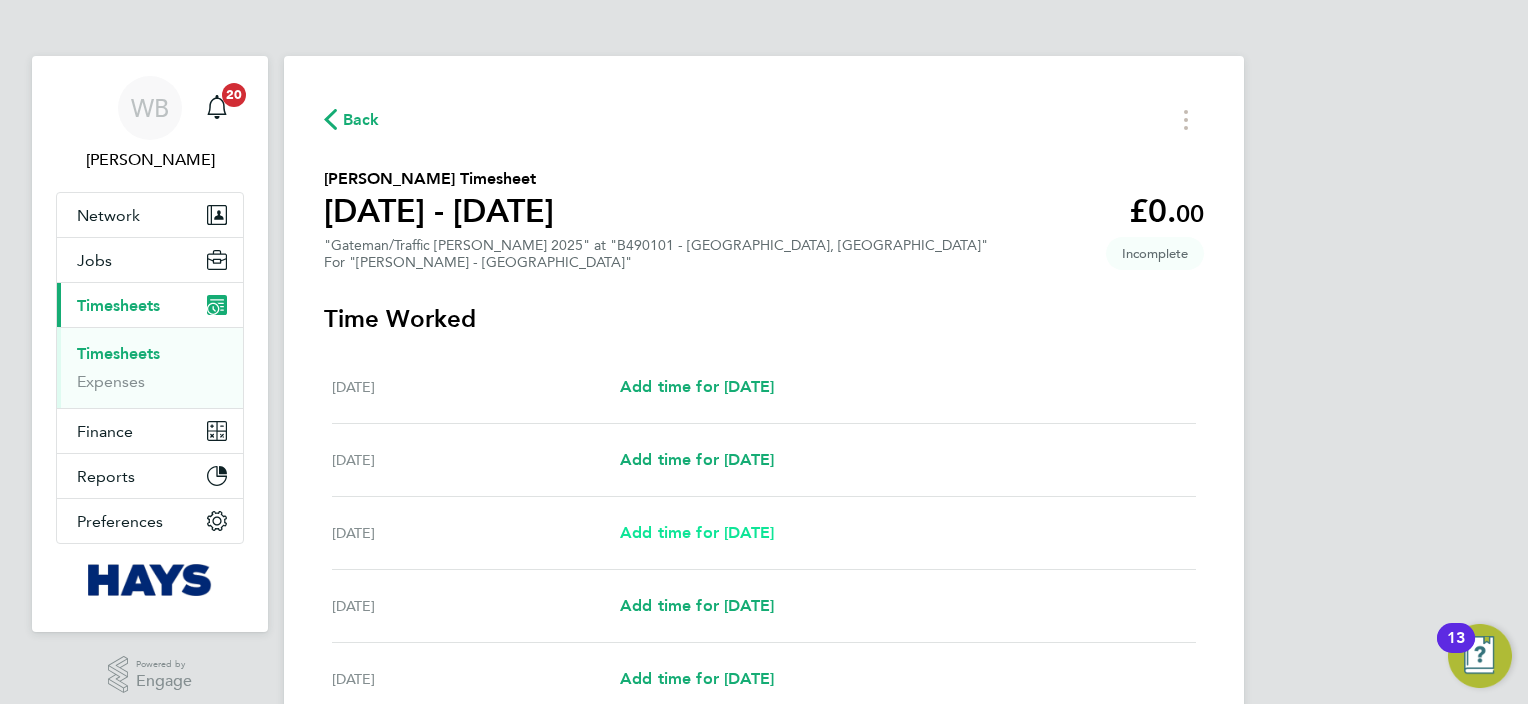 click on "Add time for [DATE]" at bounding box center [697, 532] 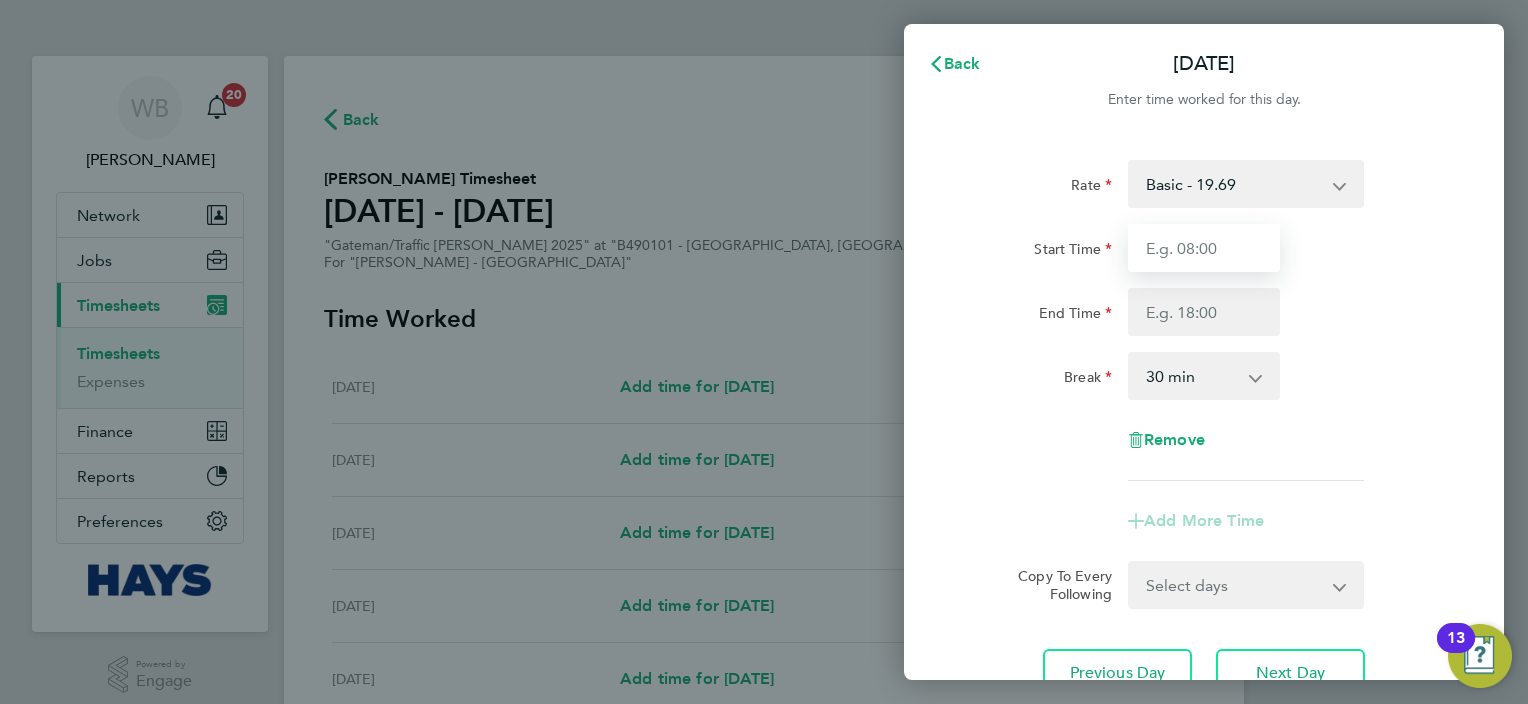 click on "Start Time" at bounding box center [1204, 248] 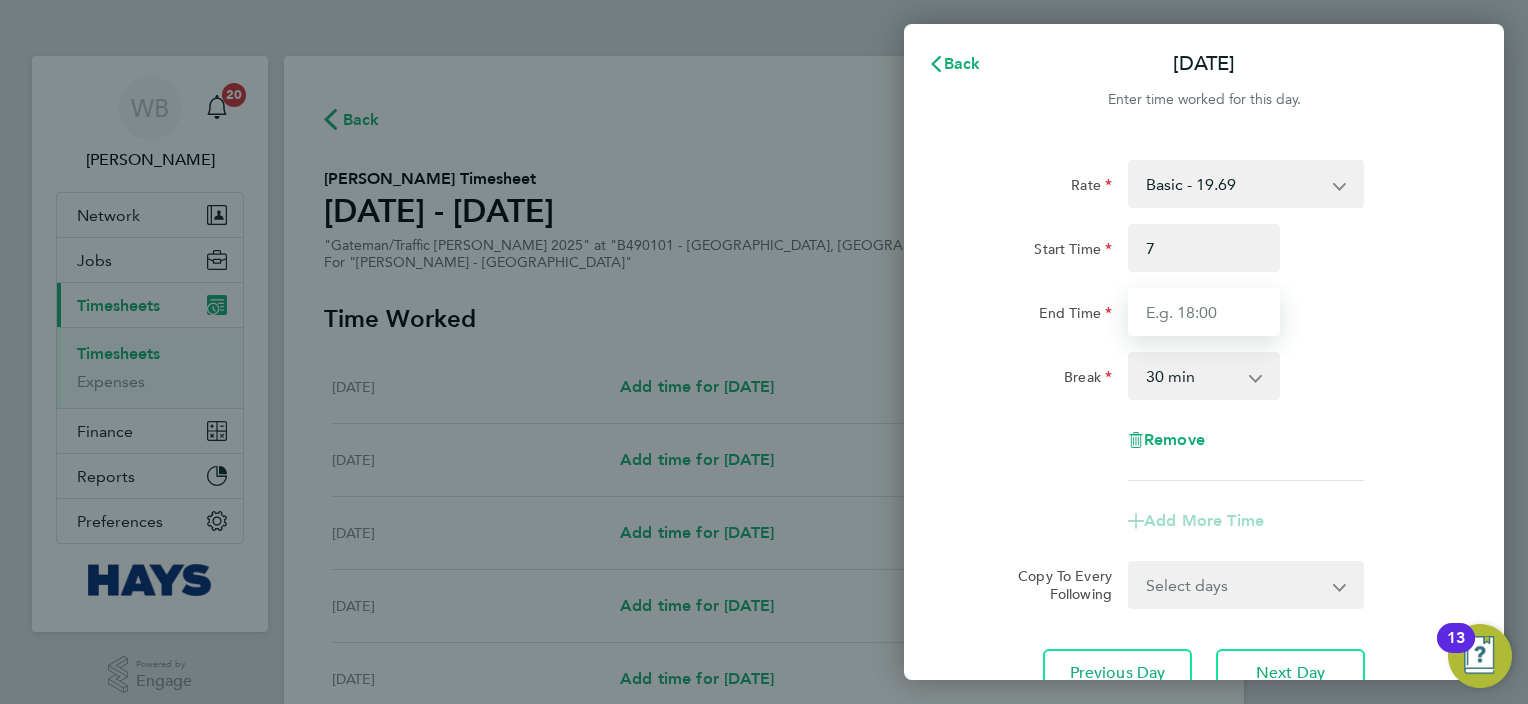 type on "07:00" 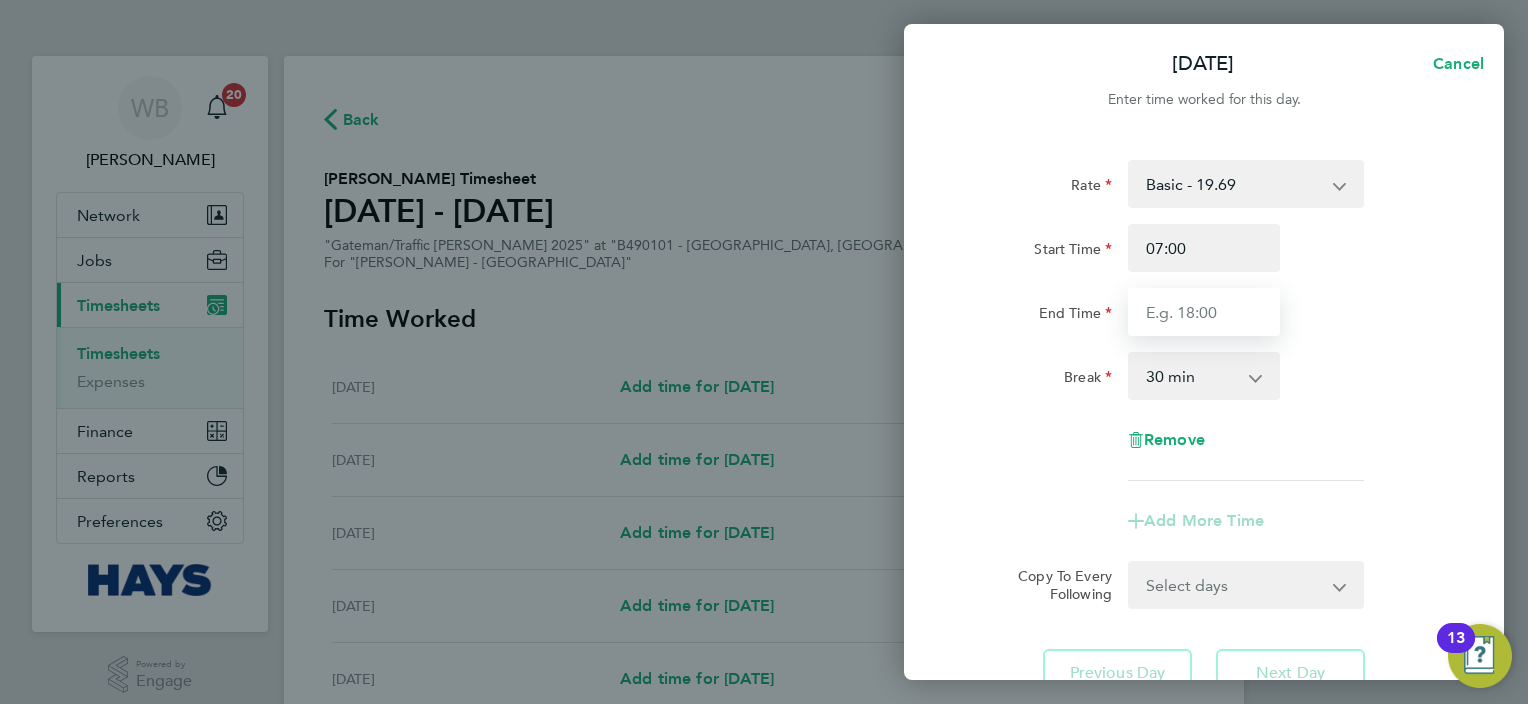 click on "End Time" at bounding box center (1204, 312) 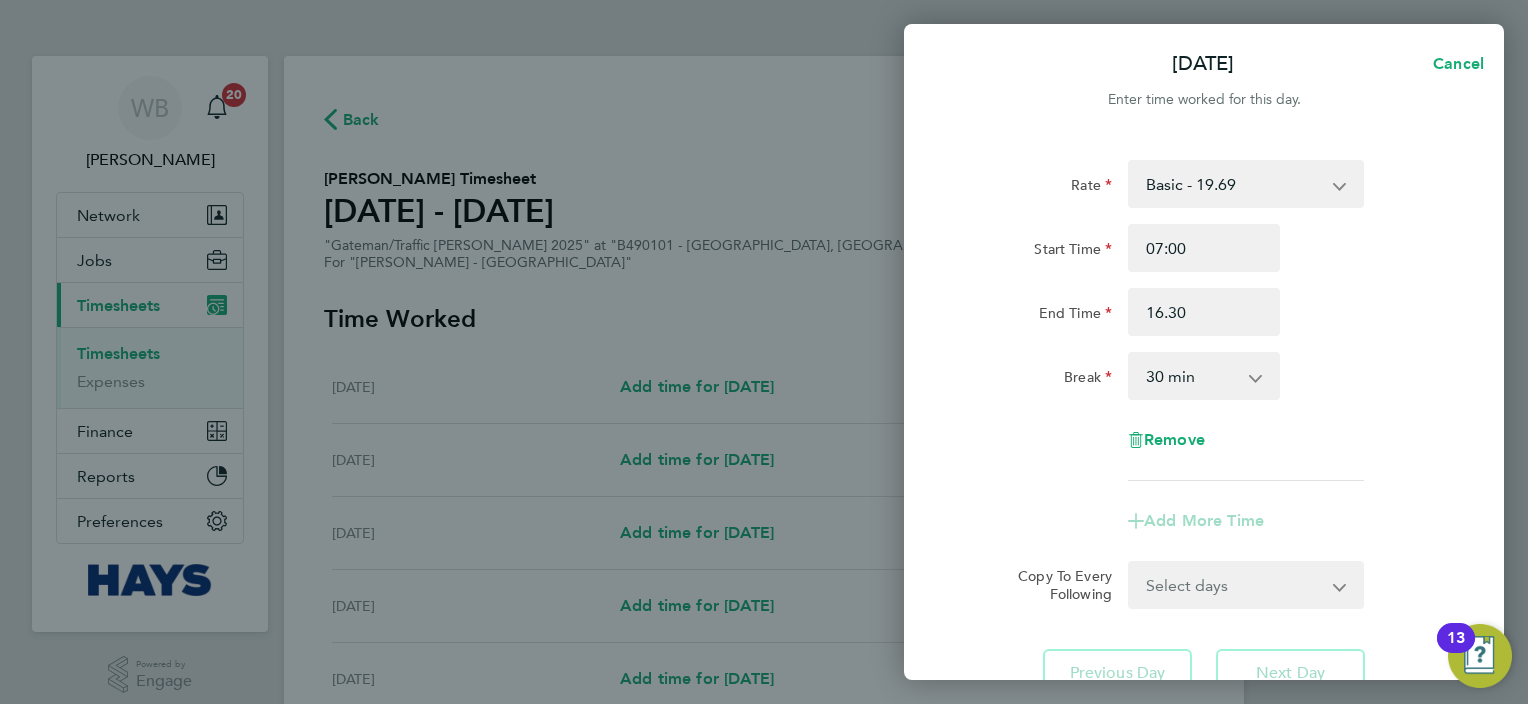 type on "16:30" 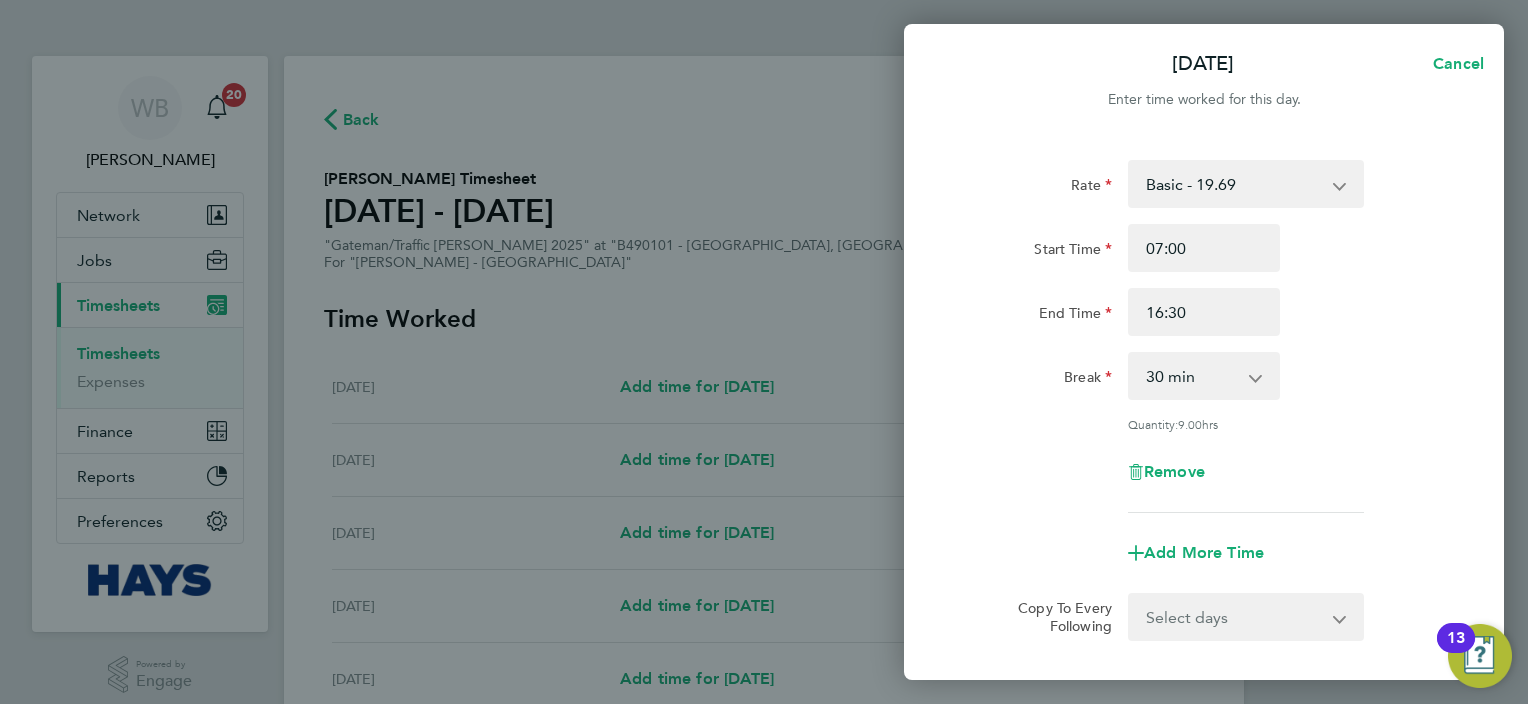 click on "Break  0 min   15 min   30 min   45 min   60 min   75 min   90 min" 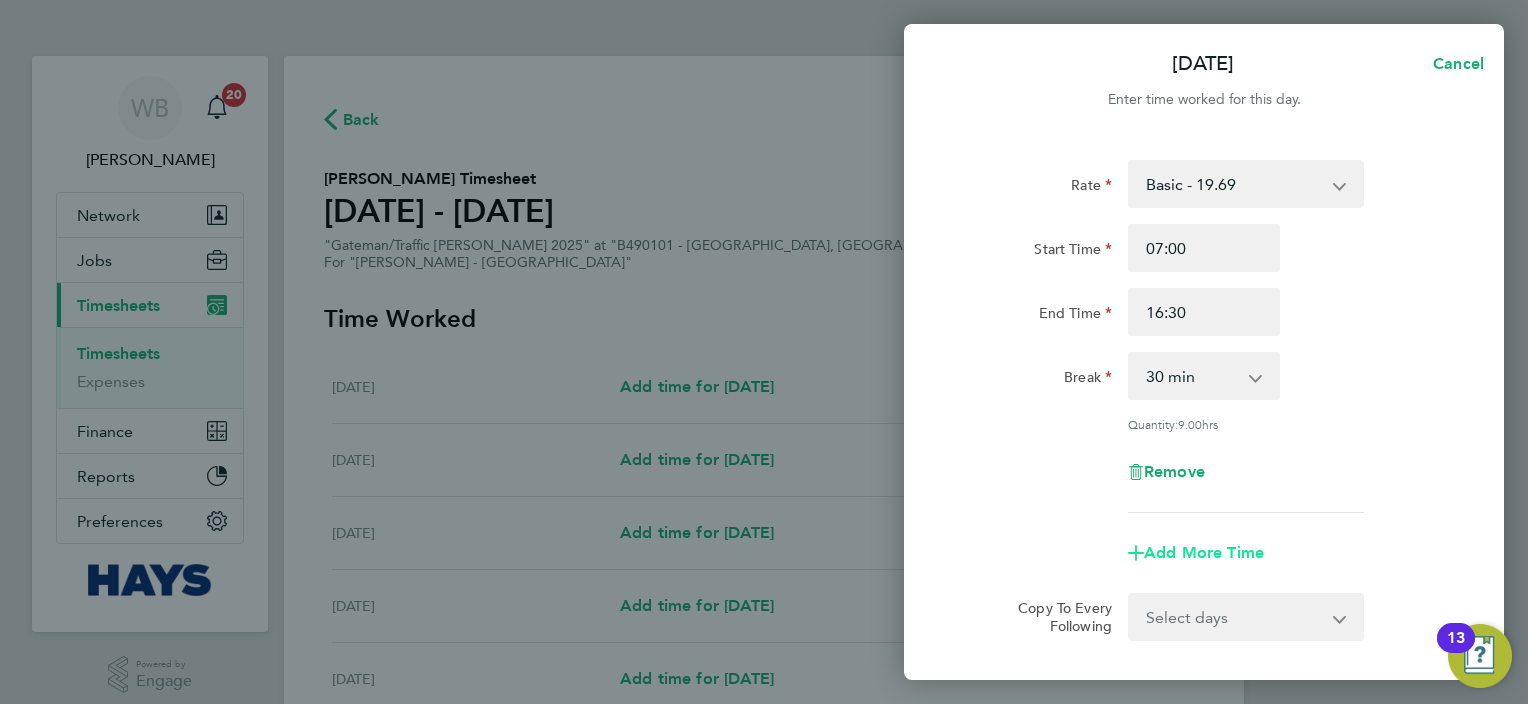select on "null" 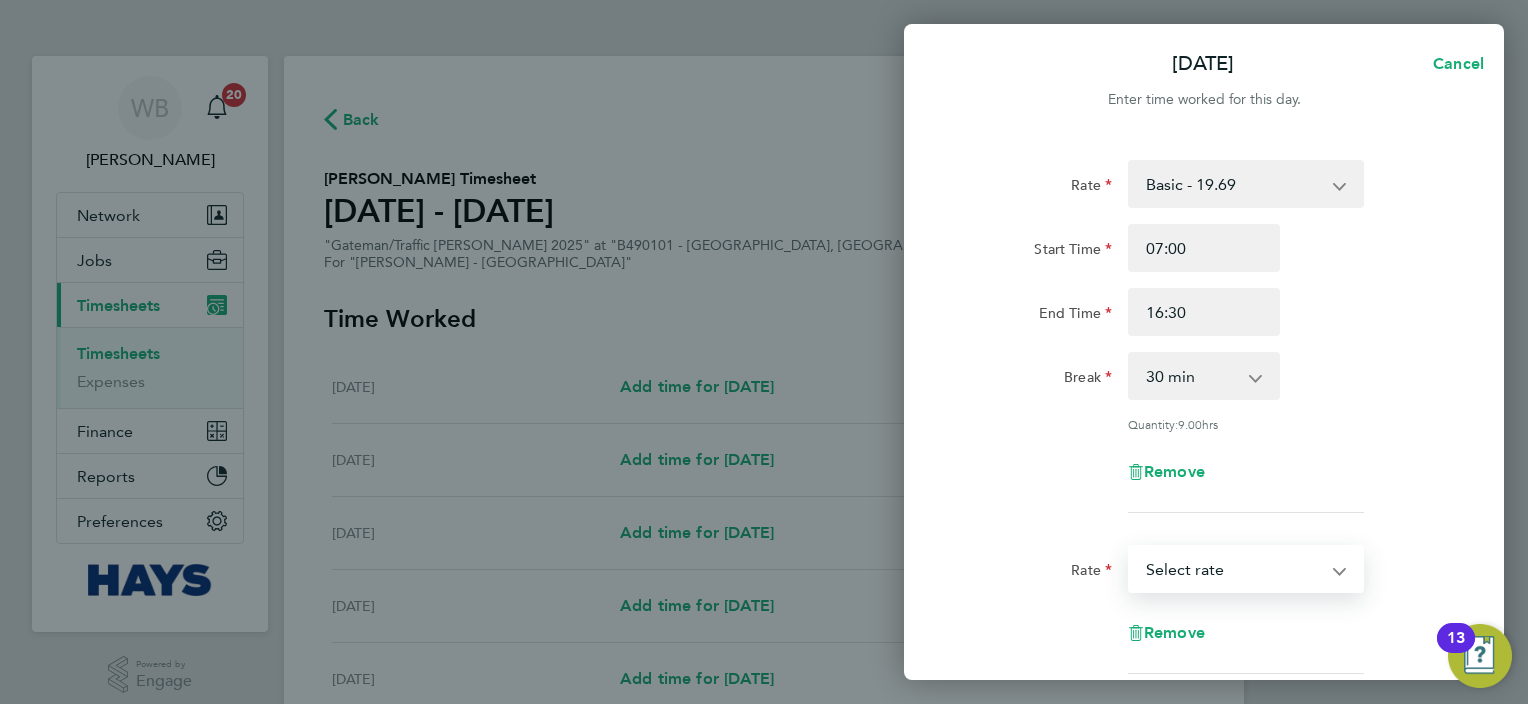 click on "Basic - 19.69   Weekday OT 39h+ - 28.40   Sat first 4h - 28.40   Sat after 4h - 37.11   [DATE] - 37.11   Bank Holiday - 37.11   Select rate" at bounding box center [1234, 569] 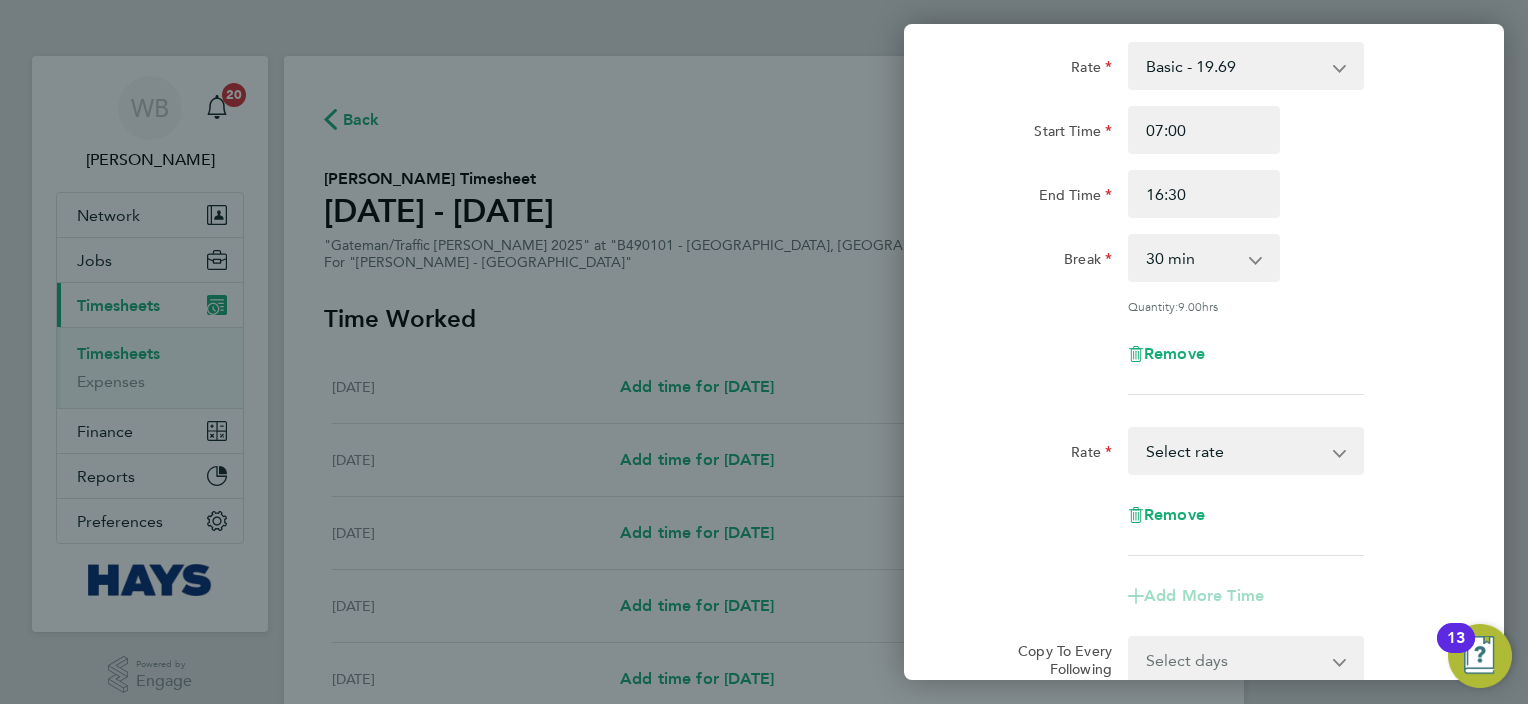 scroll, scrollTop: 200, scrollLeft: 0, axis: vertical 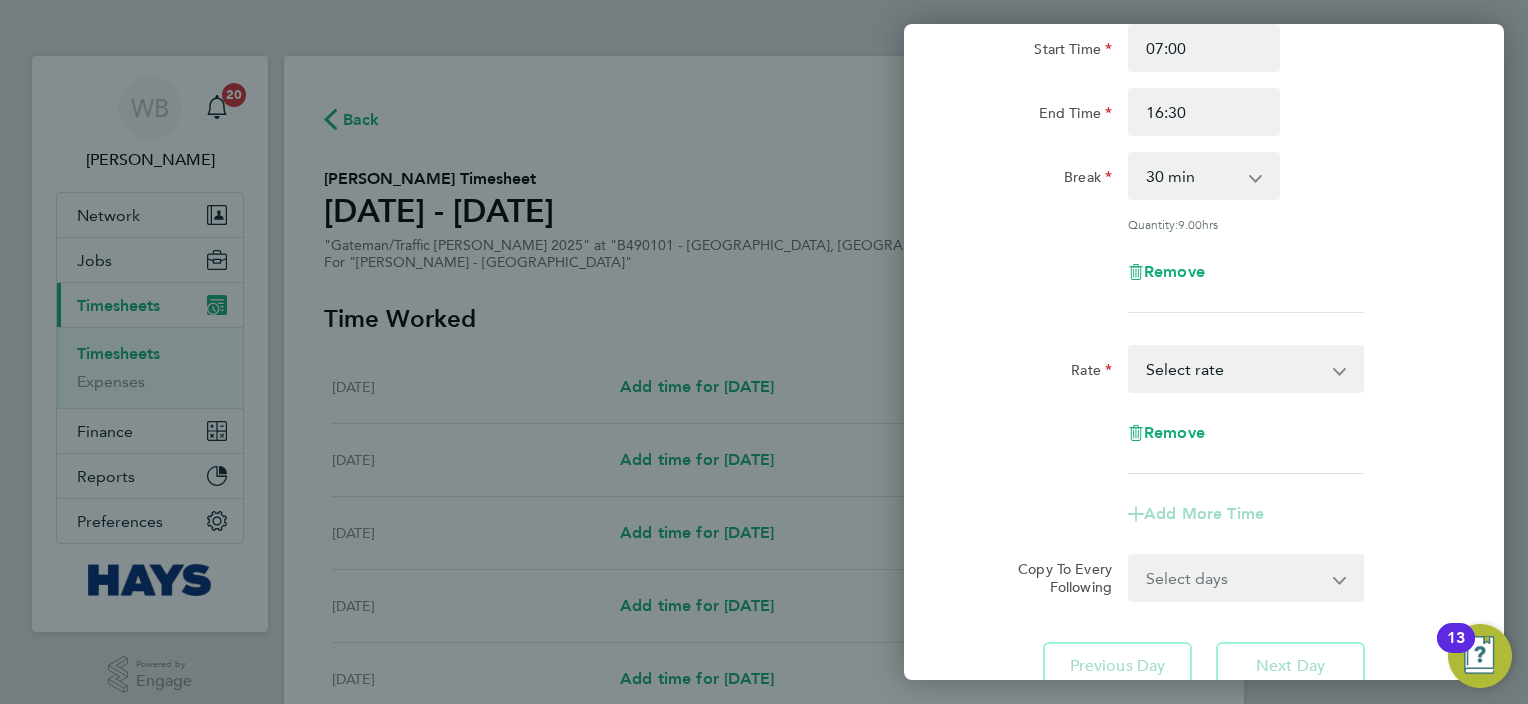 click on "Remove" 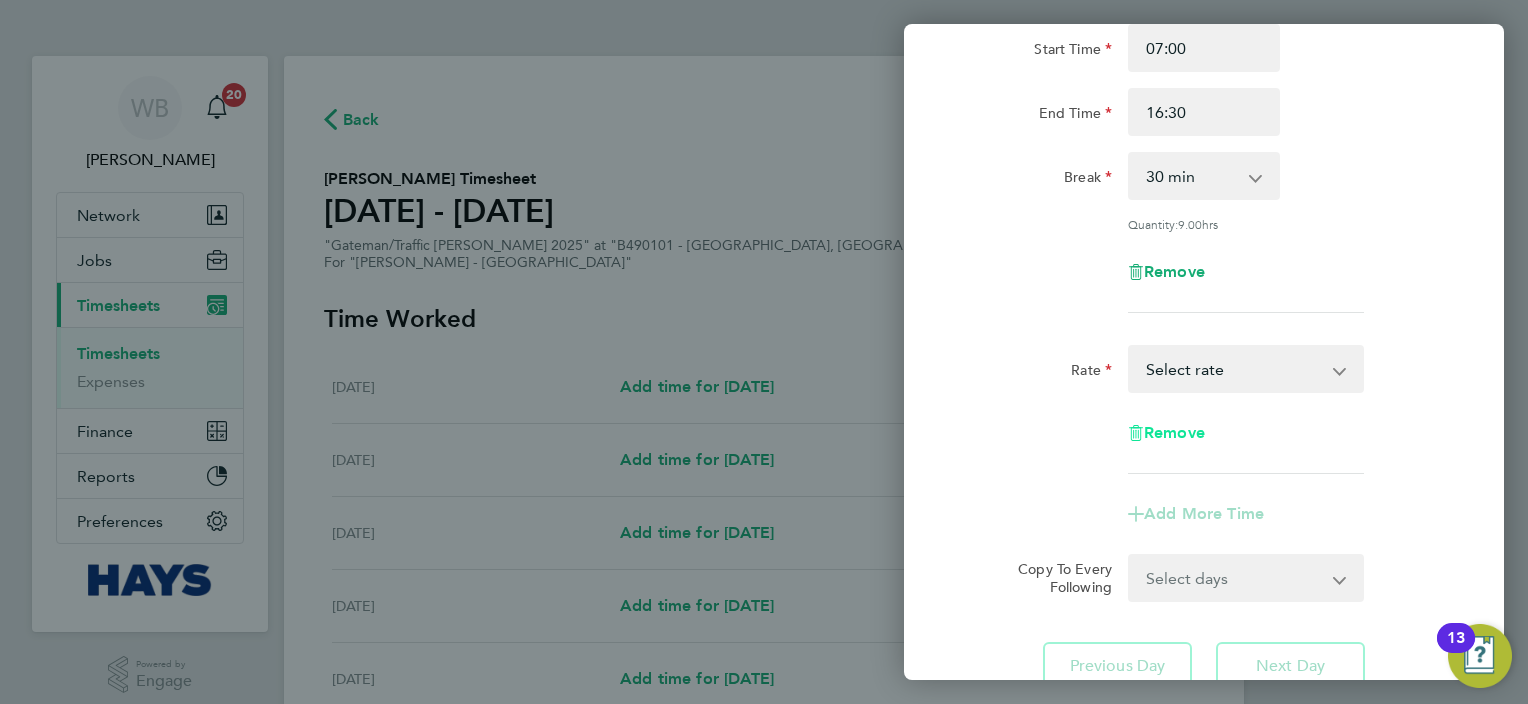 click on "Remove" 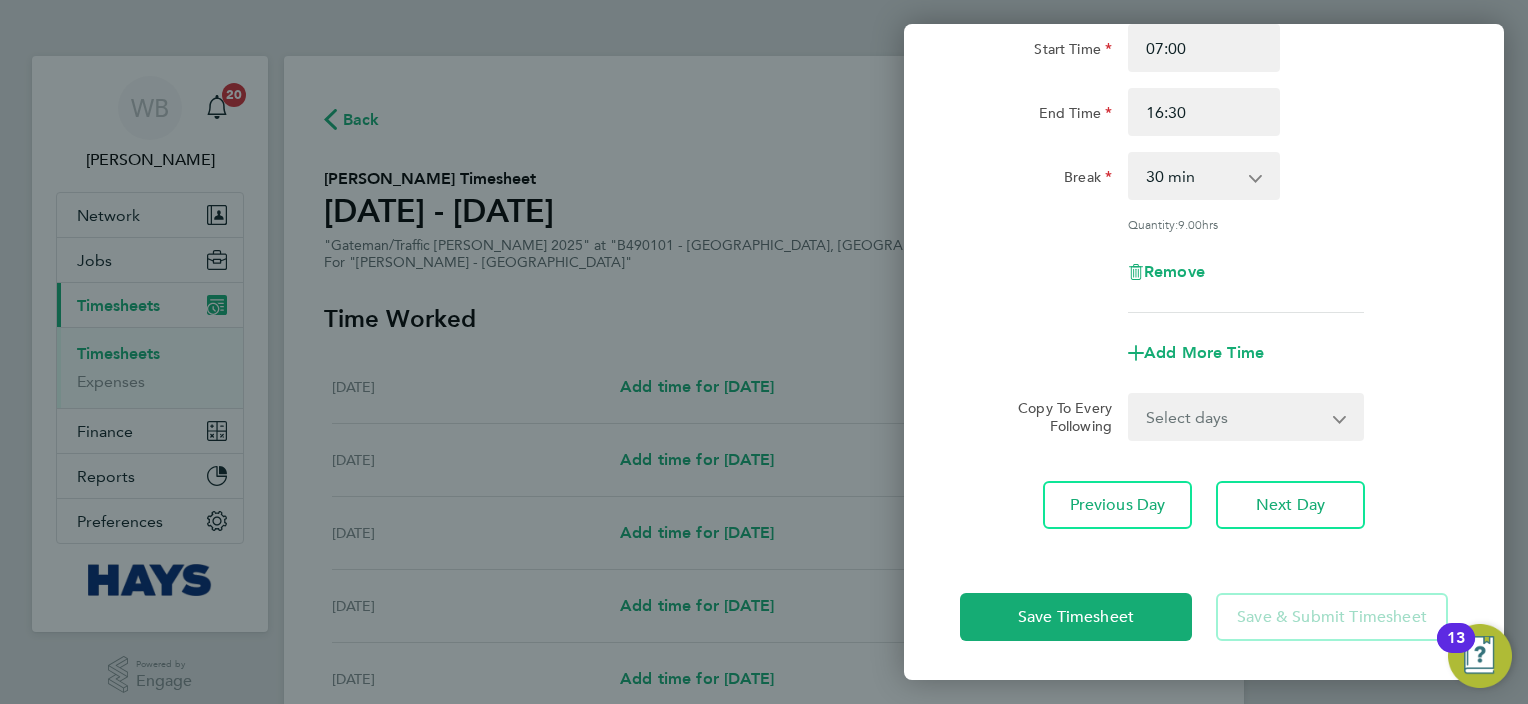 scroll, scrollTop: 198, scrollLeft: 0, axis: vertical 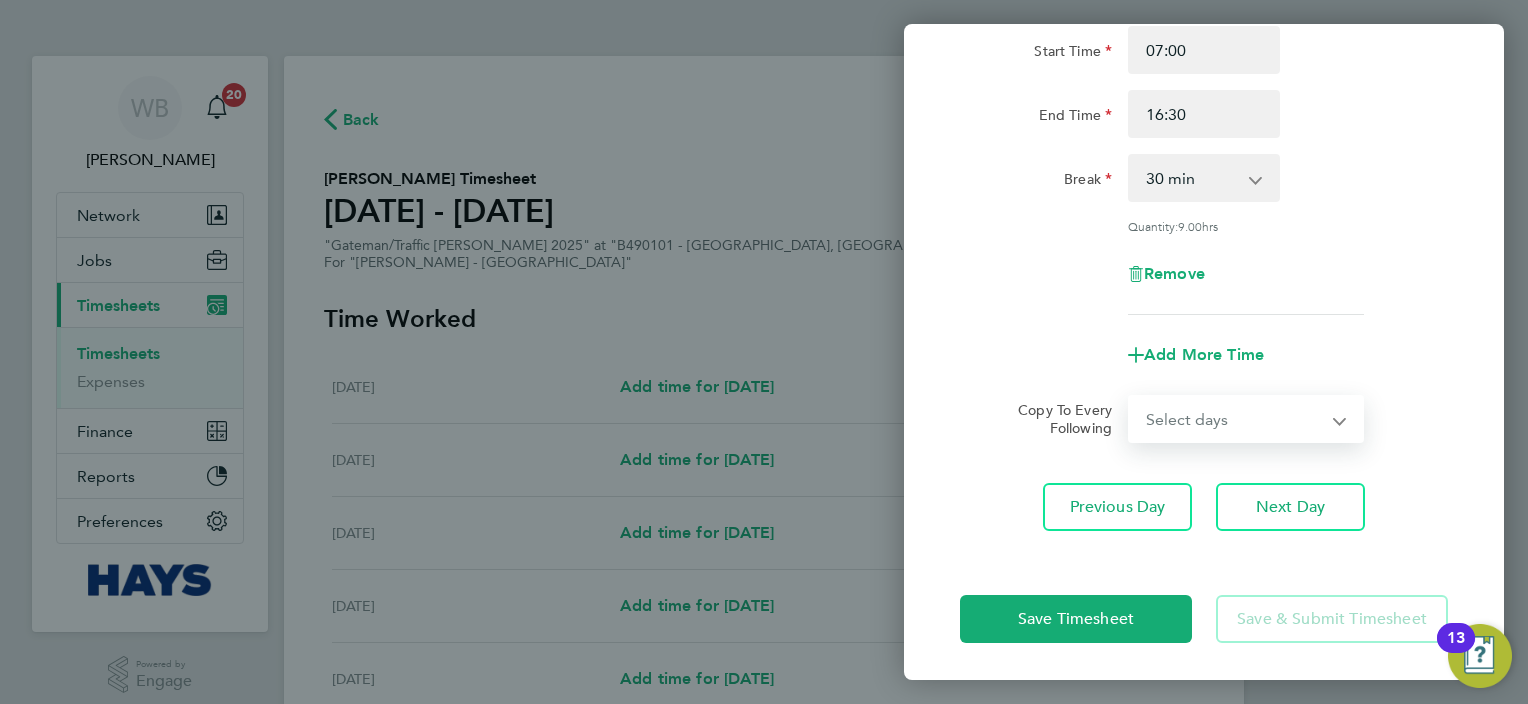 drag, startPoint x: 1195, startPoint y: 417, endPoint x: 1200, endPoint y: 441, distance: 24.5153 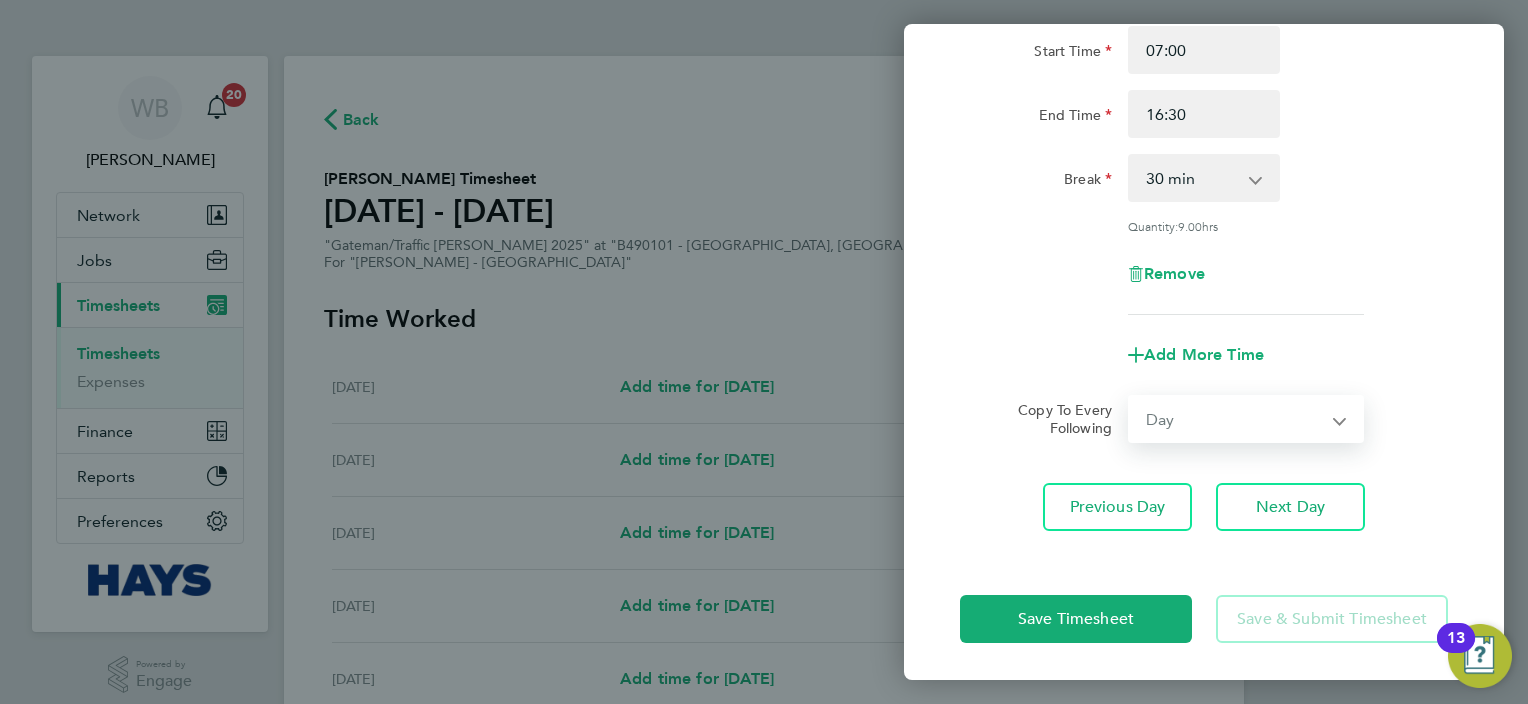click on "Select days   Day   [DATE]   [DATE]   [DATE]   [DATE]" at bounding box center (1235, 419) 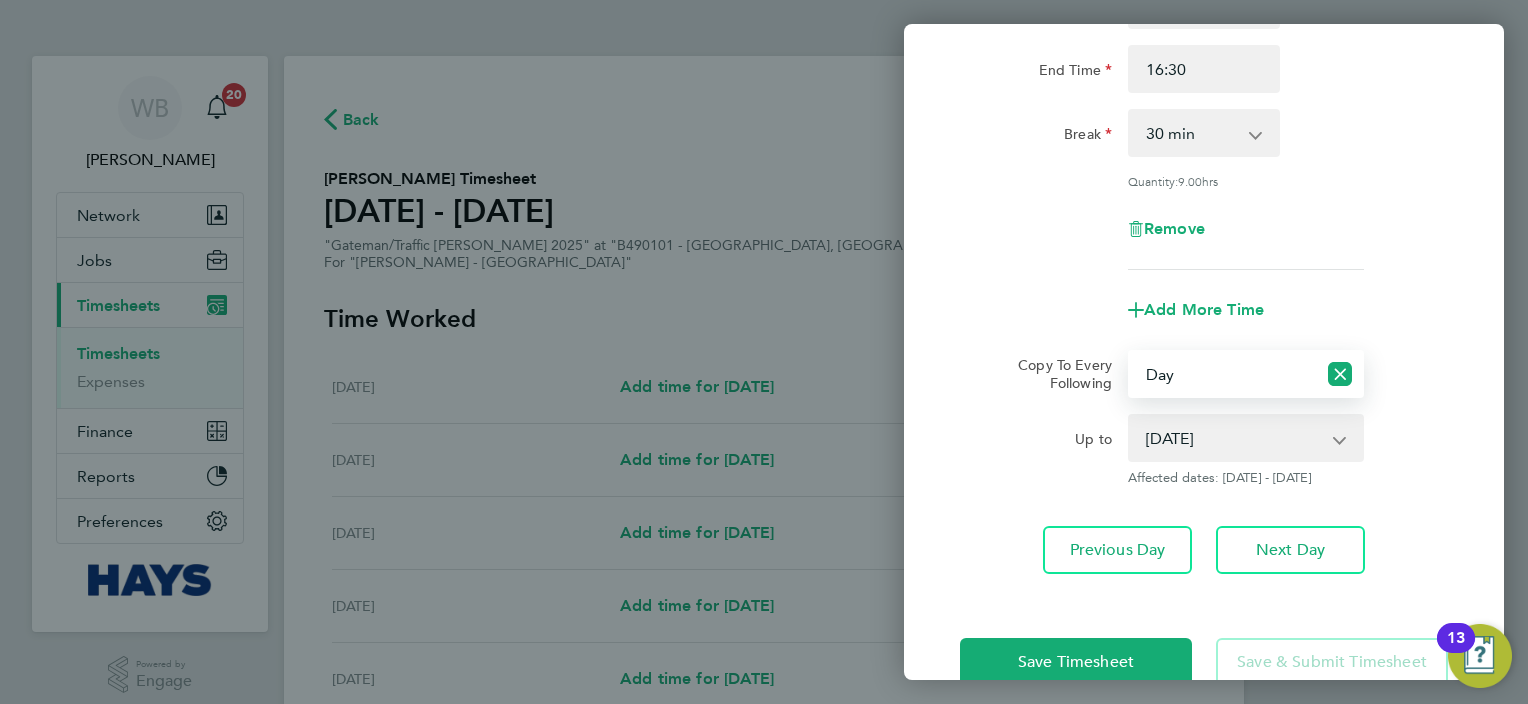 scroll, scrollTop: 286, scrollLeft: 0, axis: vertical 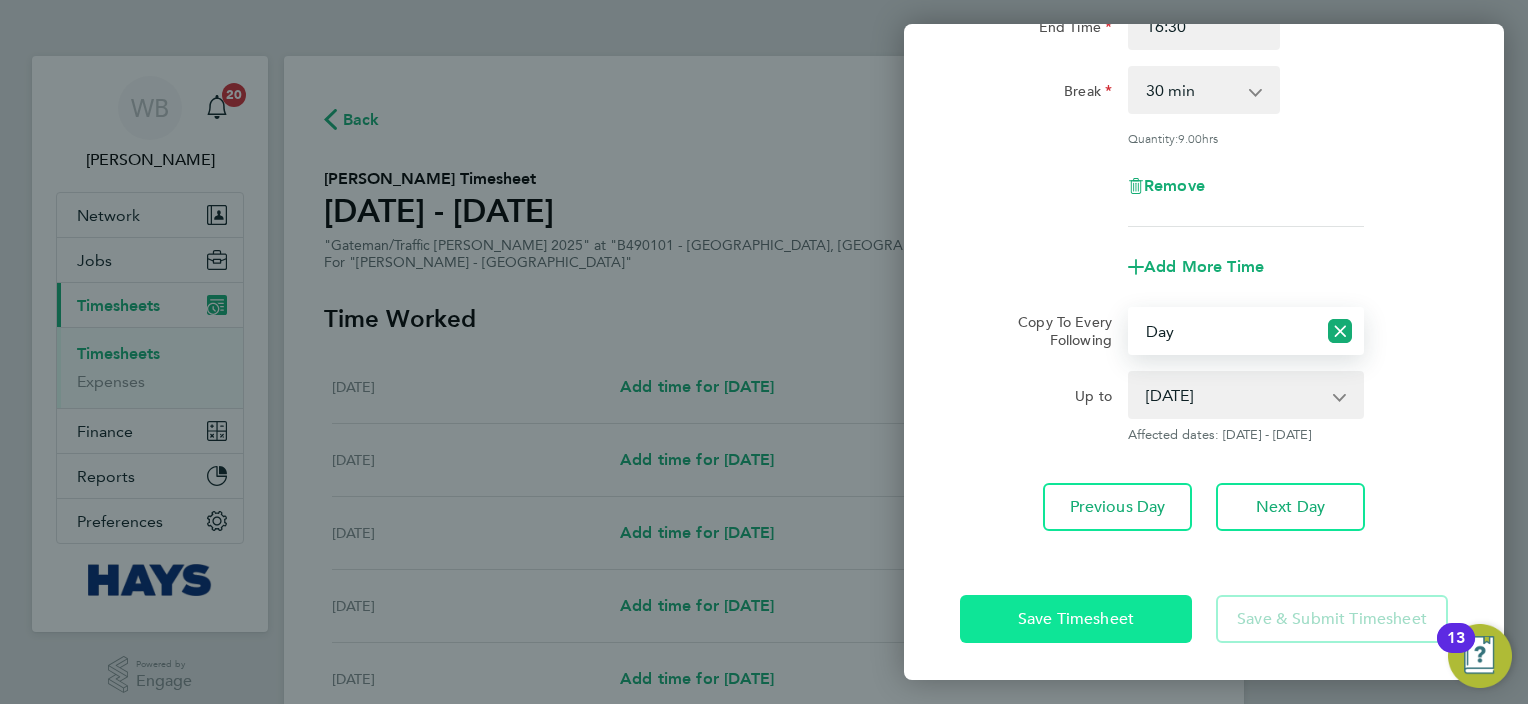 click on "Save Timesheet" 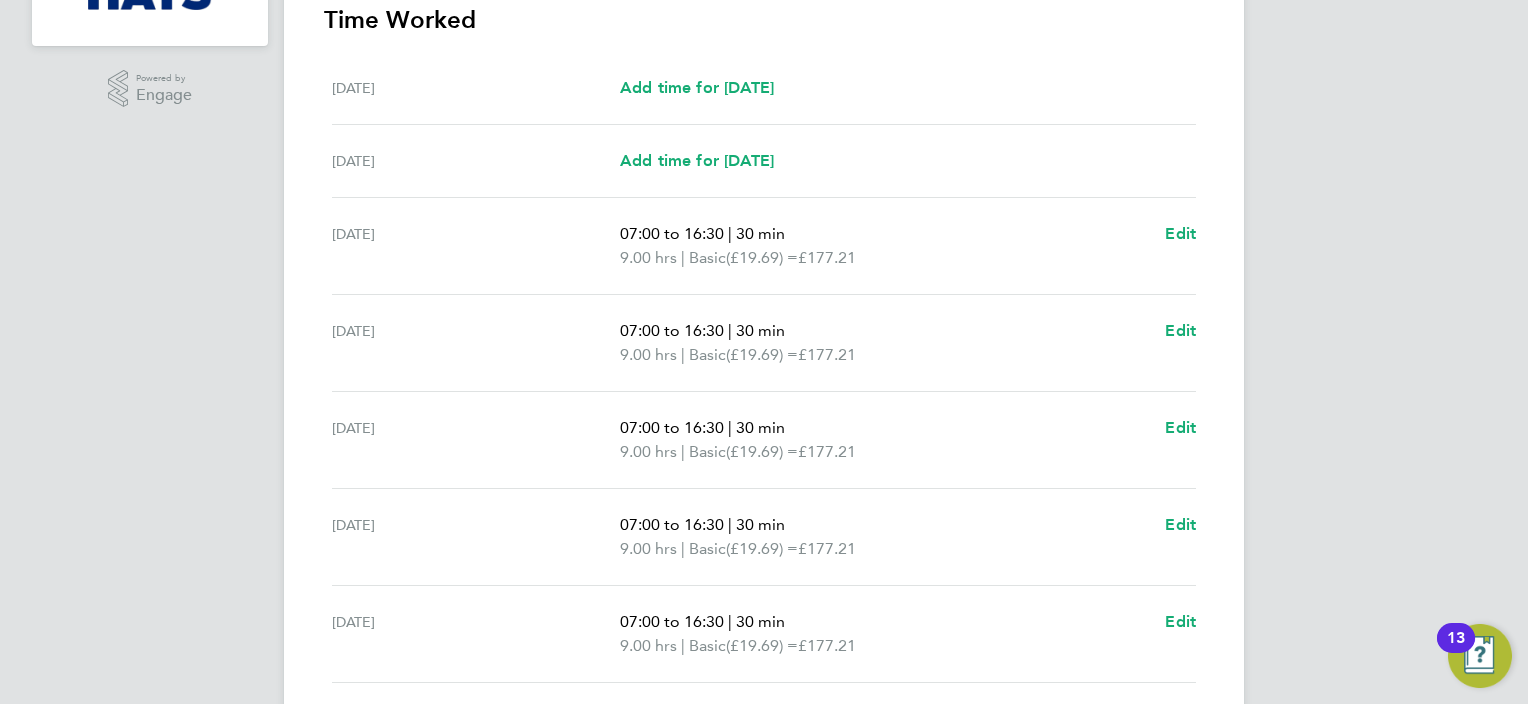 scroll, scrollTop: 600, scrollLeft: 0, axis: vertical 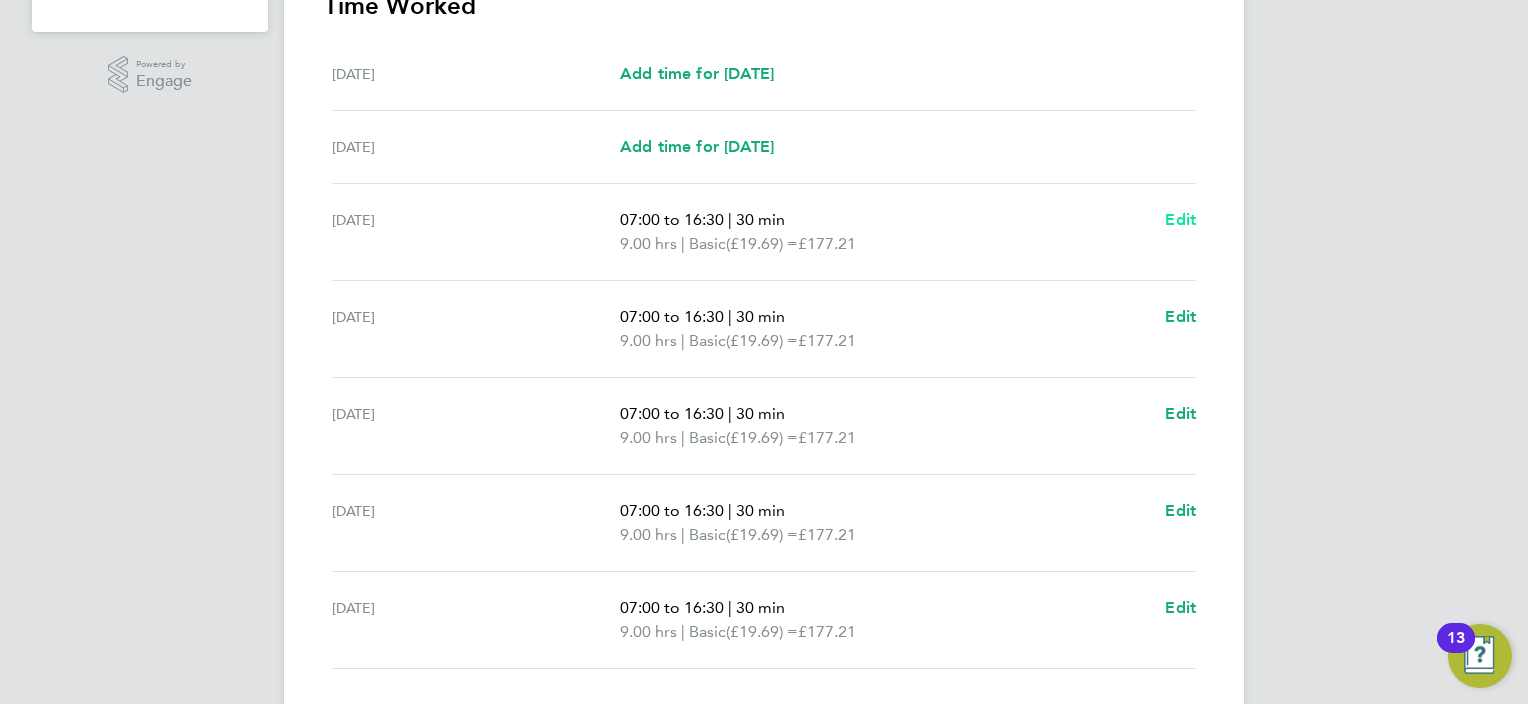 click on "Edit" at bounding box center (1180, 219) 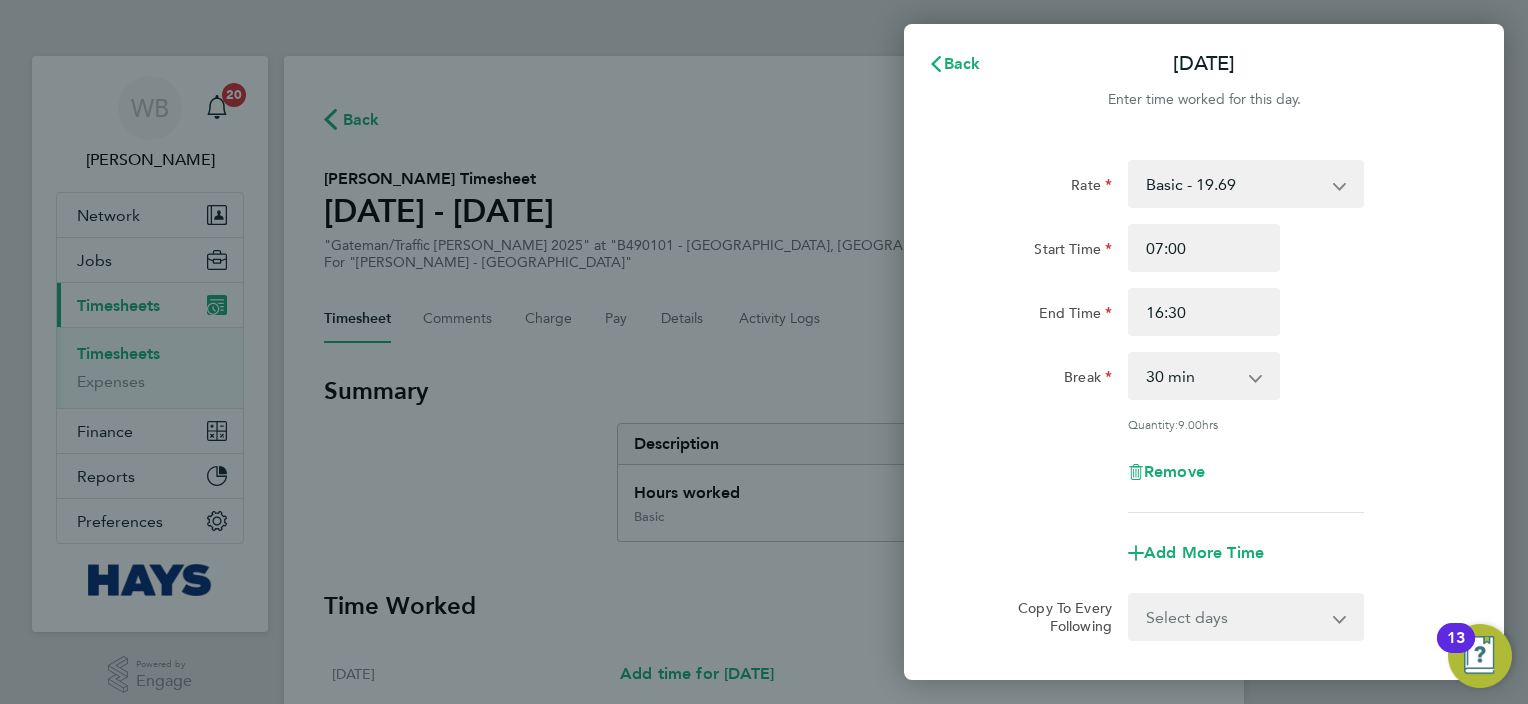scroll, scrollTop: 0, scrollLeft: 0, axis: both 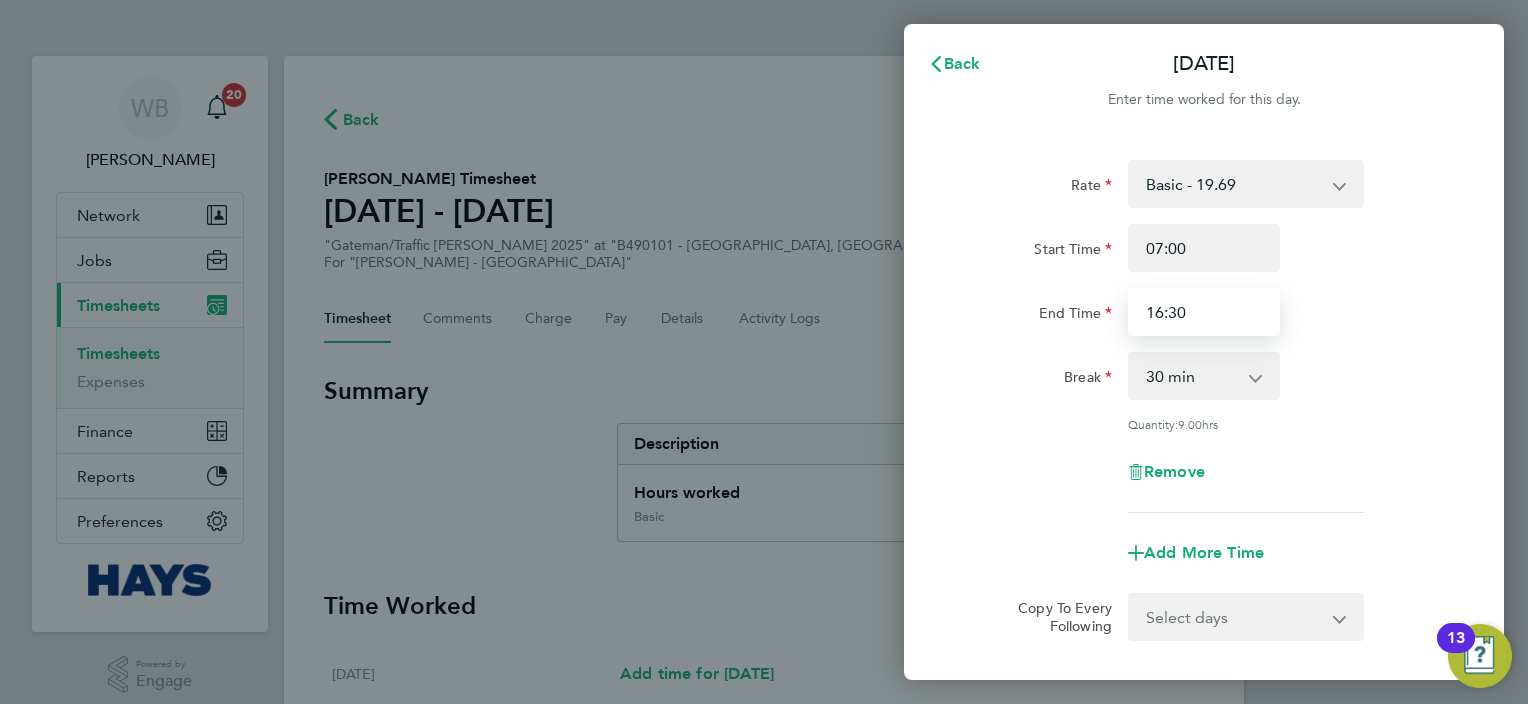 click on "16:30" at bounding box center (1204, 312) 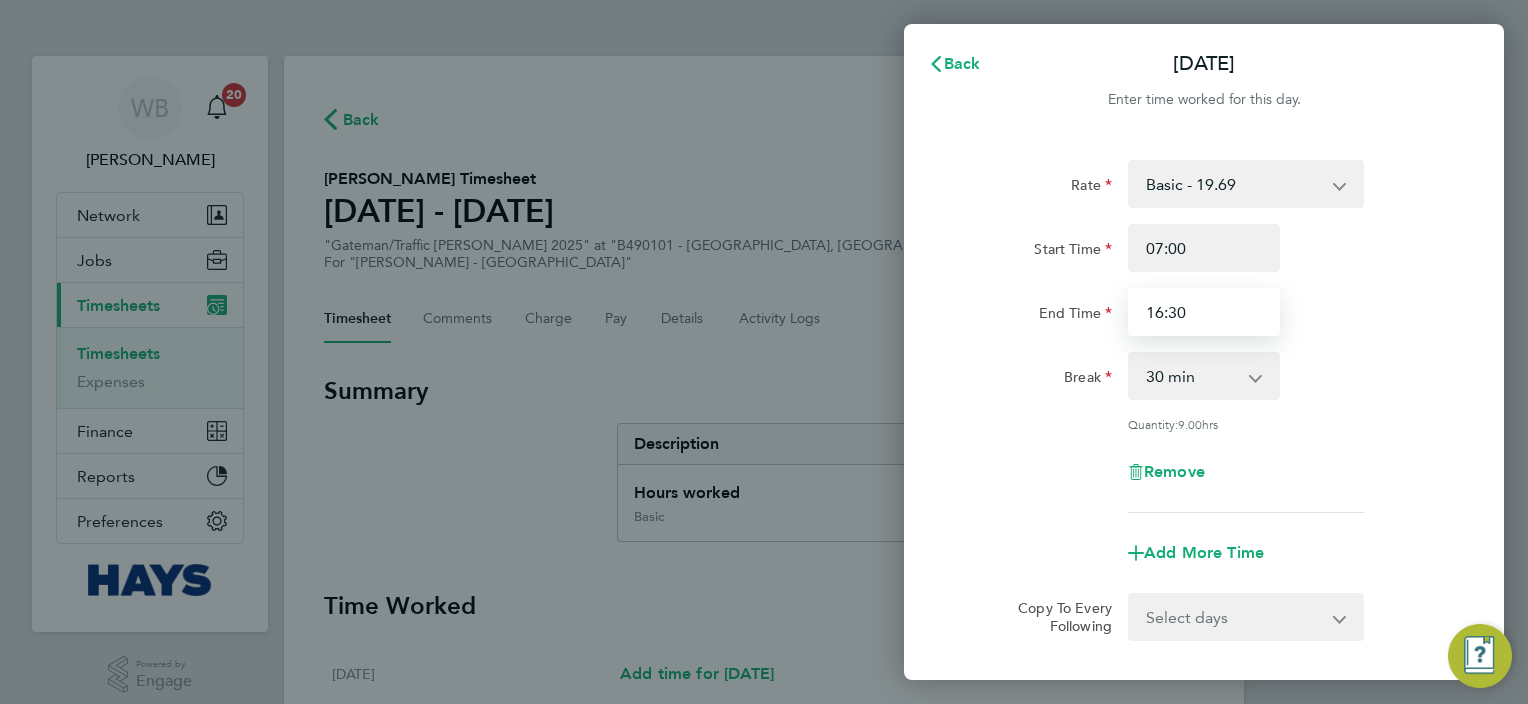 drag, startPoint x: 1228, startPoint y: 316, endPoint x: 1127, endPoint y: 321, distance: 101.12369 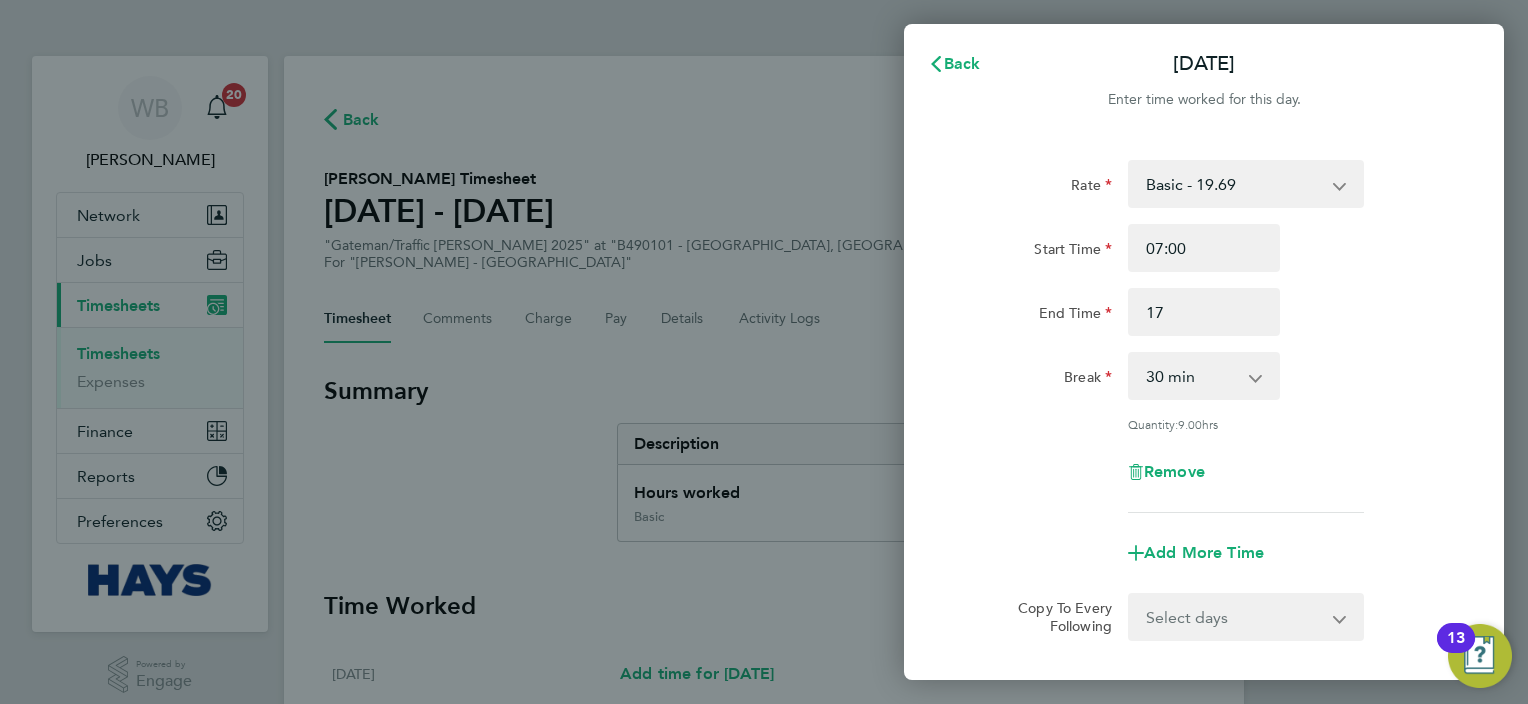 type on "17:00" 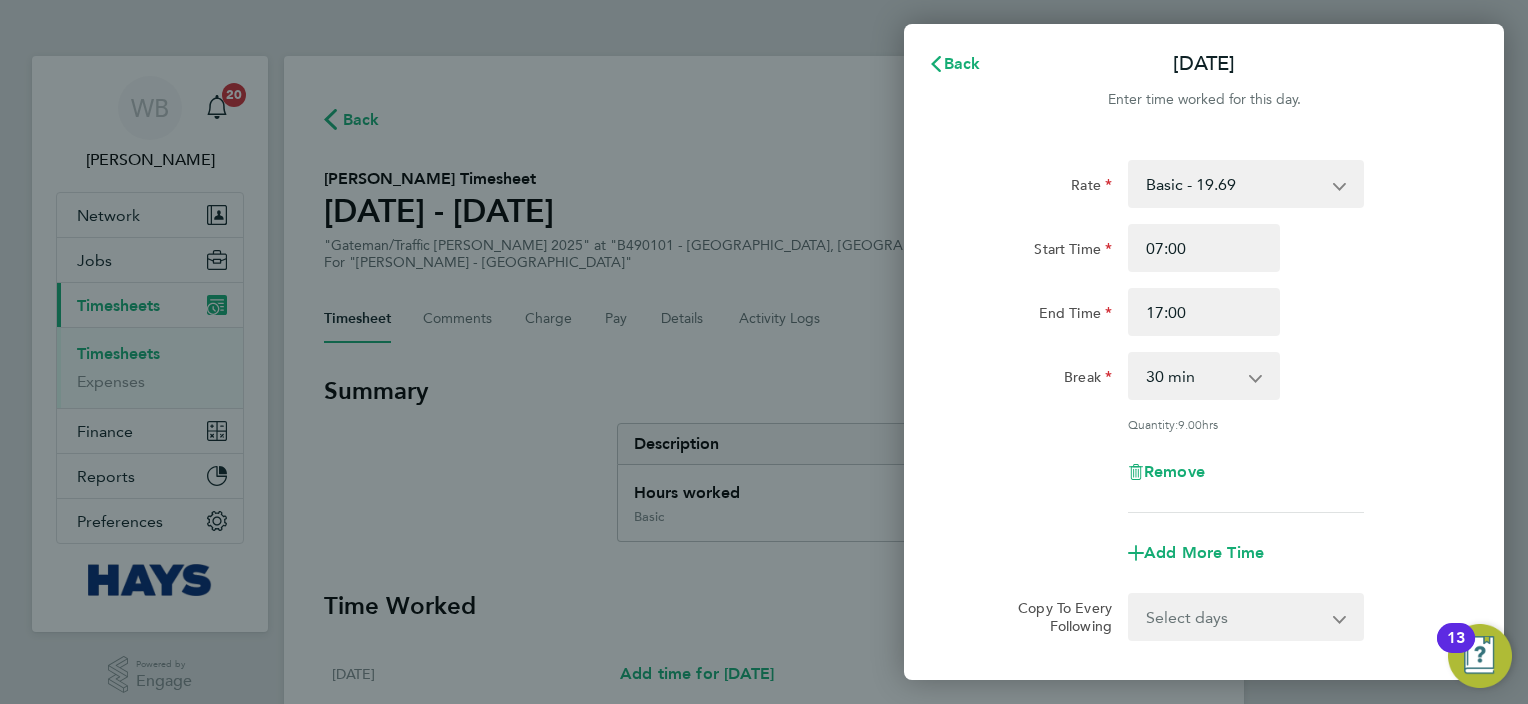 drag, startPoint x: 1364, startPoint y: 340, endPoint x: 1360, endPoint y: 327, distance: 13.601471 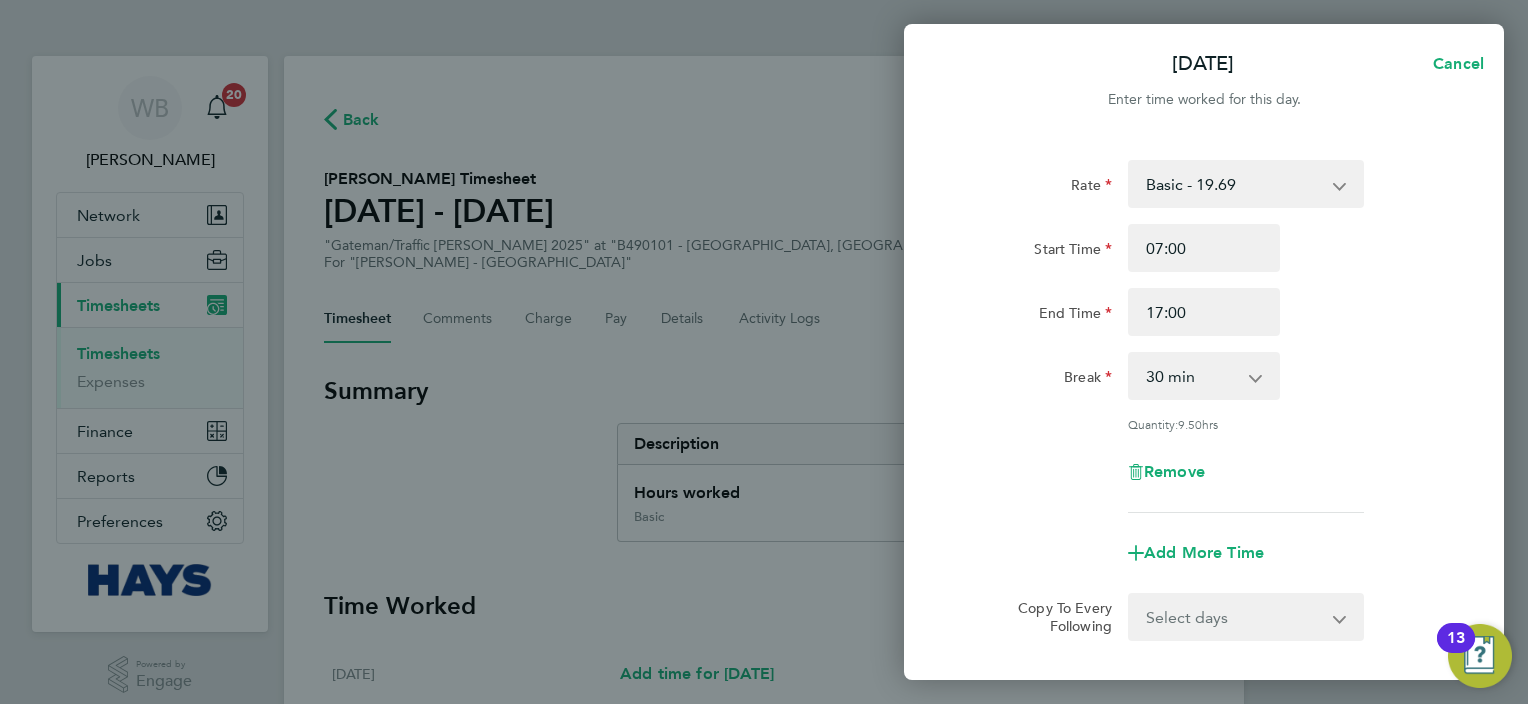 click on "Select days   Day   [DATE]   [DATE]   [DATE]   [DATE]" at bounding box center [1235, 617] 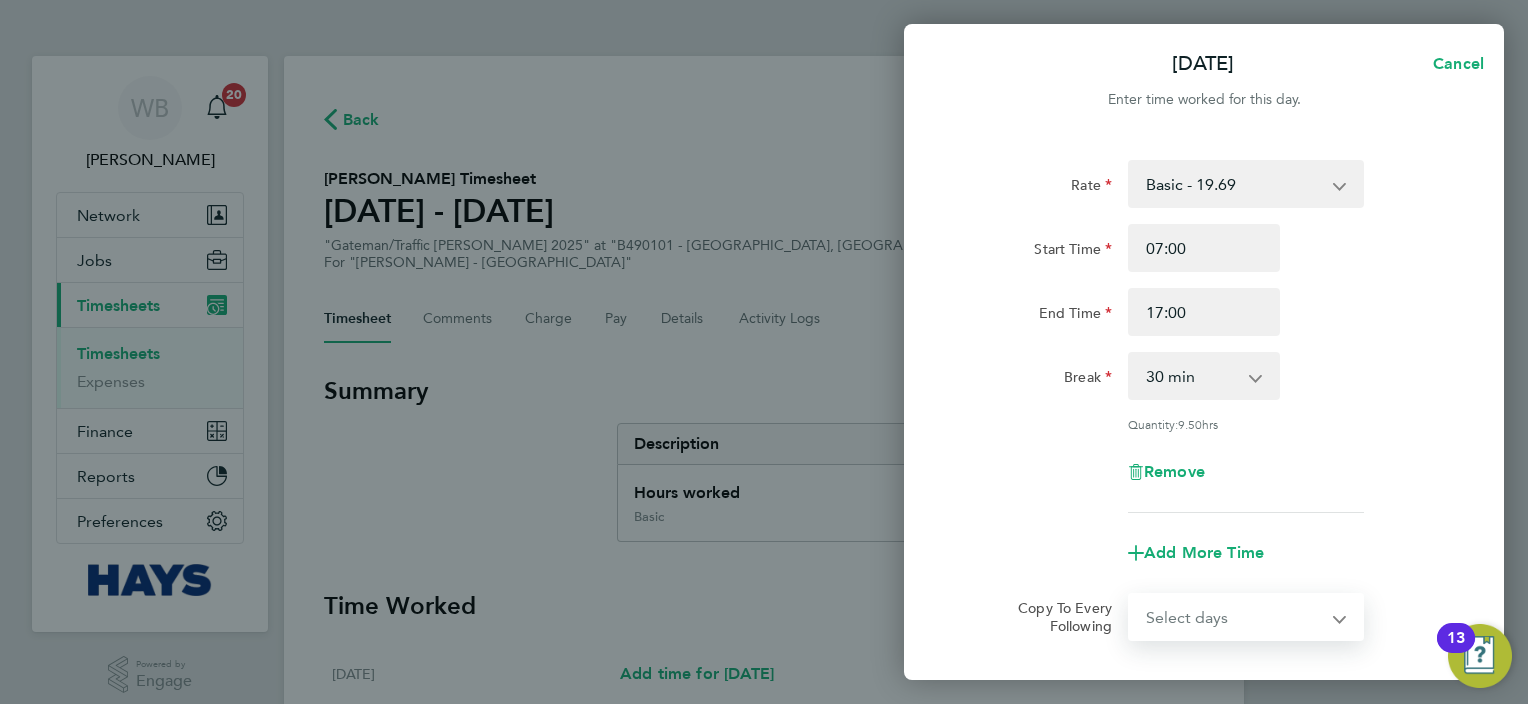 select on "DAY" 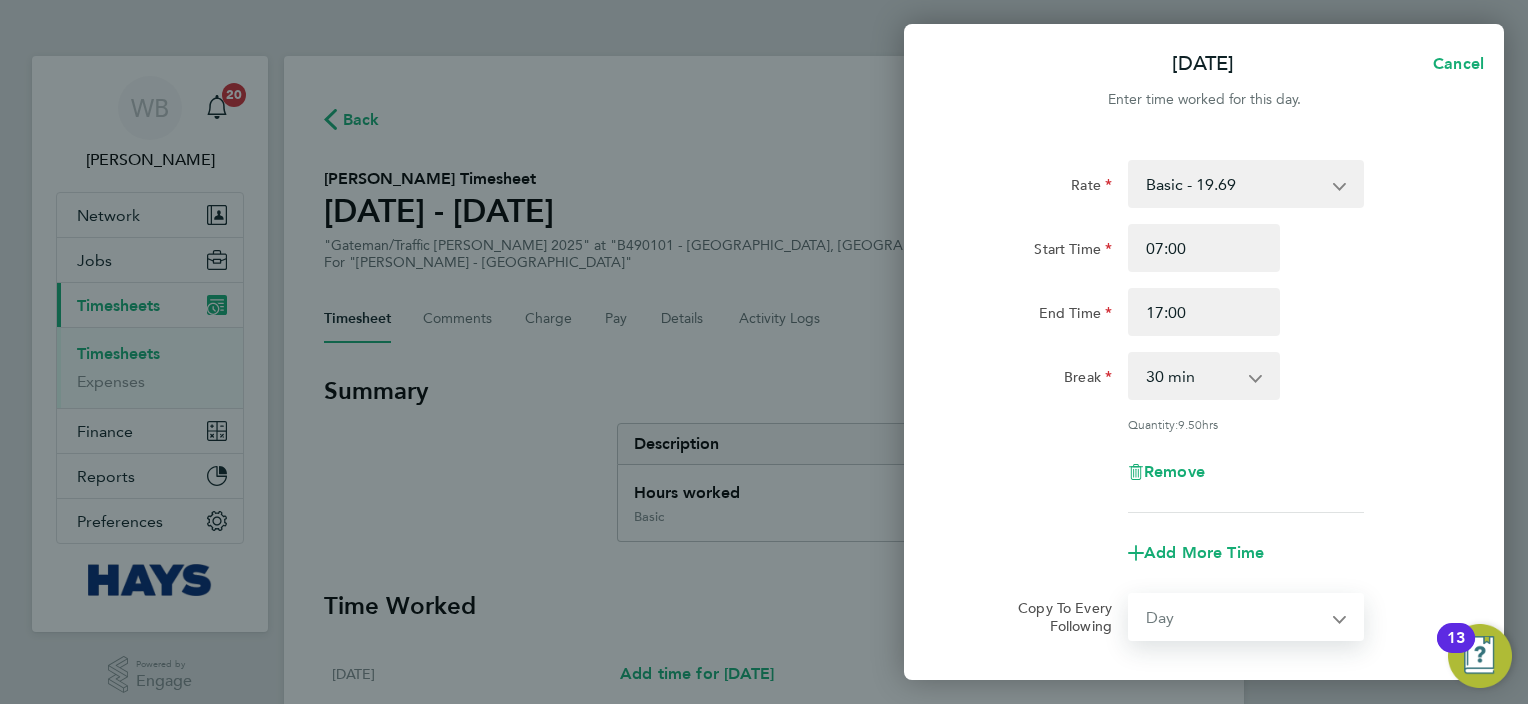 click on "Select days   Day   [DATE]   [DATE]   [DATE]   [DATE]" at bounding box center (1235, 617) 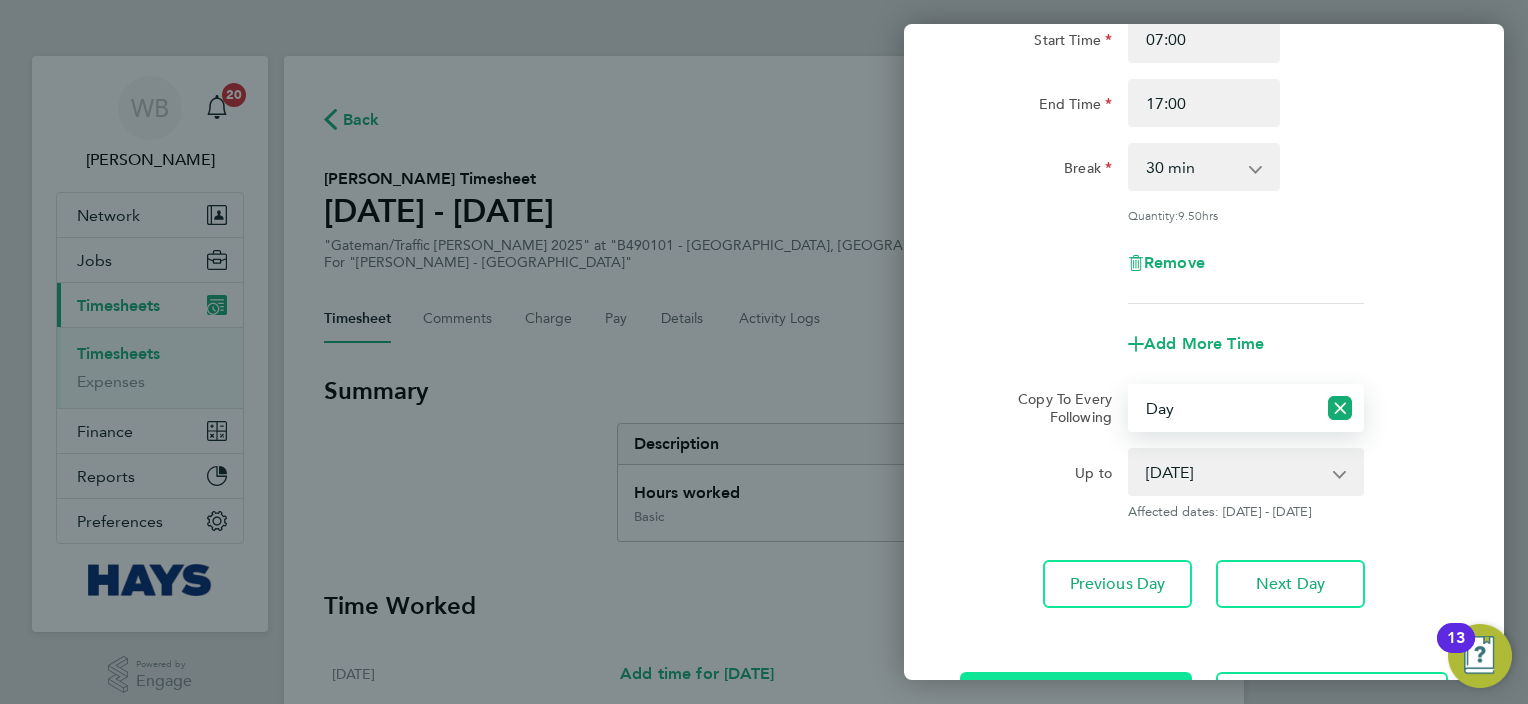 scroll, scrollTop: 286, scrollLeft: 0, axis: vertical 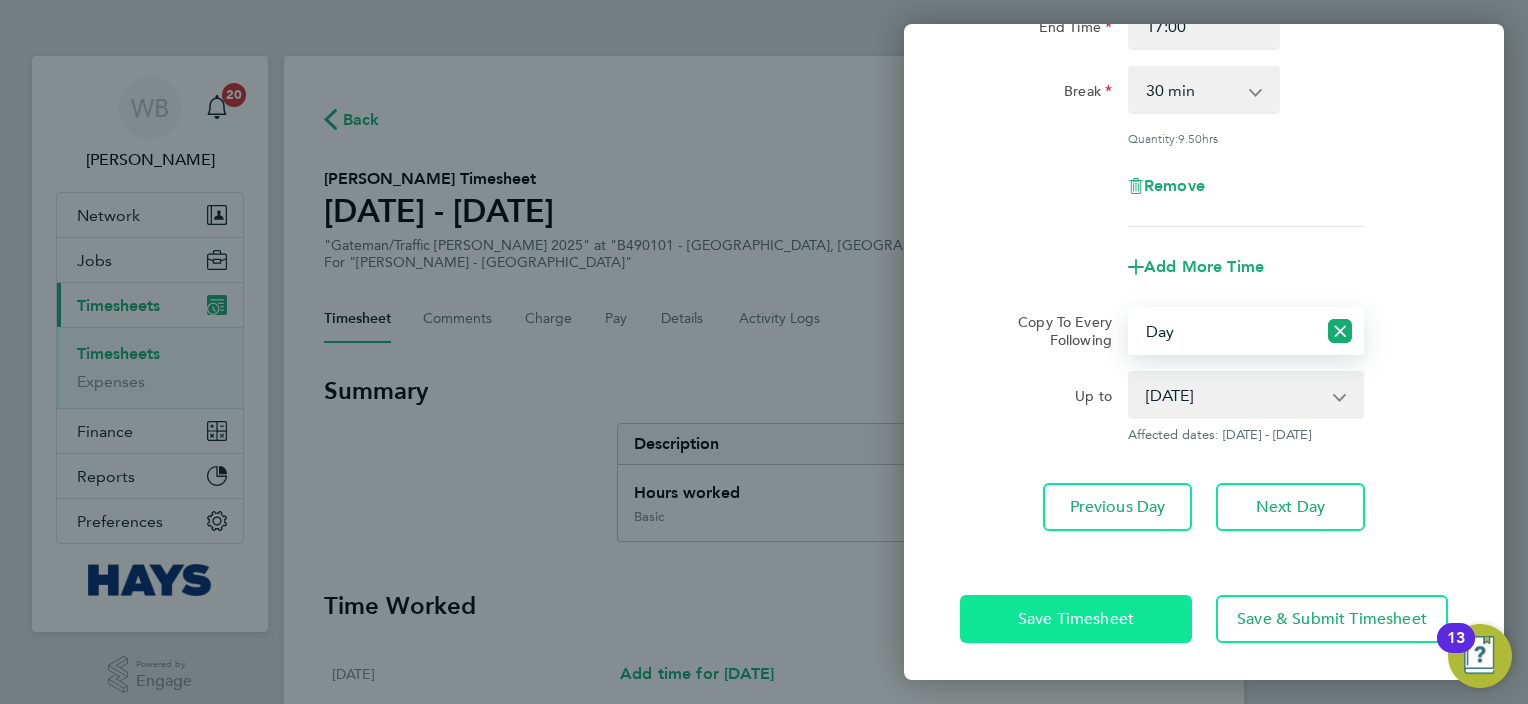 click on "Save Timesheet" 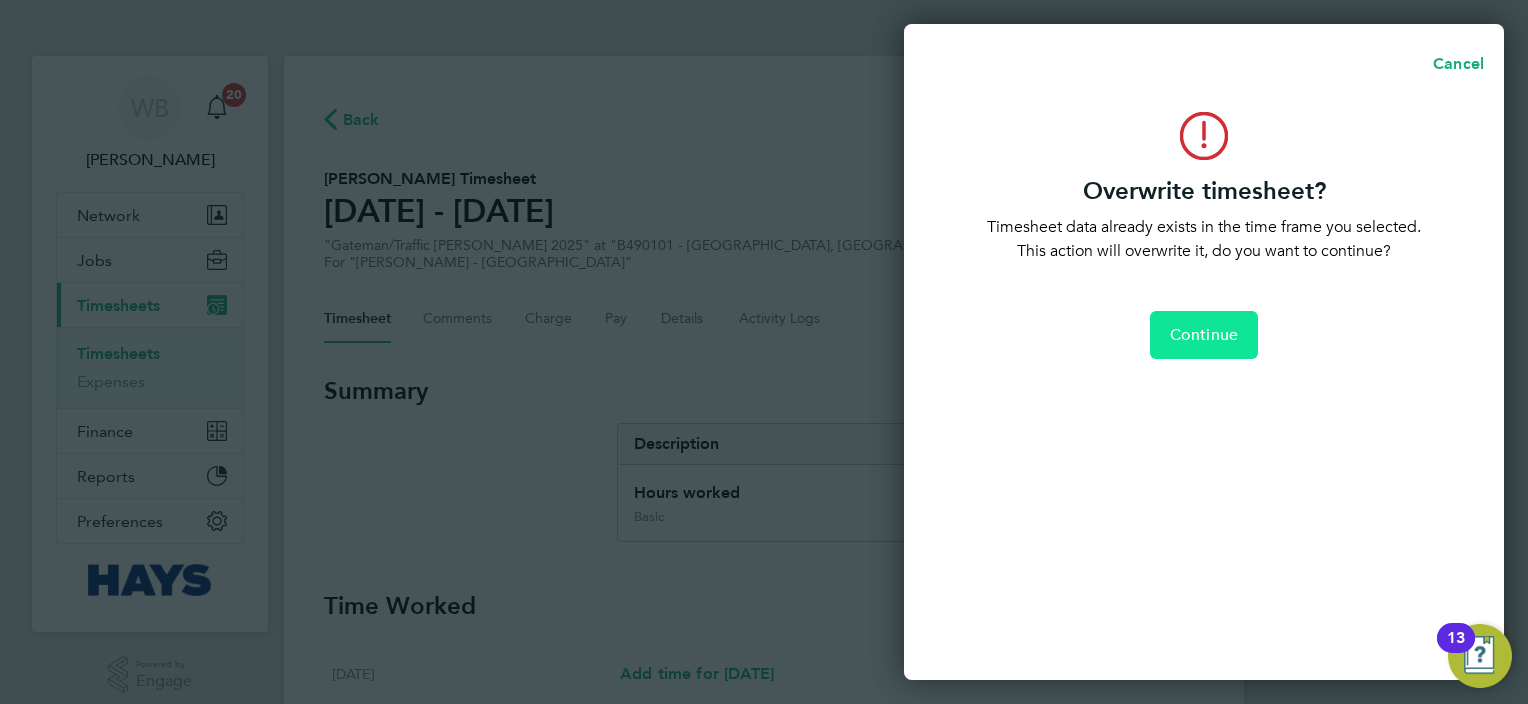 click on "Continue" 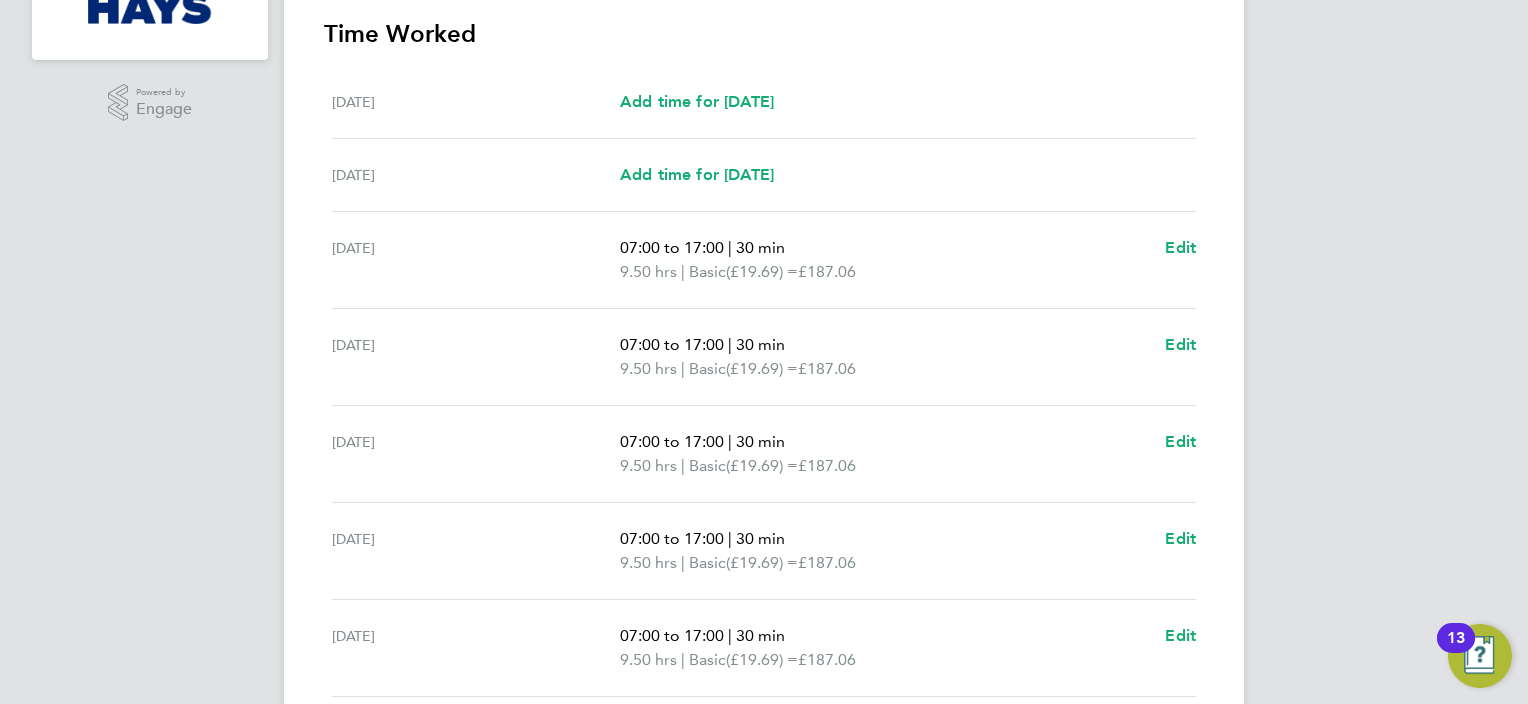 scroll, scrollTop: 538, scrollLeft: 0, axis: vertical 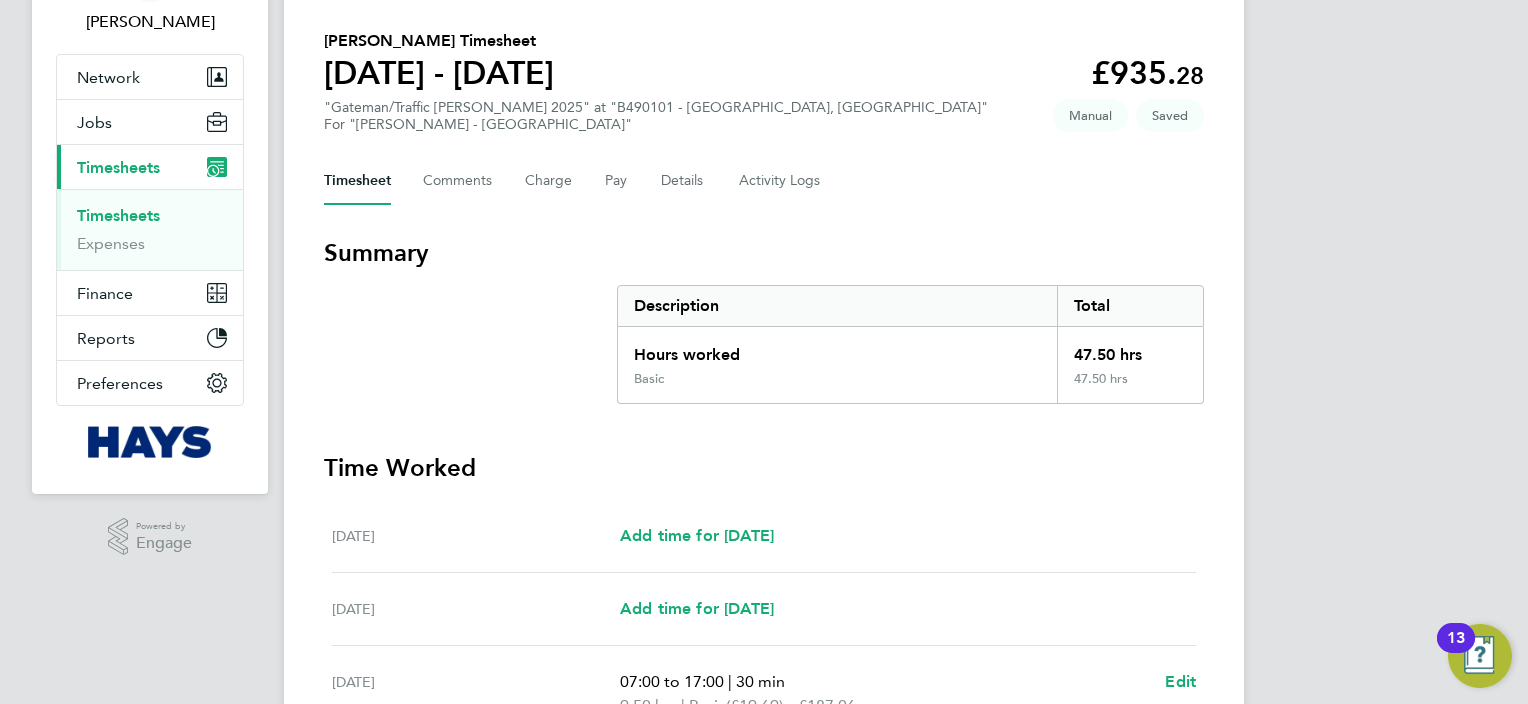 click on "Timesheets" at bounding box center [118, 215] 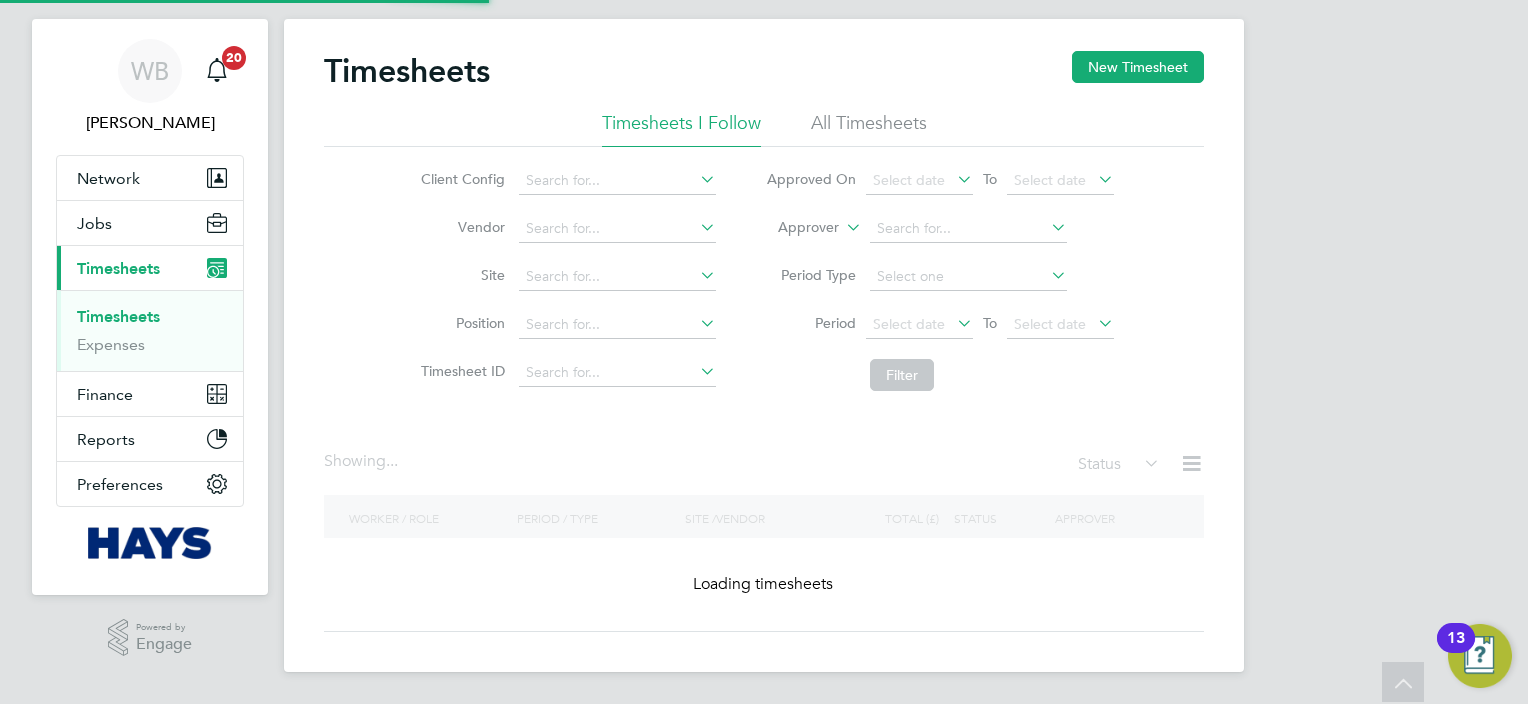 scroll, scrollTop: 0, scrollLeft: 0, axis: both 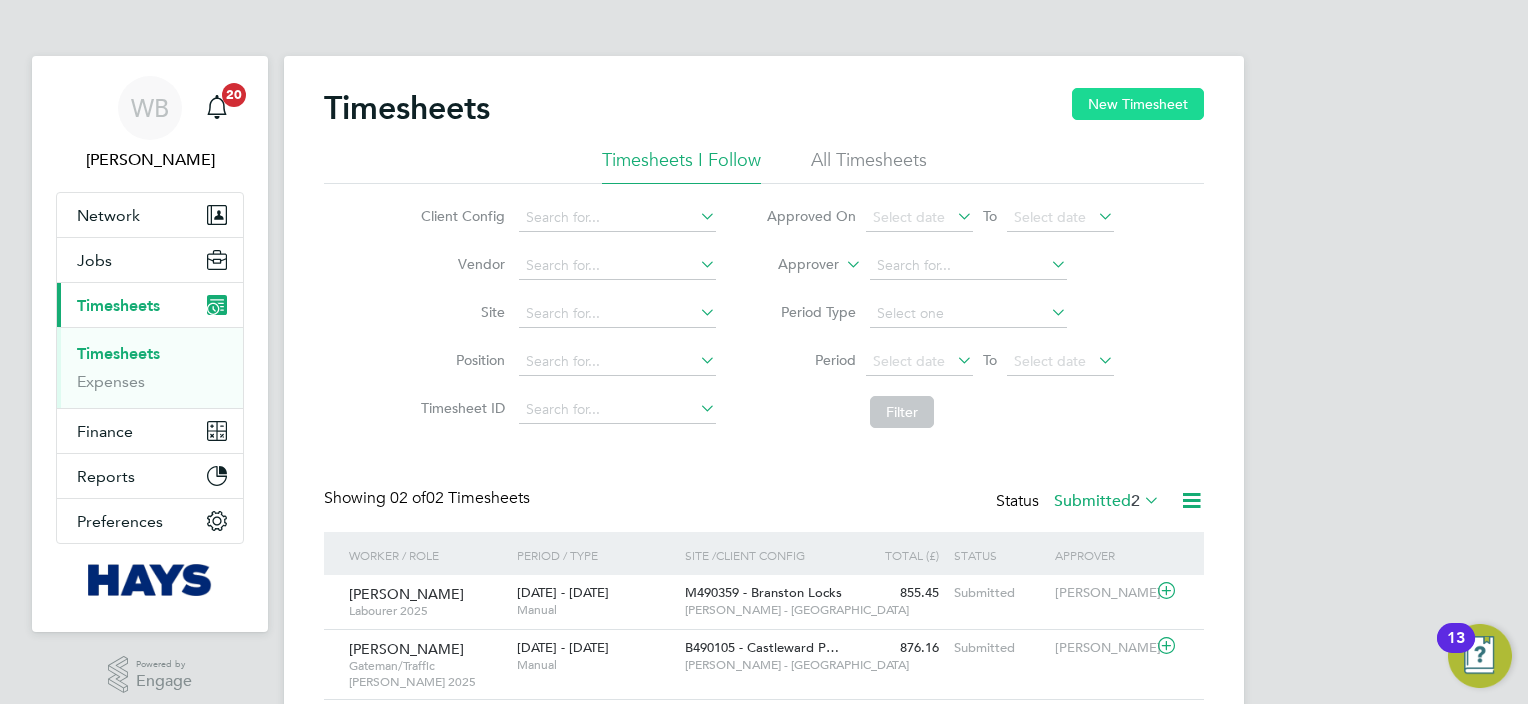 click on "New Timesheet" 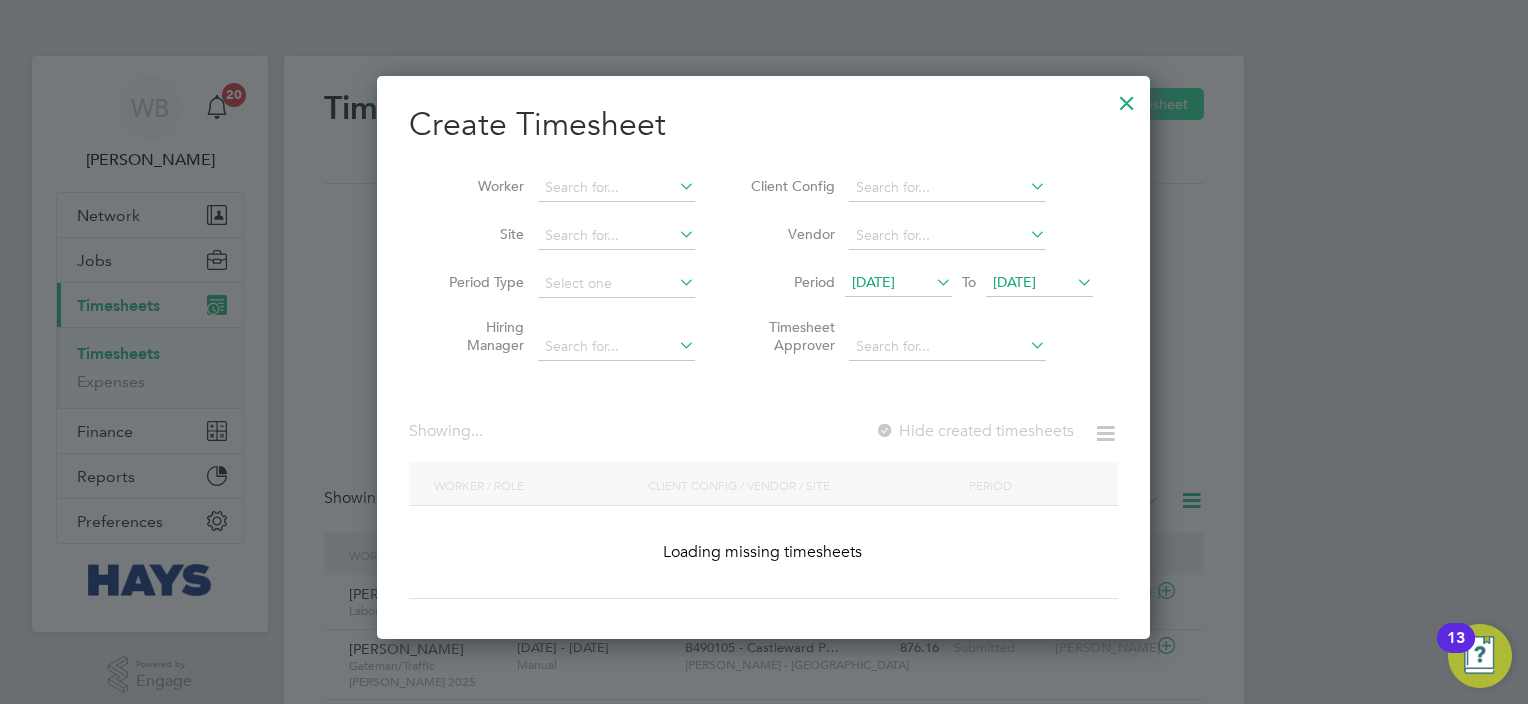 scroll, scrollTop: 10, scrollLeft: 10, axis: both 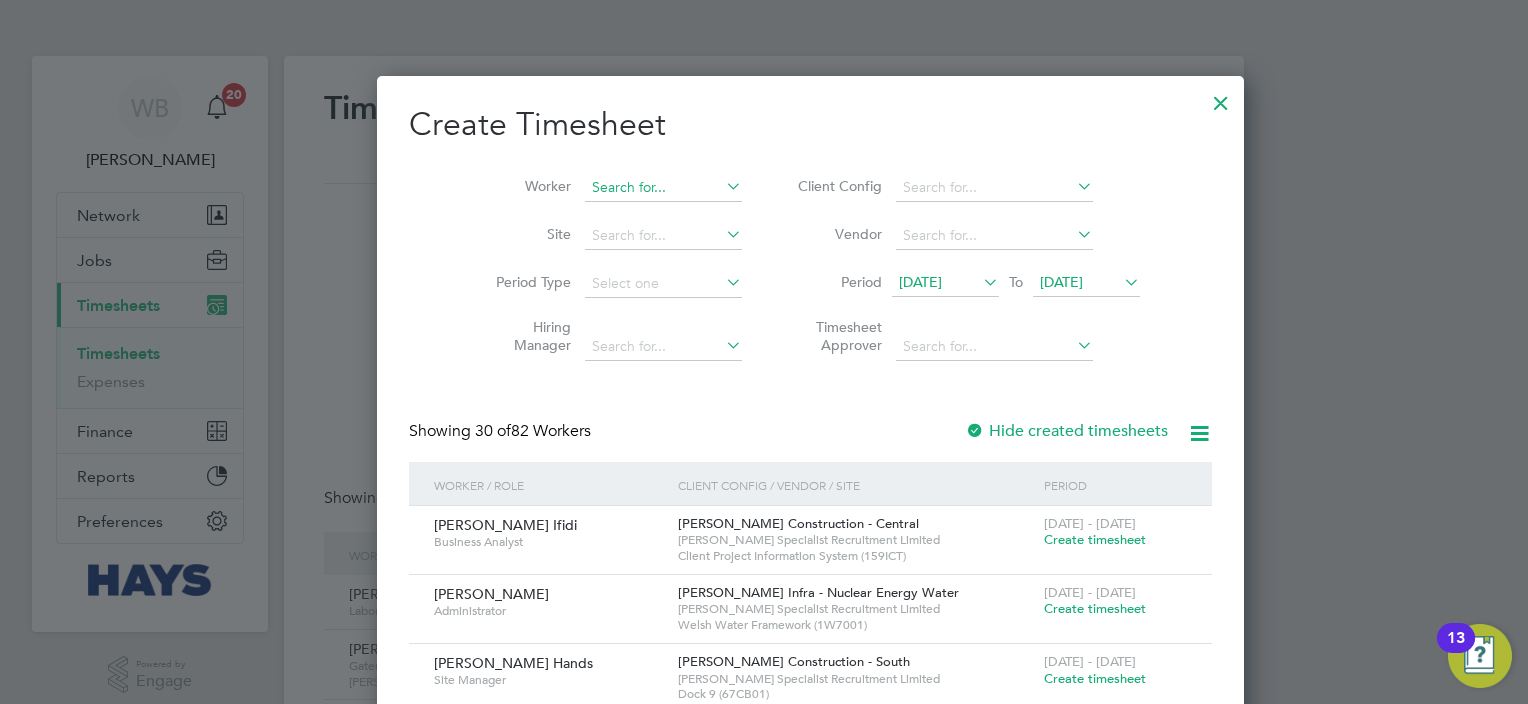 click at bounding box center [663, 188] 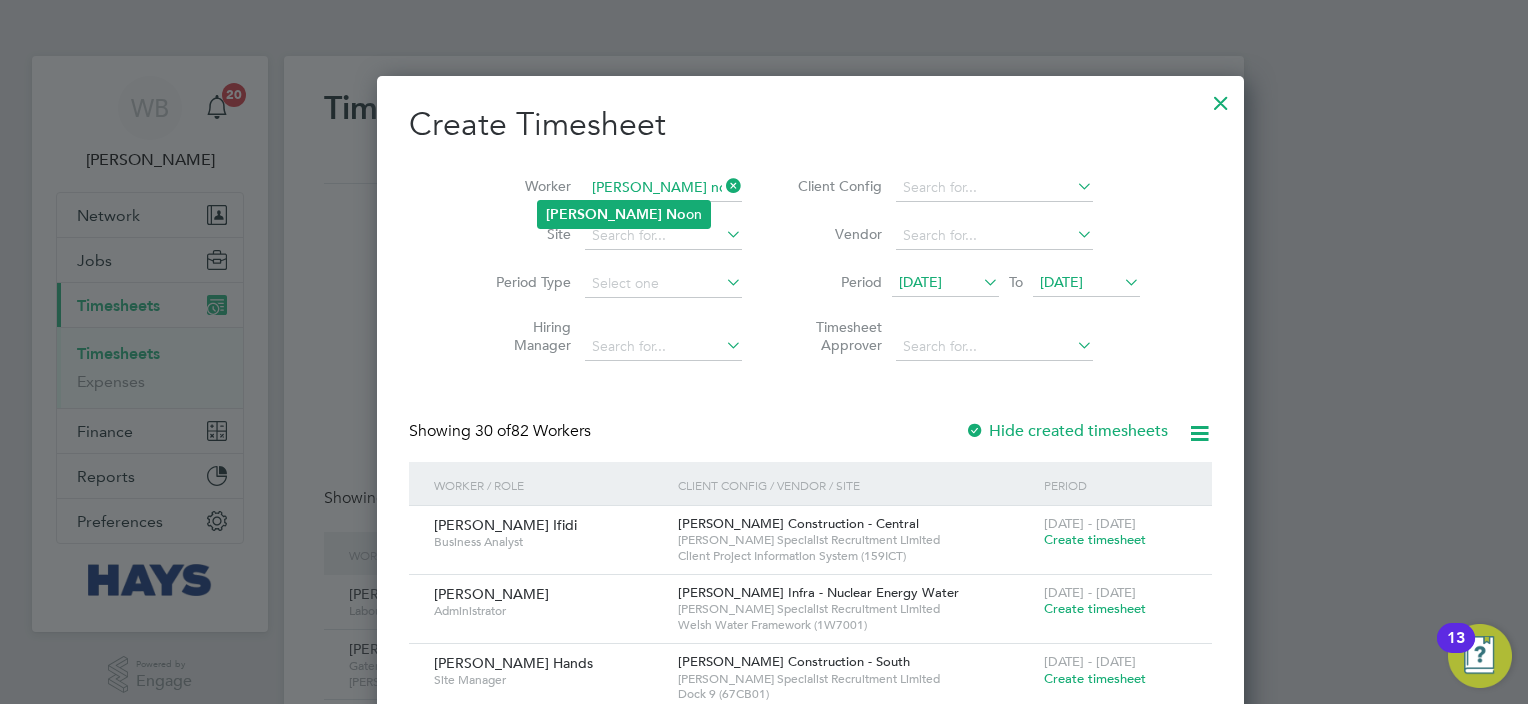 click on "No" 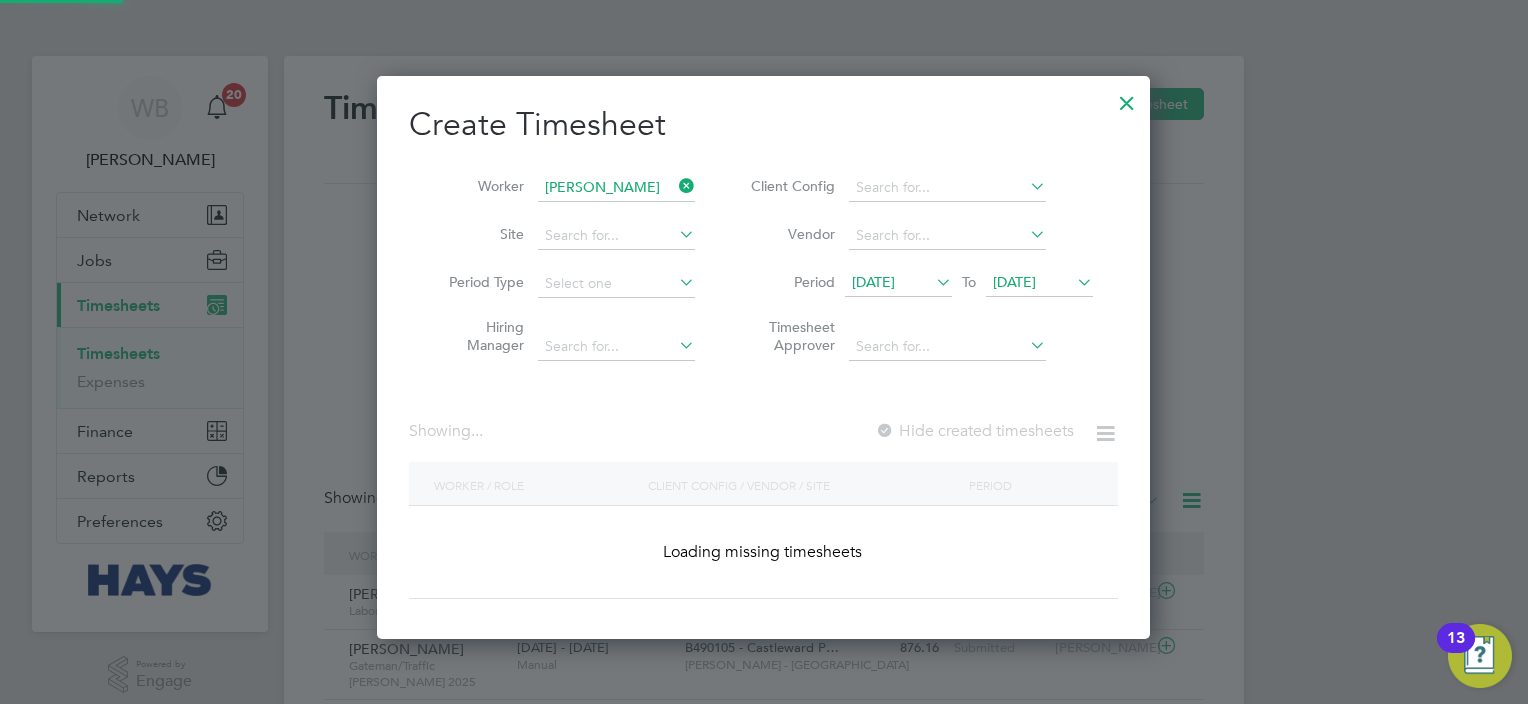 scroll, scrollTop: 10, scrollLeft: 10, axis: both 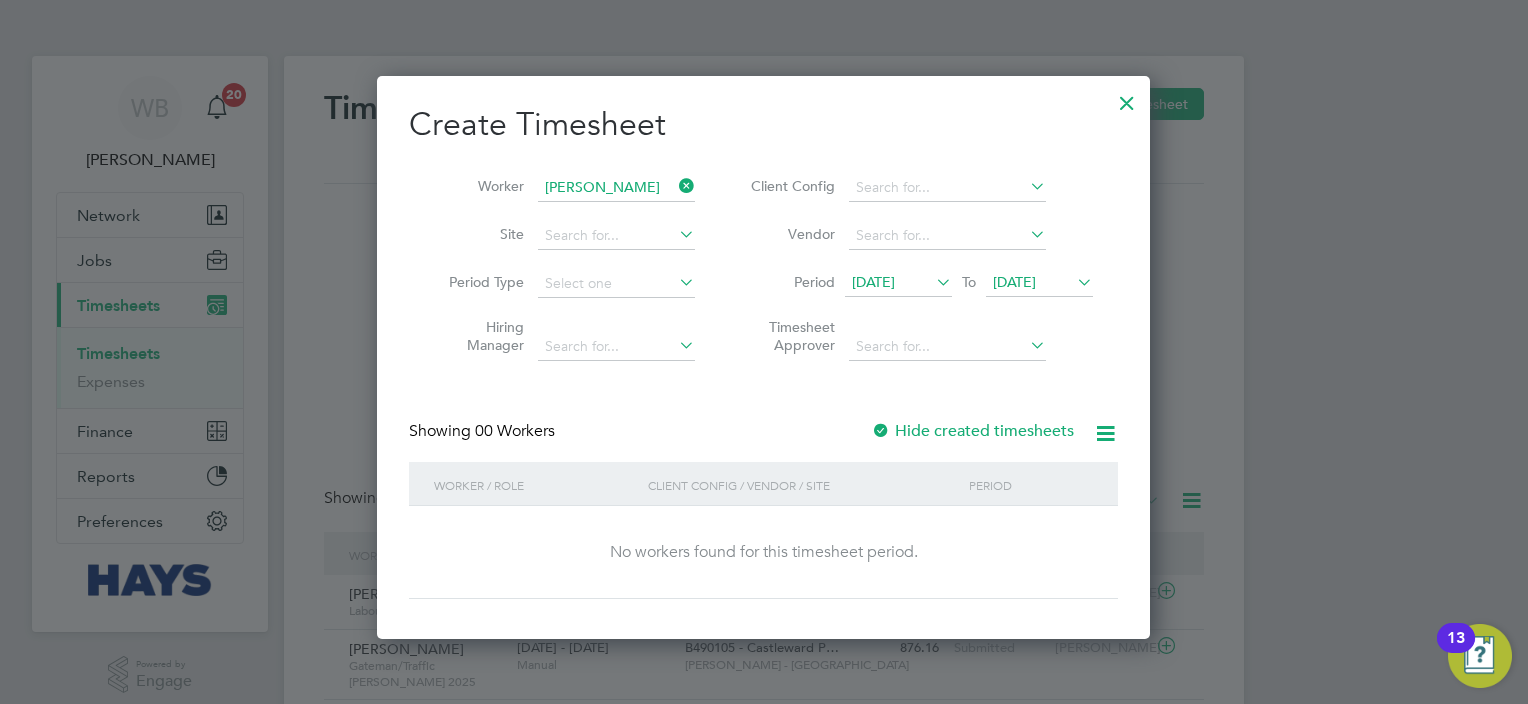 click on "Hide created timesheets" at bounding box center (972, 431) 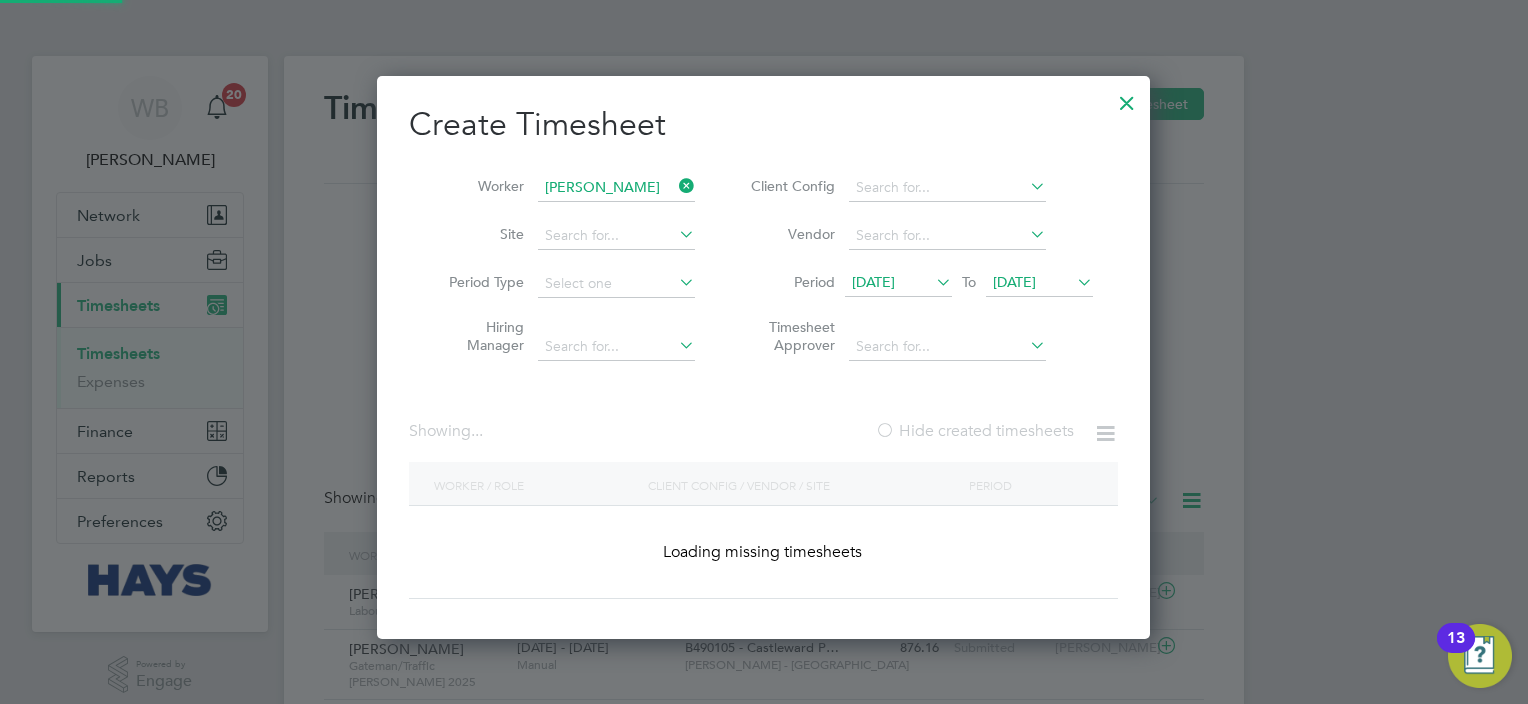 scroll, scrollTop: 10, scrollLeft: 10, axis: both 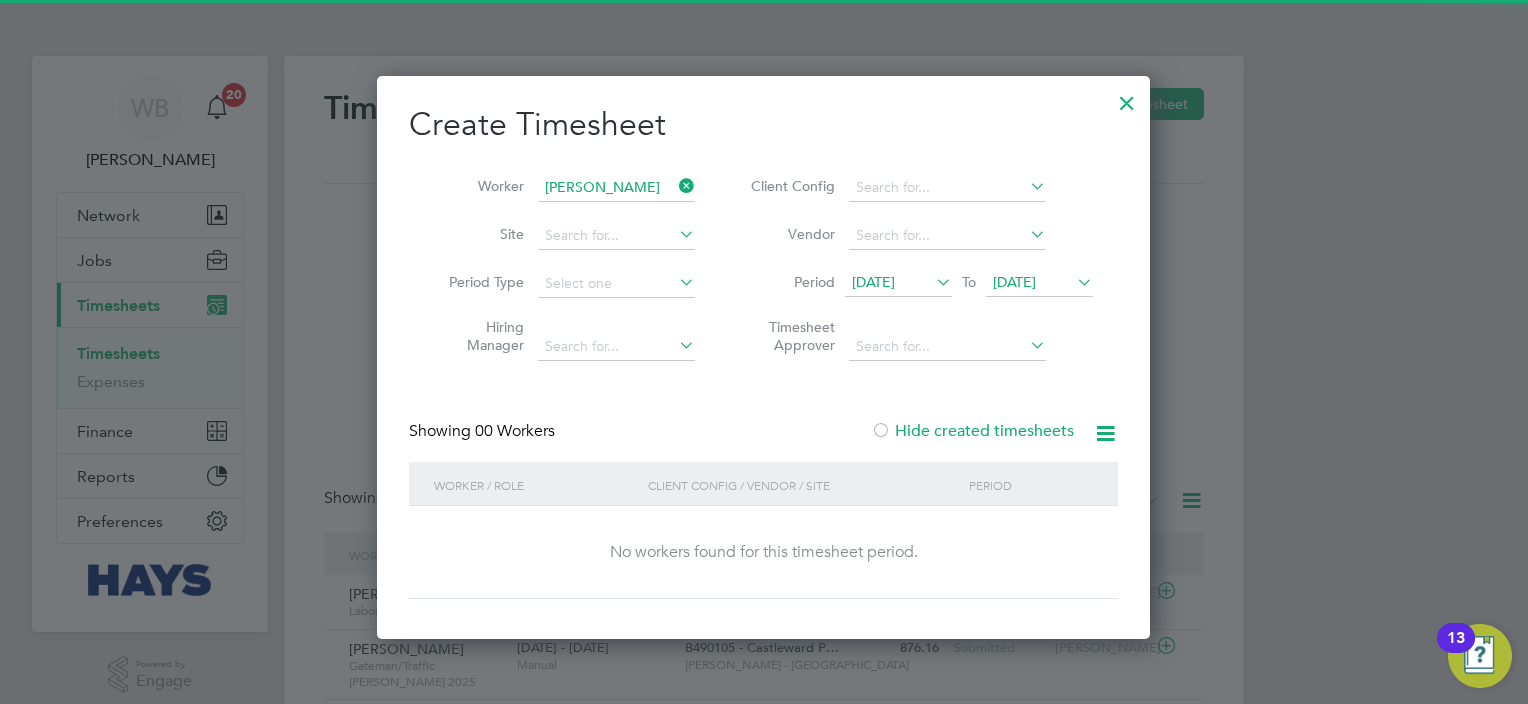 click on "Hide created timesheets" at bounding box center (972, 431) 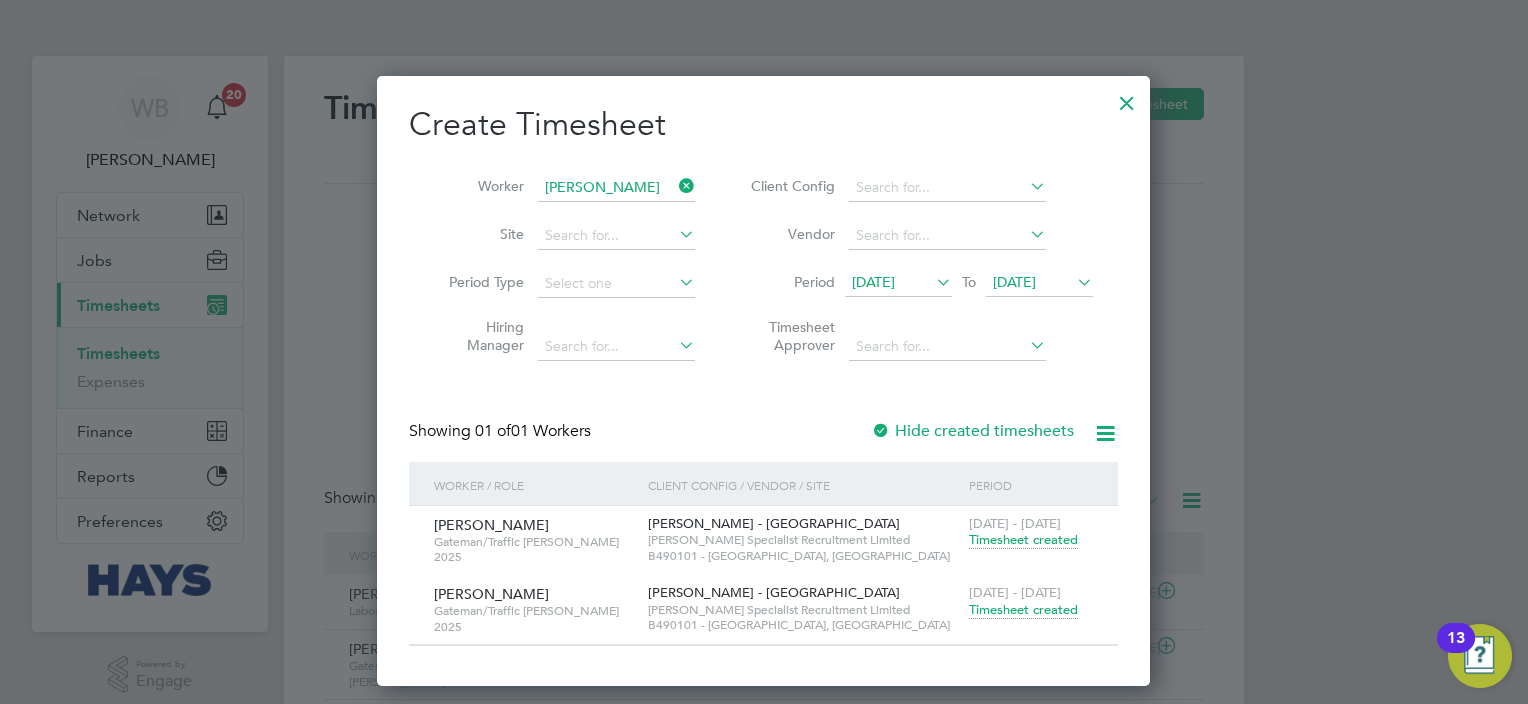 scroll 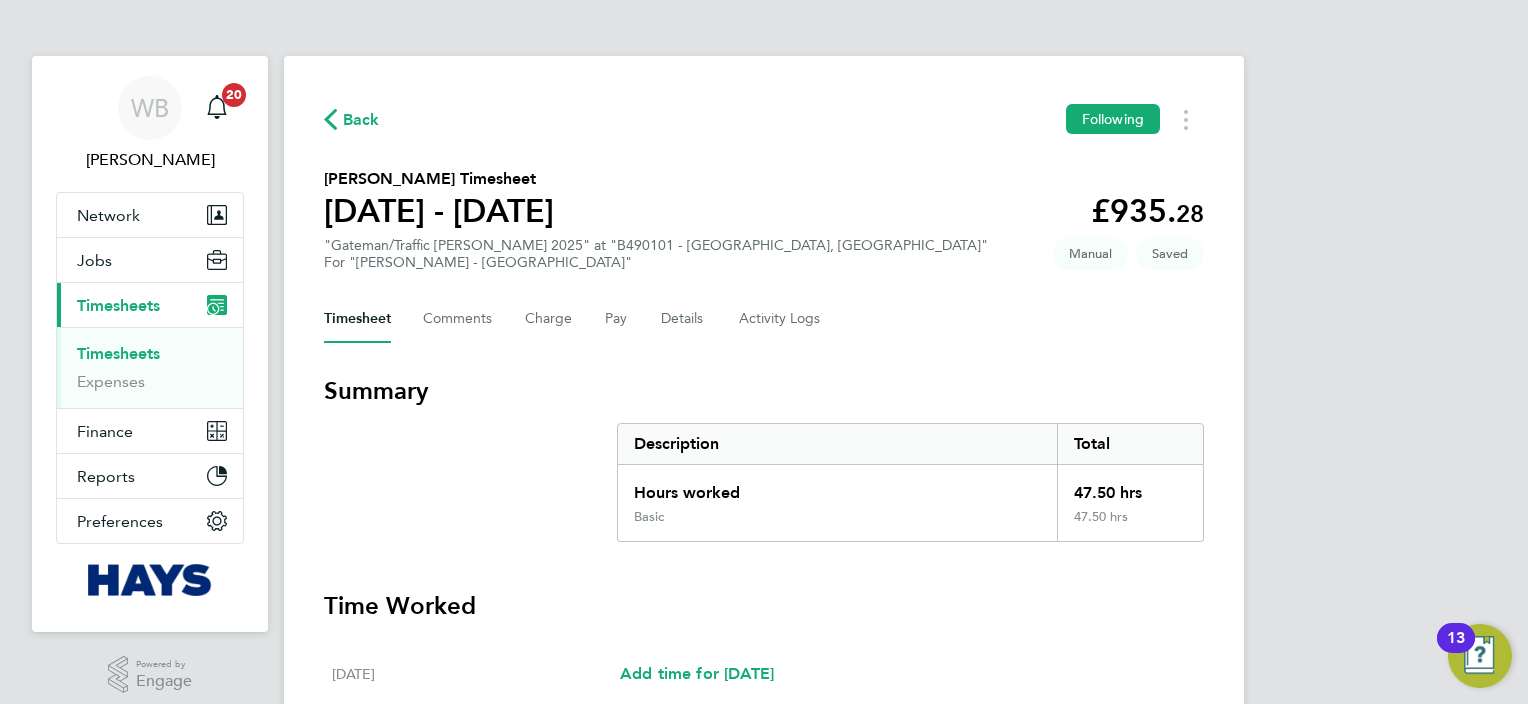 click on "Timesheets" at bounding box center [118, 353] 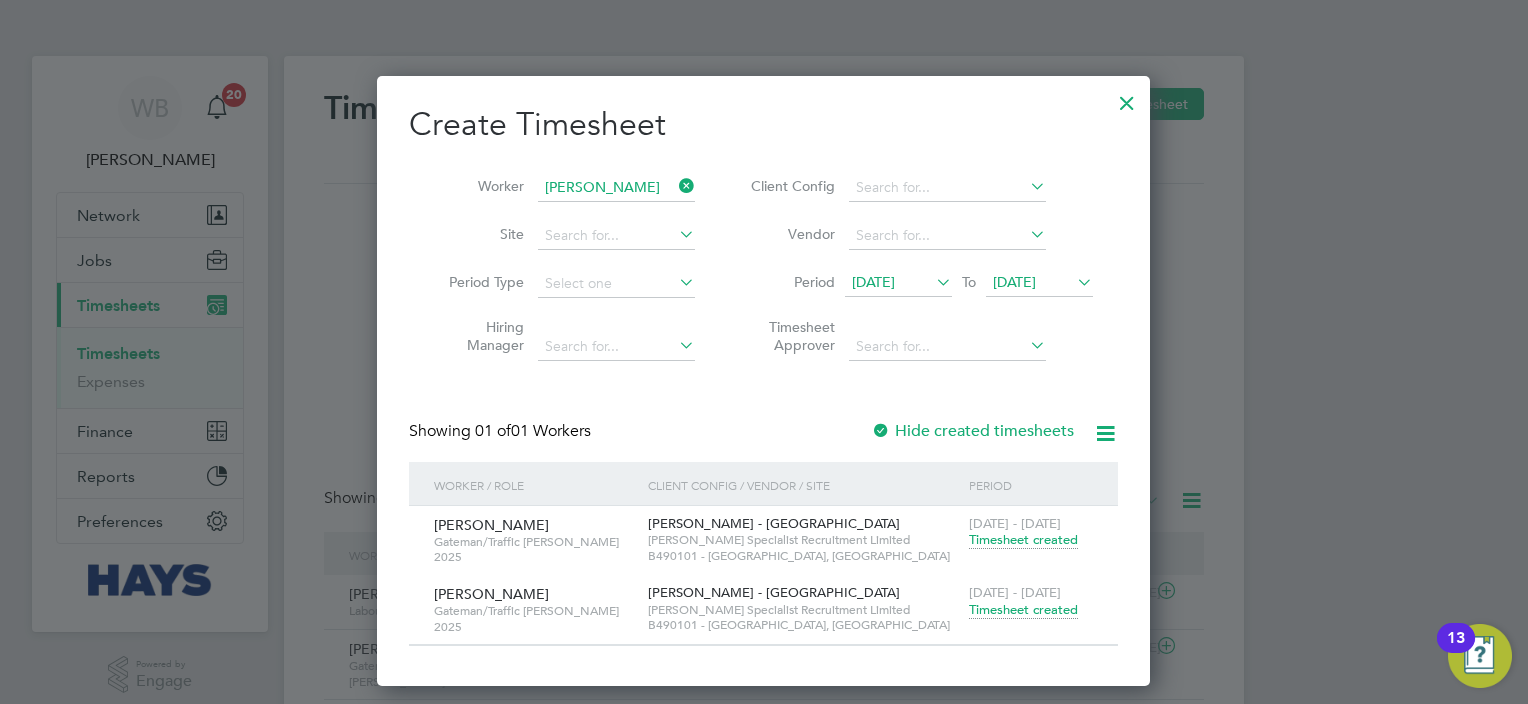 click on "Timesheet created" at bounding box center [1023, 540] 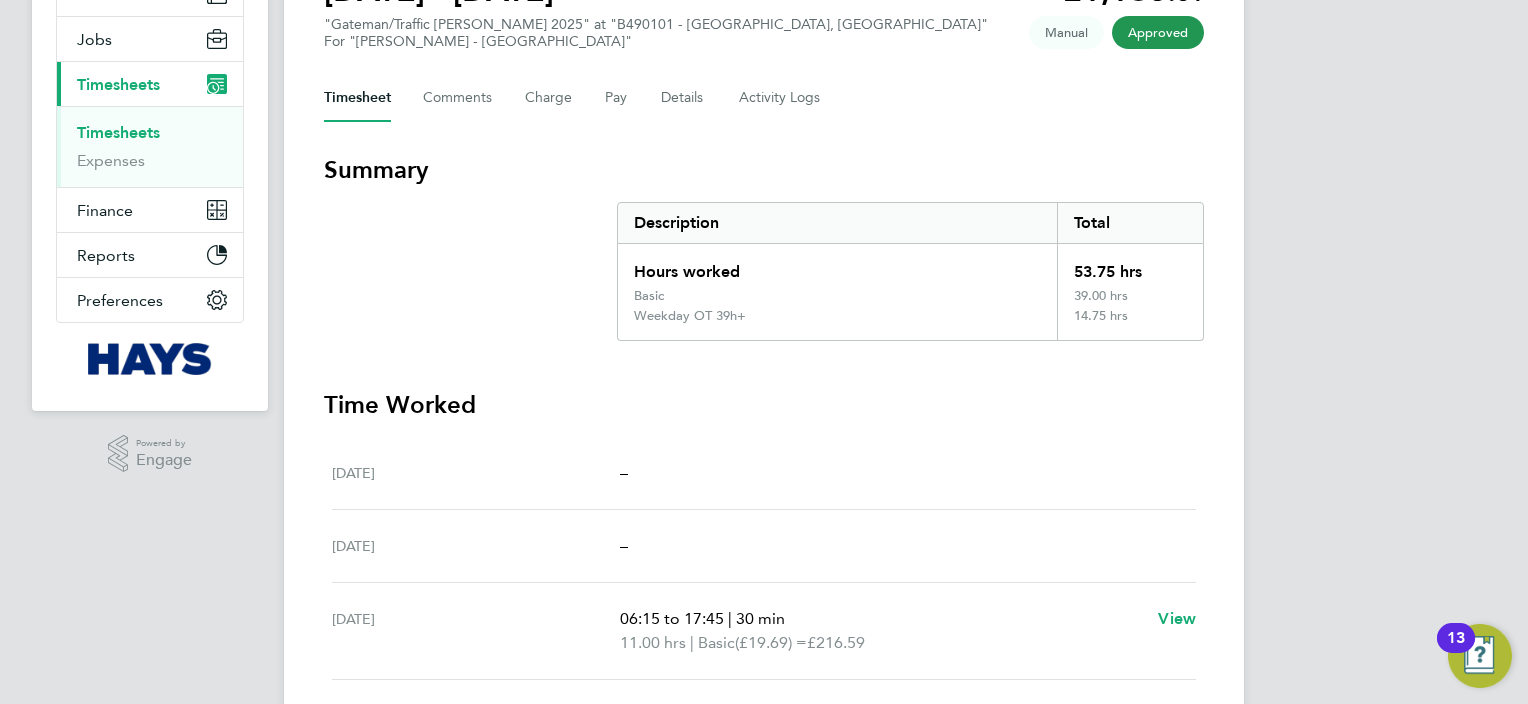 click on "Timesheets" at bounding box center [118, 132] 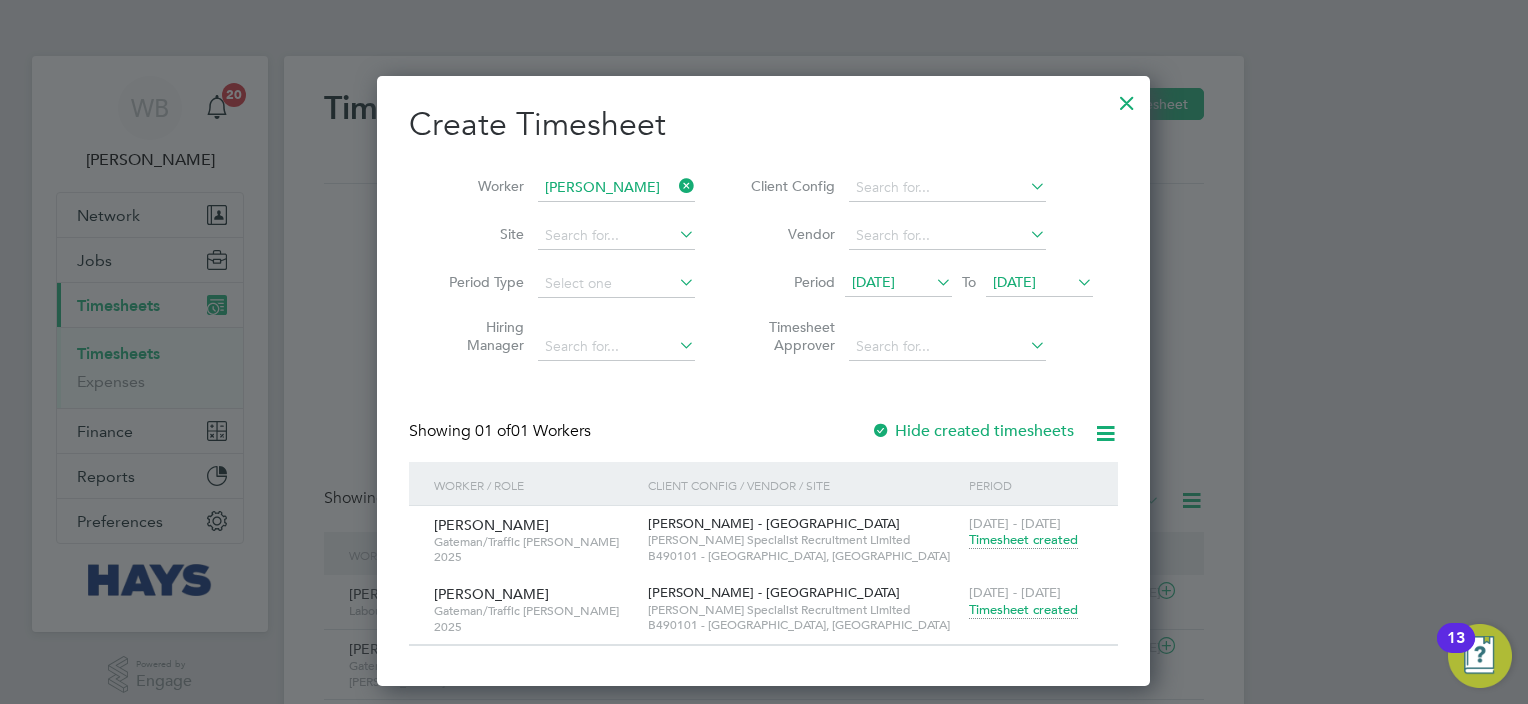 click on "Timesheet created" at bounding box center [1023, 610] 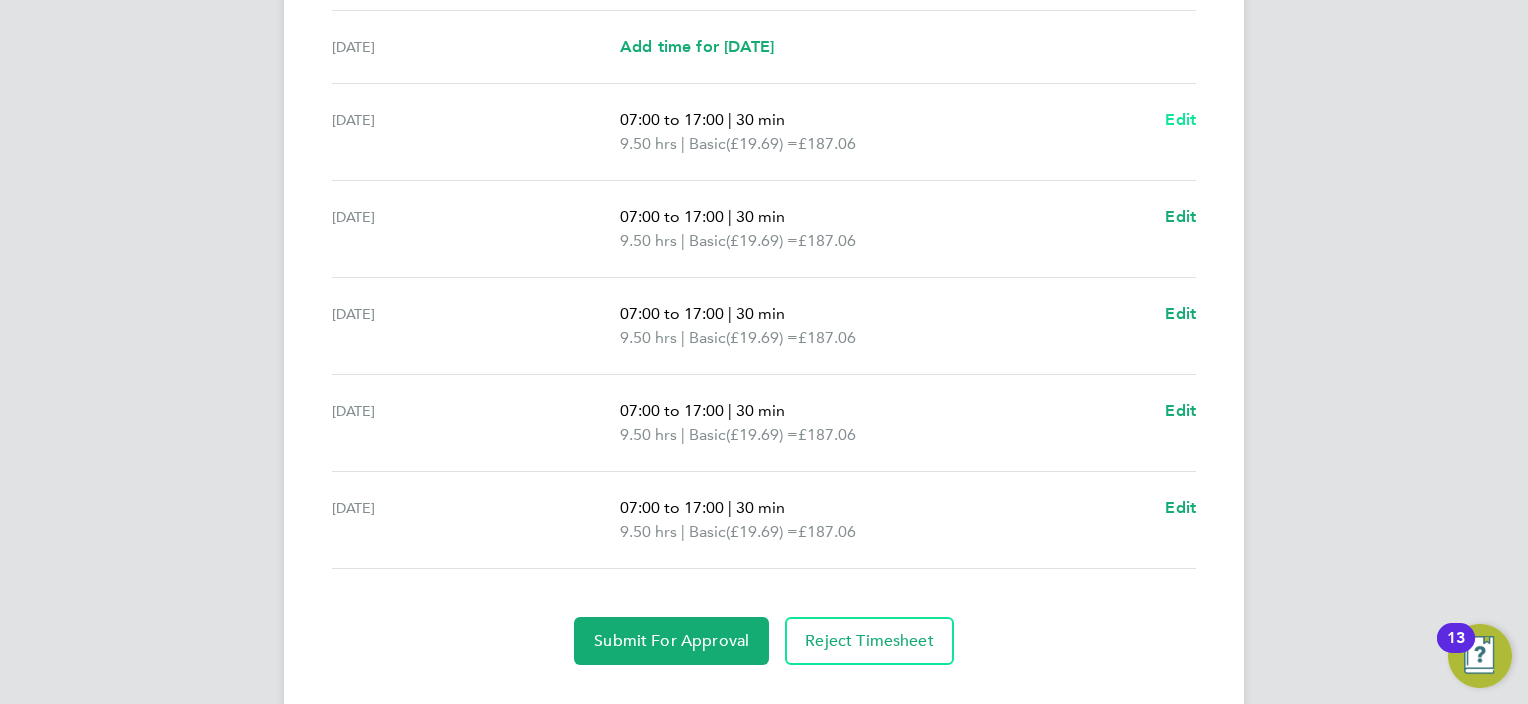 click on "Edit" at bounding box center [1180, 119] 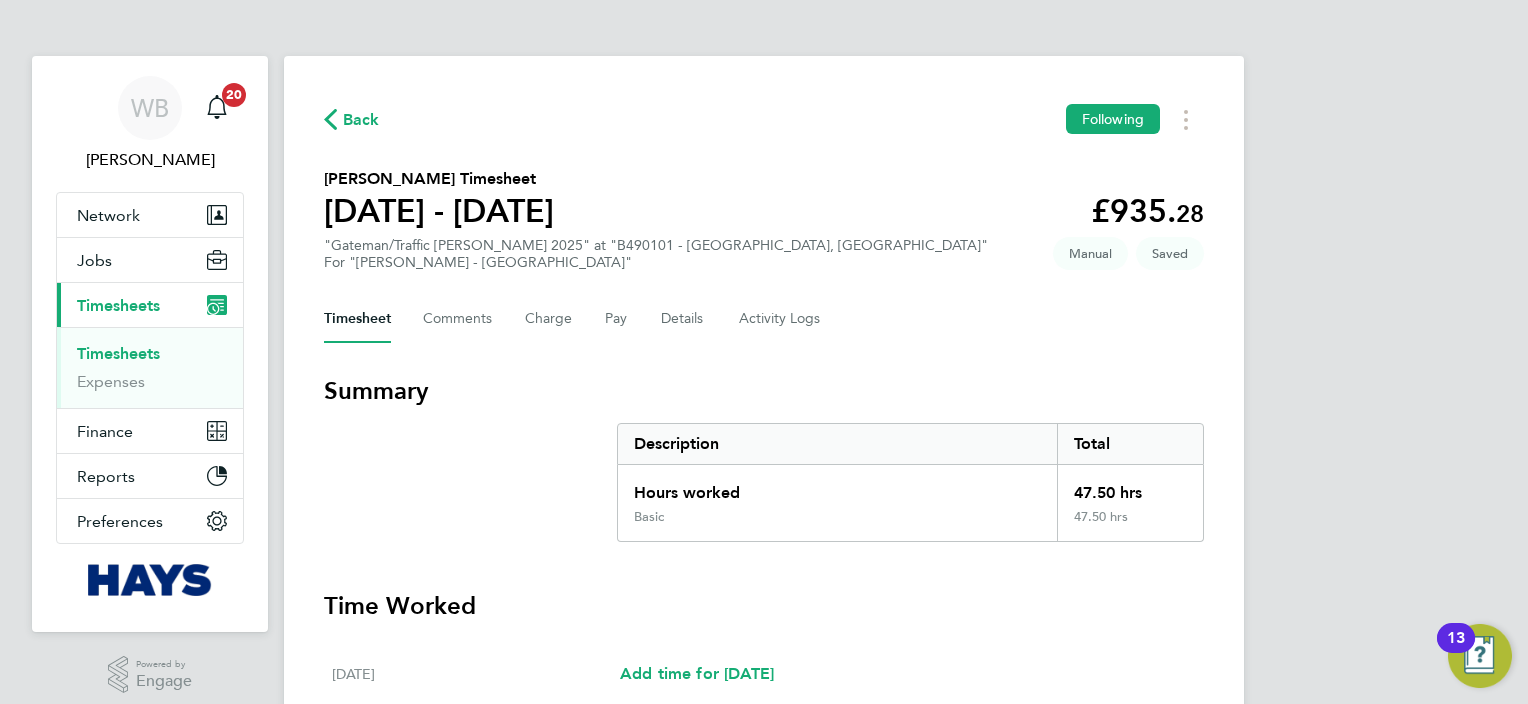 select on "30" 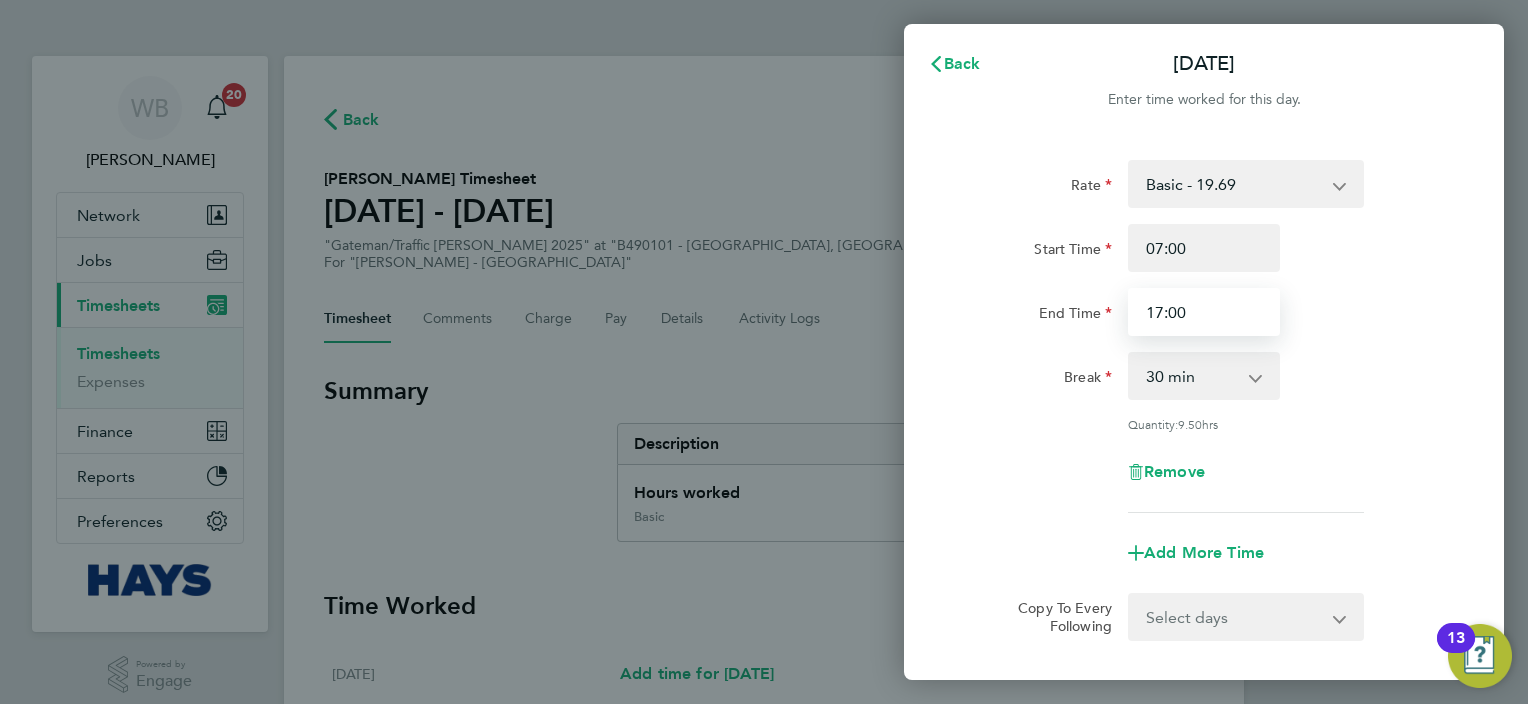 click on "17:00" at bounding box center (1204, 312) 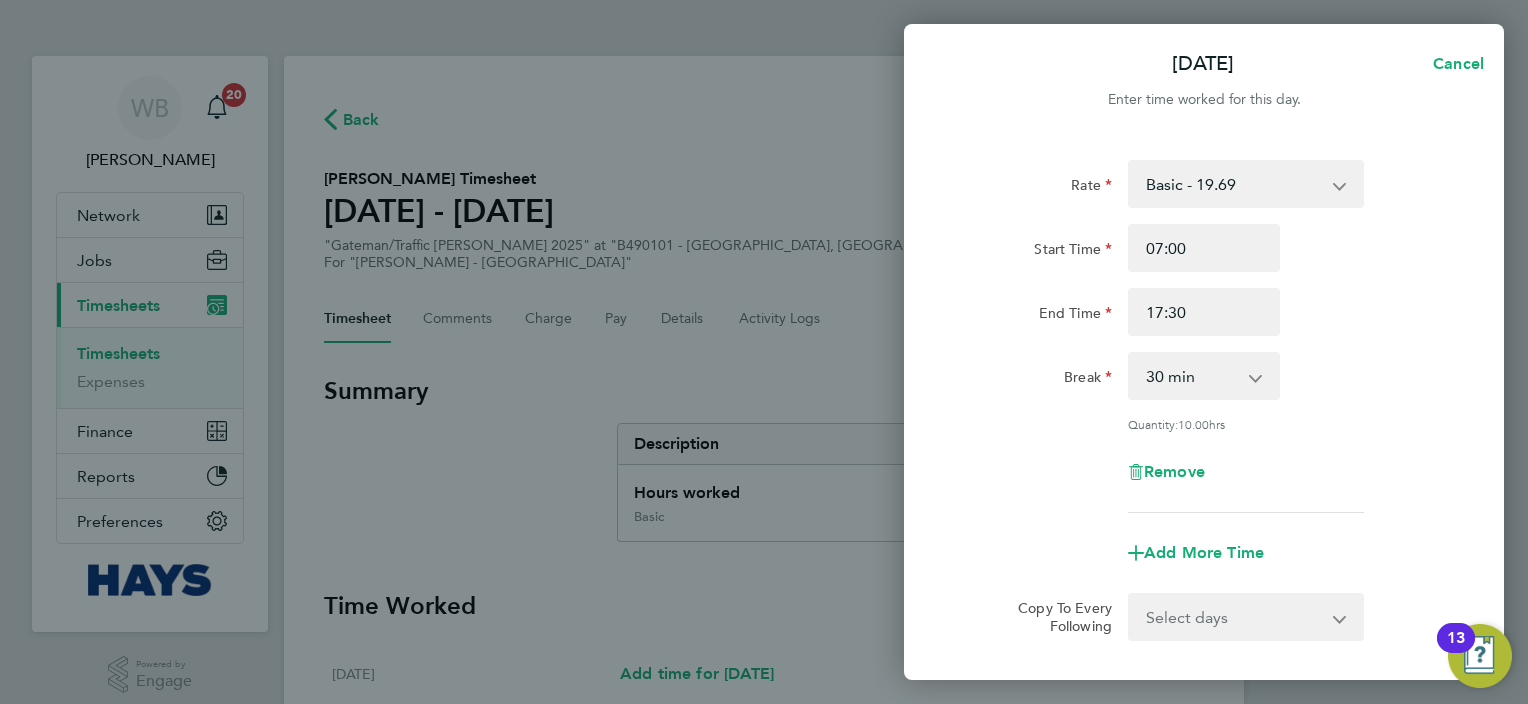 click on "Rate  Basic - 19.69   Weekday OT 39h+ - 28.40   Sat first 4h - 28.40   Sat after 4h - 37.11   [DATE] - 37.11   Bank Holiday - 37.11
Start Time 07:00 End Time 17:30 Break  0 min   15 min   30 min   45 min   60 min   75 min   90 min
Quantity:  10.00  hrs
Remove" 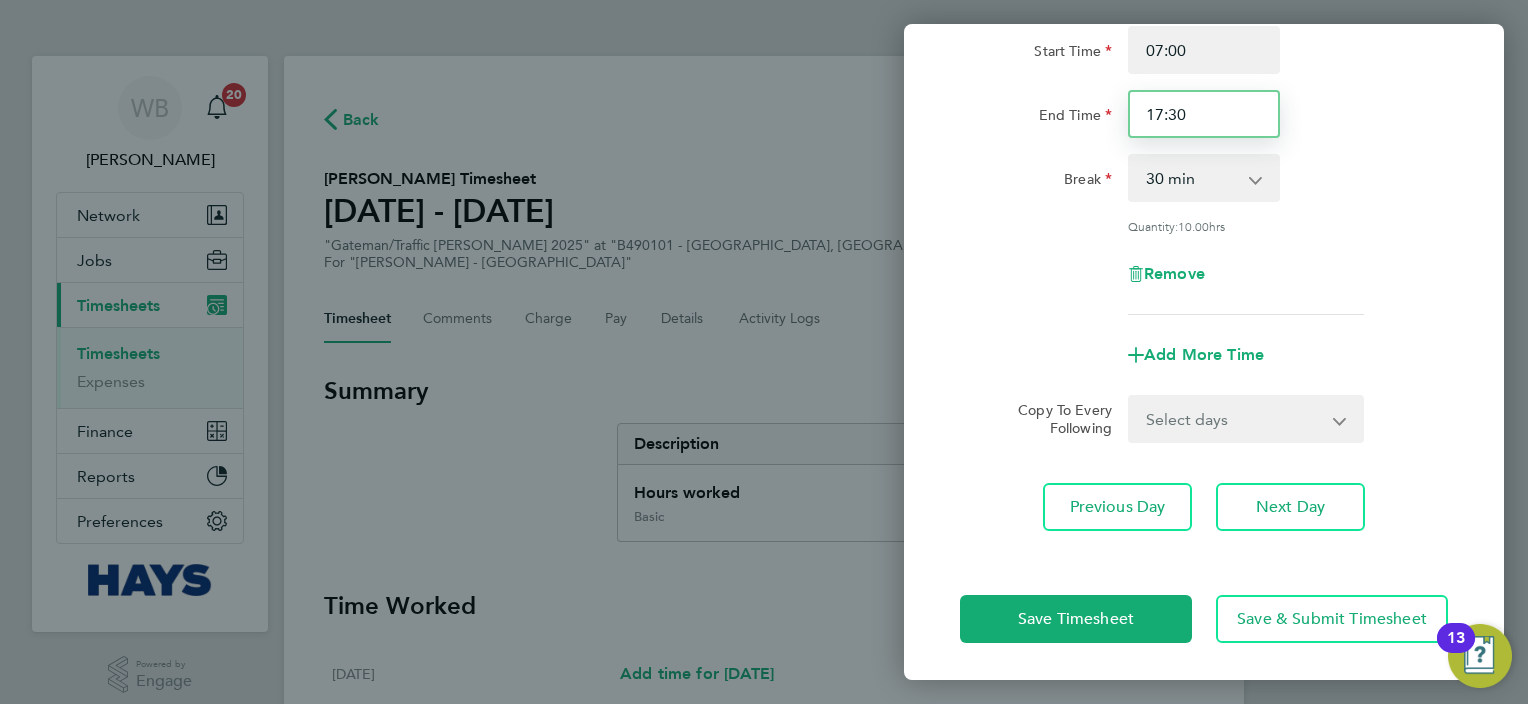 click on "17:30" at bounding box center (1204, 114) 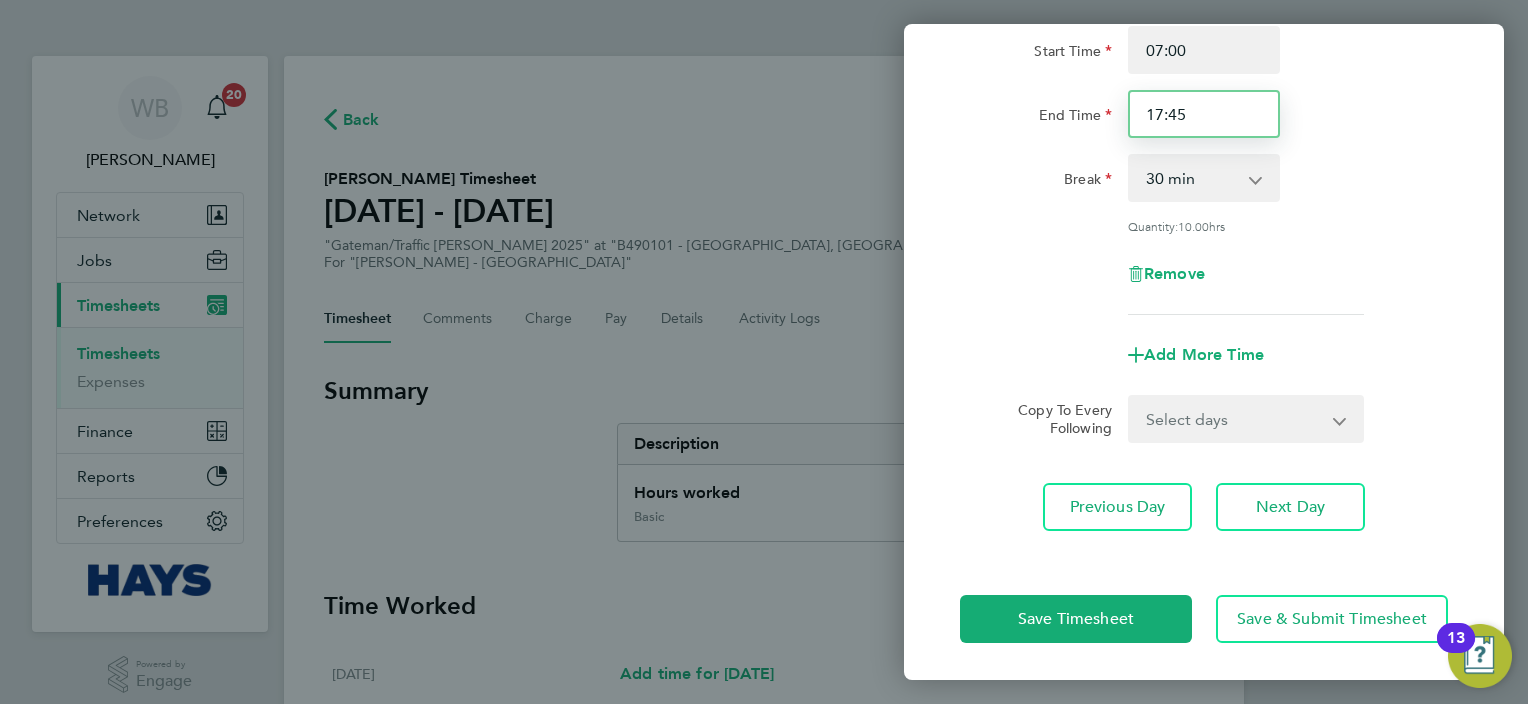 type on "17:45" 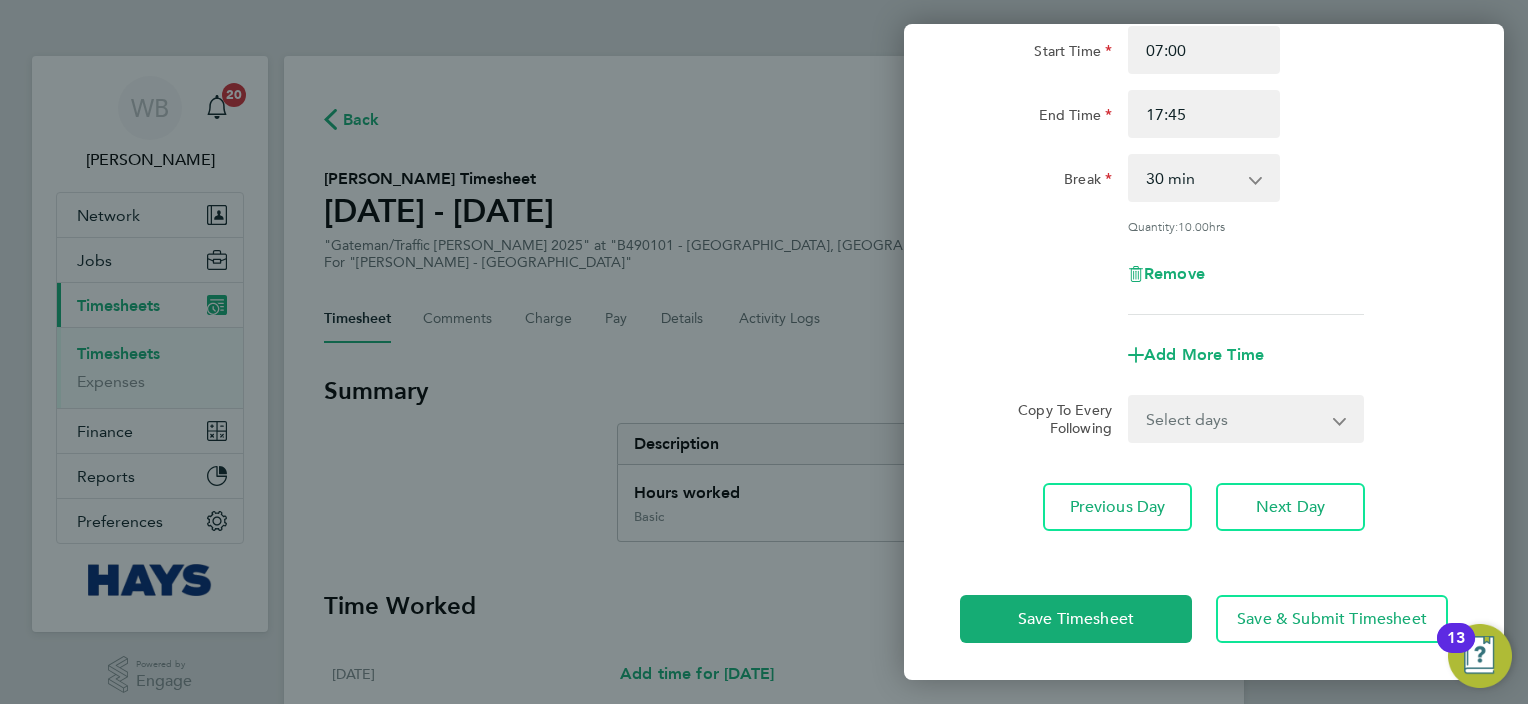 click on "Remove" 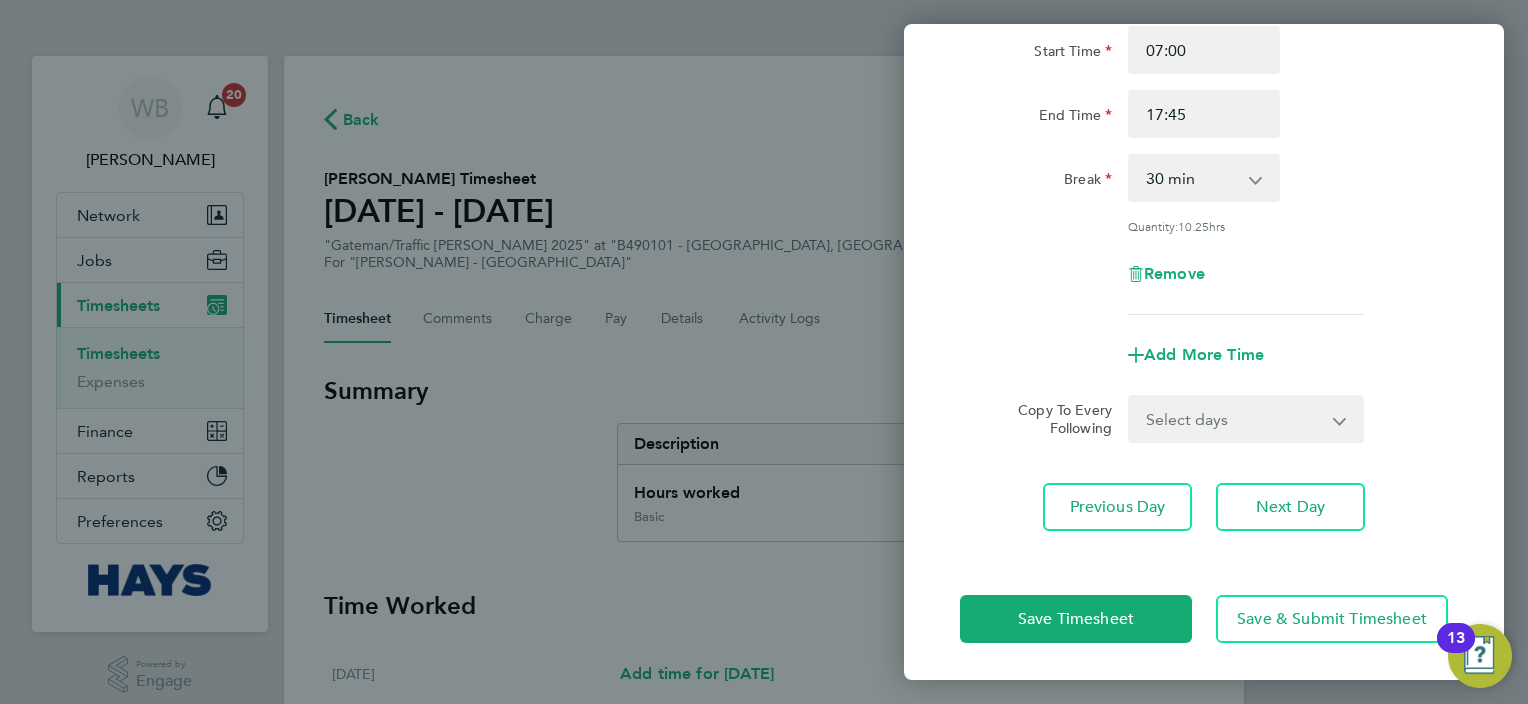 click on "Select days   Day   [DATE]   [DATE]   [DATE]   [DATE]" at bounding box center (1235, 419) 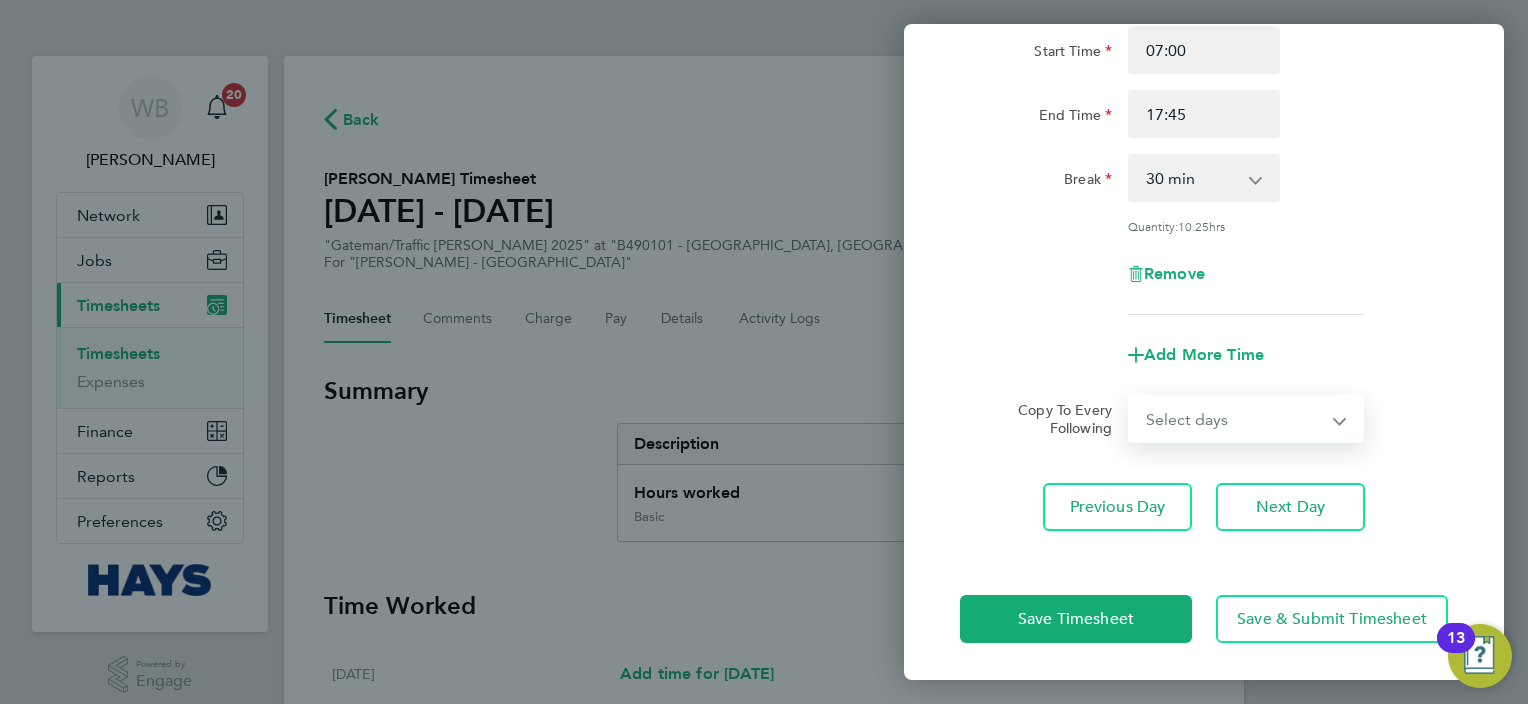 select on "DAY" 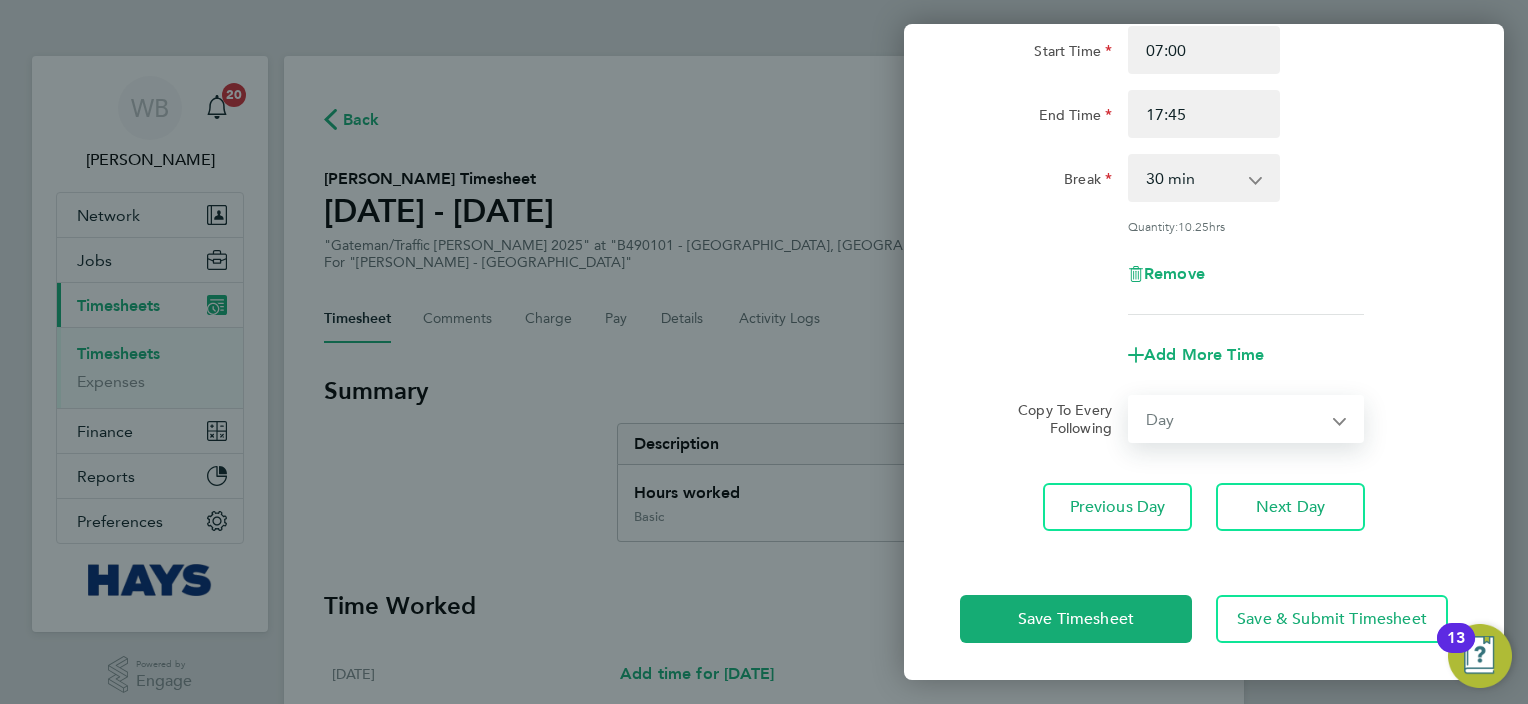 click on "Select days   Day   [DATE]   [DATE]   [DATE]   [DATE]" at bounding box center (1235, 419) 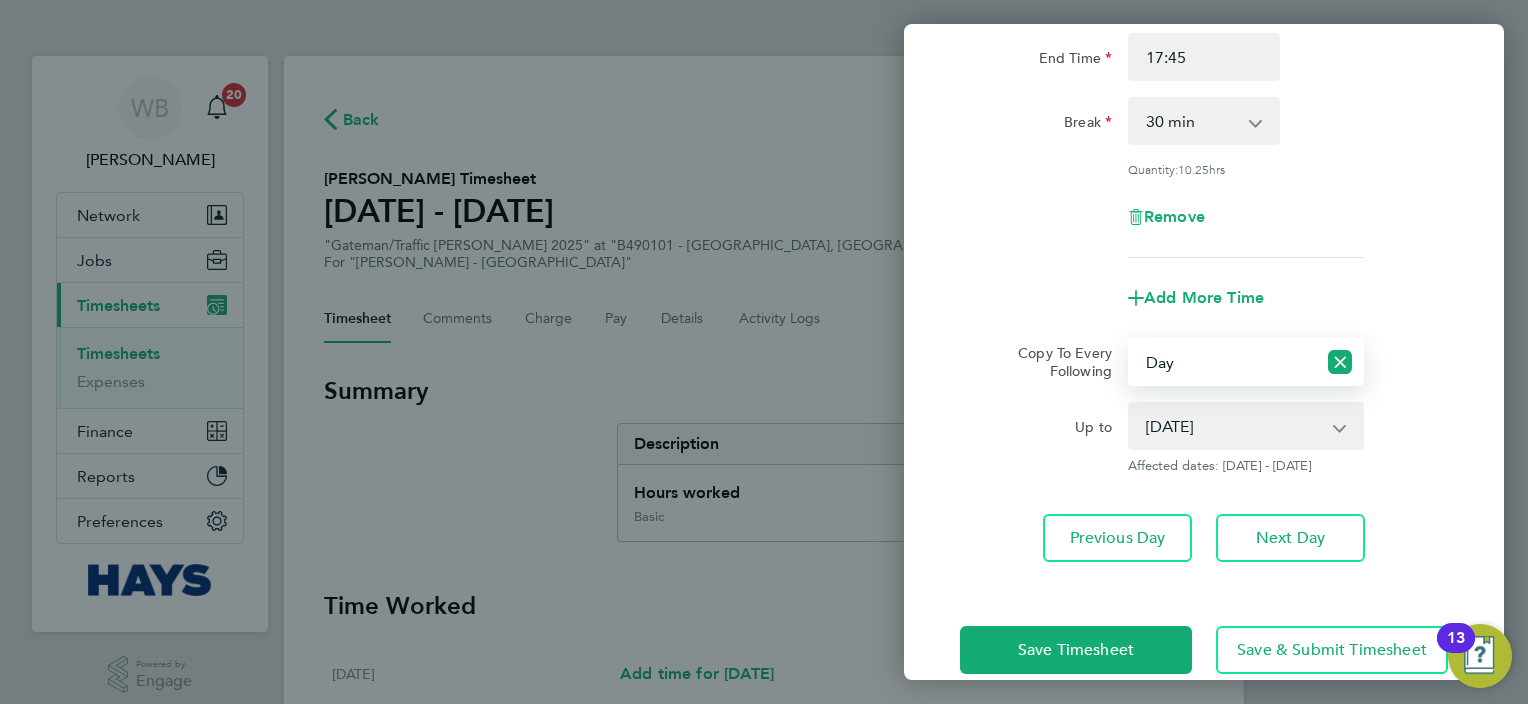 scroll, scrollTop: 286, scrollLeft: 0, axis: vertical 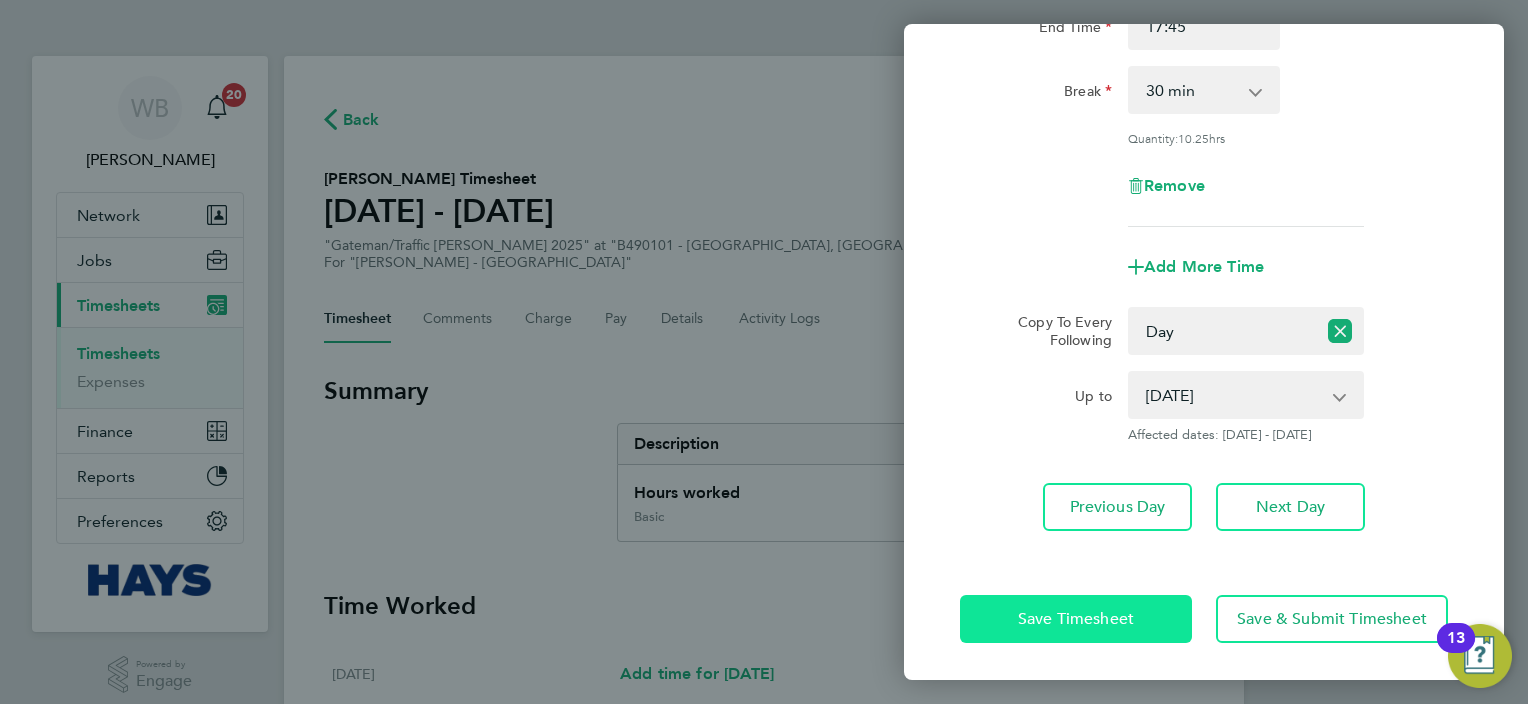 click on "Save Timesheet" 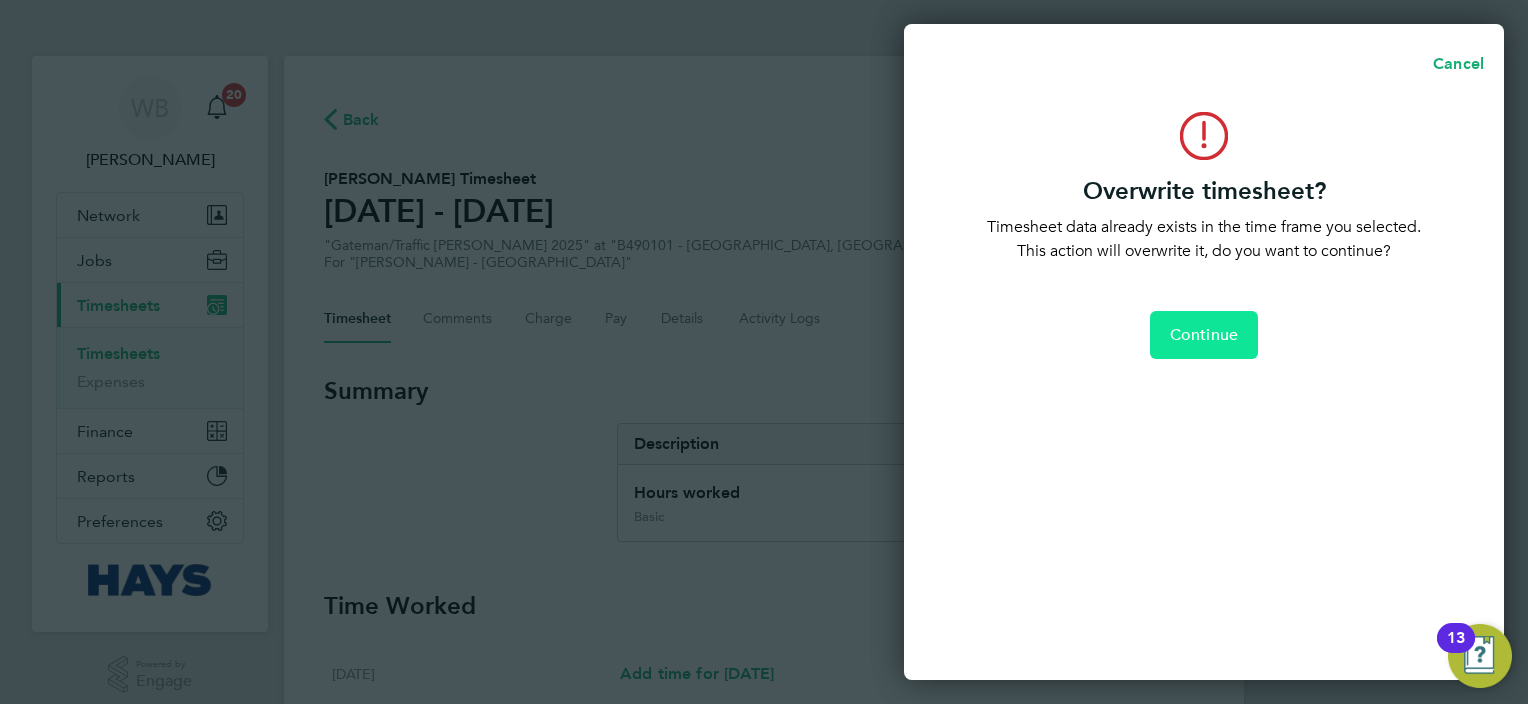 click on "Continue" 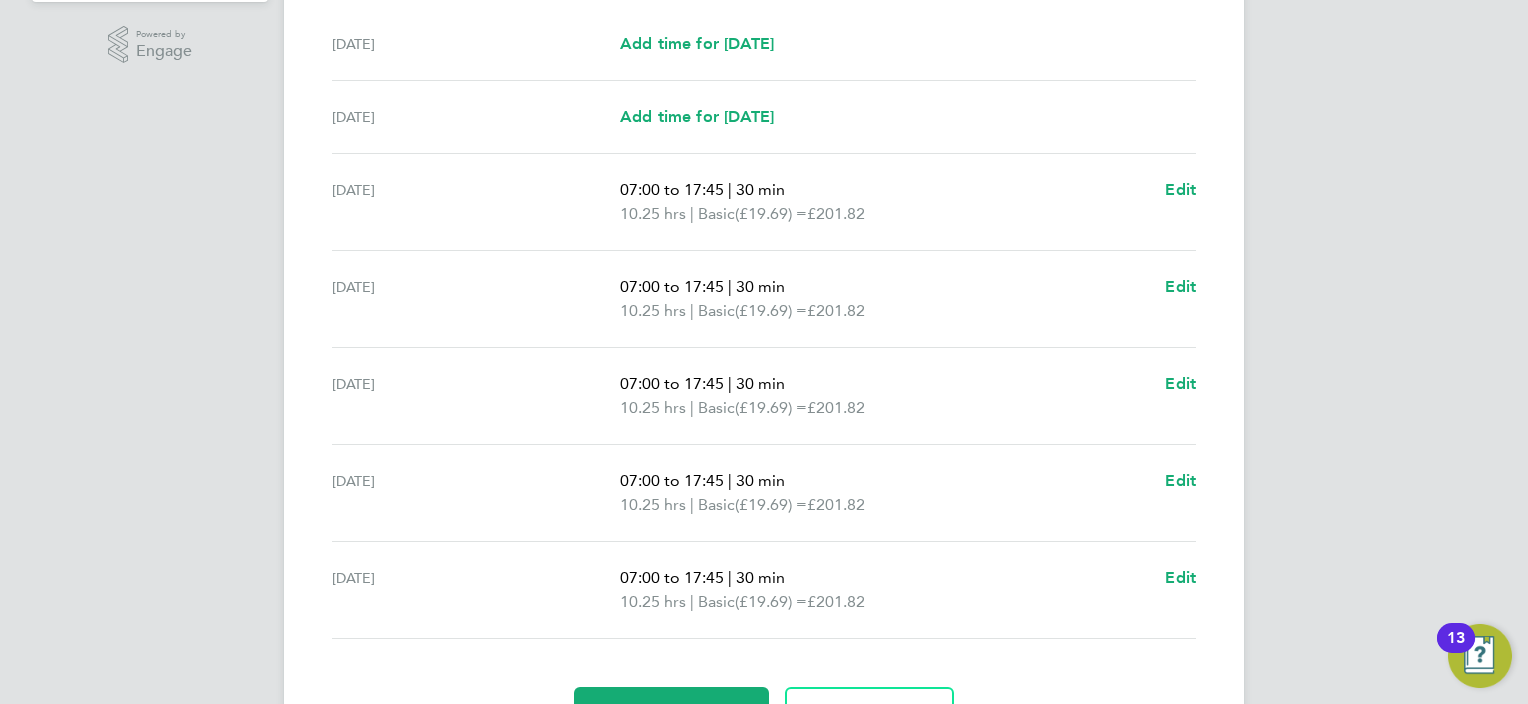 scroll, scrollTop: 738, scrollLeft: 0, axis: vertical 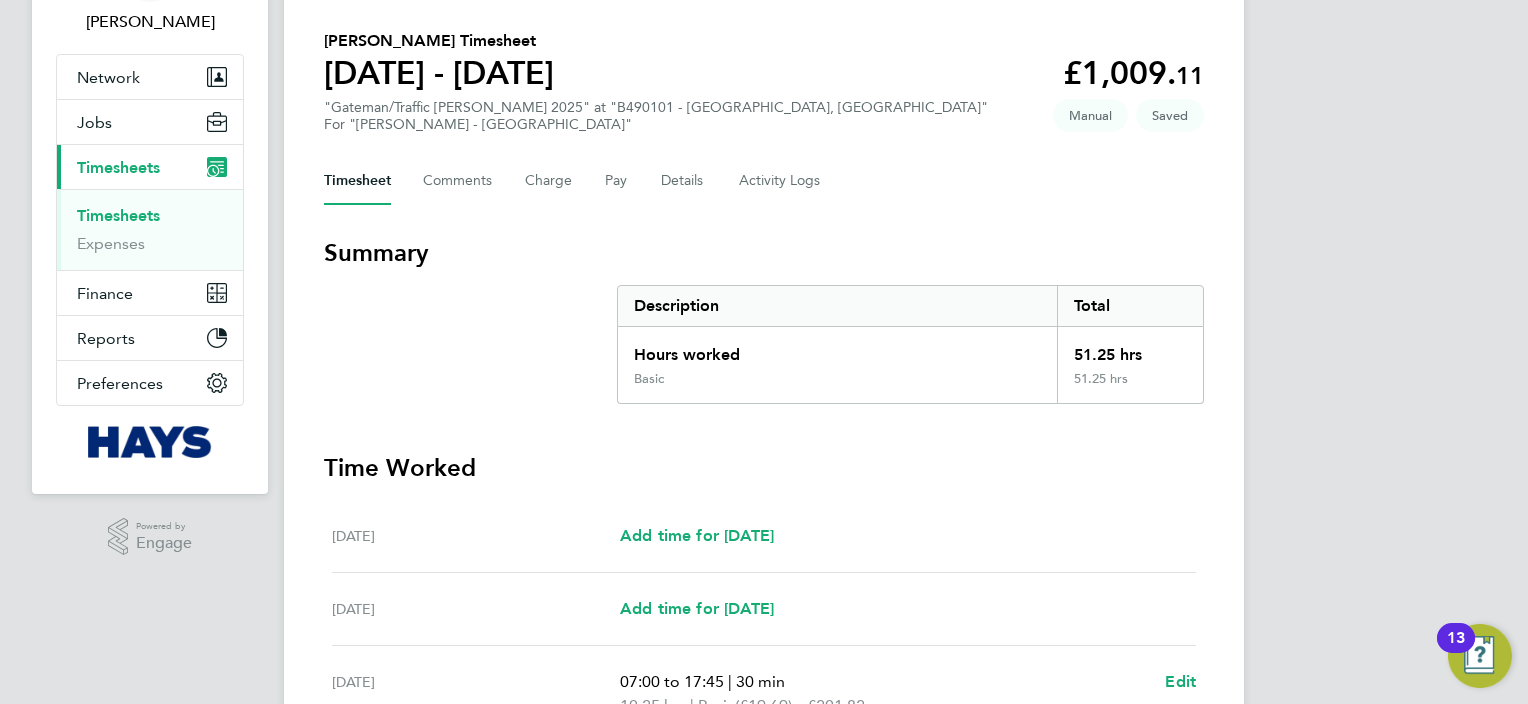 click on "Timesheets" at bounding box center (118, 215) 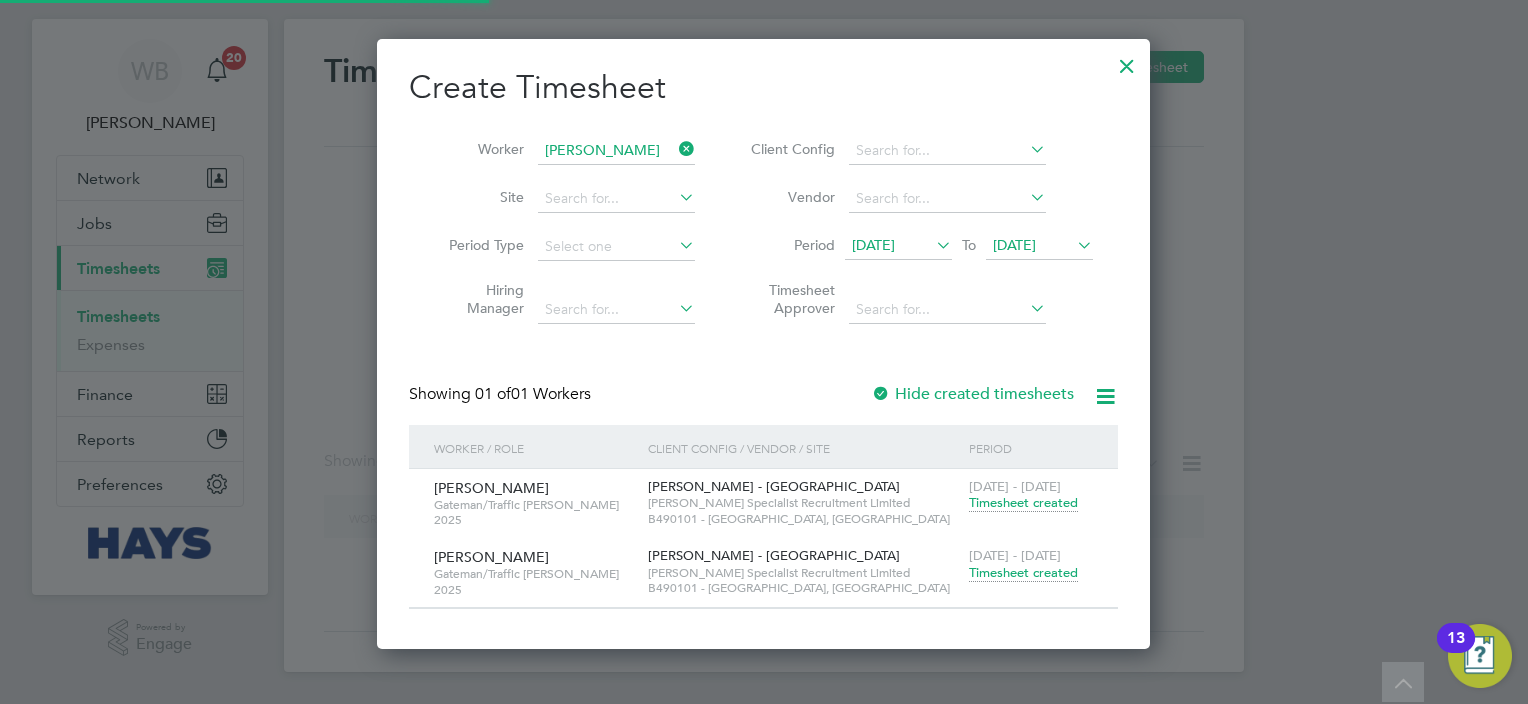 scroll, scrollTop: 0, scrollLeft: 0, axis: both 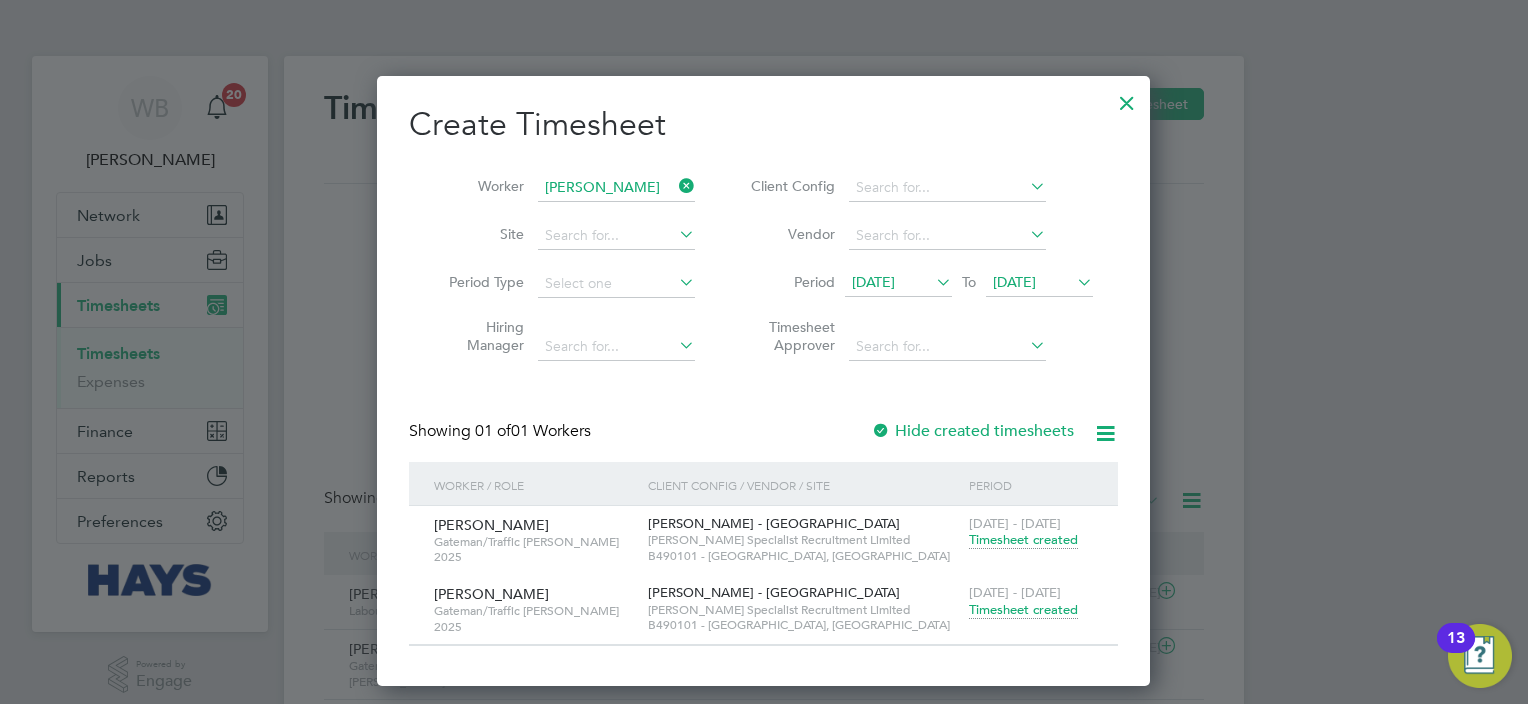 click on "Timesheet created" at bounding box center [1023, 540] 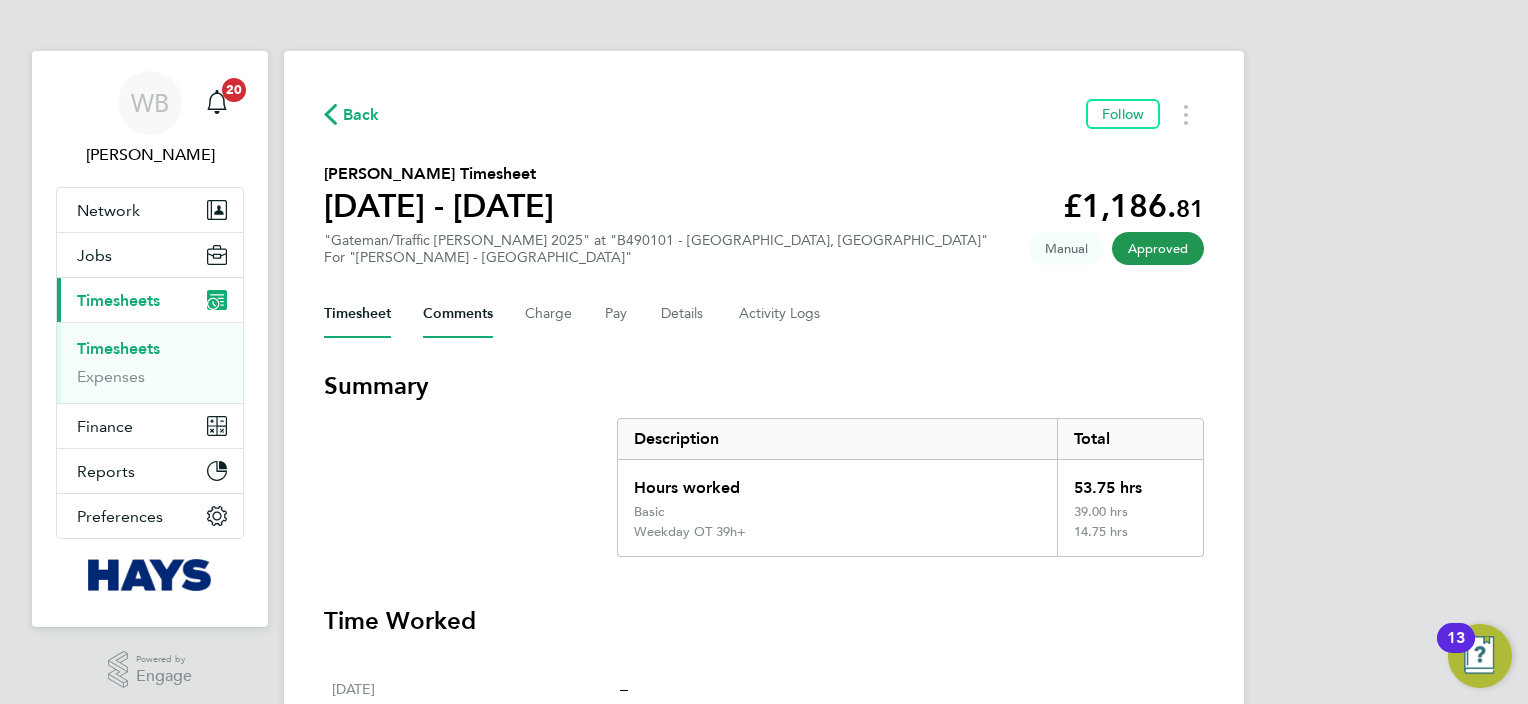 scroll, scrollTop: 0, scrollLeft: 0, axis: both 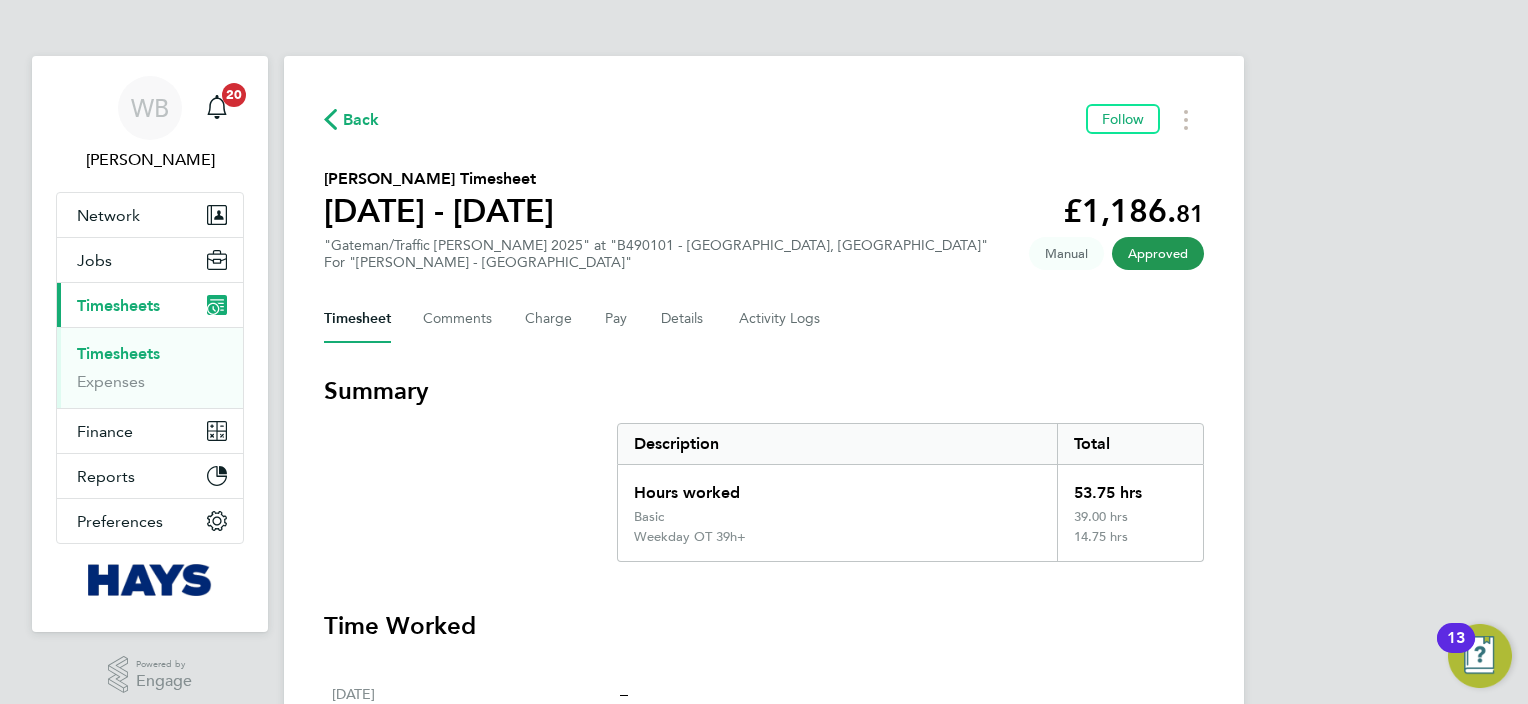 click on "Timesheets" at bounding box center [118, 353] 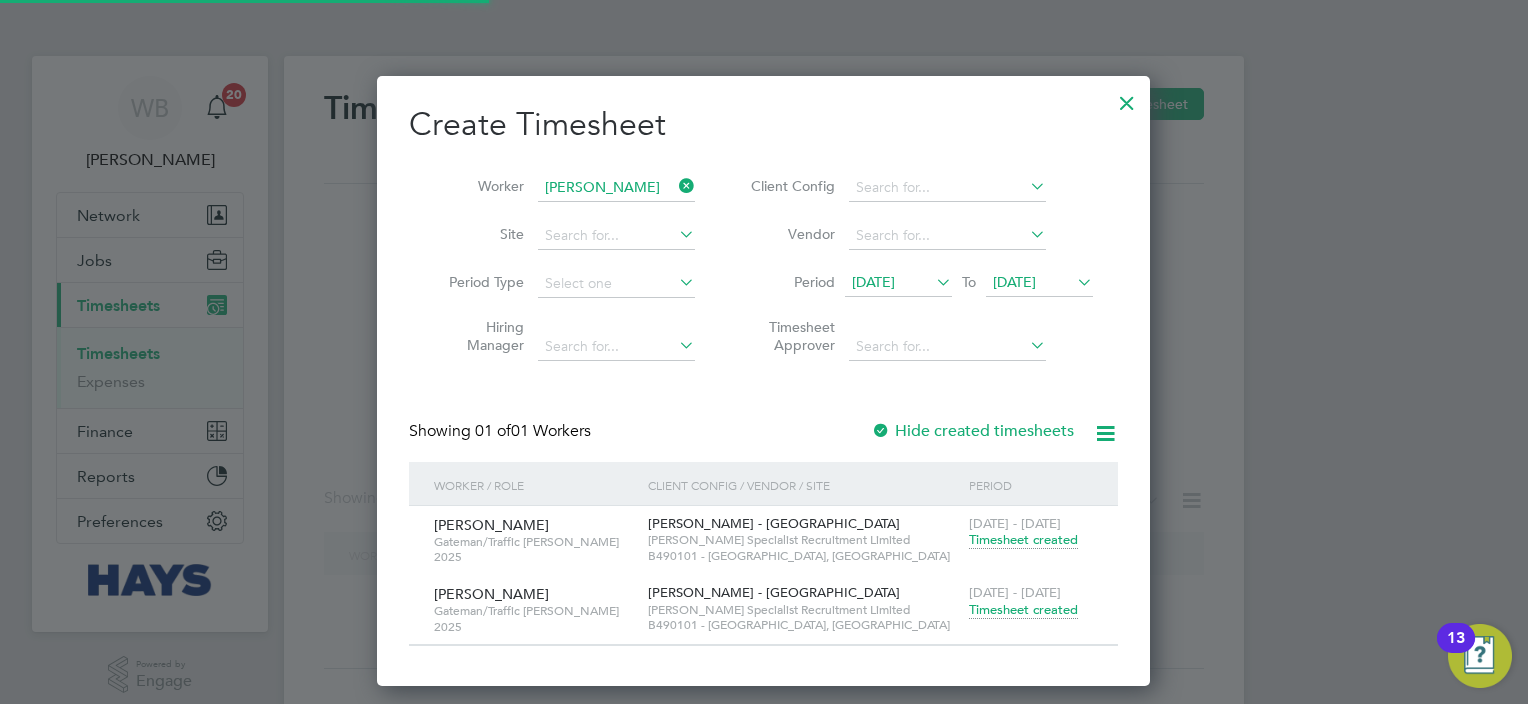 scroll, scrollTop: 9, scrollLeft: 10, axis: both 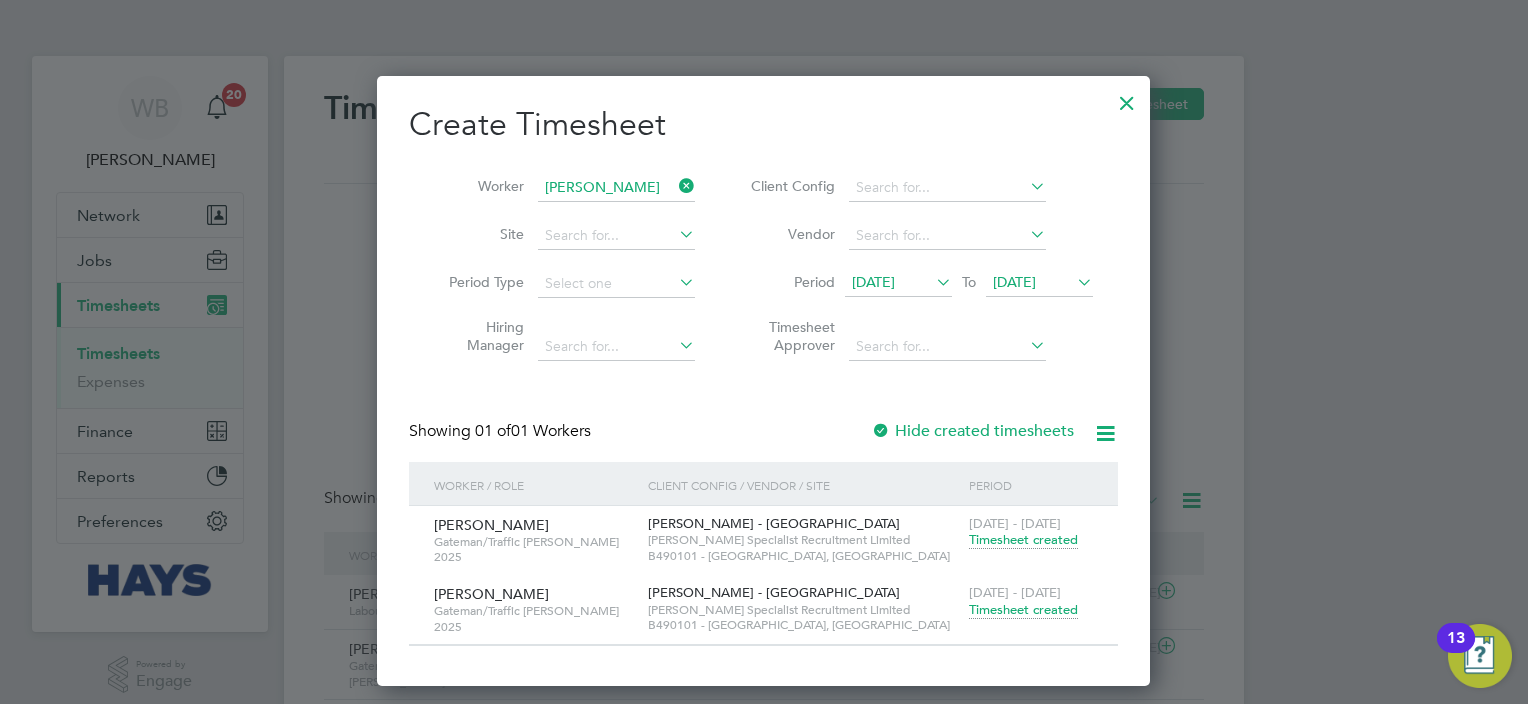 click on "Timesheet created" at bounding box center (1023, 610) 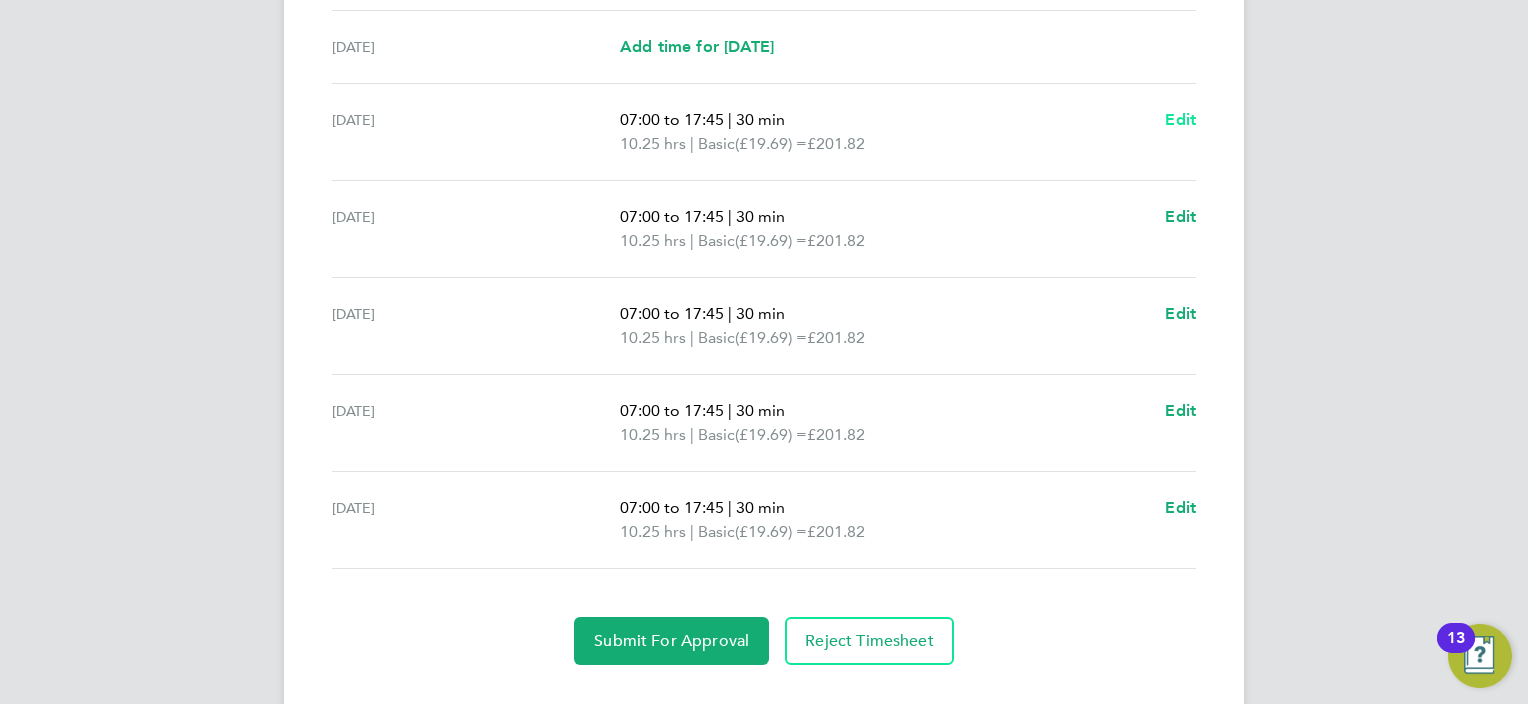 click on "Edit" at bounding box center (1180, 119) 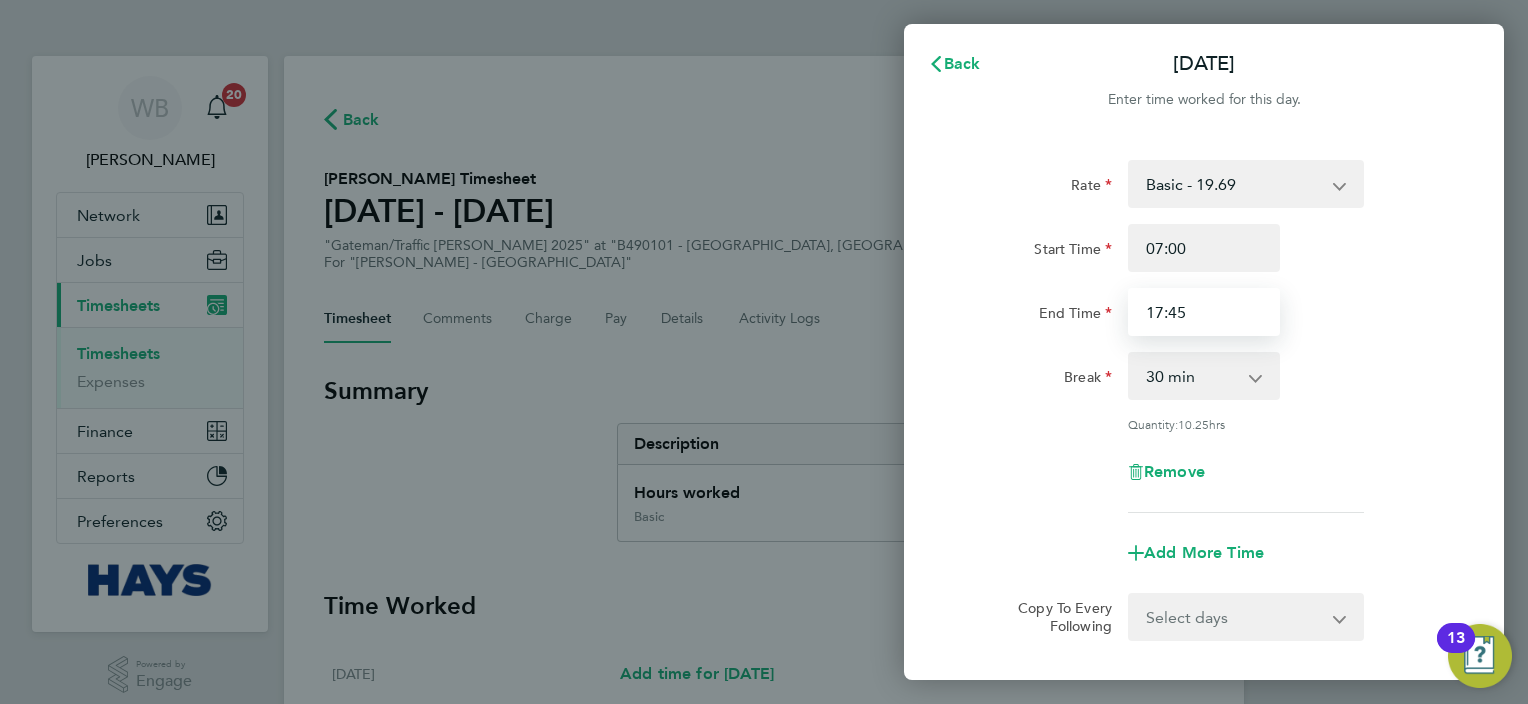click on "17:45" at bounding box center (1204, 312) 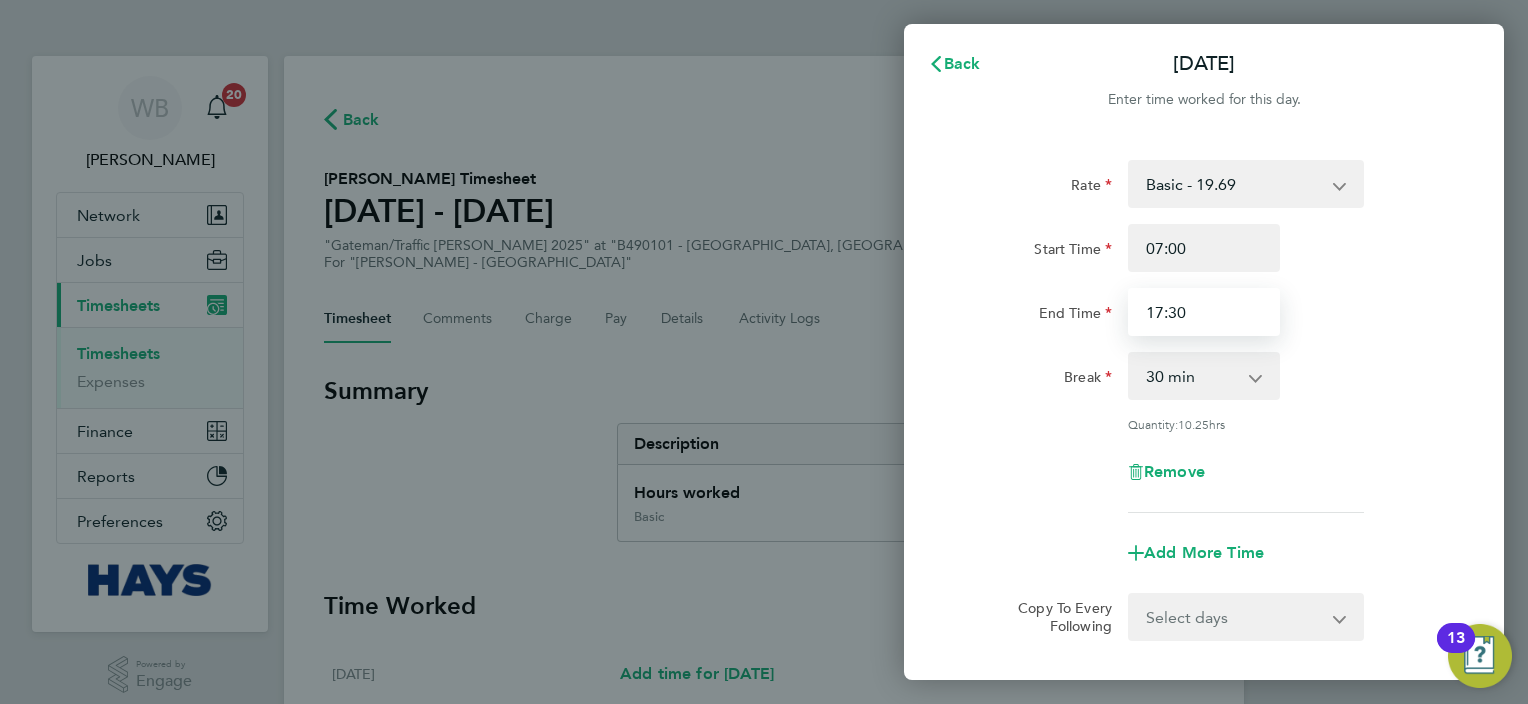 type on "17:30" 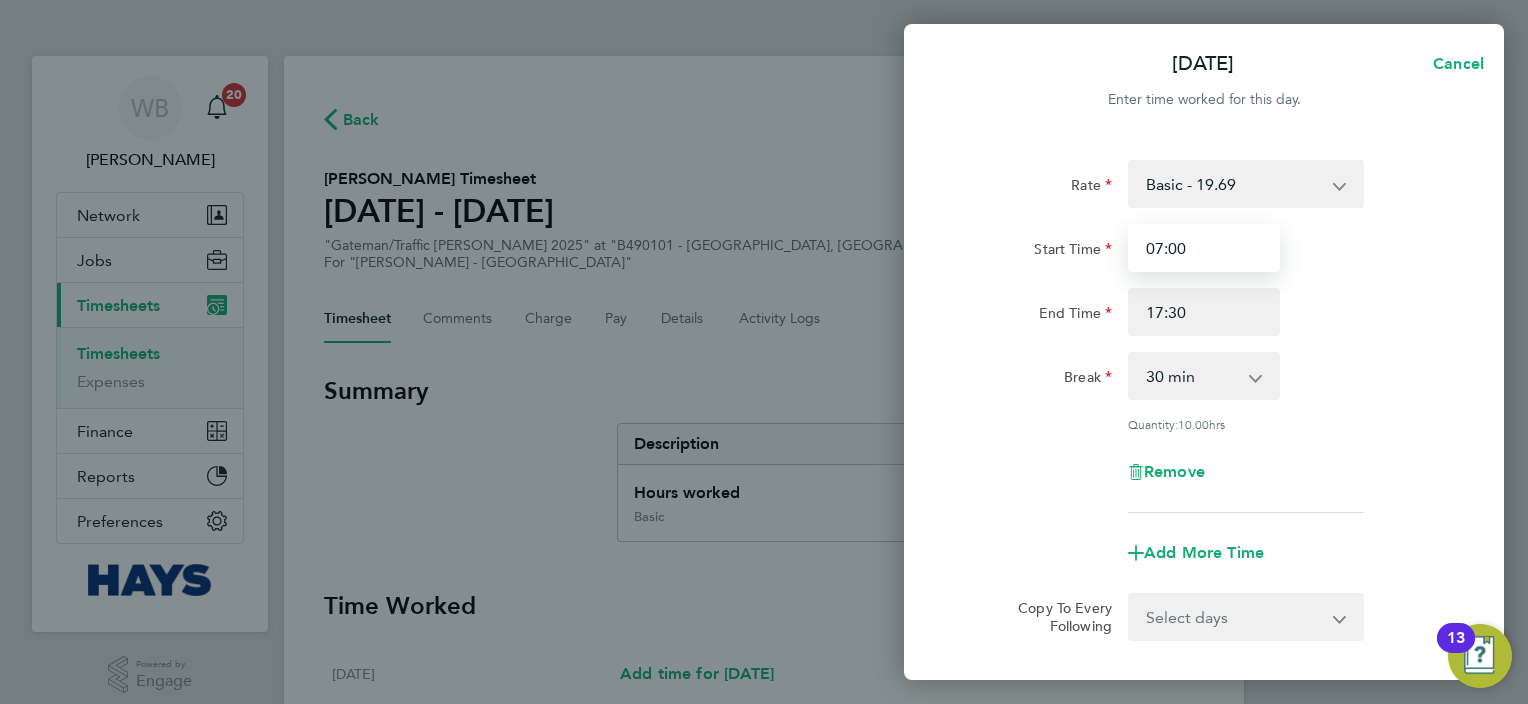 drag, startPoint x: 1192, startPoint y: 256, endPoint x: 1073, endPoint y: 244, distance: 119.60351 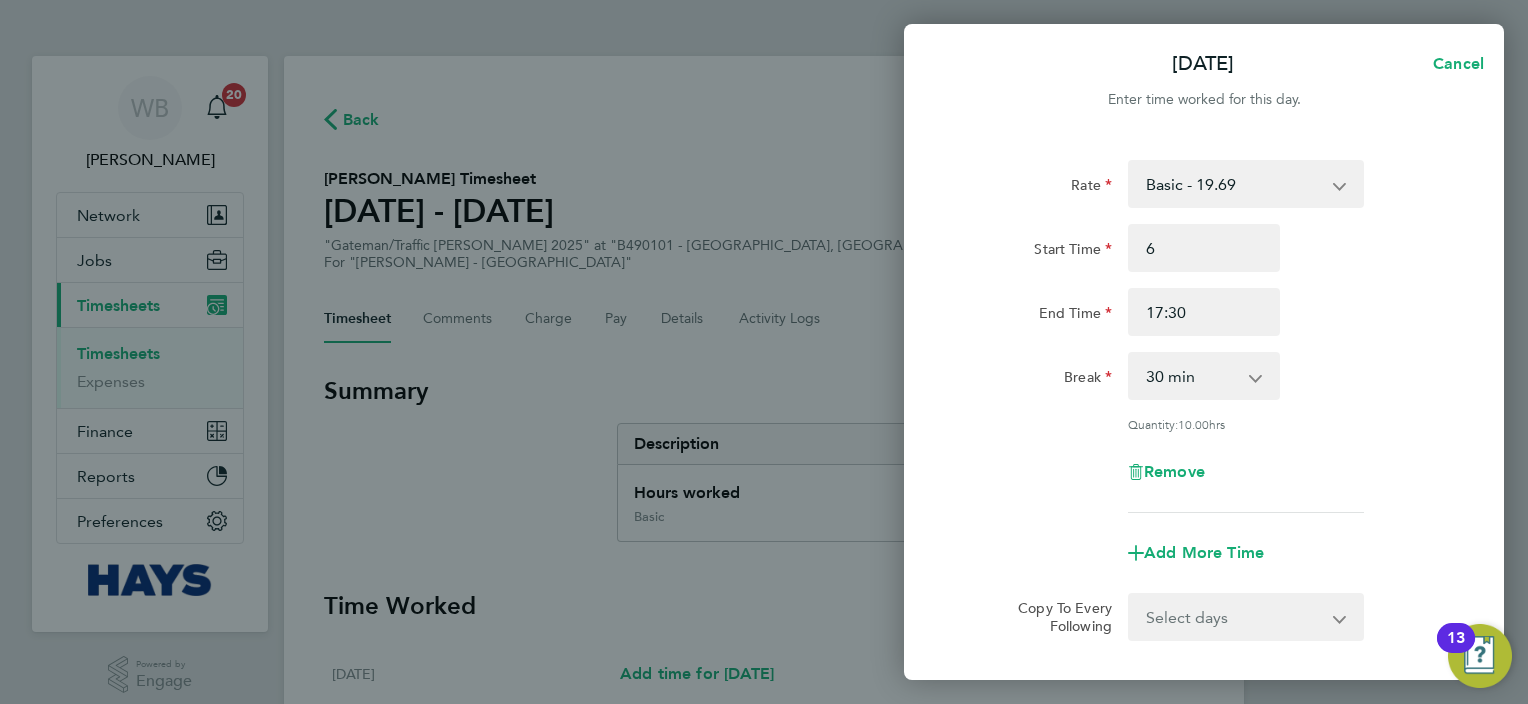 type on "06:00" 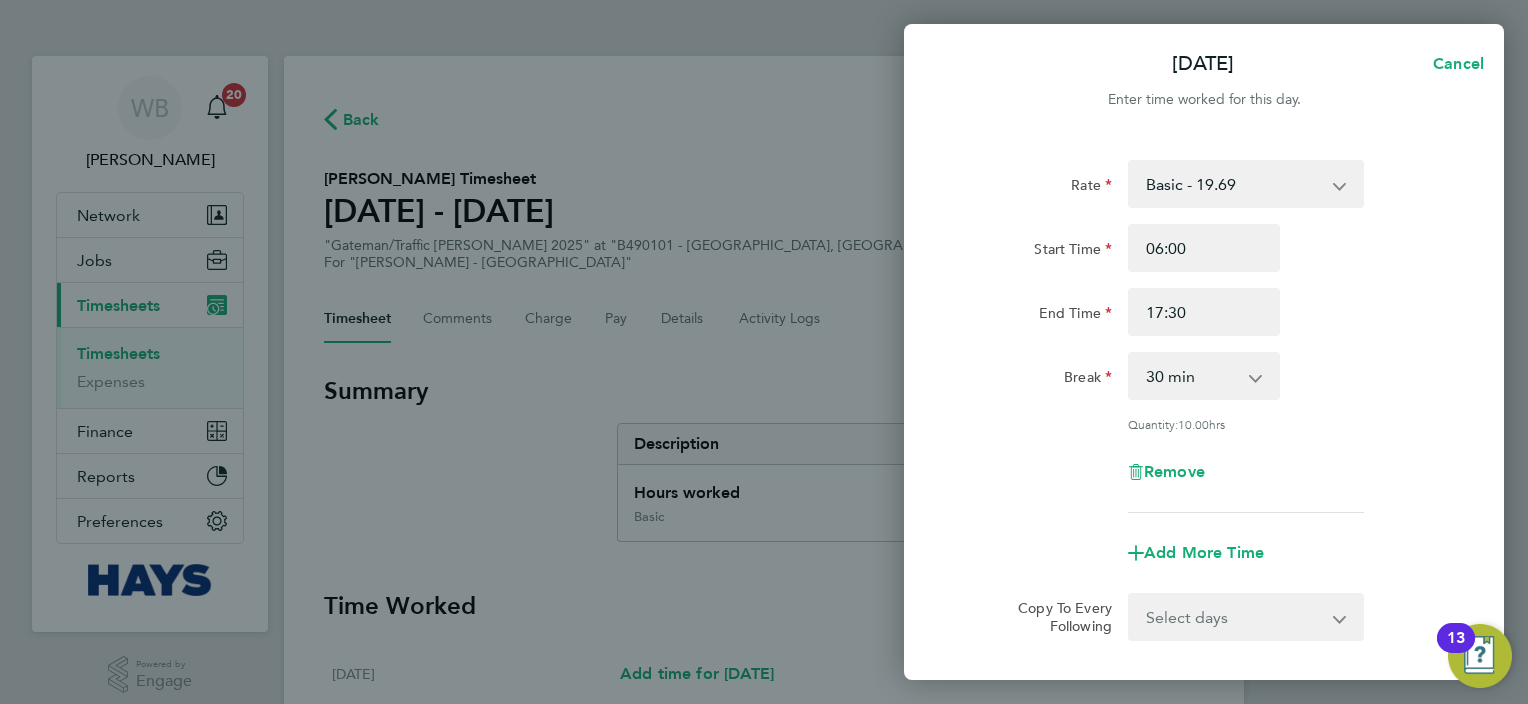 click on "Quantity:  10.00  hrs" 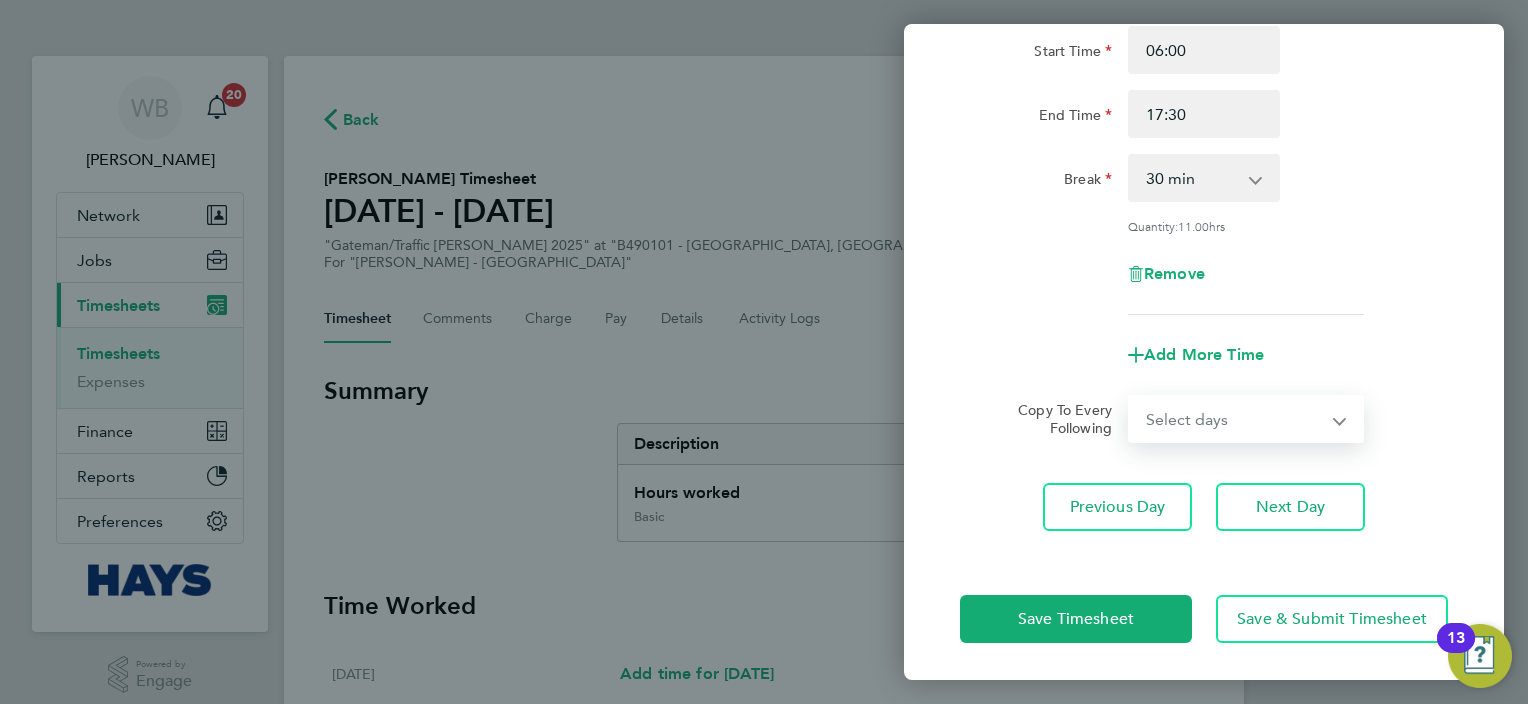 click on "Select days   Day   [DATE]   [DATE]   [DATE]   [DATE]" at bounding box center [1235, 419] 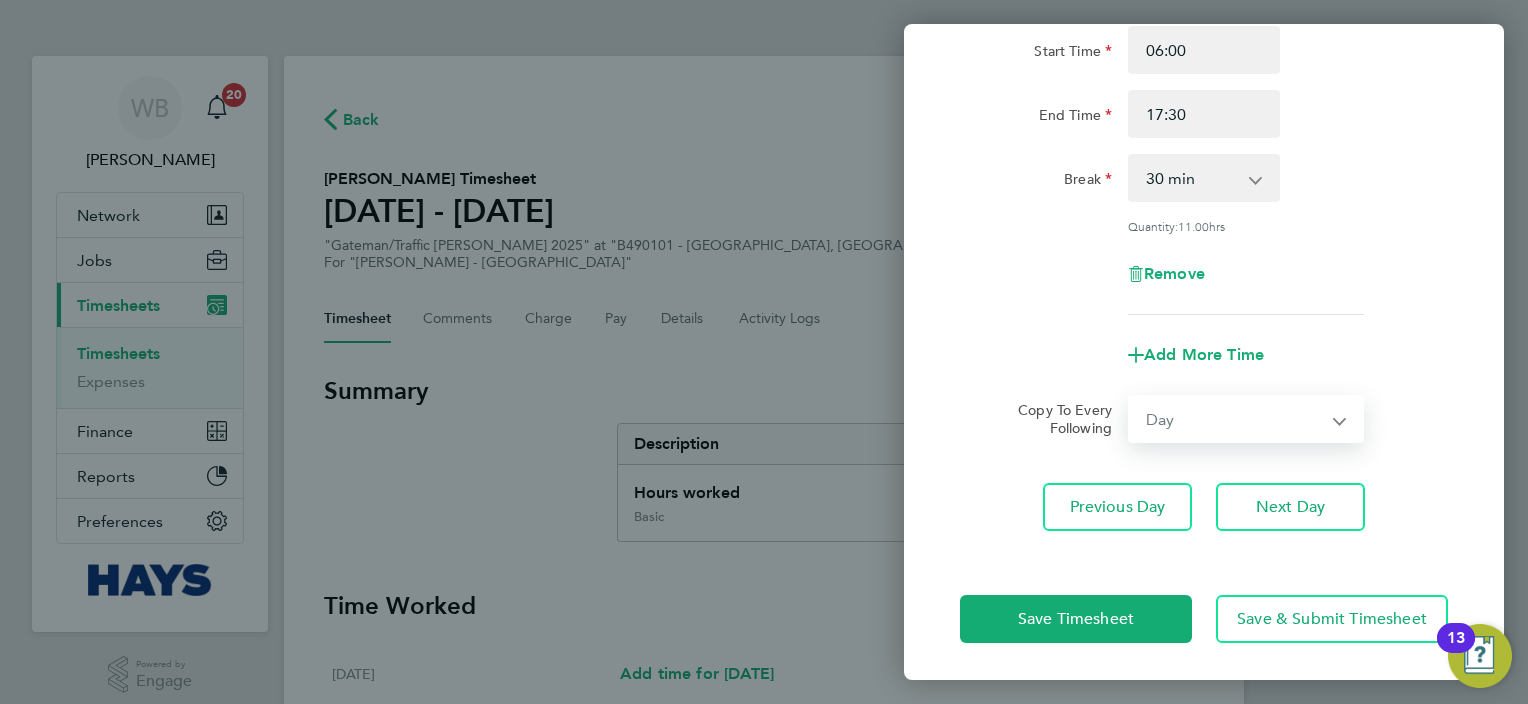 click on "Select days   Day   [DATE]   [DATE]   [DATE]   [DATE]" at bounding box center (1235, 419) 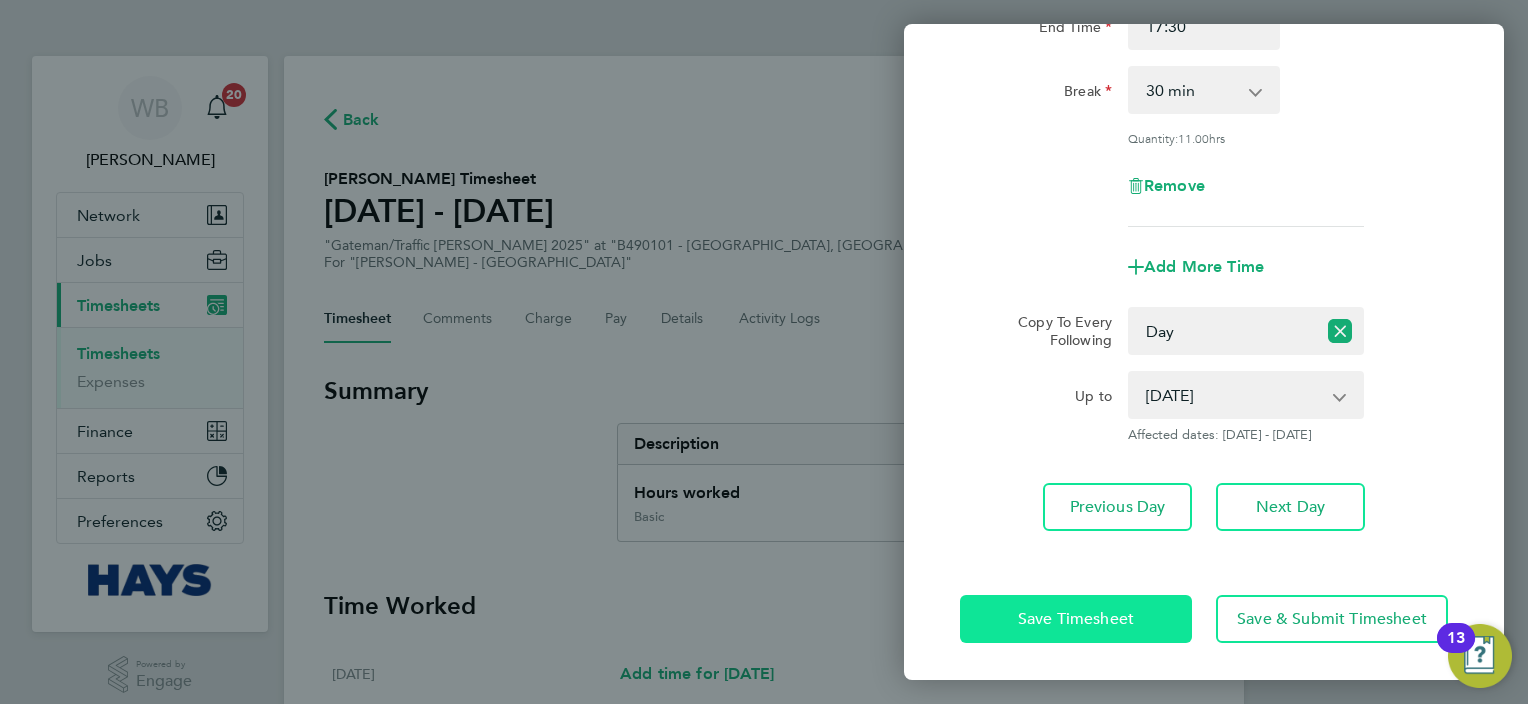 click on "Save Timesheet" 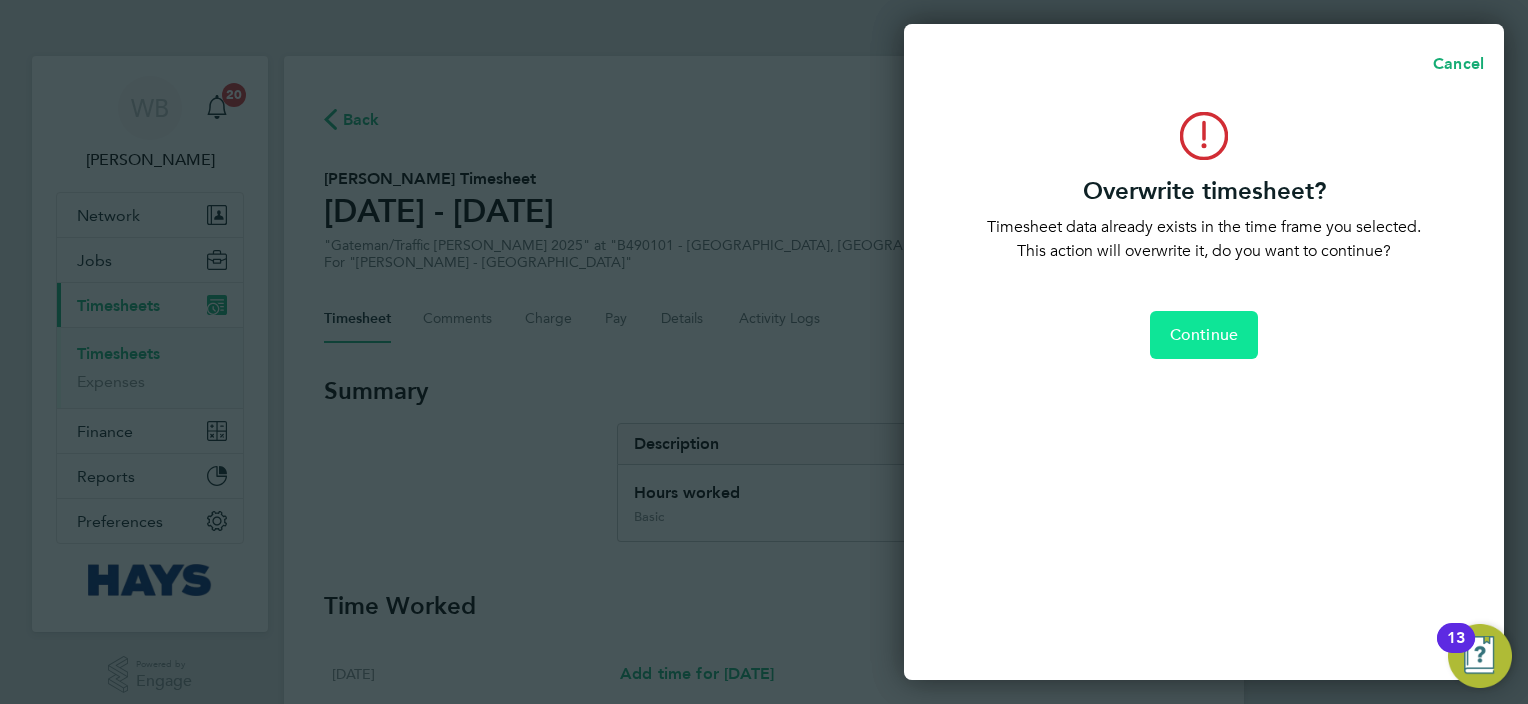 click on "Continue" 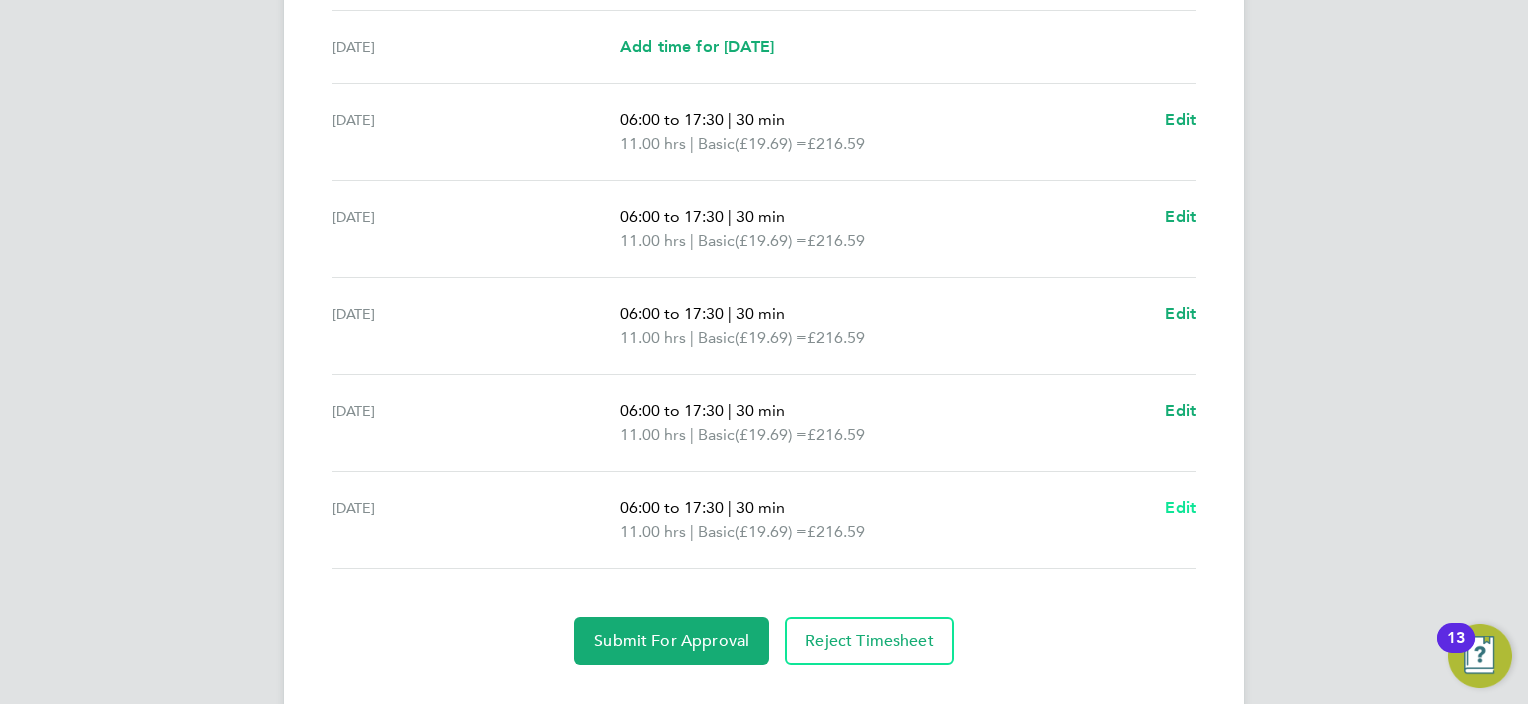 click on "Edit" at bounding box center [1180, 507] 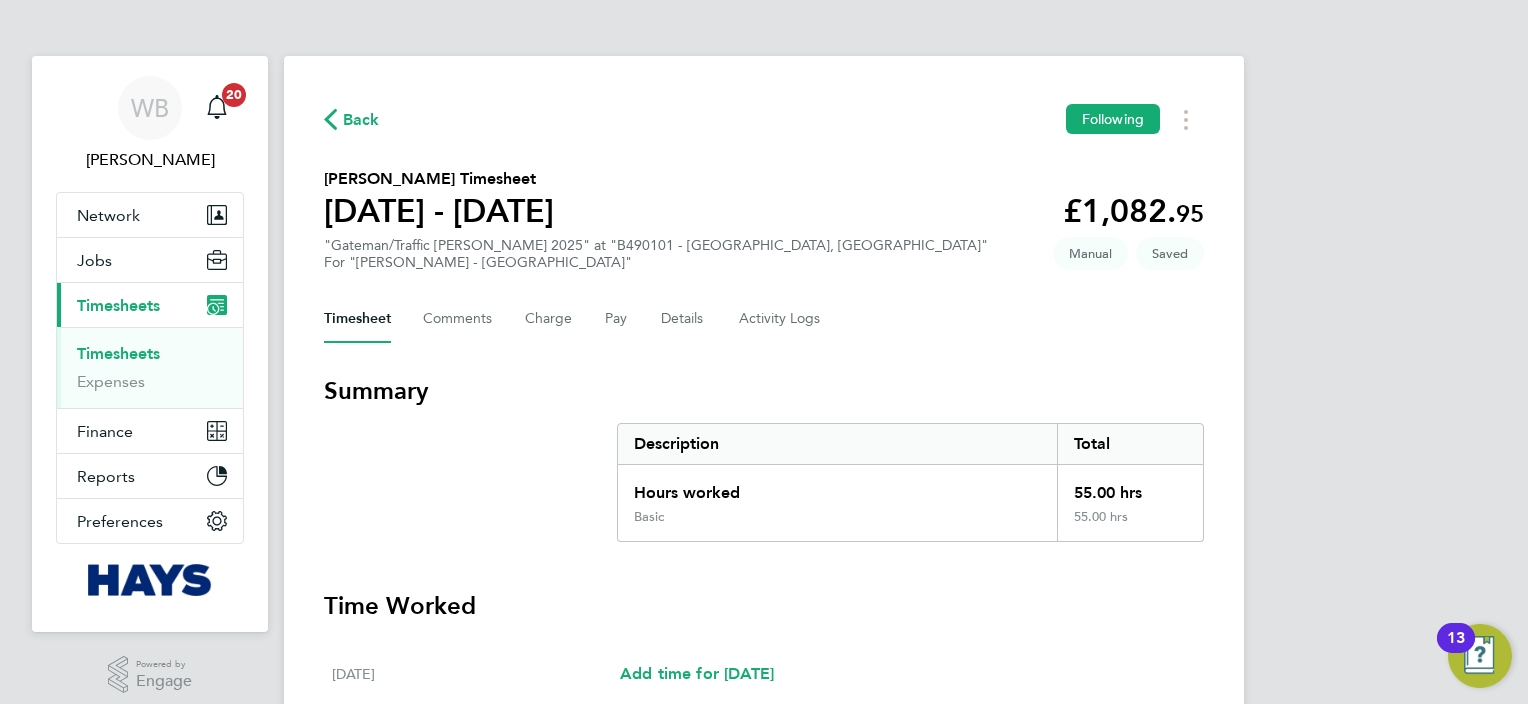 select on "30" 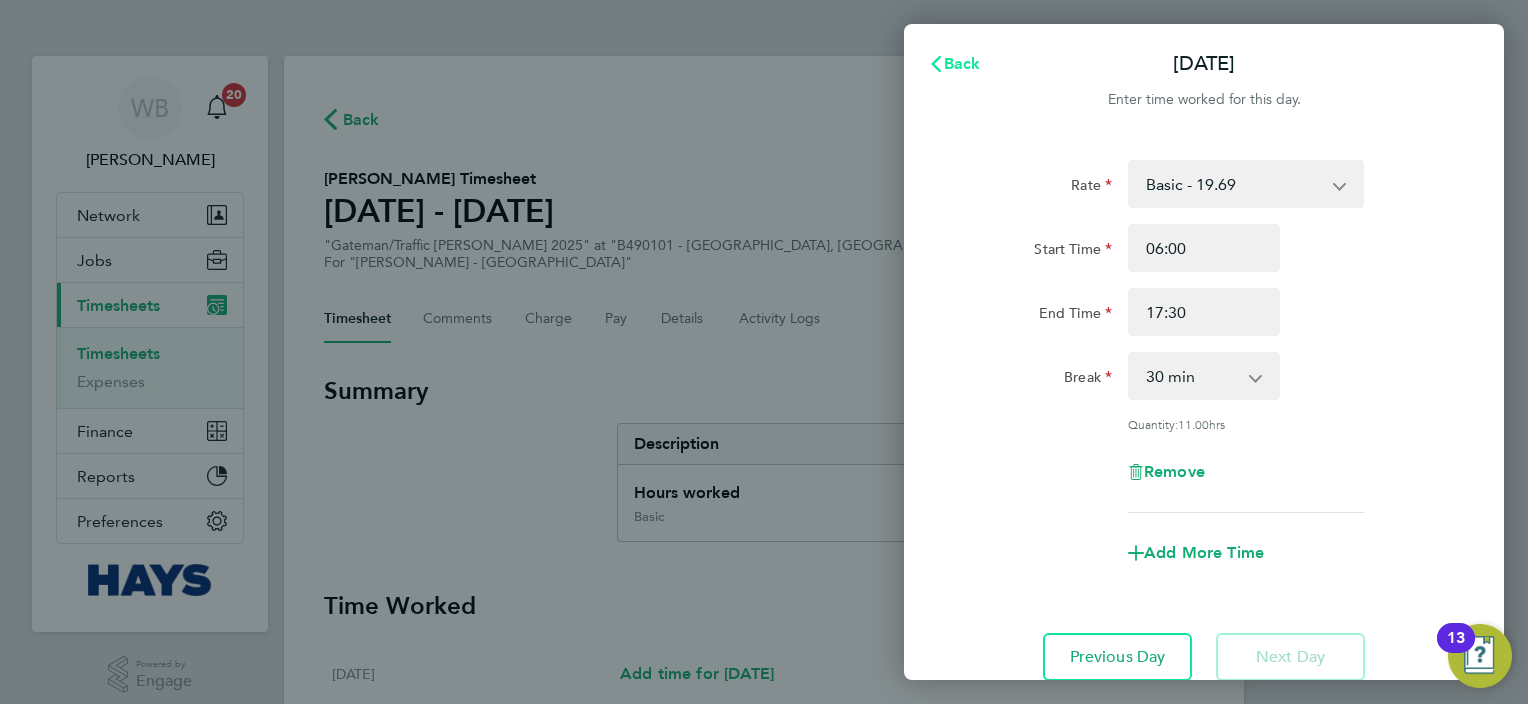 click 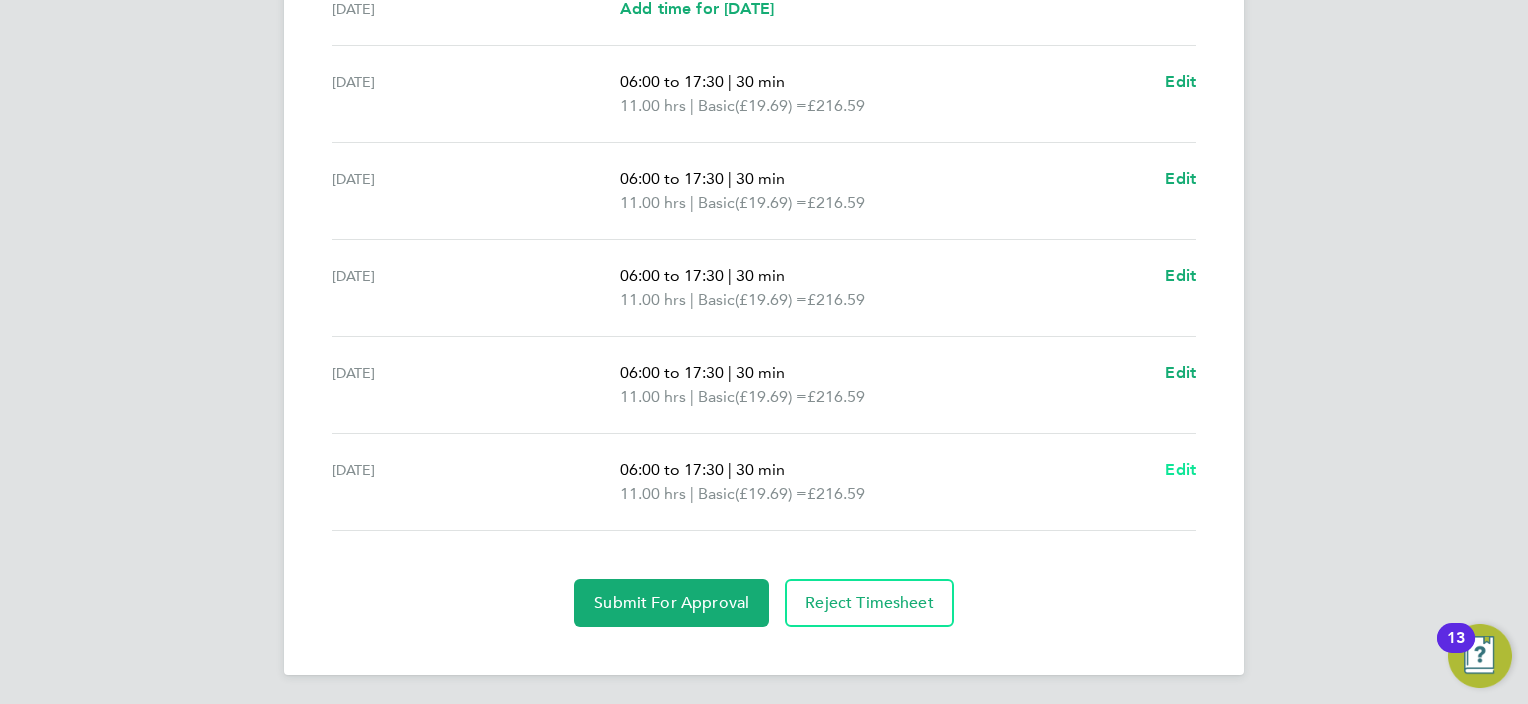 click on "Edit" at bounding box center (1180, 469) 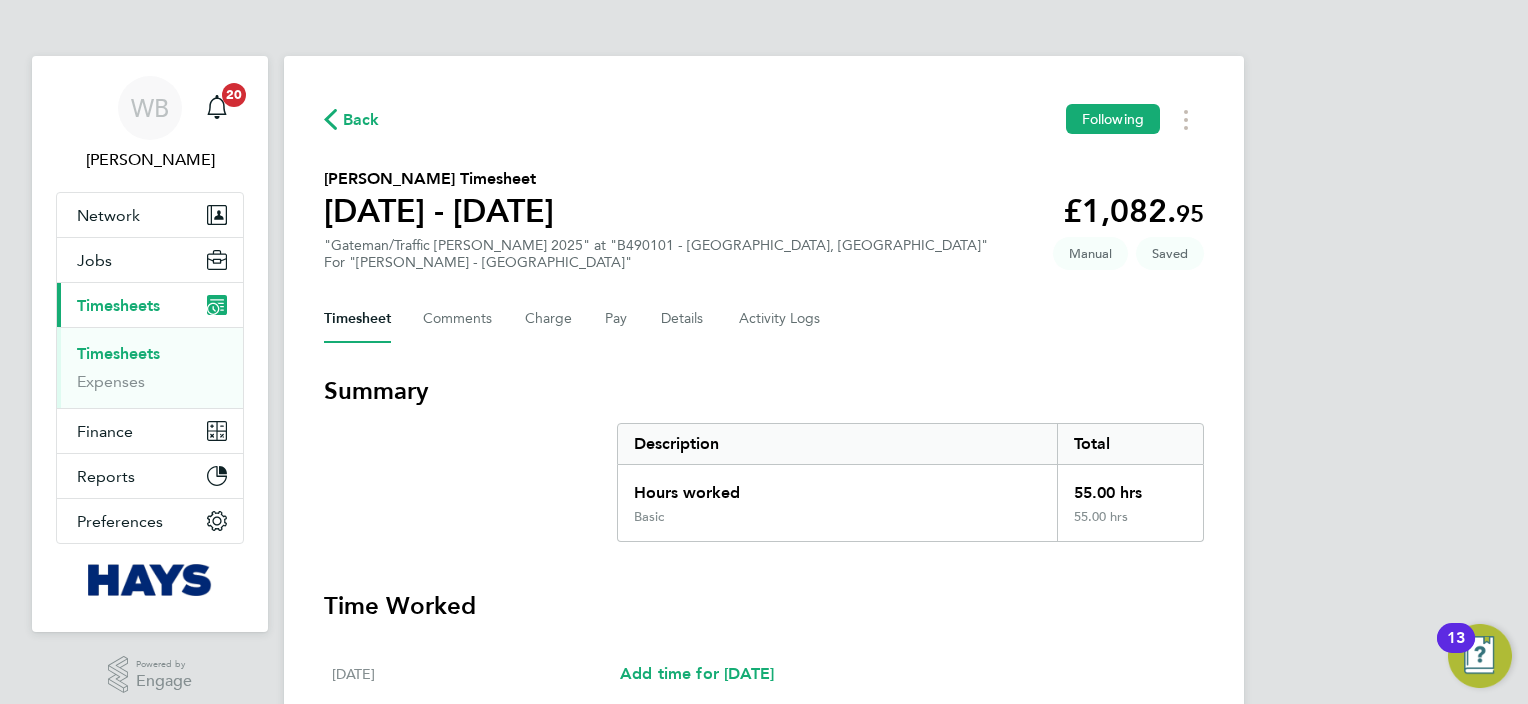 select on "30" 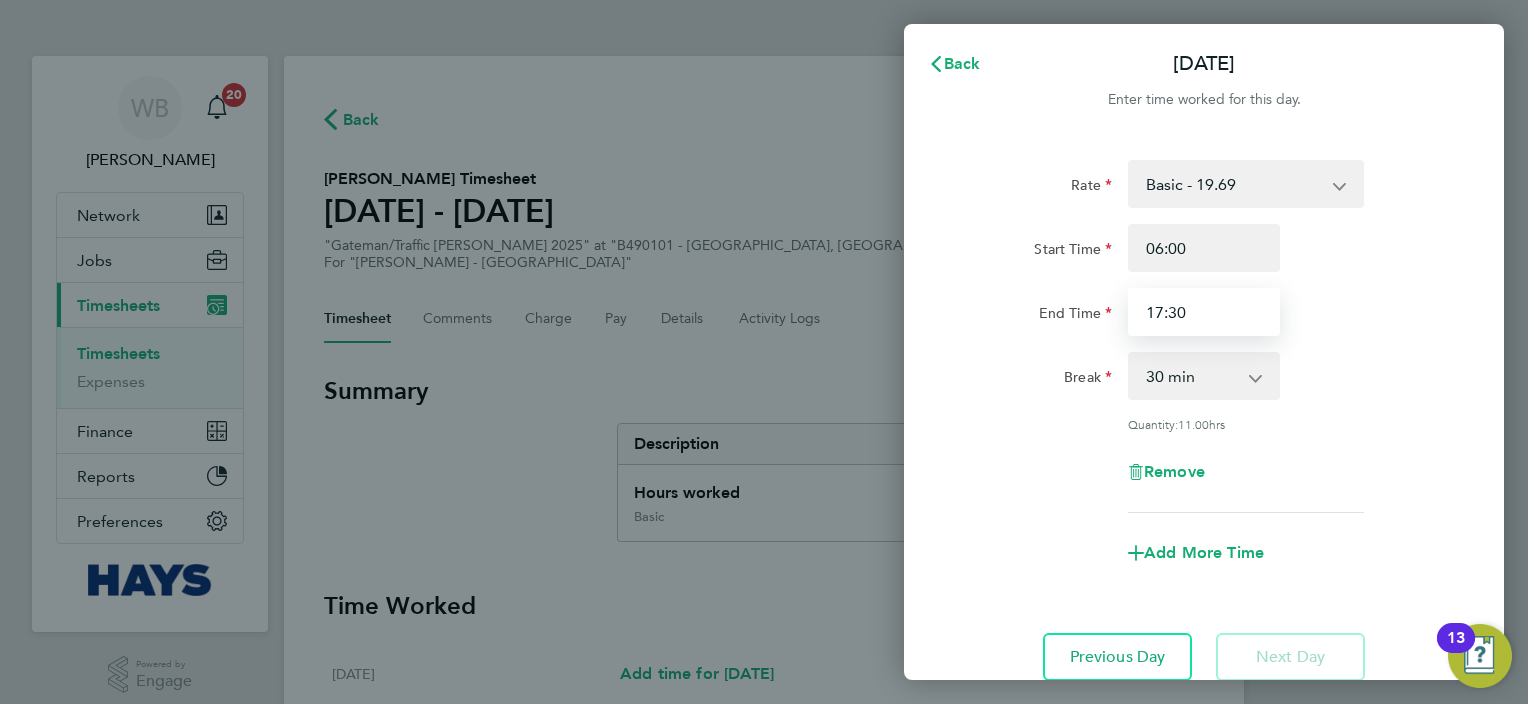 click on "17:30" at bounding box center [1204, 312] 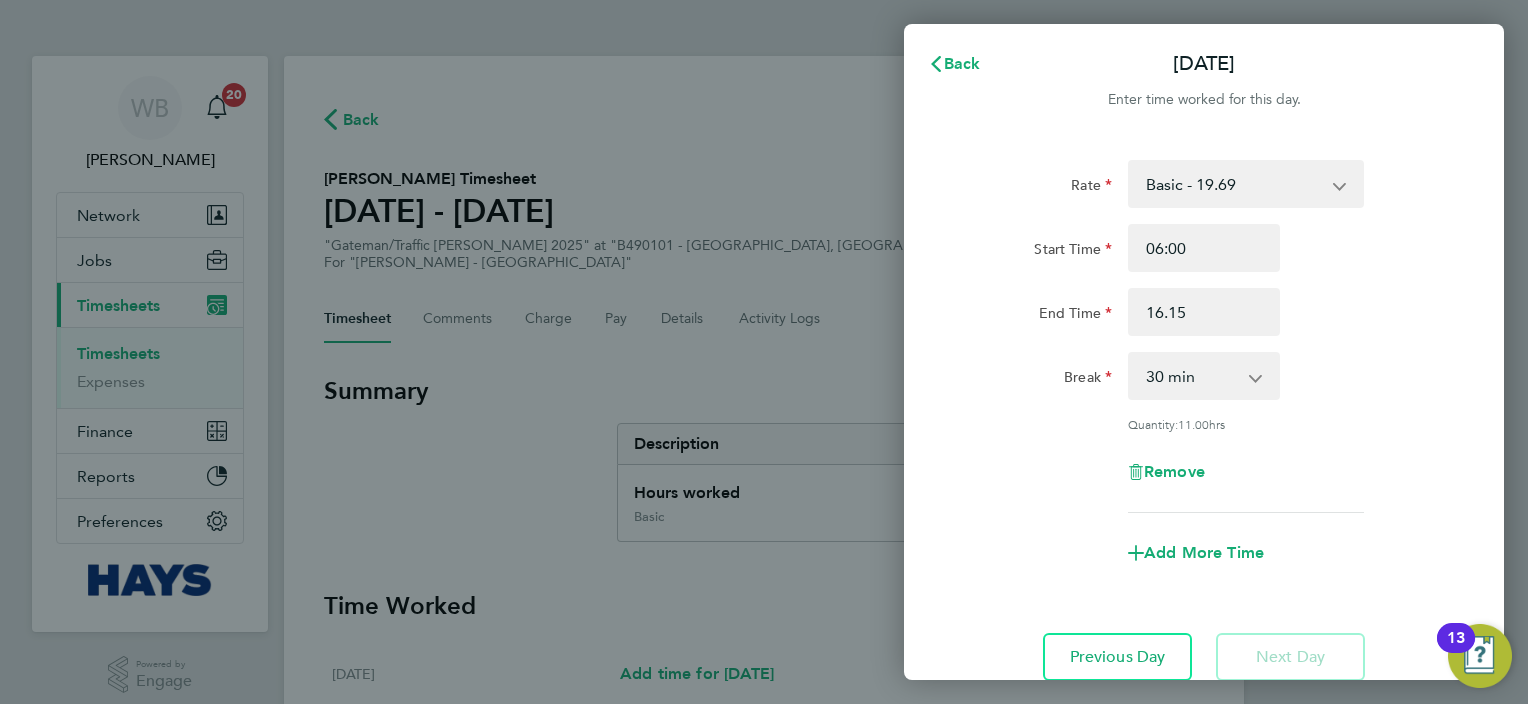 type on "16:15" 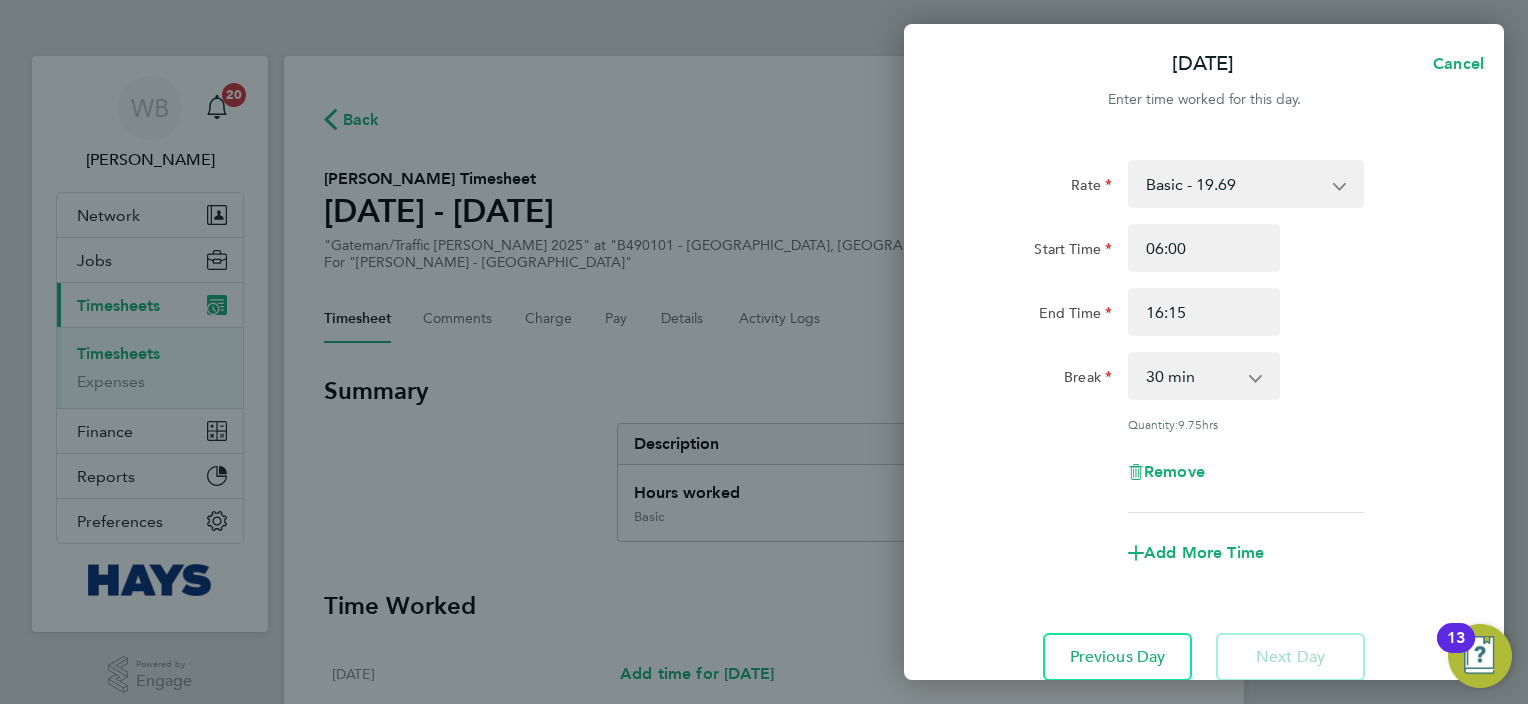 click on "Break  0 min   15 min   30 min   45 min   60 min   75 min   90 min" 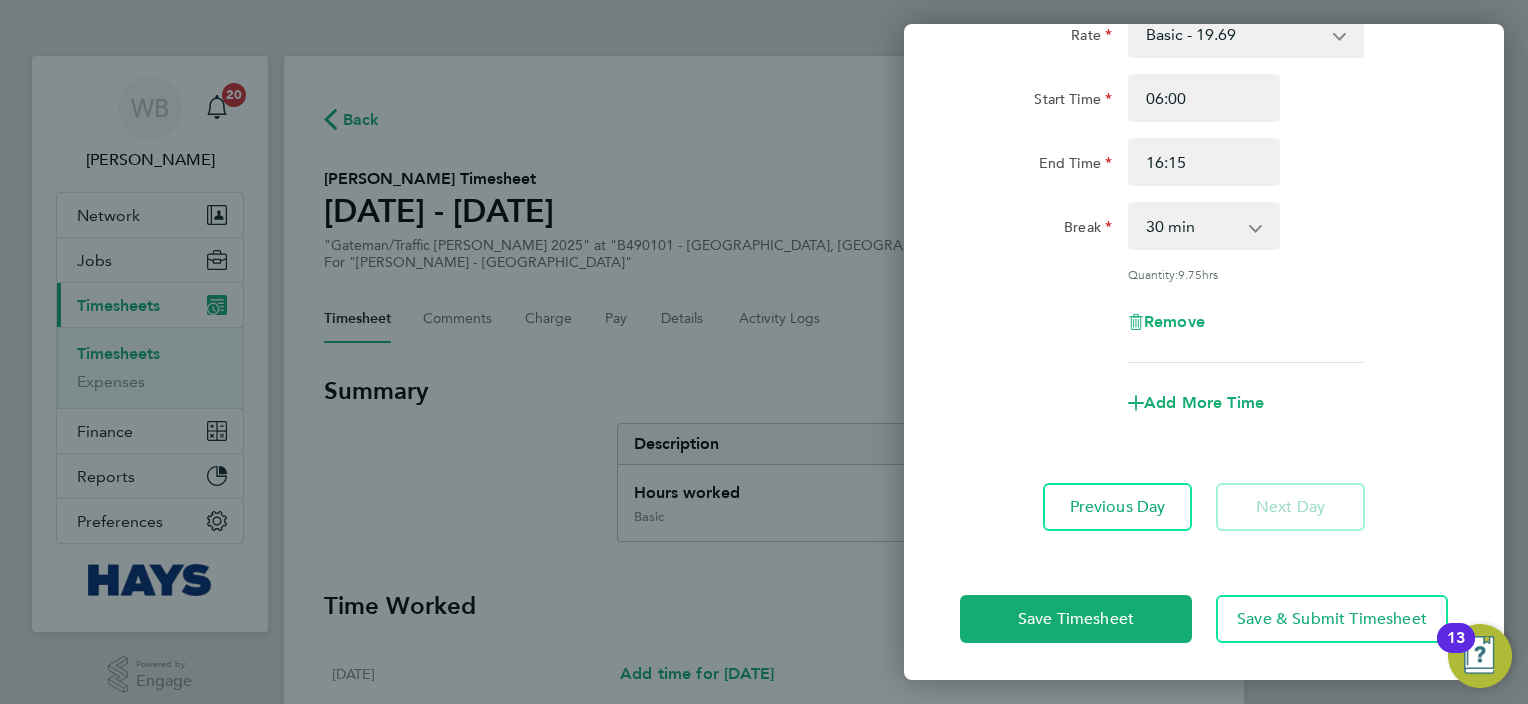 click on "Add More Time" 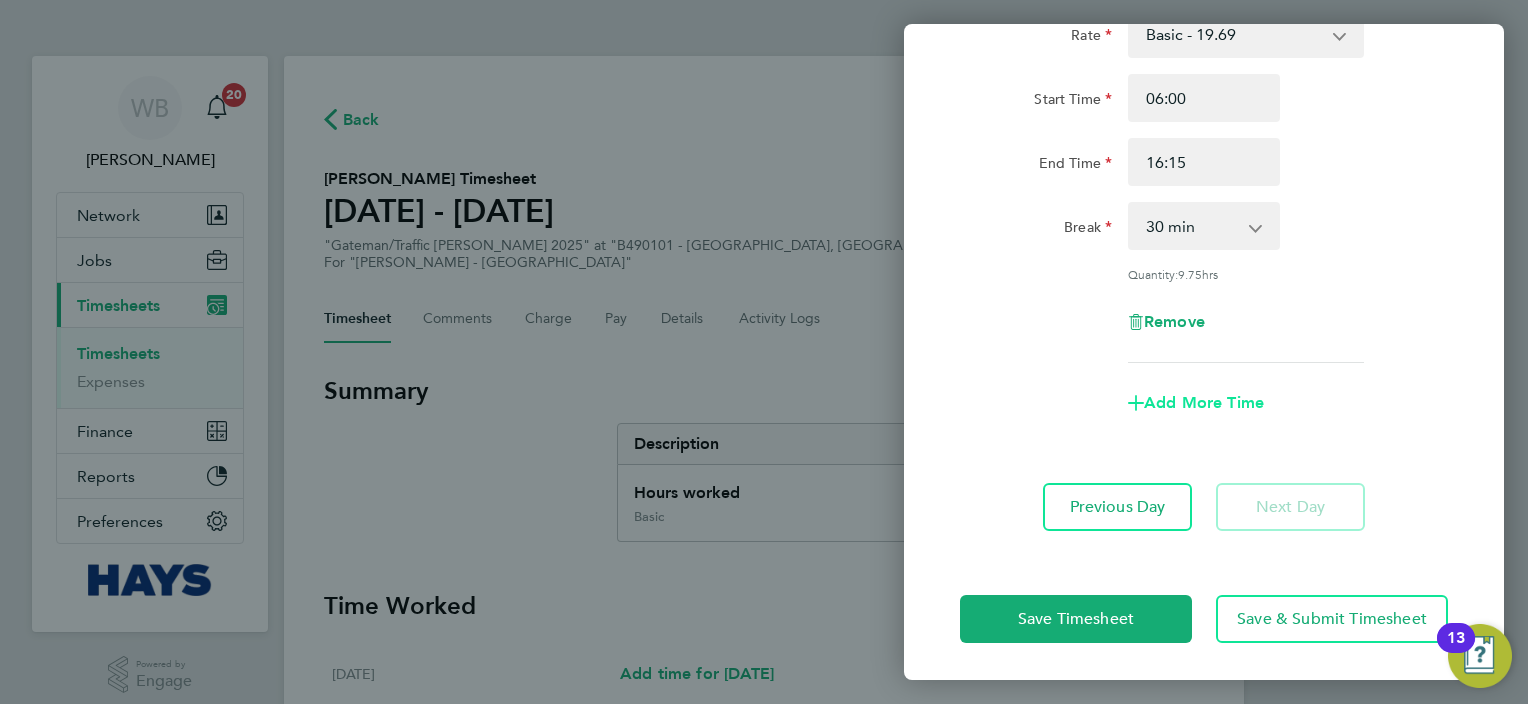click on "Add More Time" 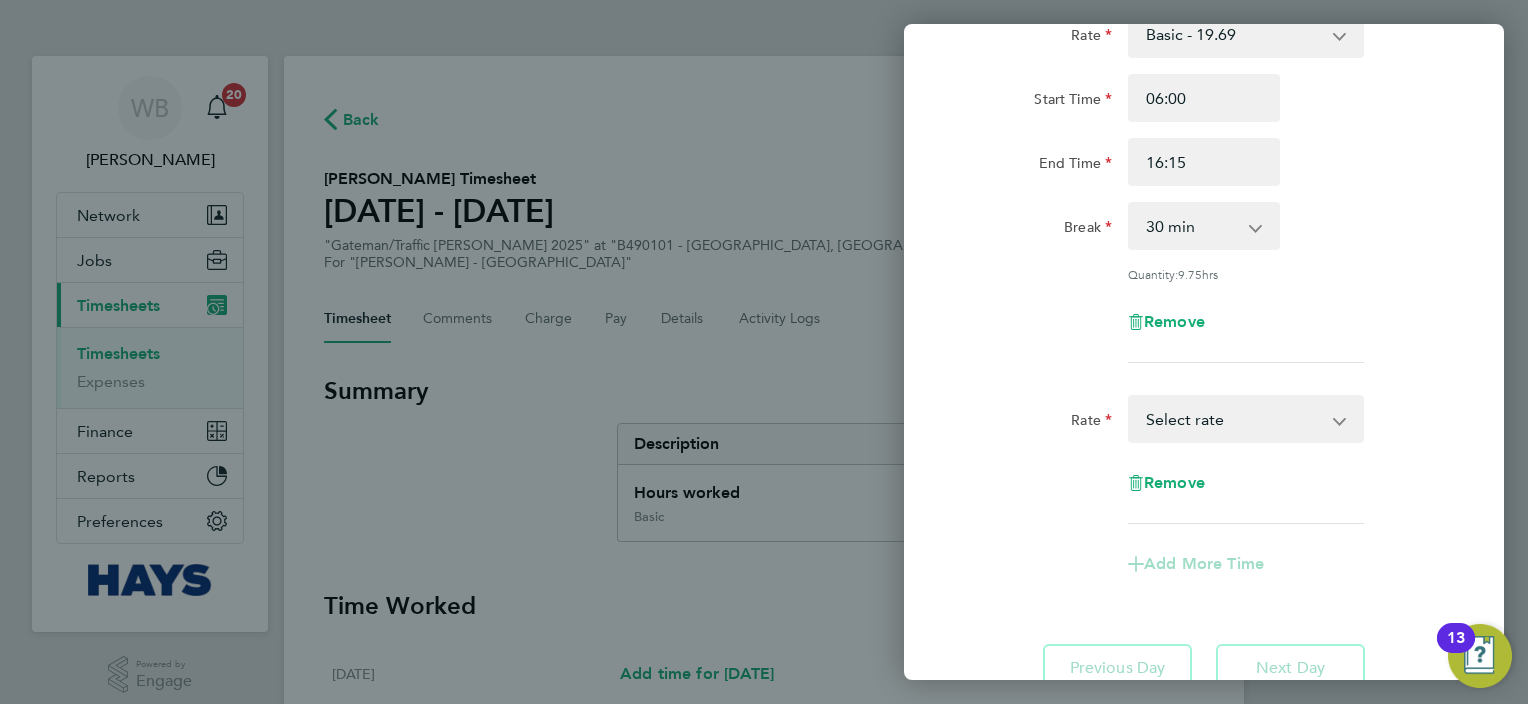 click on "Basic - 19.69   Weekday OT 39h+ - 28.40   Sat first 4h - 28.40   Sat after 4h - 37.11   [DATE] - 37.11   Bank Holiday - 37.11   Select rate" at bounding box center (1234, 419) 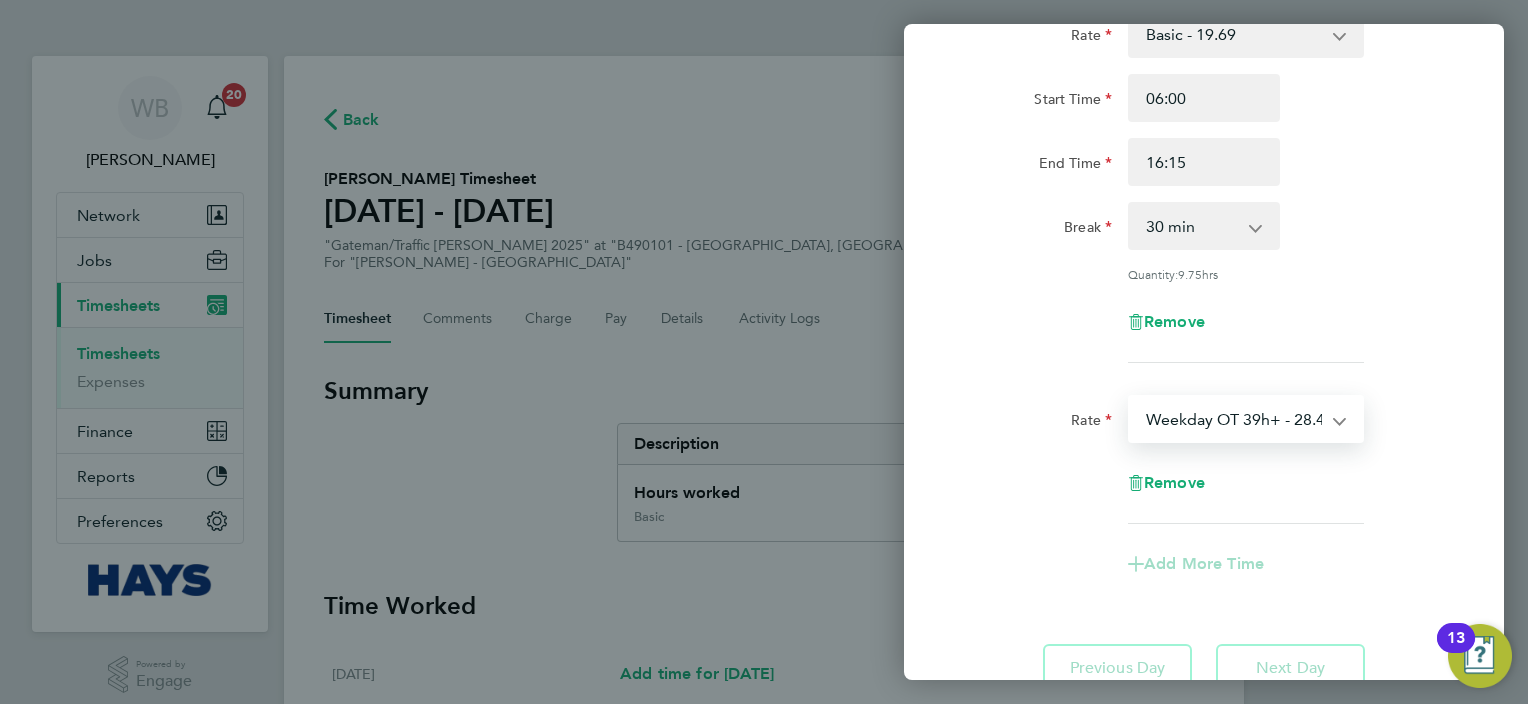 select on "30" 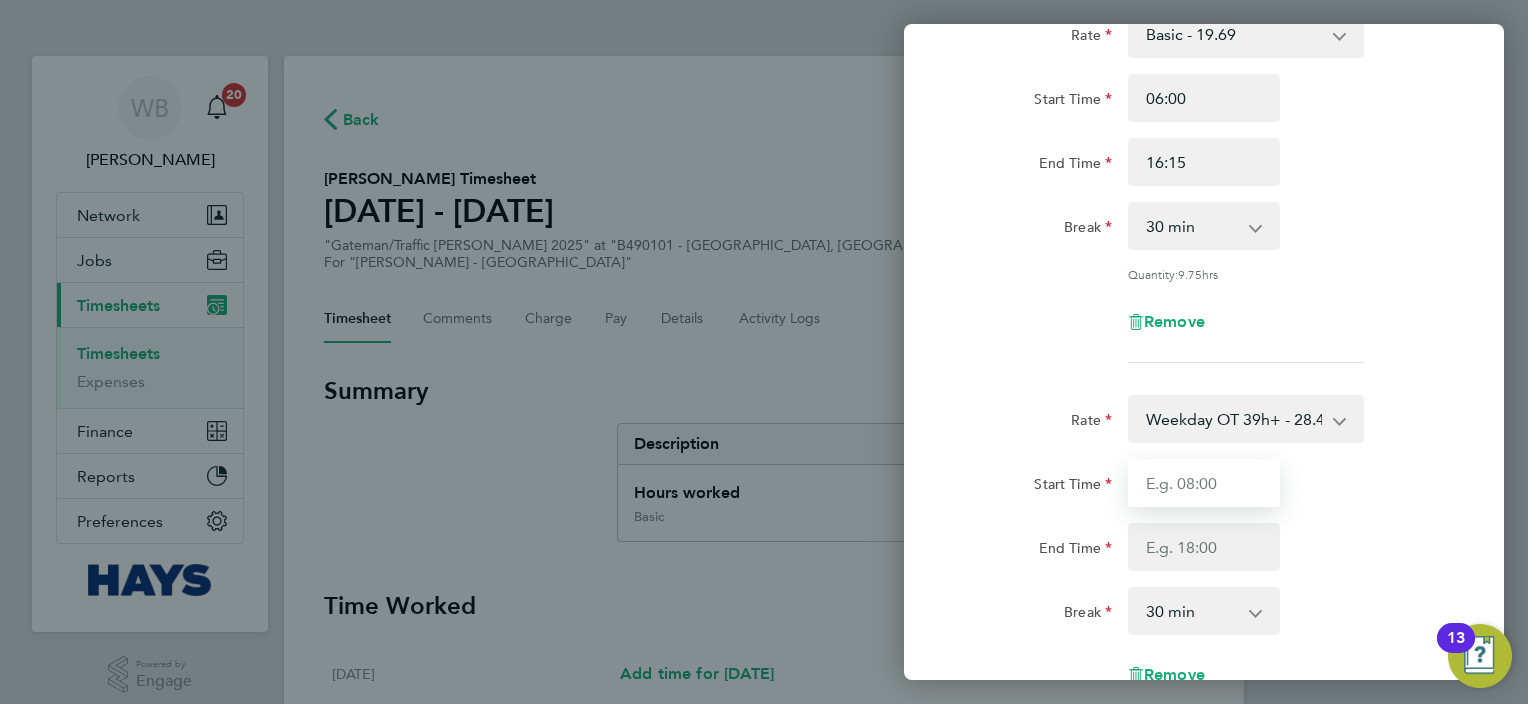 click on "Start Time" at bounding box center (1204, 483) 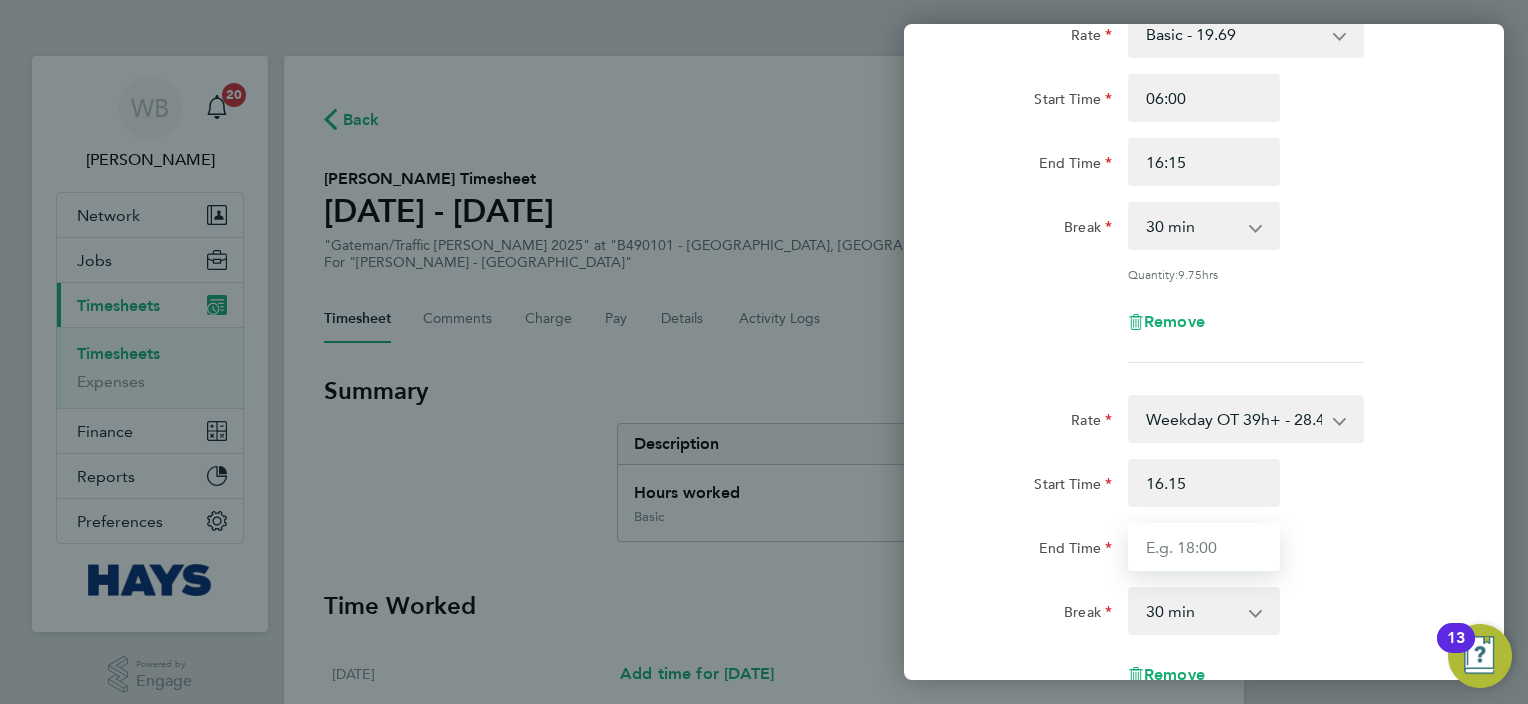 type on "16:15" 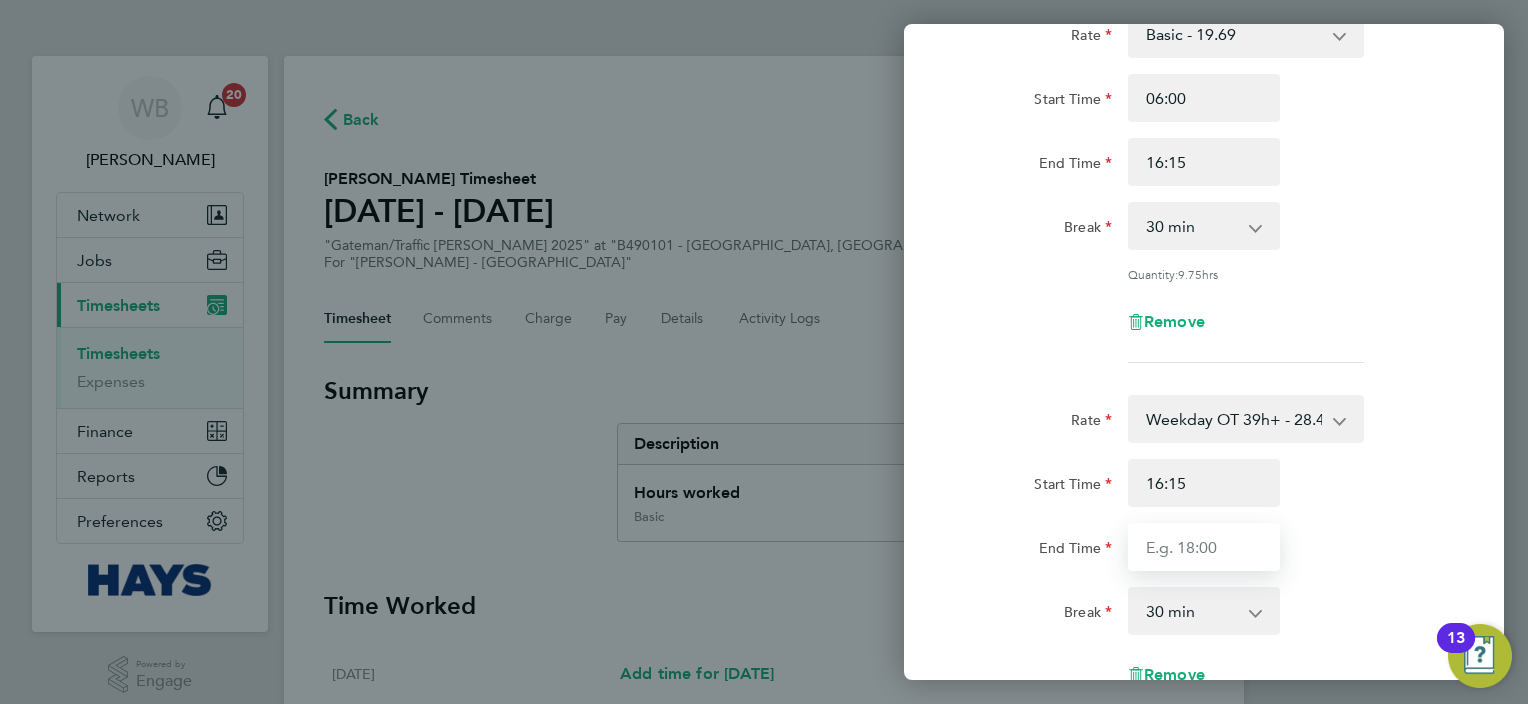 click on "End Time" at bounding box center (1204, 547) 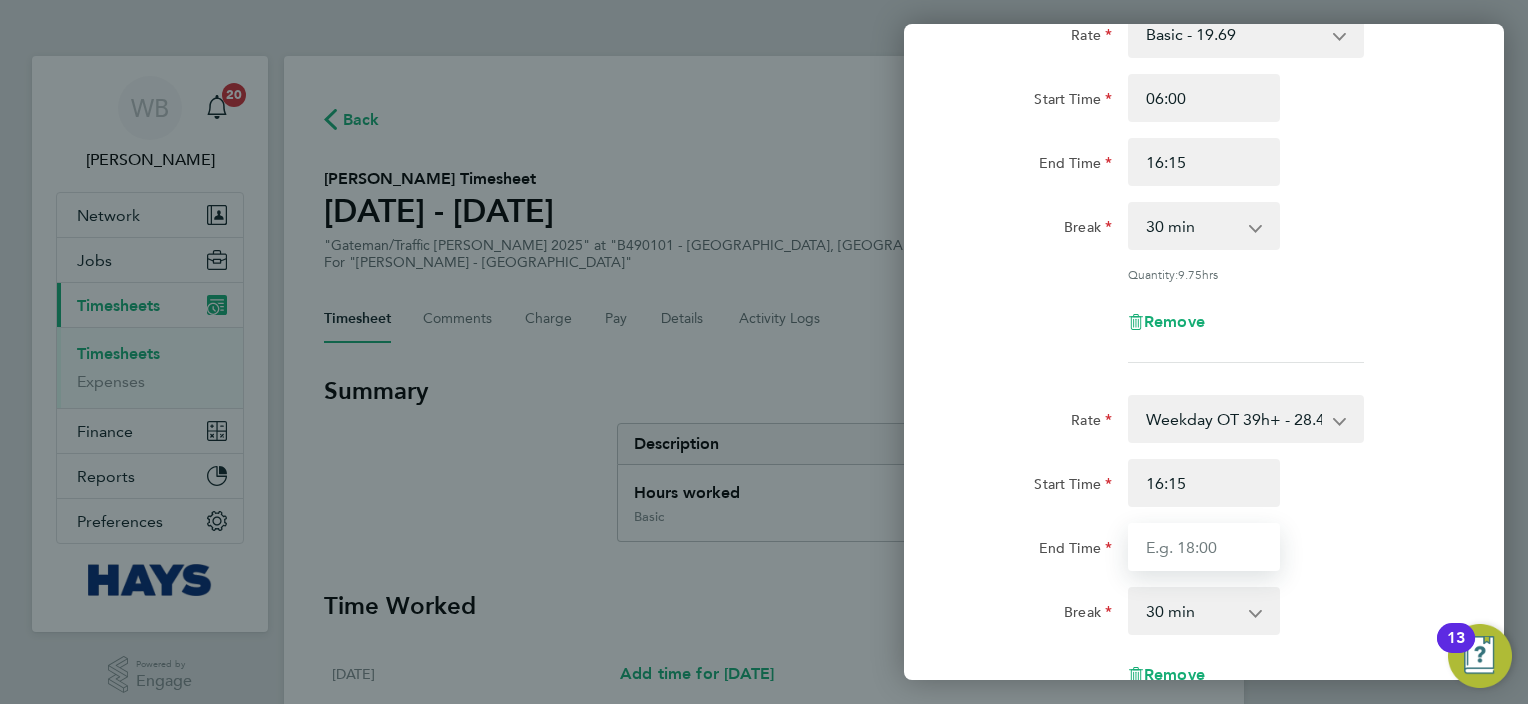 type on "1" 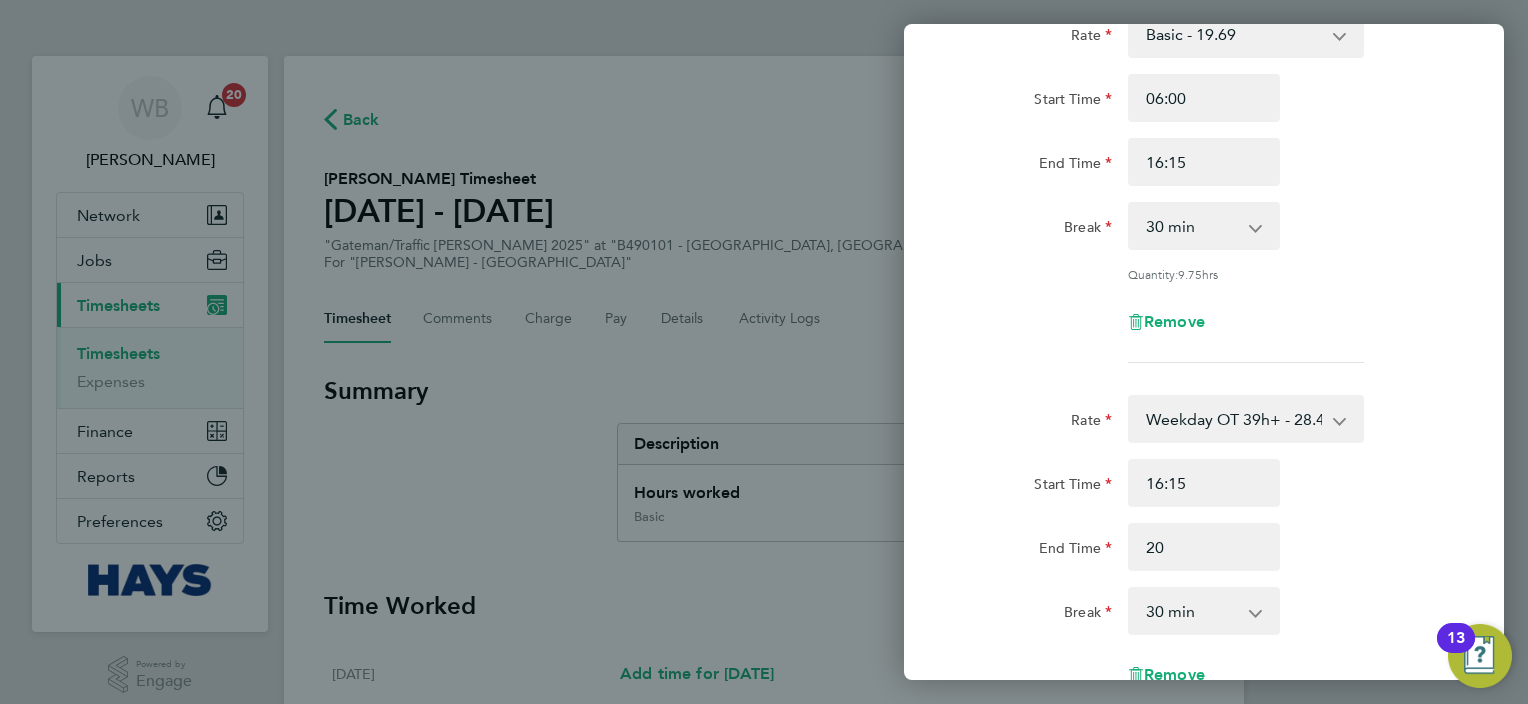 type on "20:00" 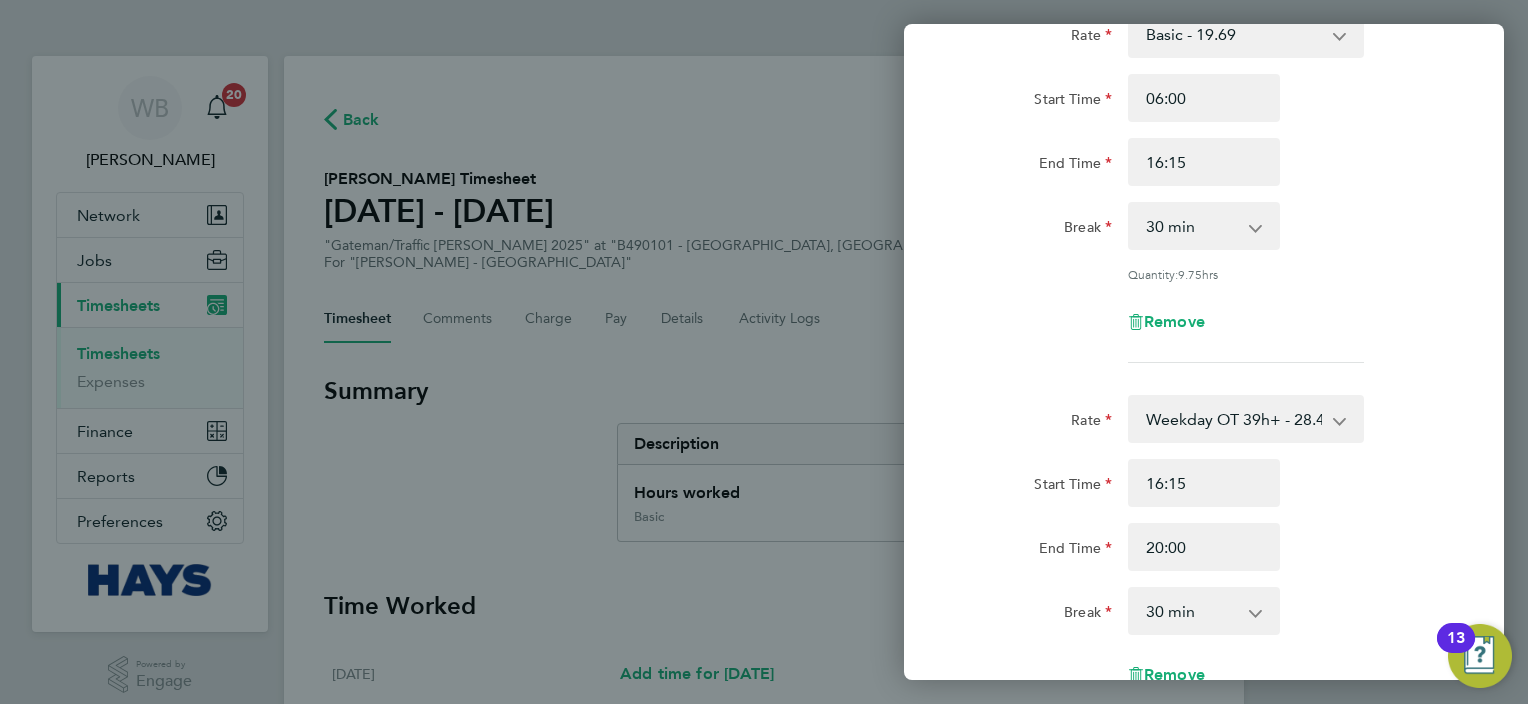click on "End Time 20:00" 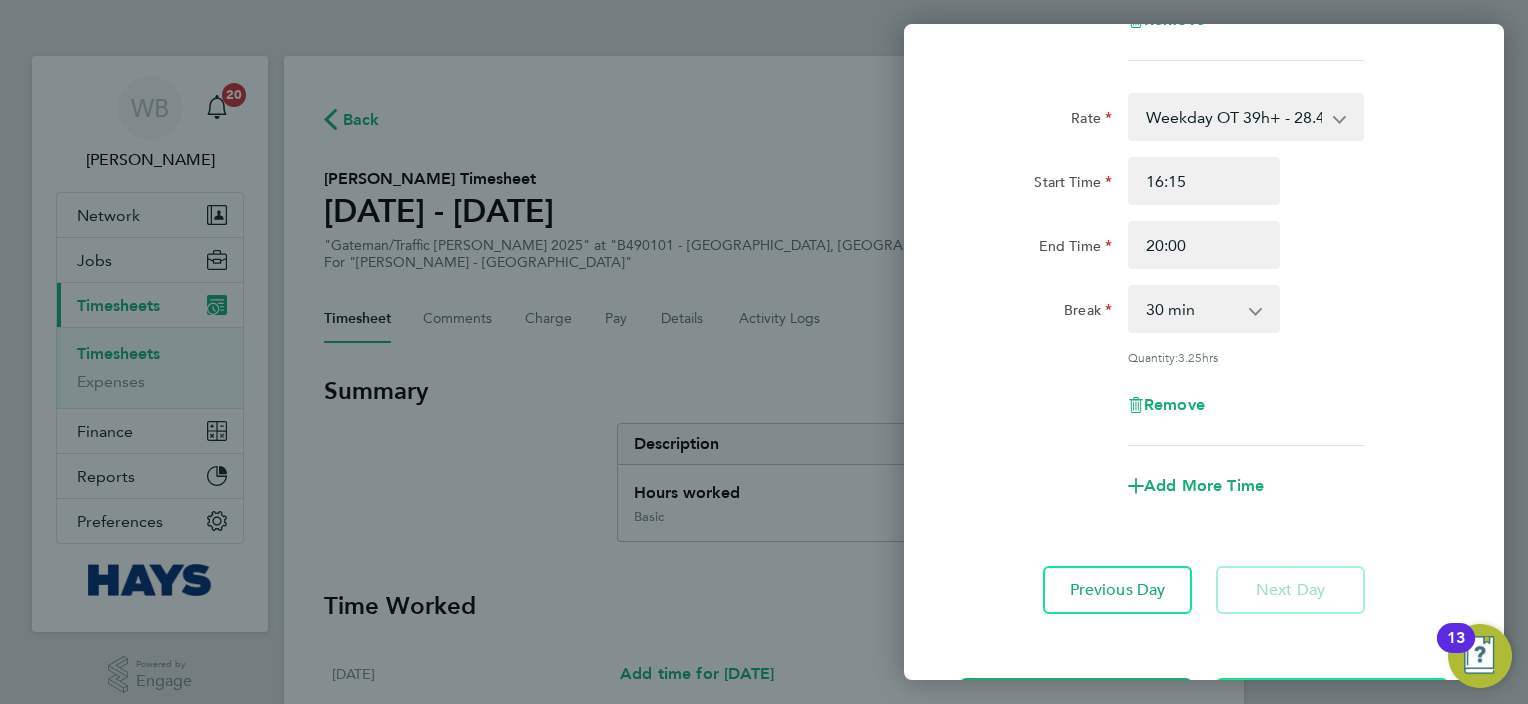 scroll, scrollTop: 533, scrollLeft: 0, axis: vertical 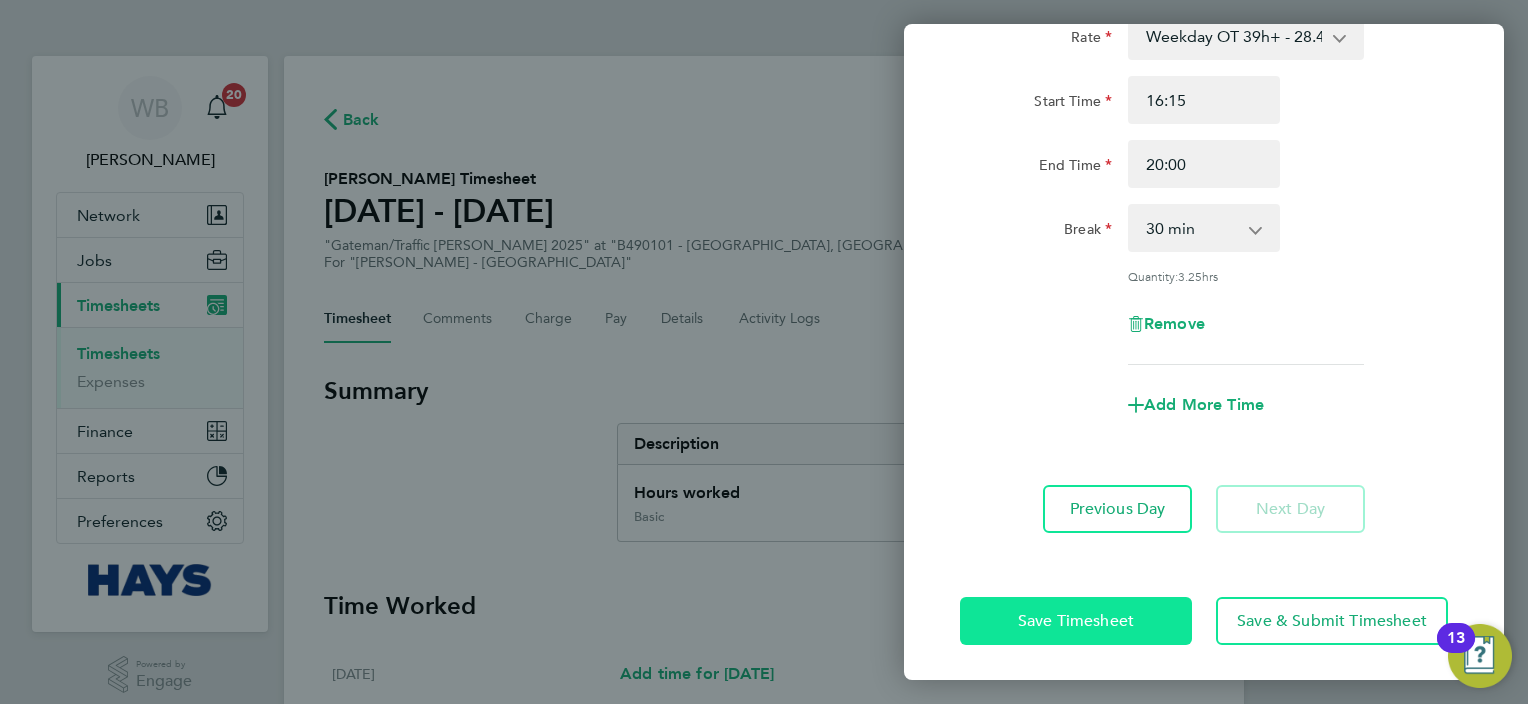 click on "Save Timesheet" 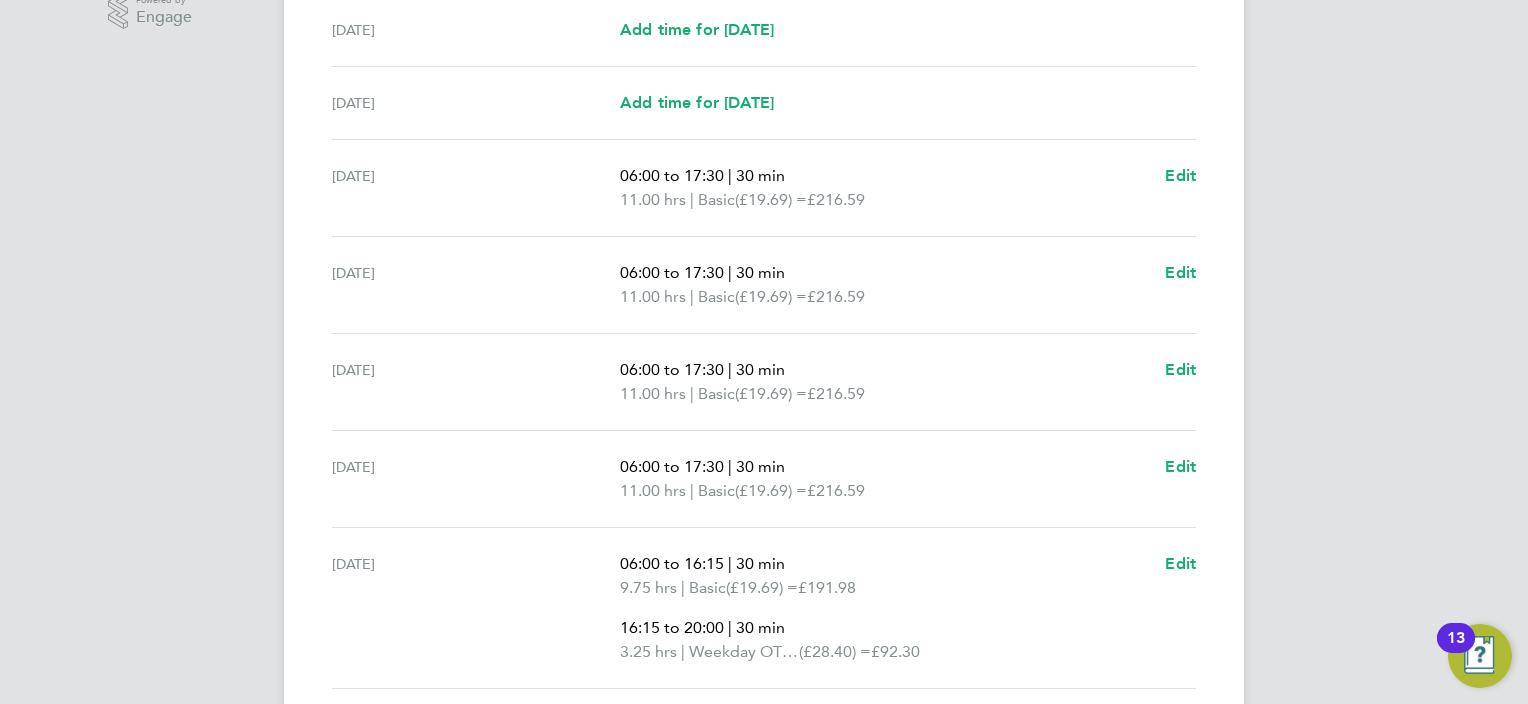 scroll, scrollTop: 822, scrollLeft: 0, axis: vertical 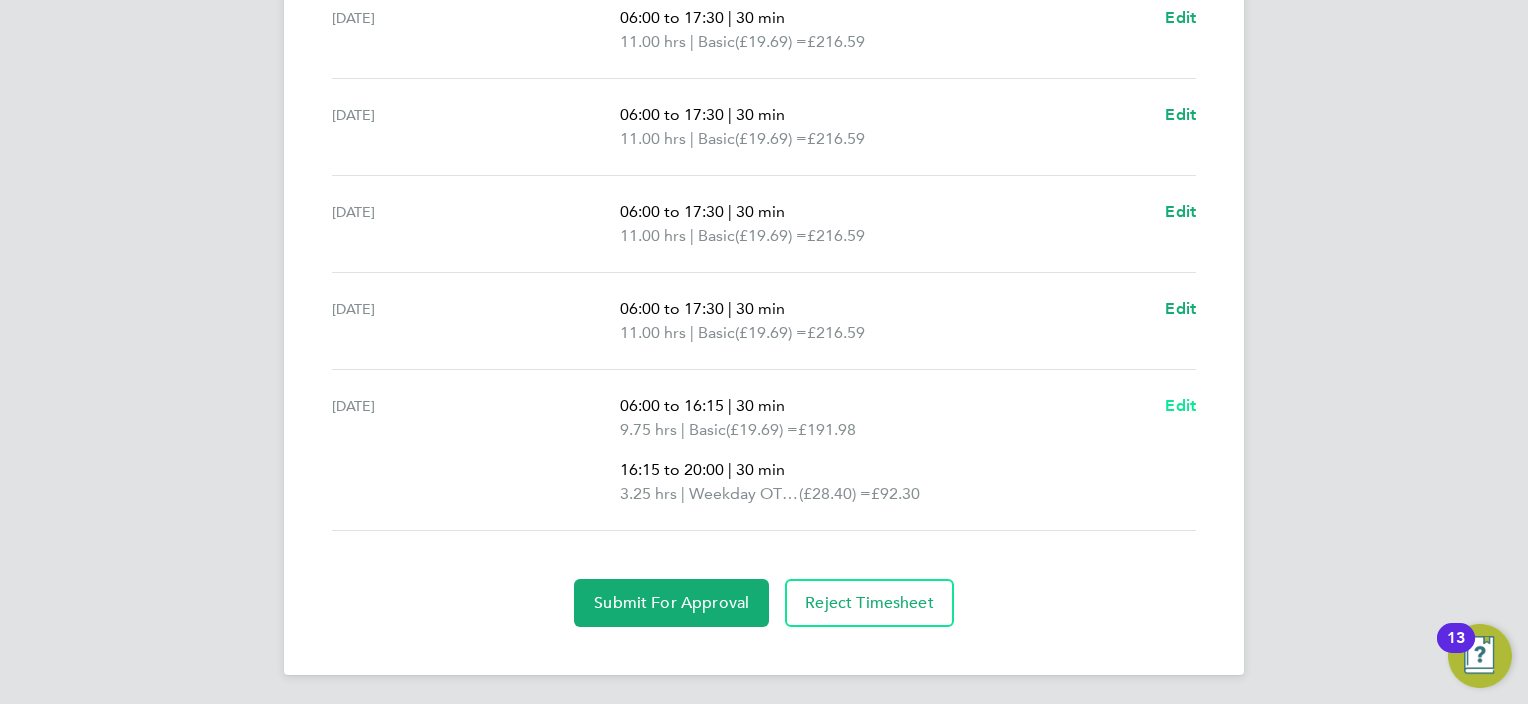 click on "Edit" at bounding box center (1180, 405) 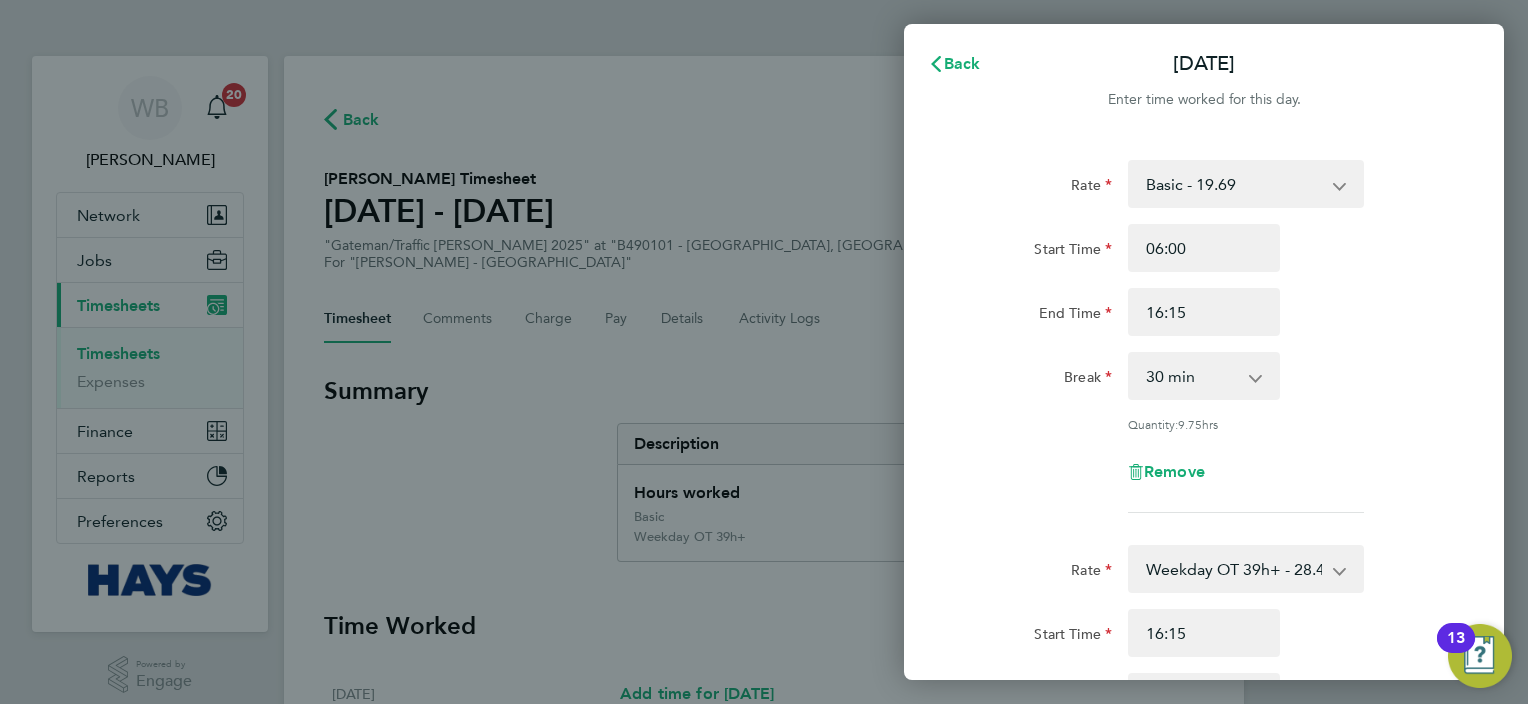 scroll, scrollTop: 0, scrollLeft: 0, axis: both 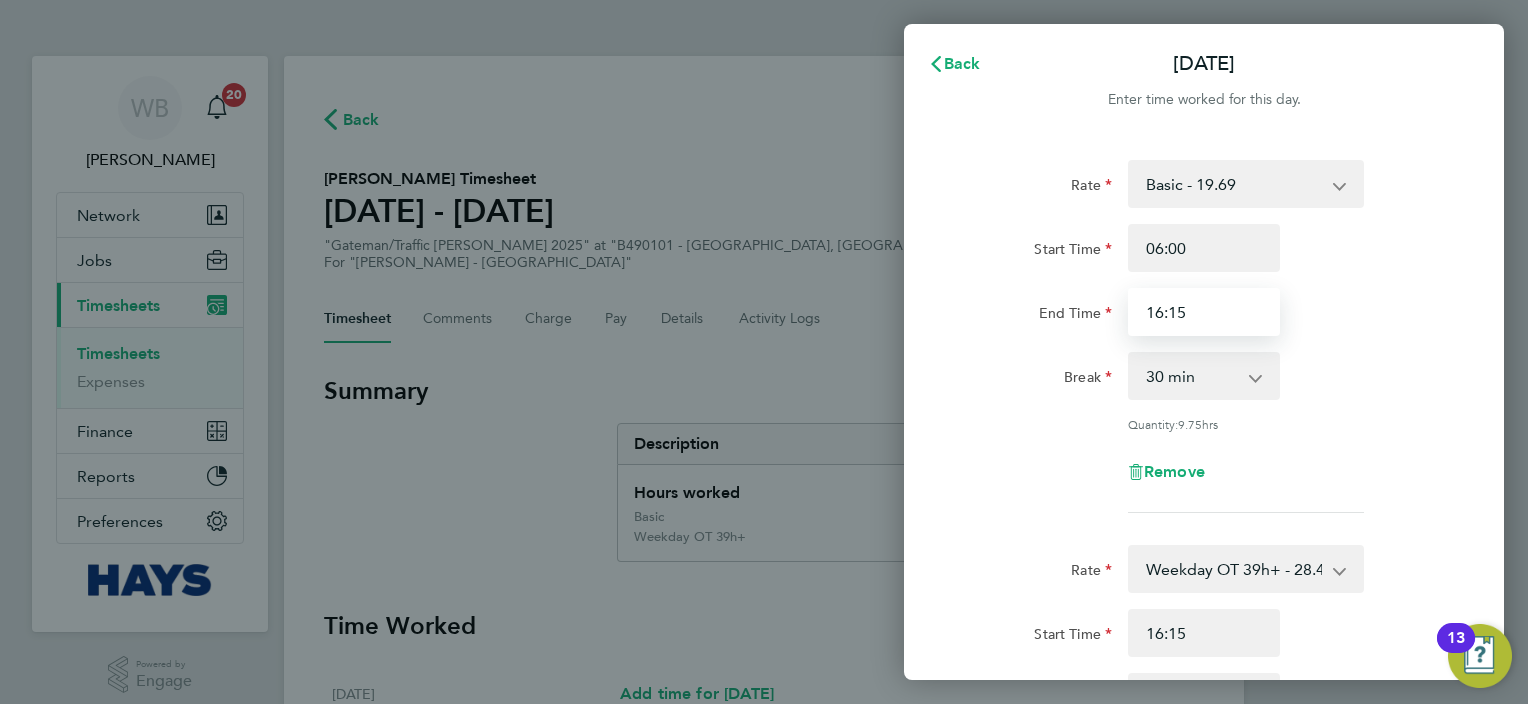 click on "16:15" at bounding box center (1204, 312) 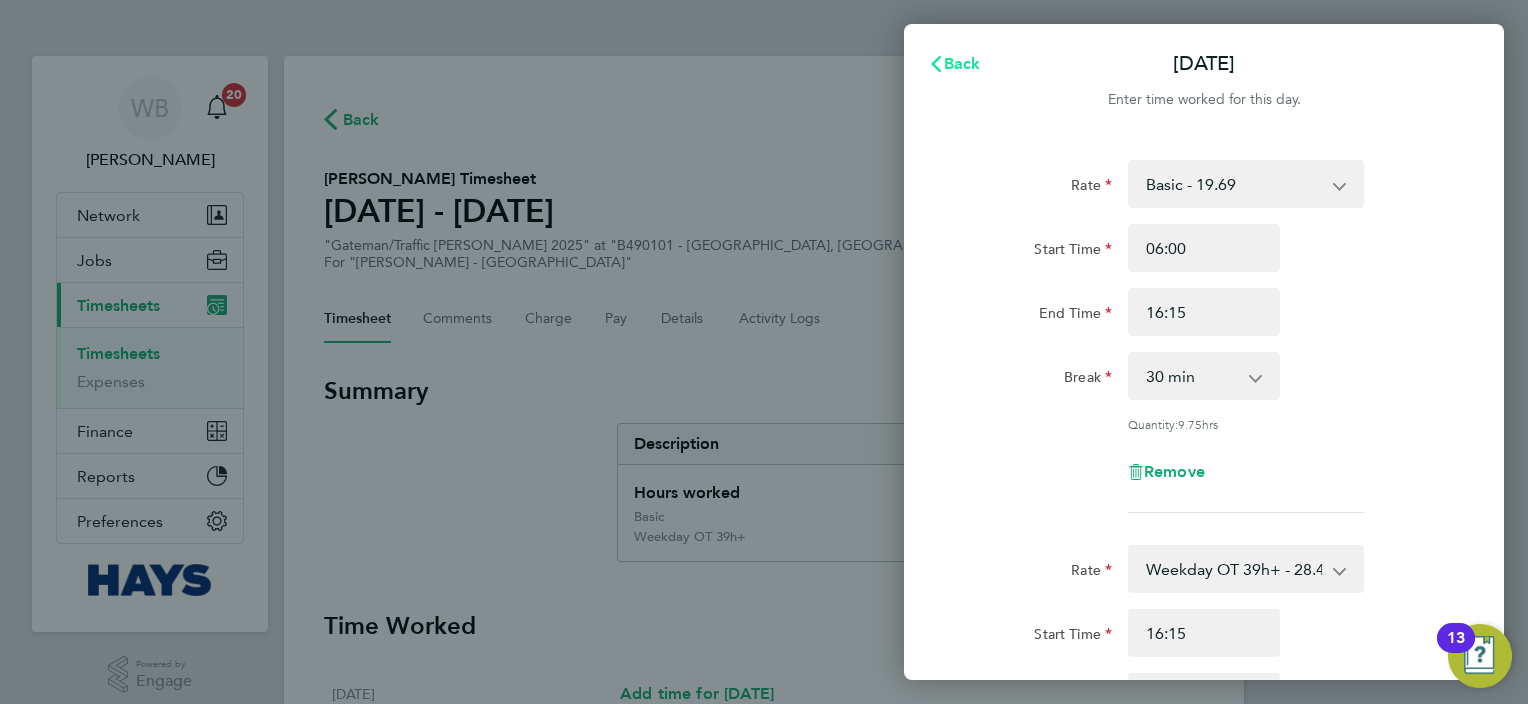 click on "Back" 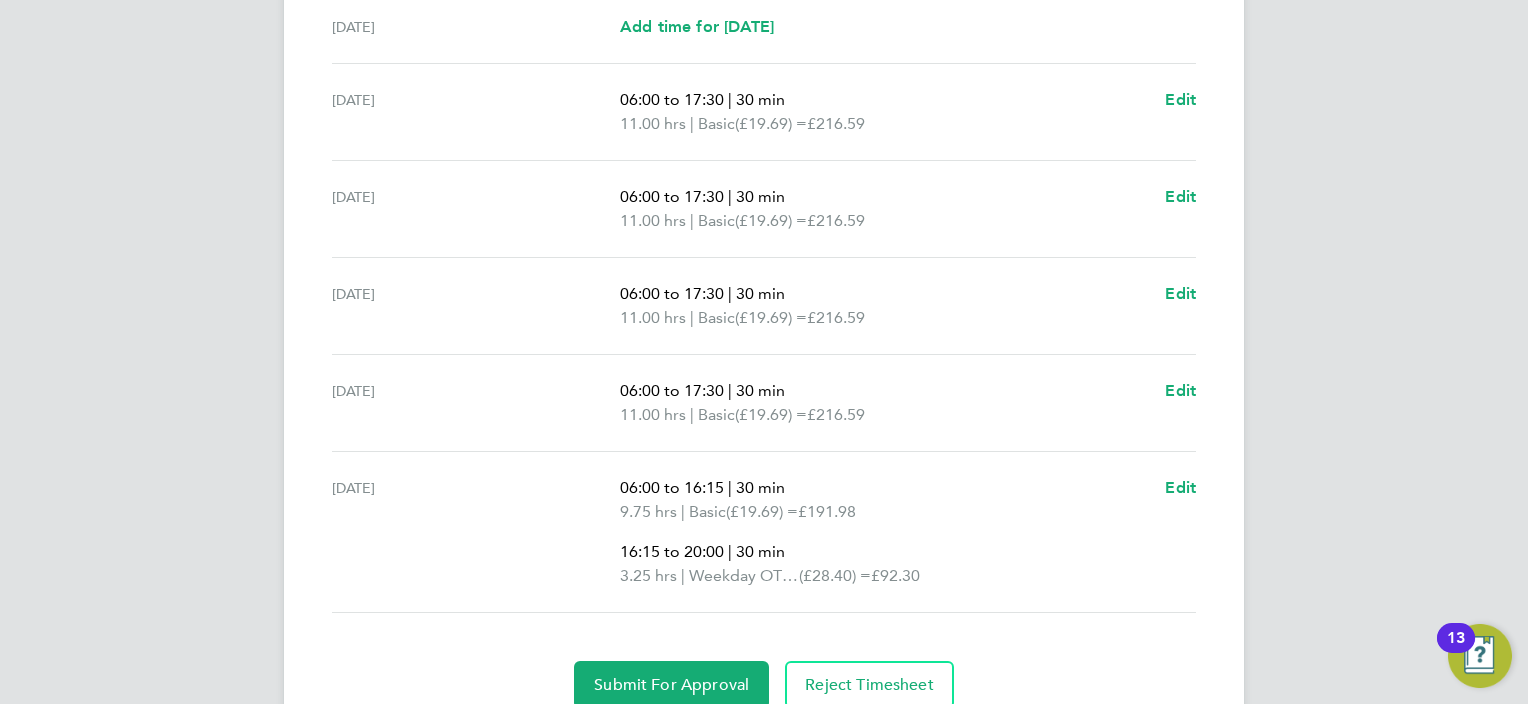 scroll, scrollTop: 740, scrollLeft: 0, axis: vertical 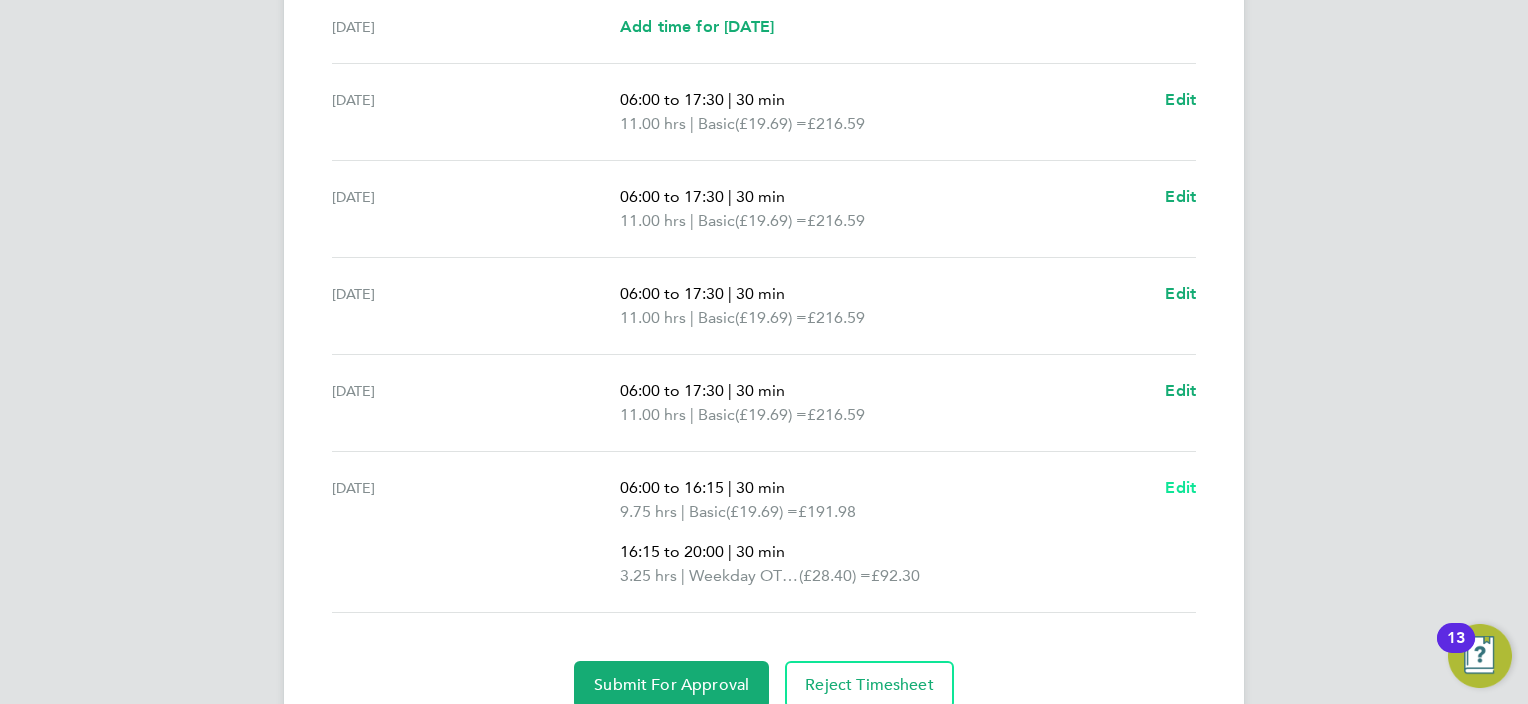 click on "Edit" at bounding box center (1180, 487) 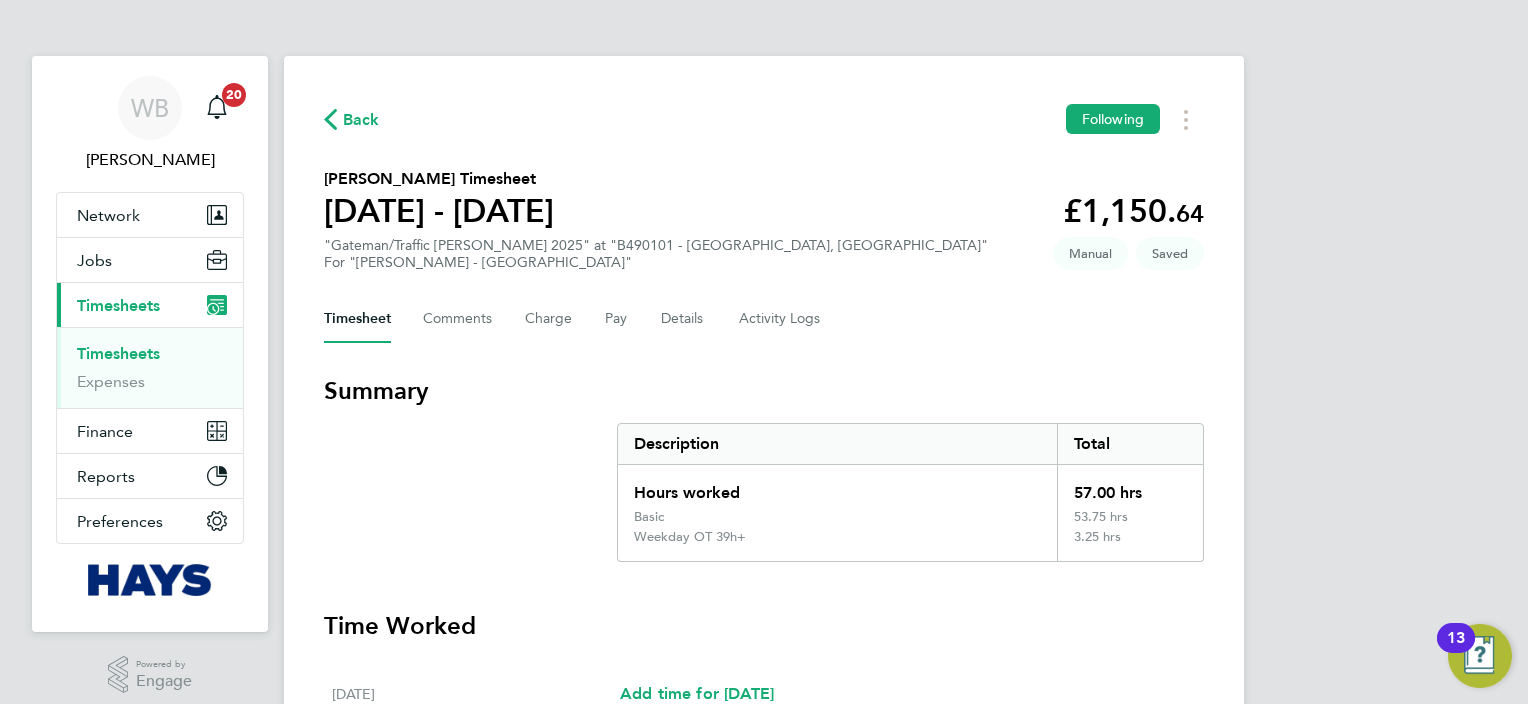 select on "30" 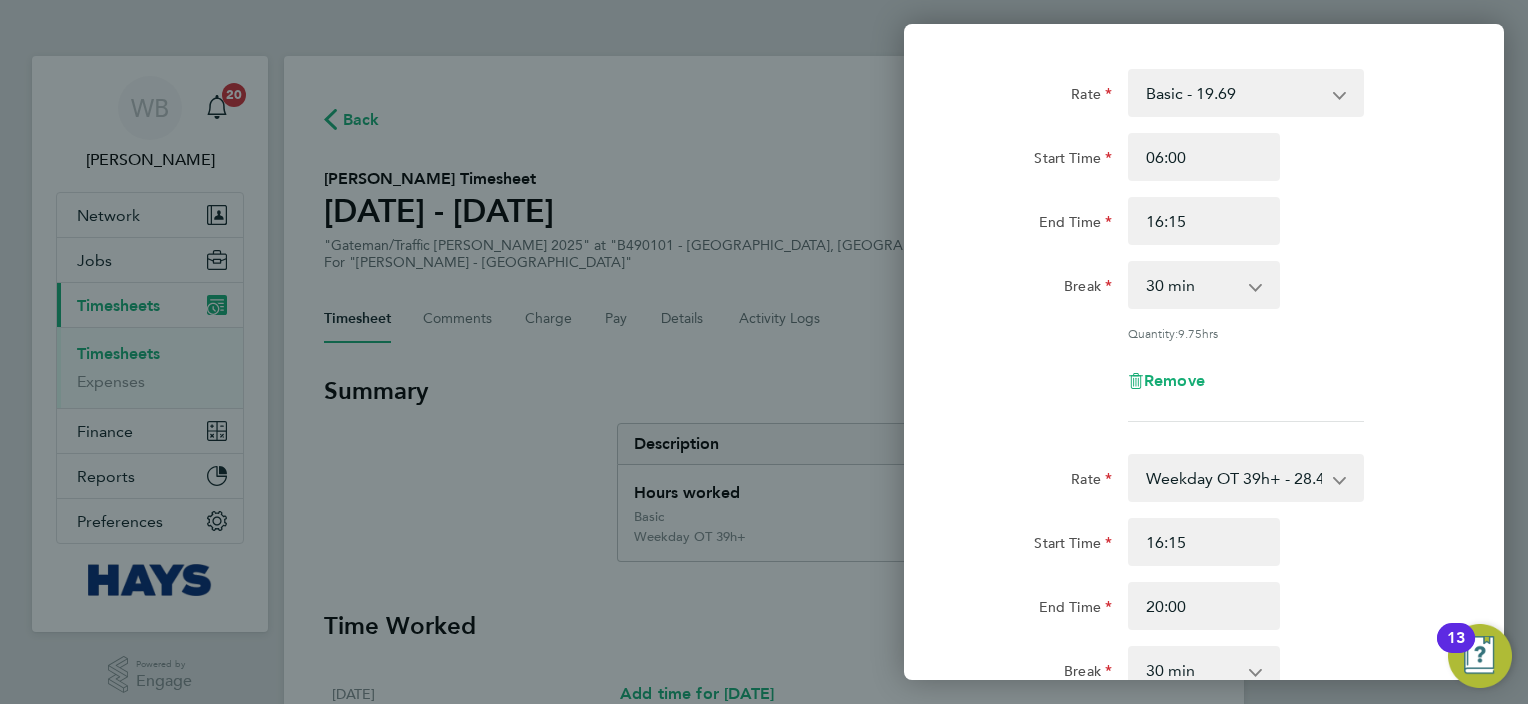 scroll, scrollTop: 0, scrollLeft: 0, axis: both 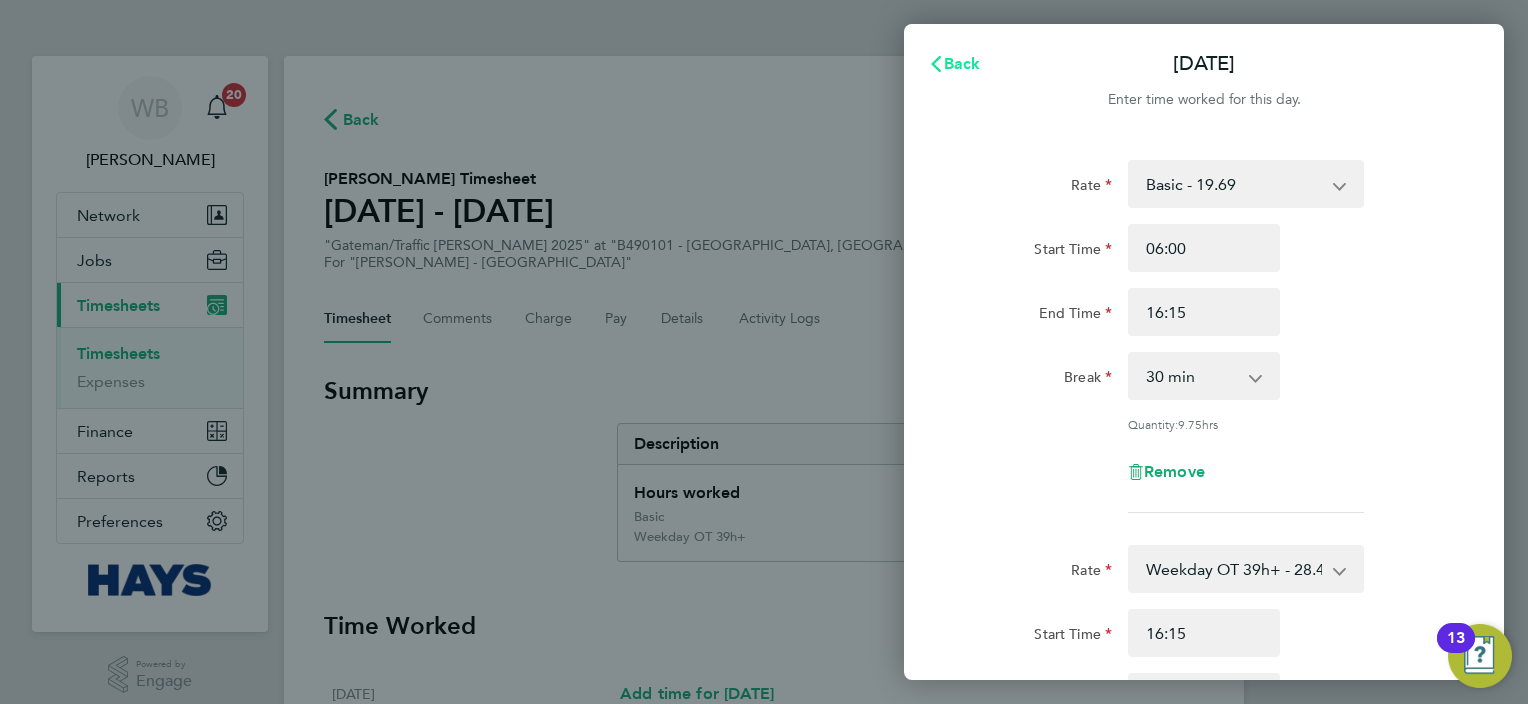 click on "Back" 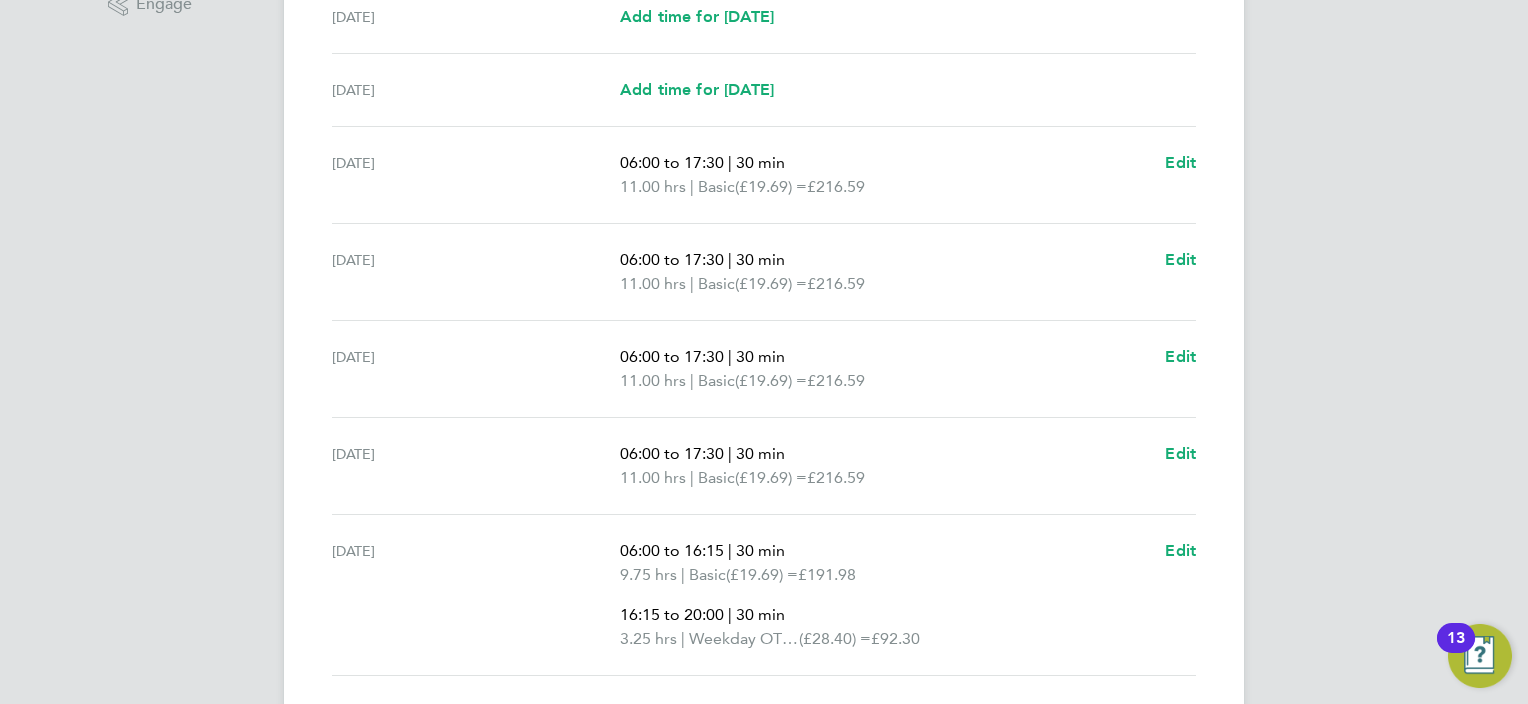 scroll, scrollTop: 700, scrollLeft: 0, axis: vertical 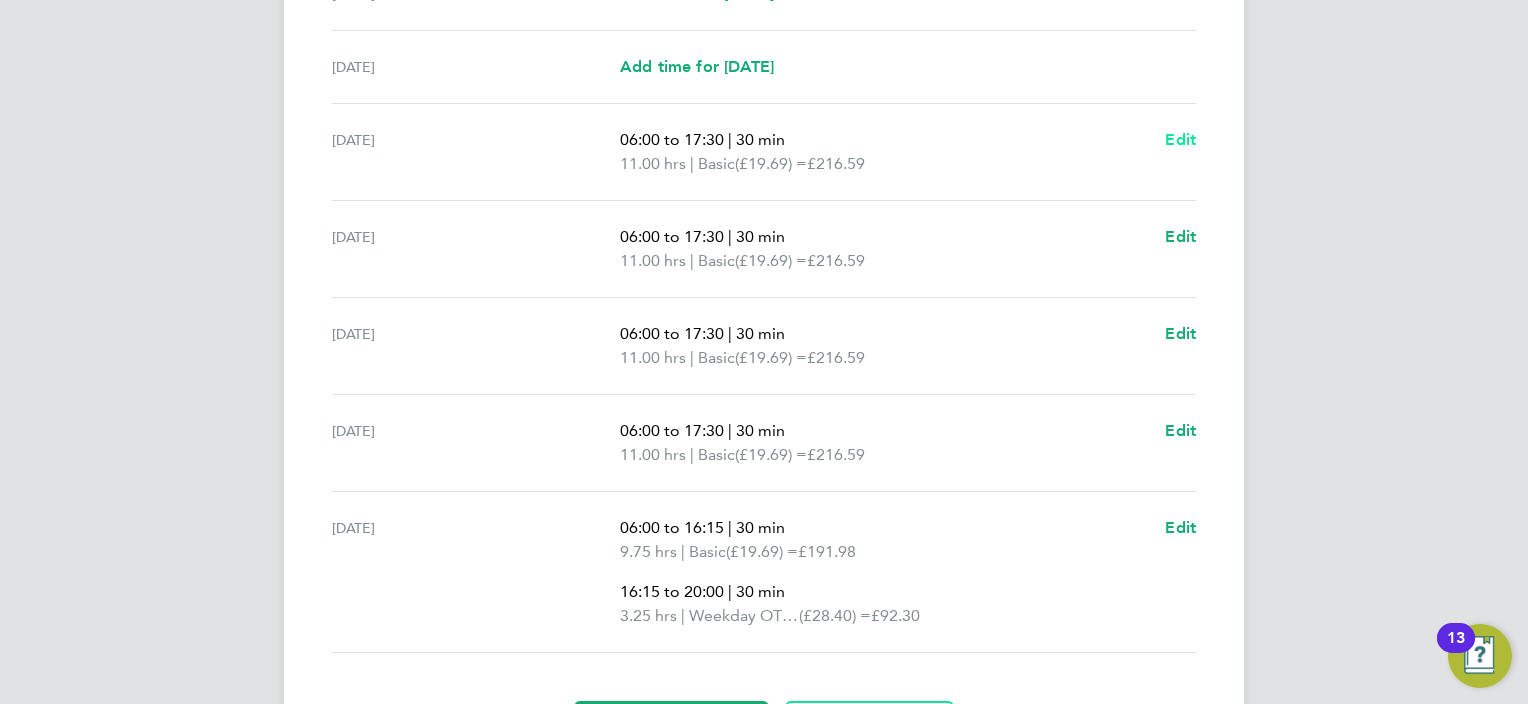 click on "Edit" at bounding box center [1180, 139] 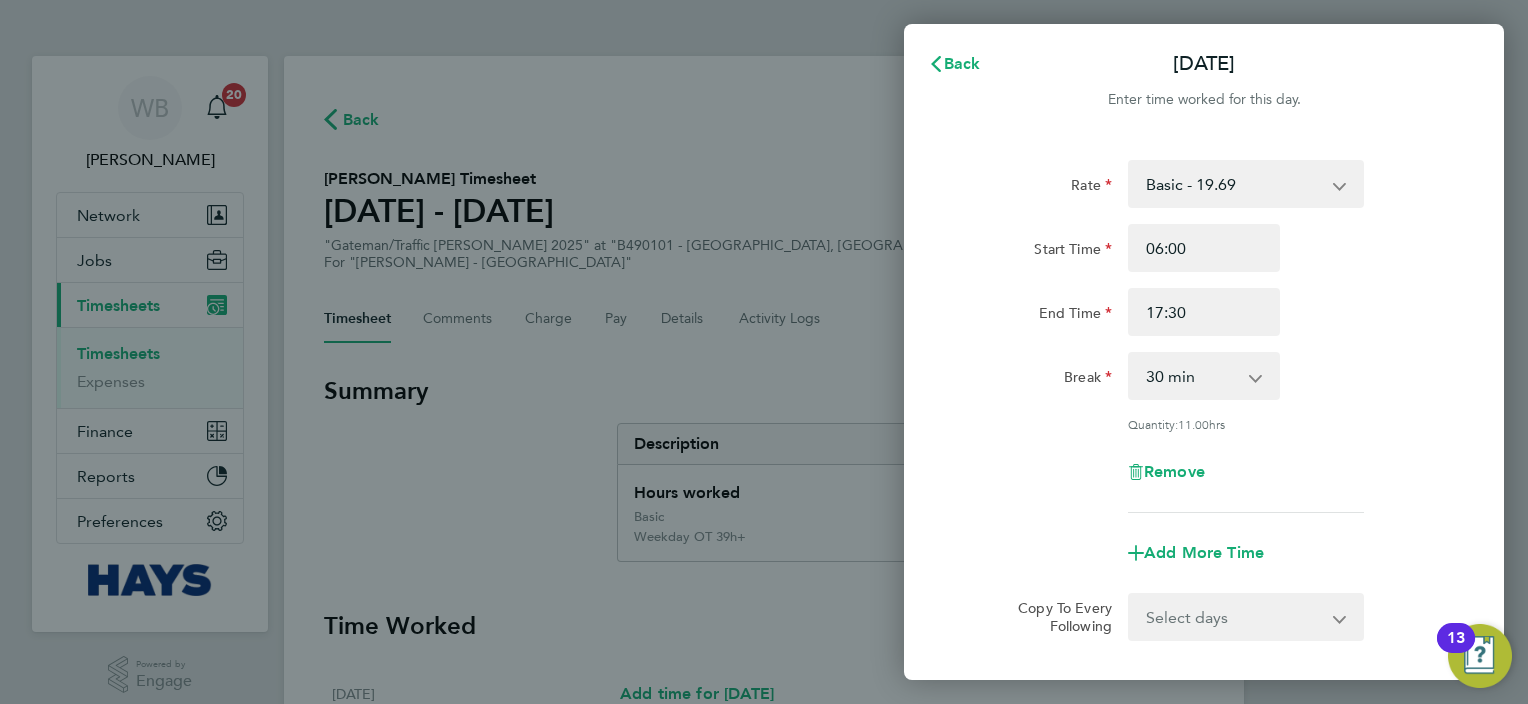 scroll, scrollTop: 0, scrollLeft: 0, axis: both 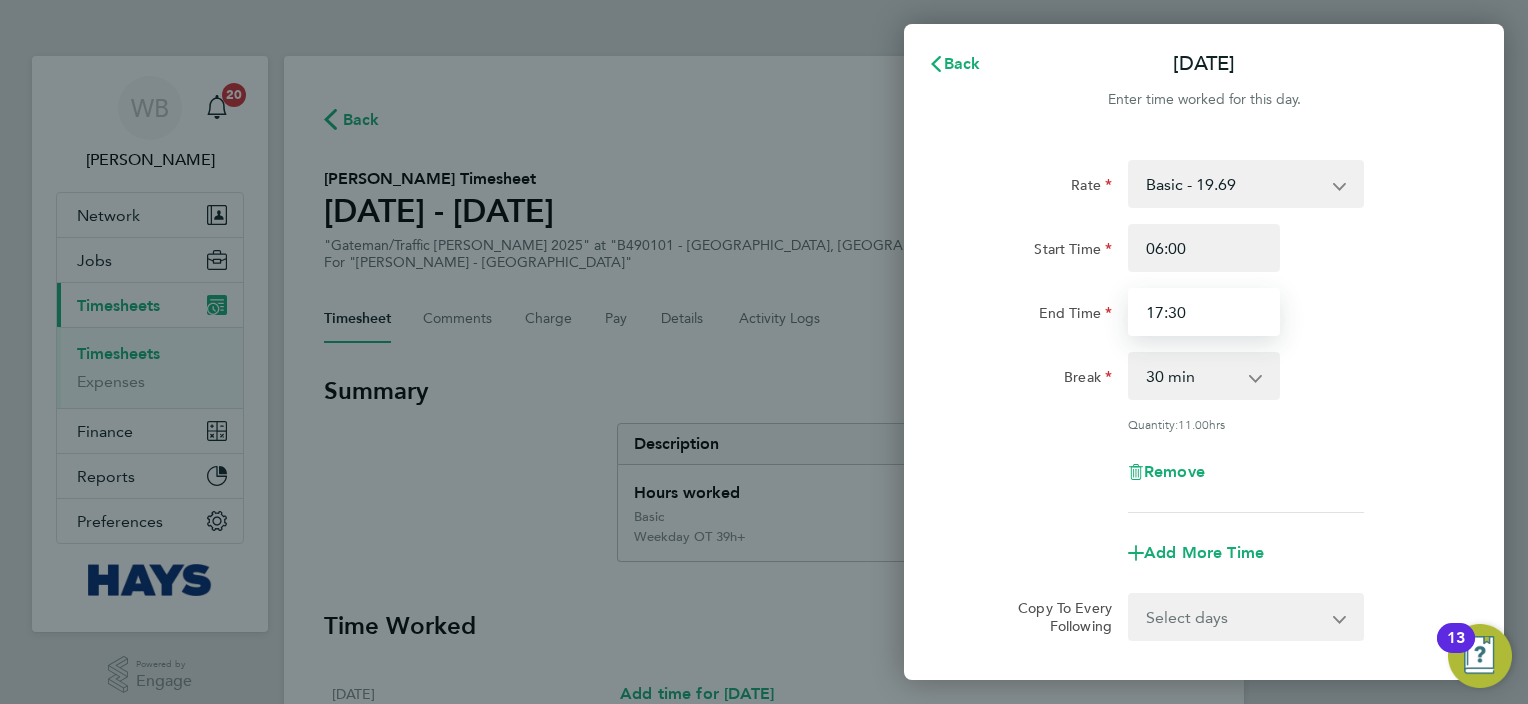 click on "17:30" at bounding box center [1204, 312] 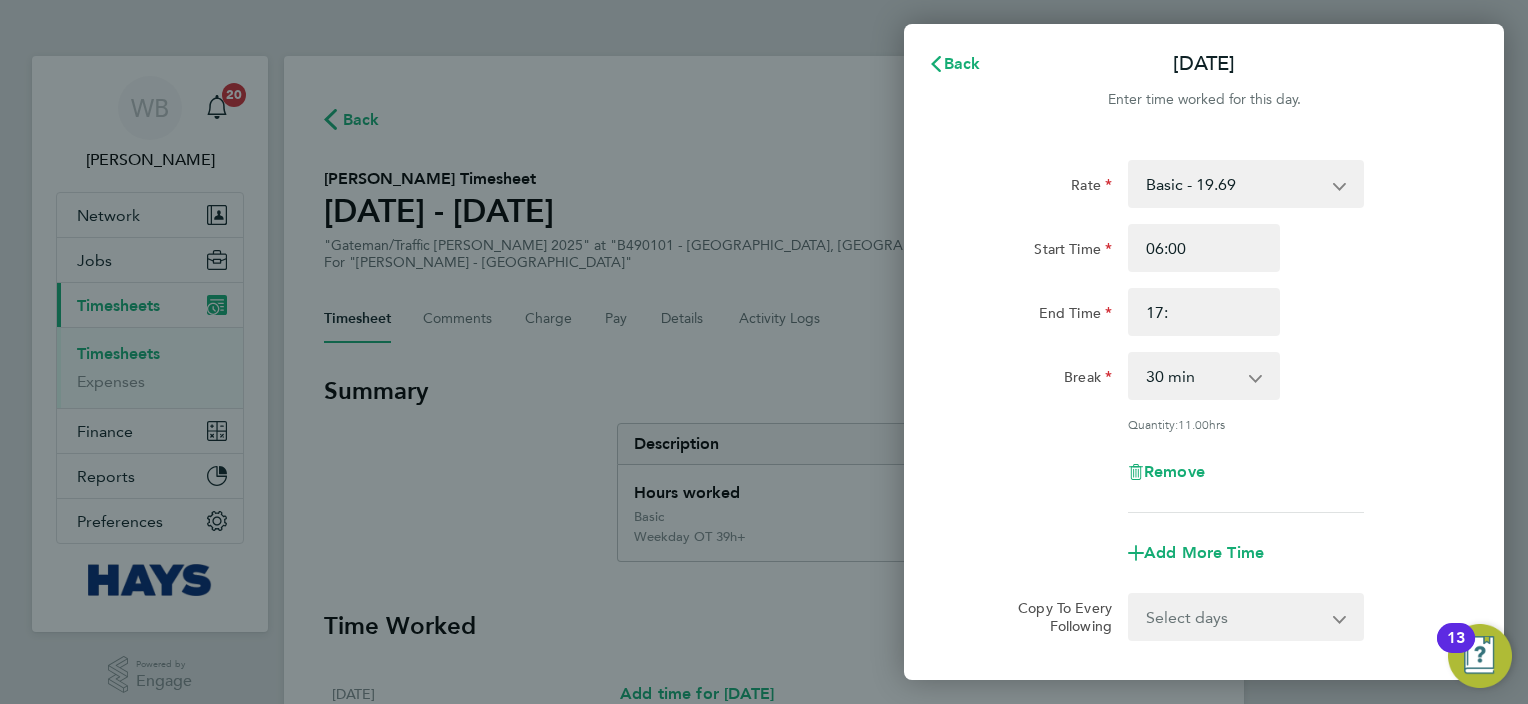 type on "17:00" 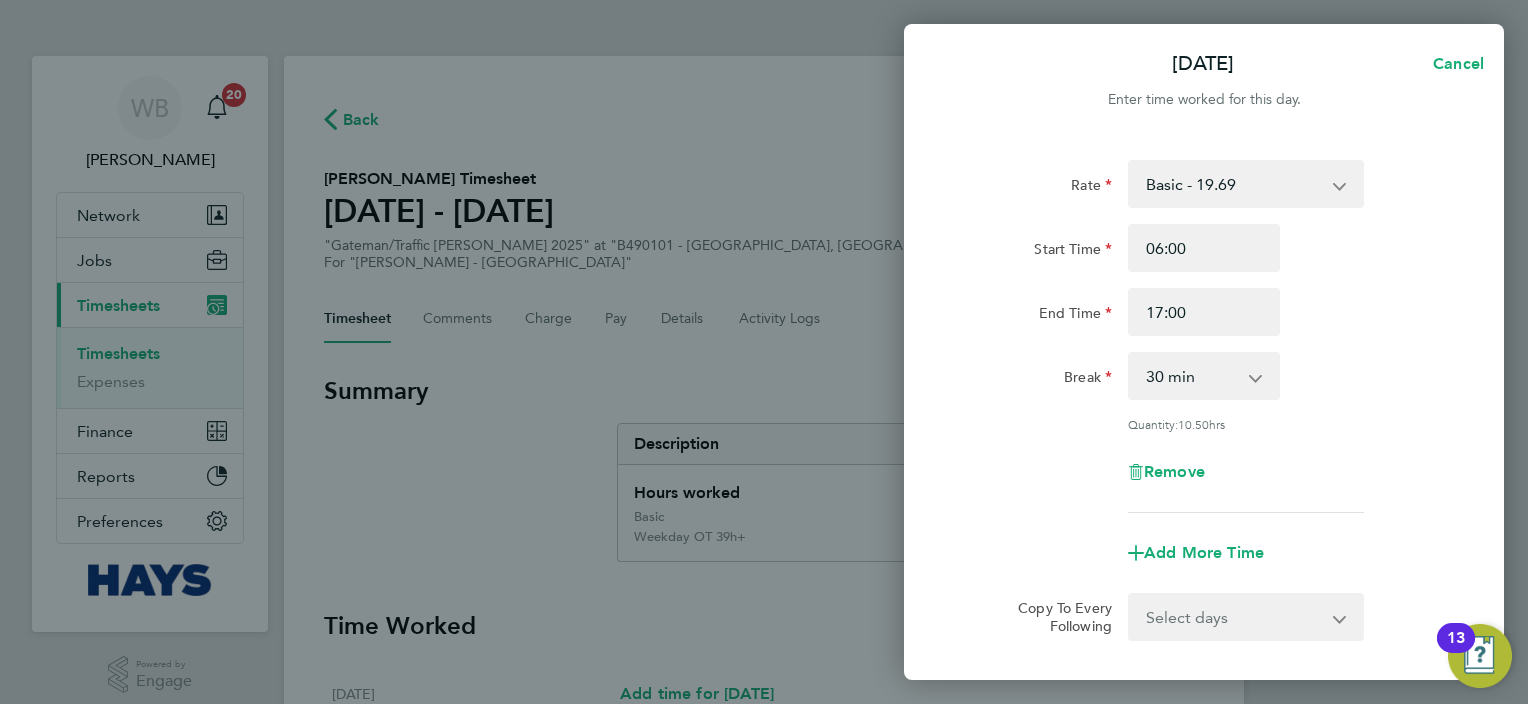 click on "Rate  Basic - 19.69   Weekday OT 39h+ - 28.40   Sat first 4h - 28.40   Sat after 4h - 37.11   [DATE] - 37.11   Bank Holiday - 37.11
Start Time 06:00 End Time 17:00 Break  0 min   15 min   30 min   45 min   60 min   75 min   90 min
Quantity:  10.50  hrs
Remove" 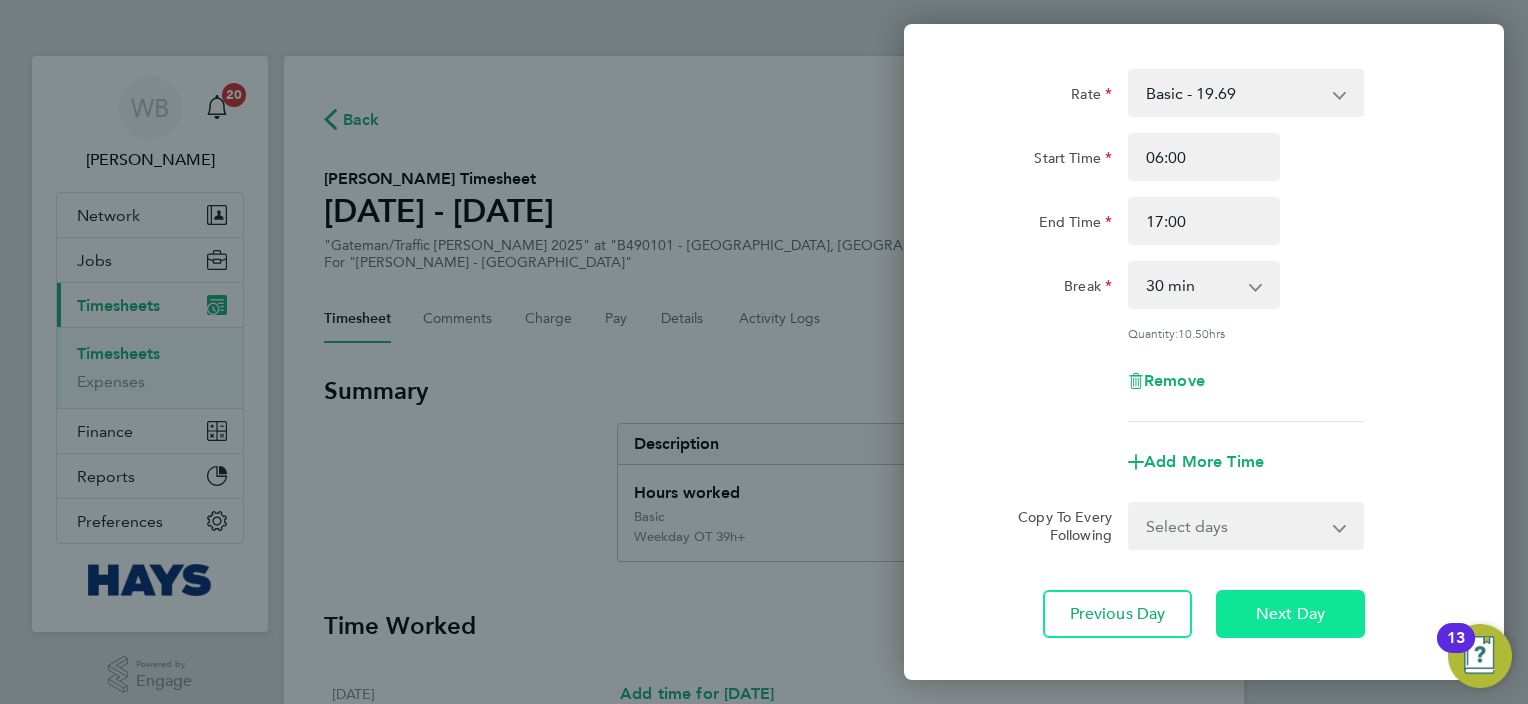 scroll, scrollTop: 198, scrollLeft: 0, axis: vertical 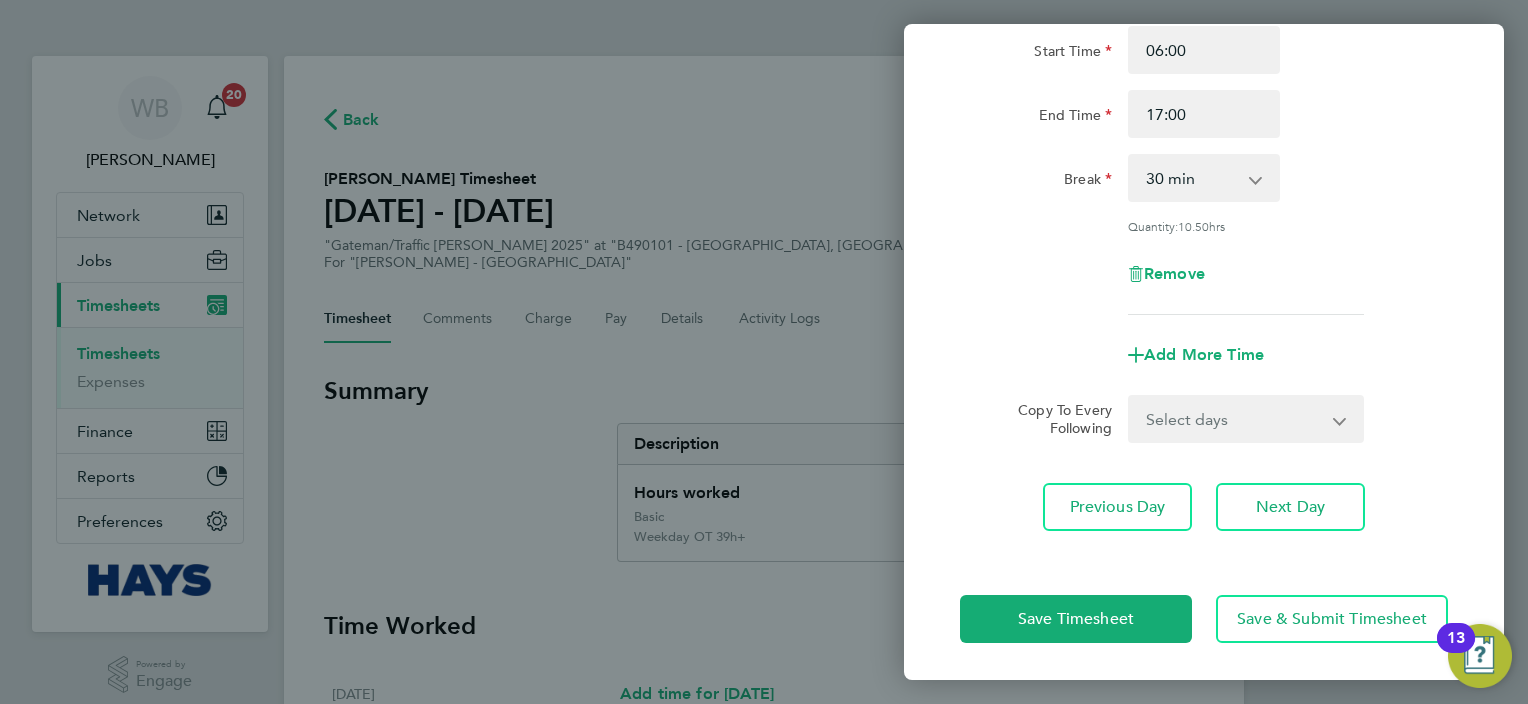 click on "Select days   Day   [DATE]   [DATE]   [DATE]   [DATE]" at bounding box center (1235, 419) 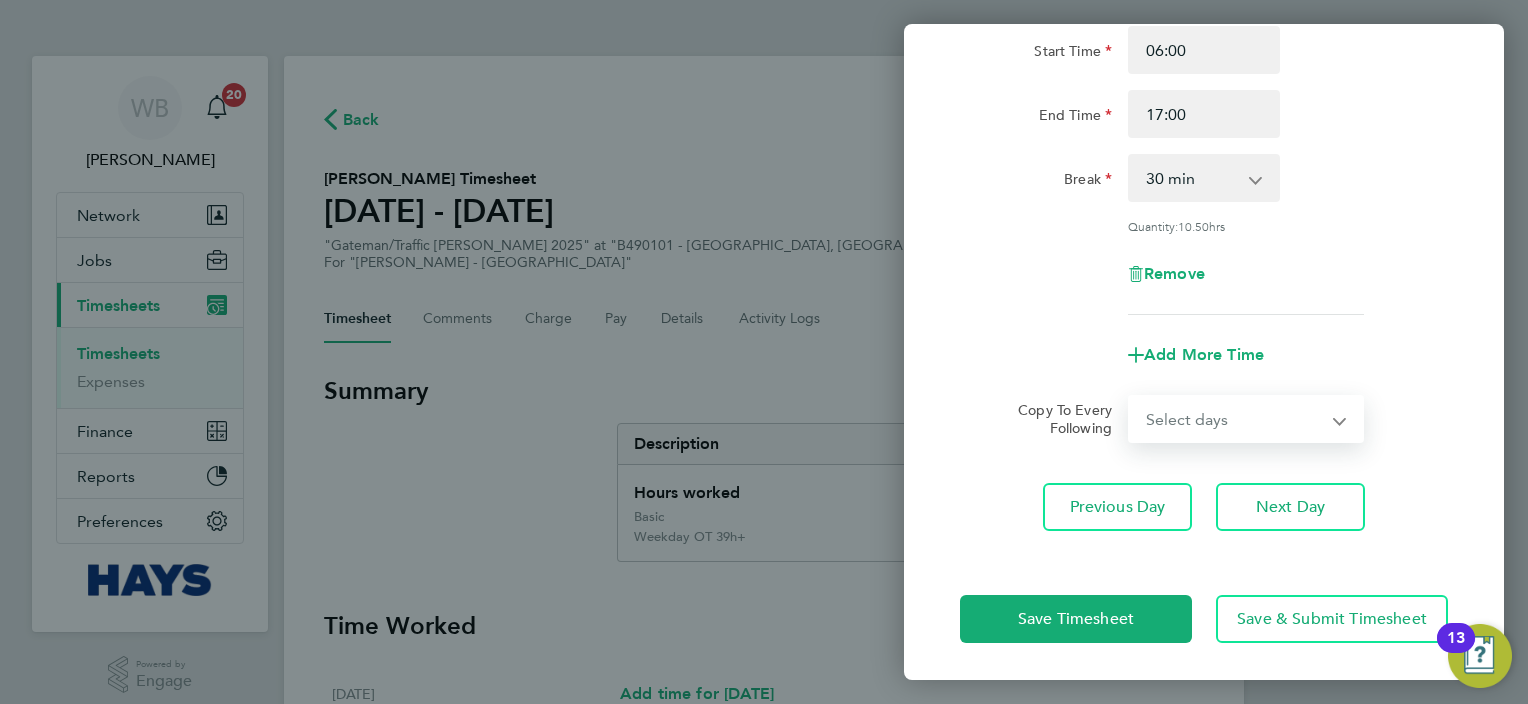 select on "DAY" 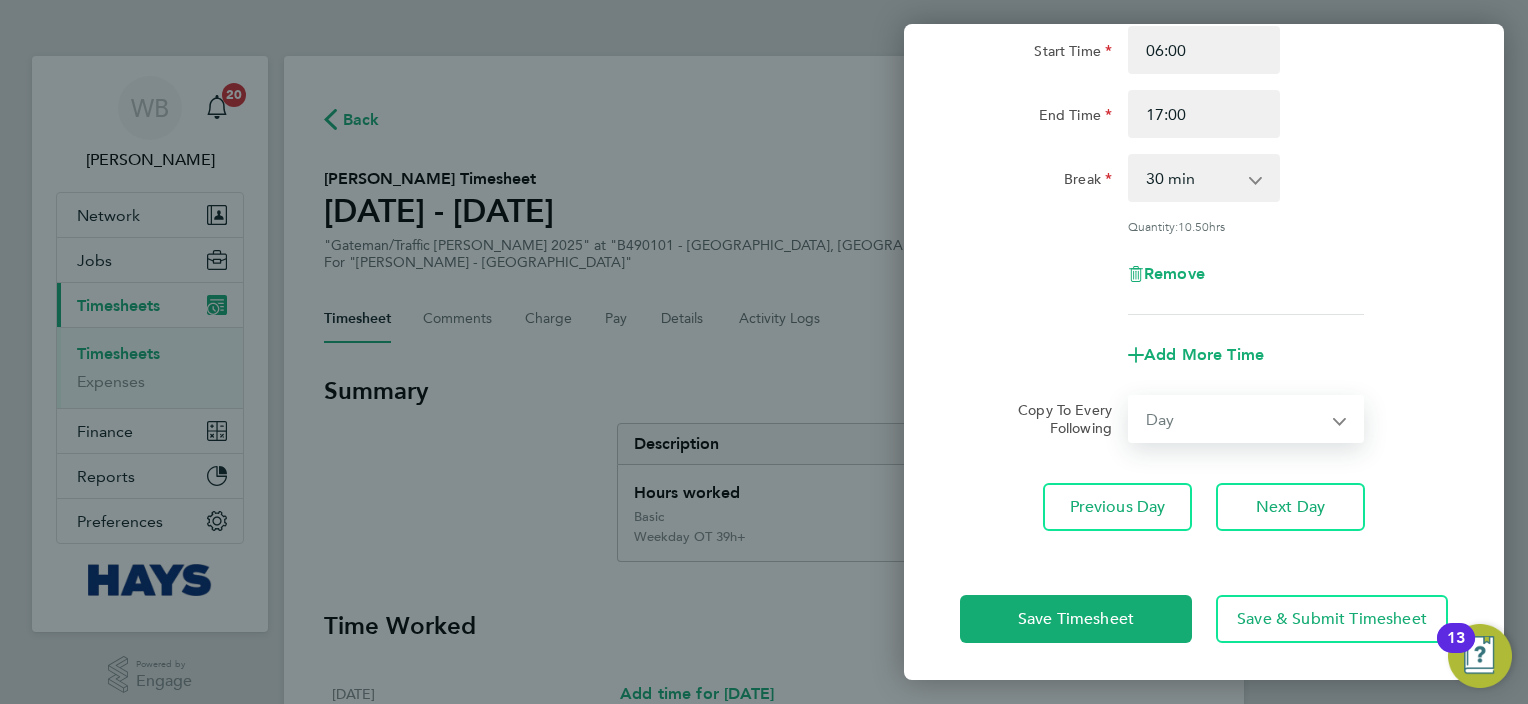 click on "Select days   Day   [DATE]   [DATE]   [DATE]   [DATE]" at bounding box center (1235, 419) 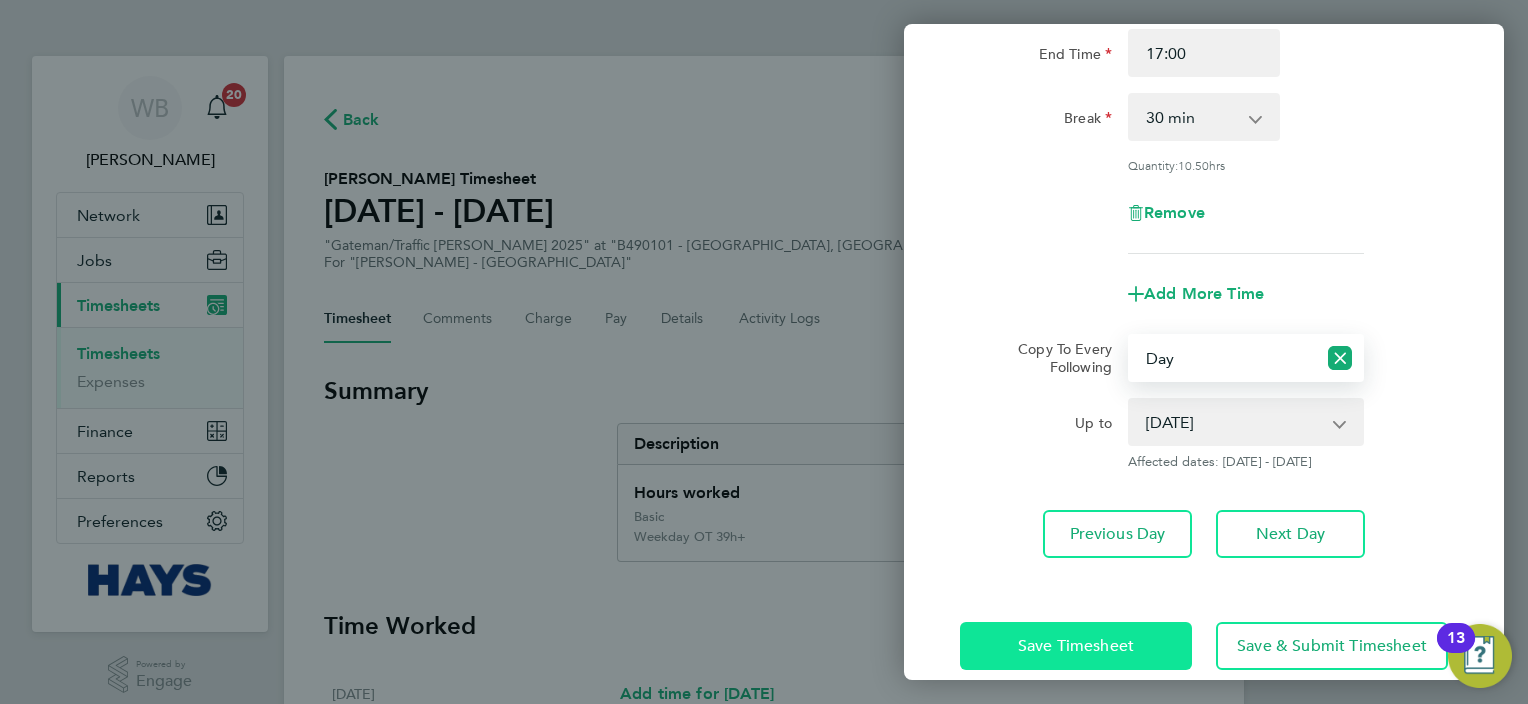 scroll, scrollTop: 286, scrollLeft: 0, axis: vertical 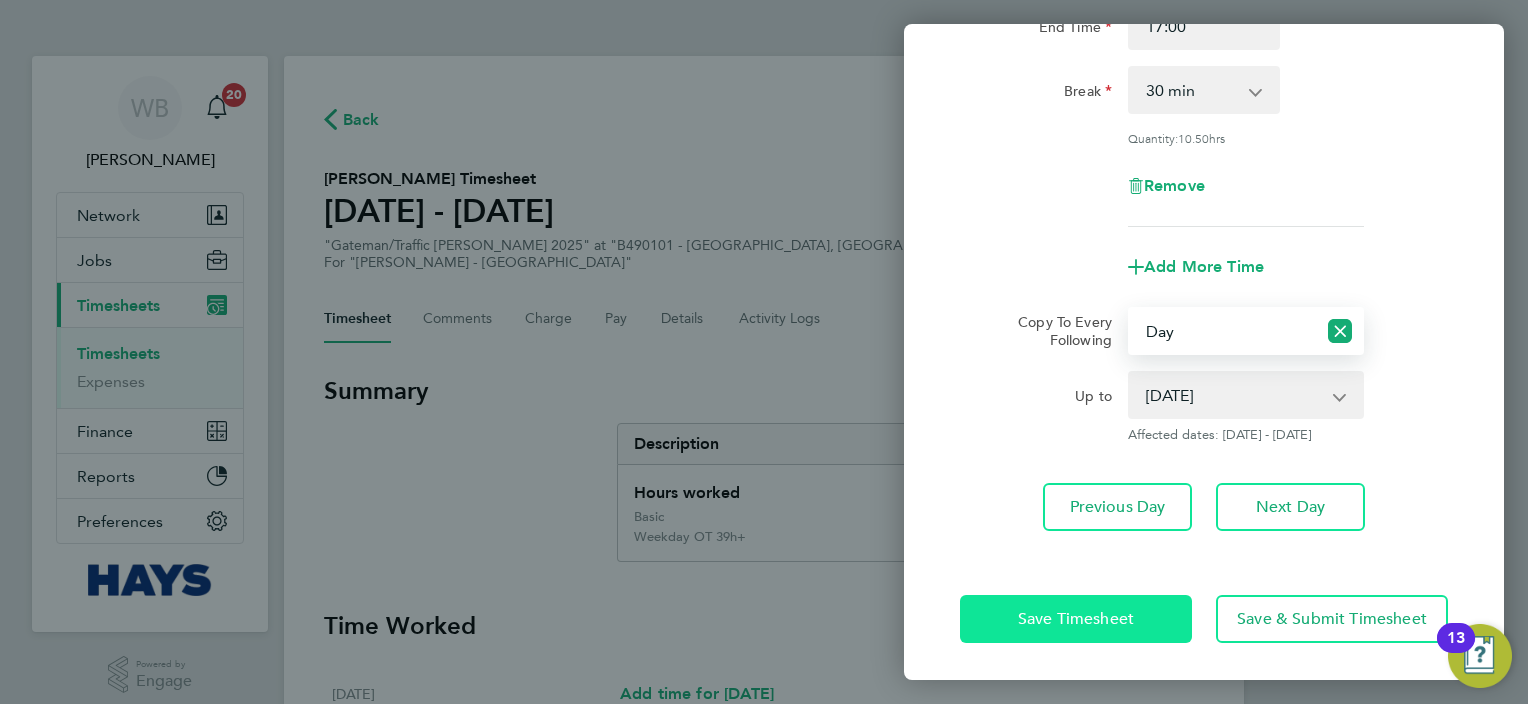 click on "Save Timesheet" 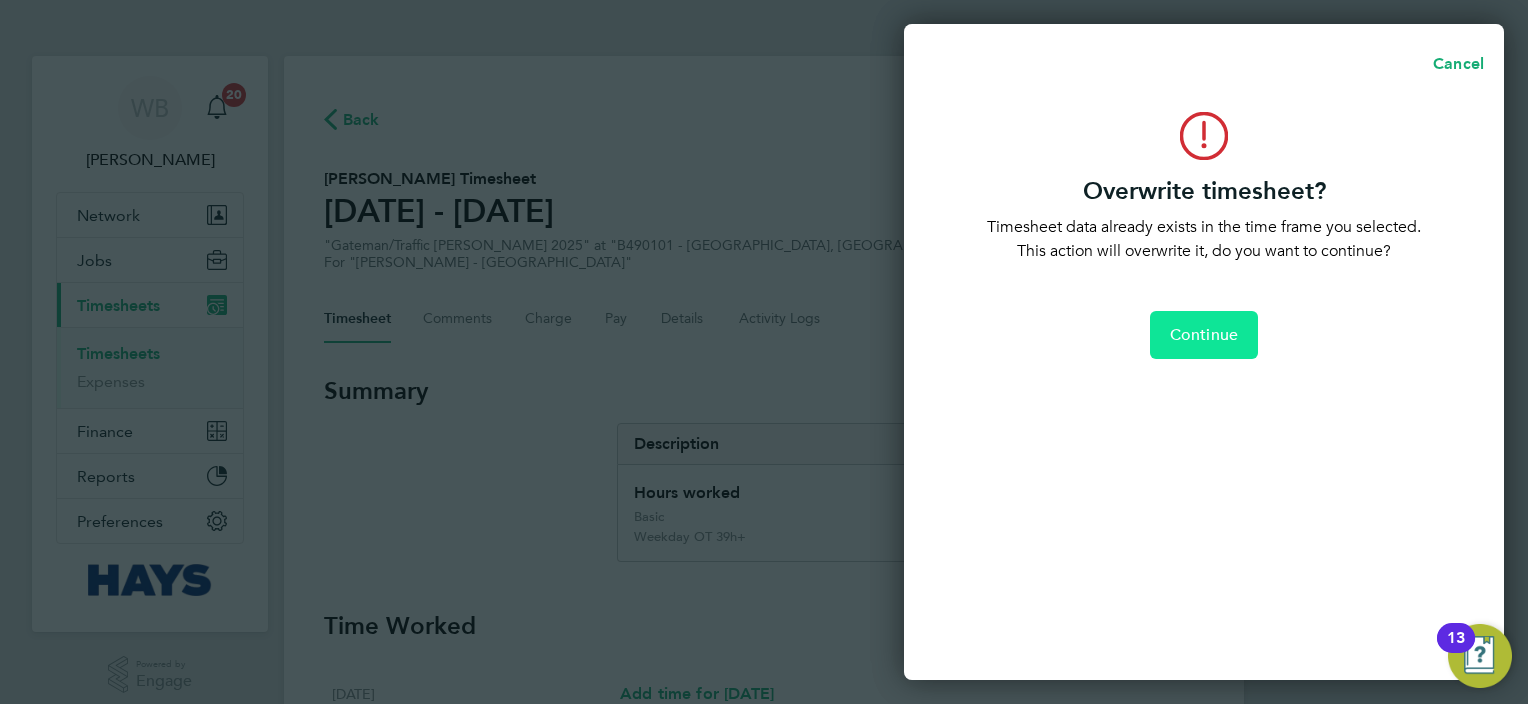 click on "Continue" 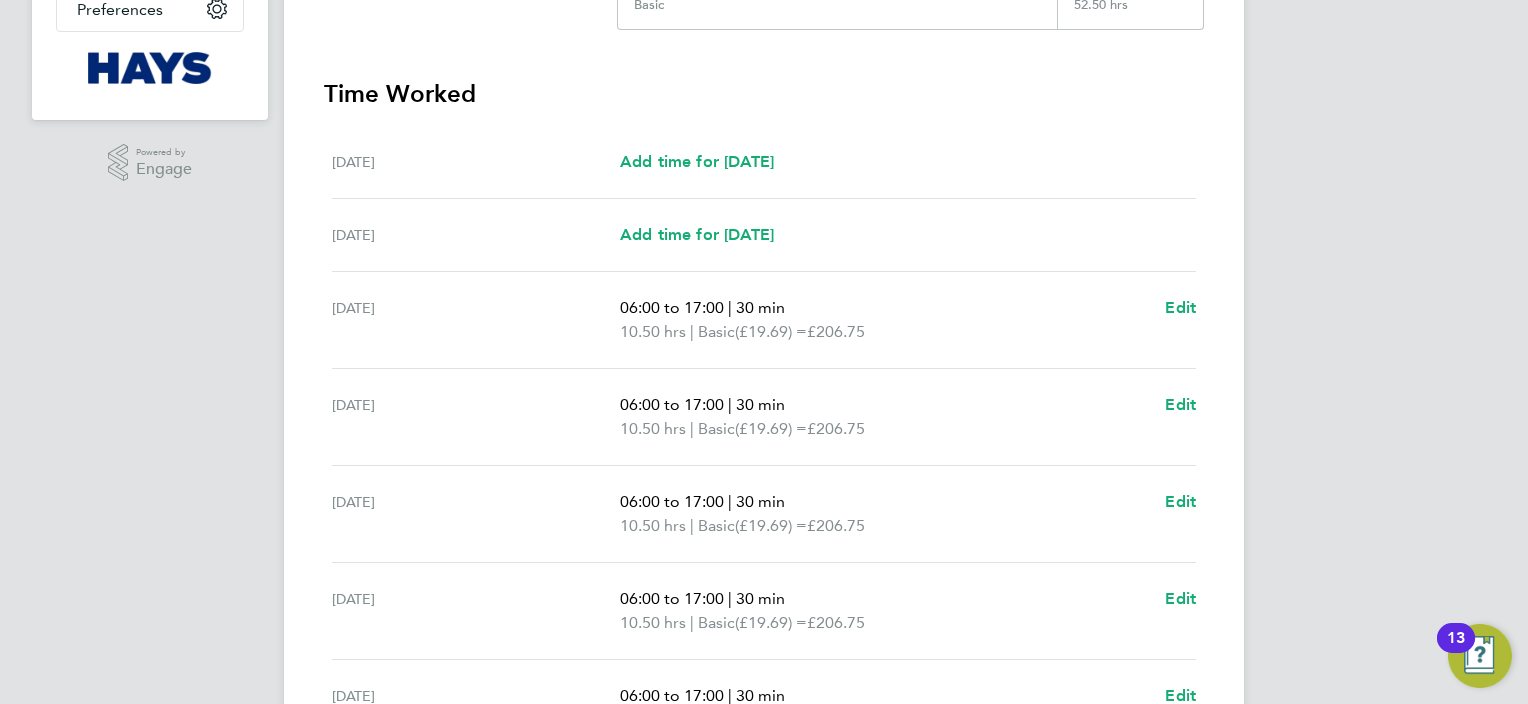 scroll, scrollTop: 738, scrollLeft: 0, axis: vertical 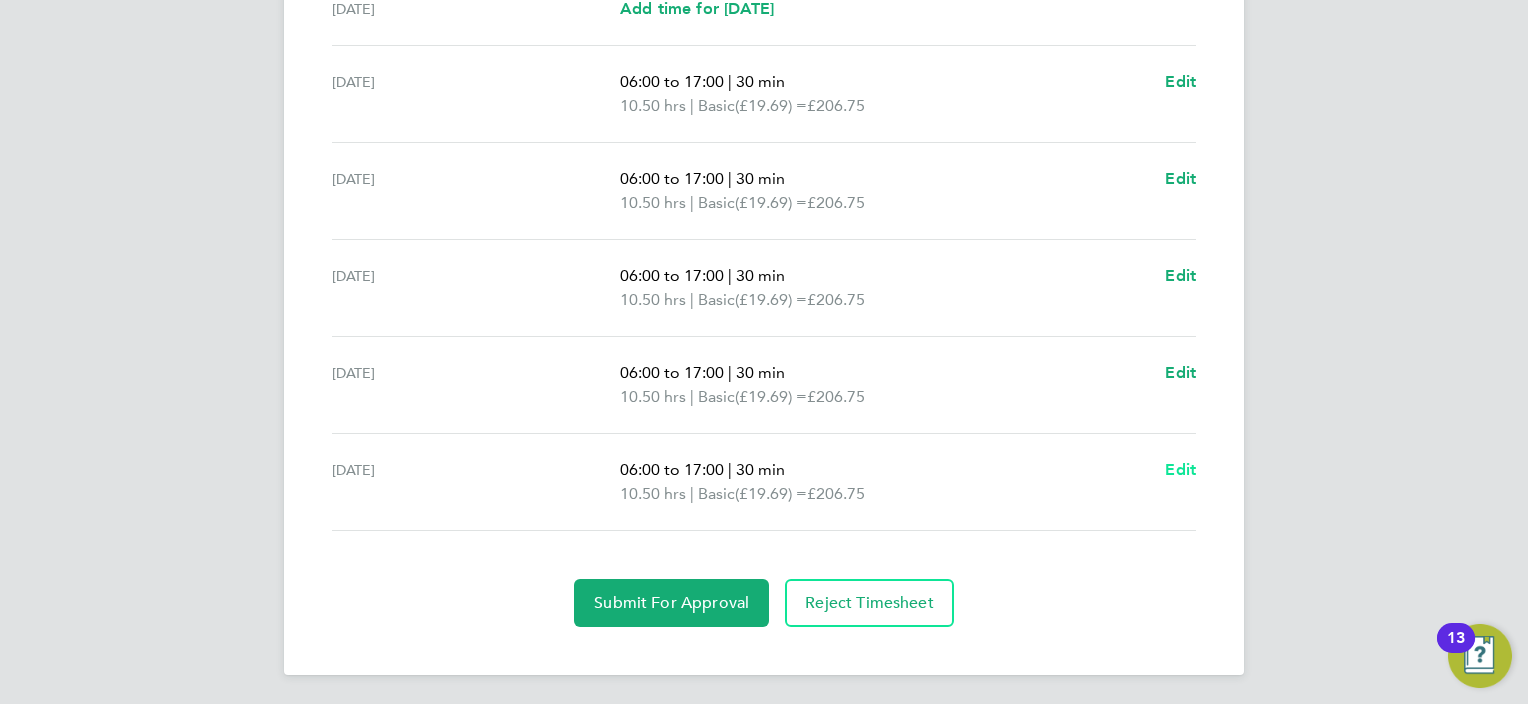 click on "Edit" at bounding box center (1180, 469) 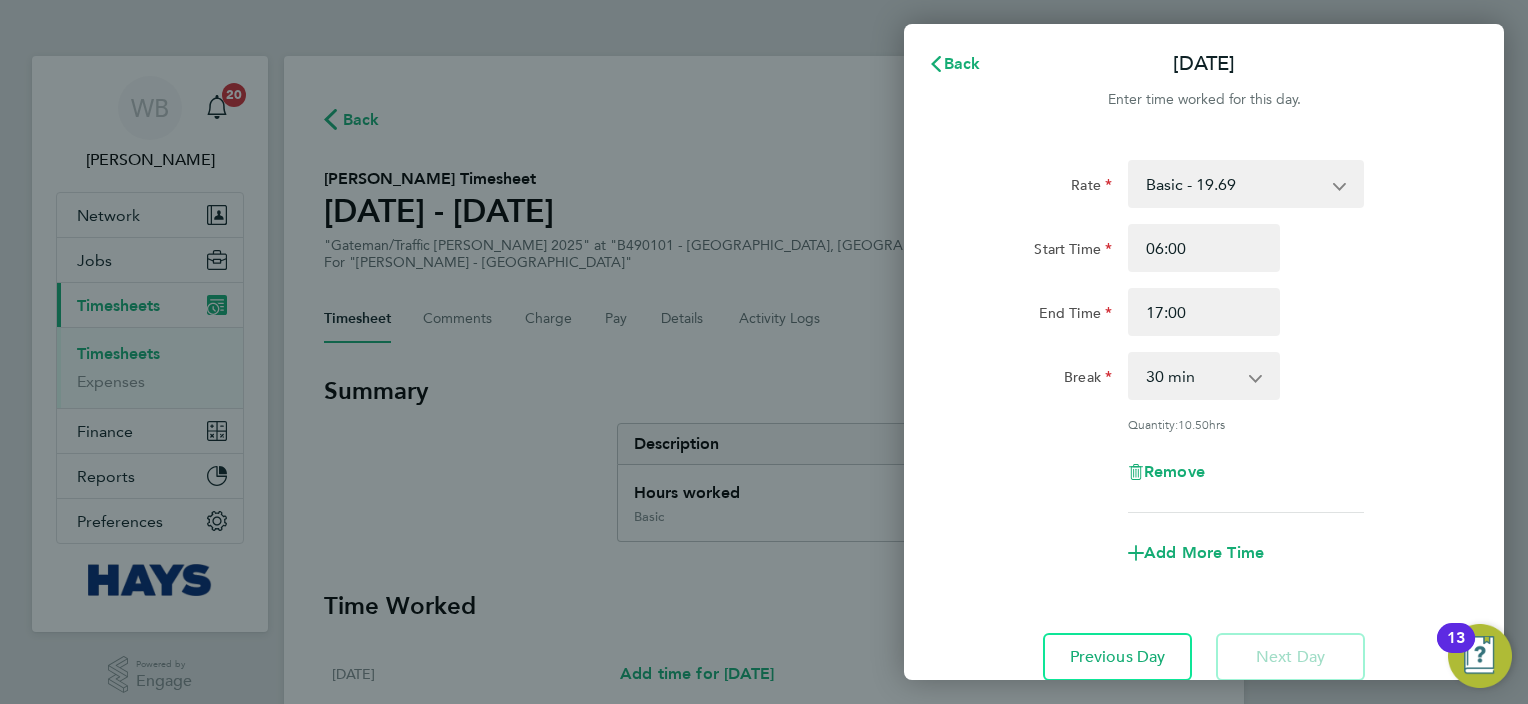 scroll, scrollTop: 0, scrollLeft: 0, axis: both 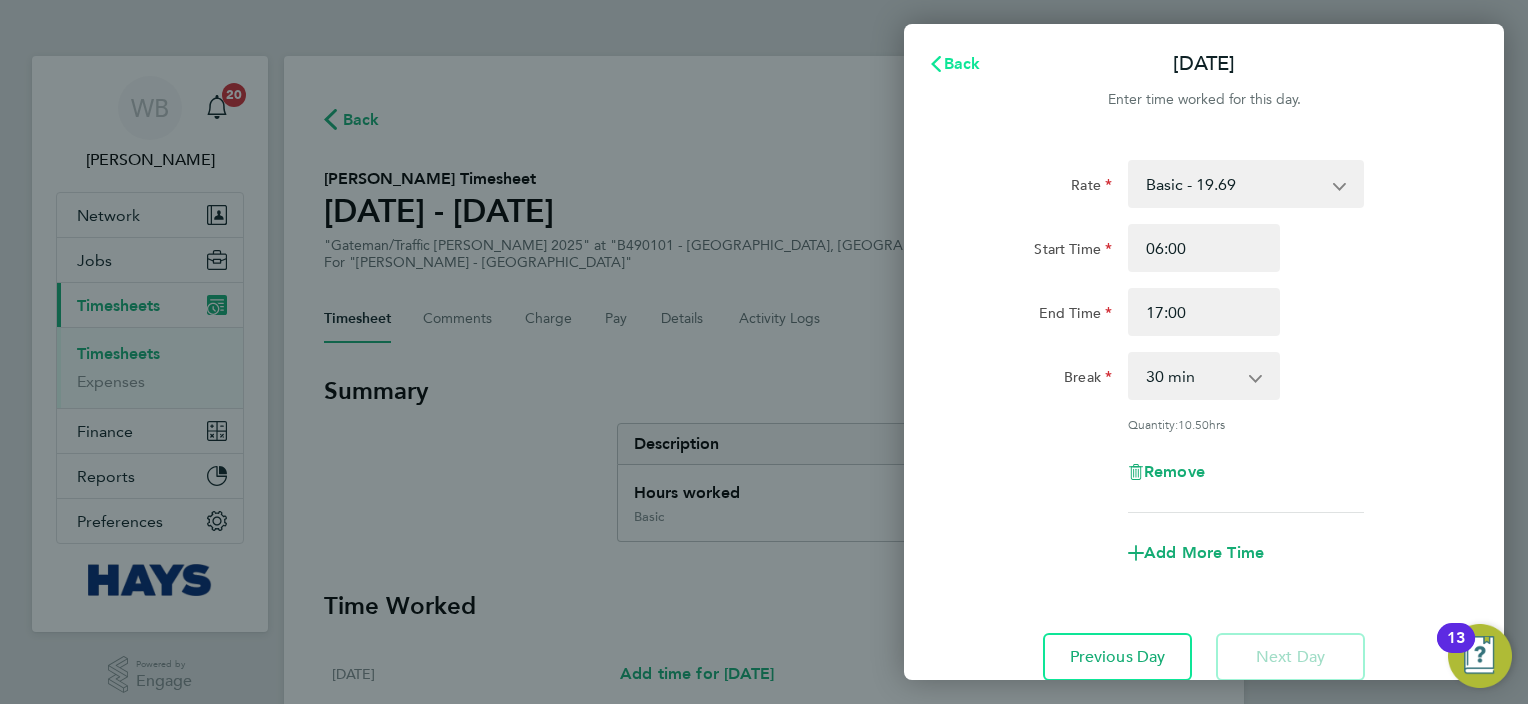 click on "Back" 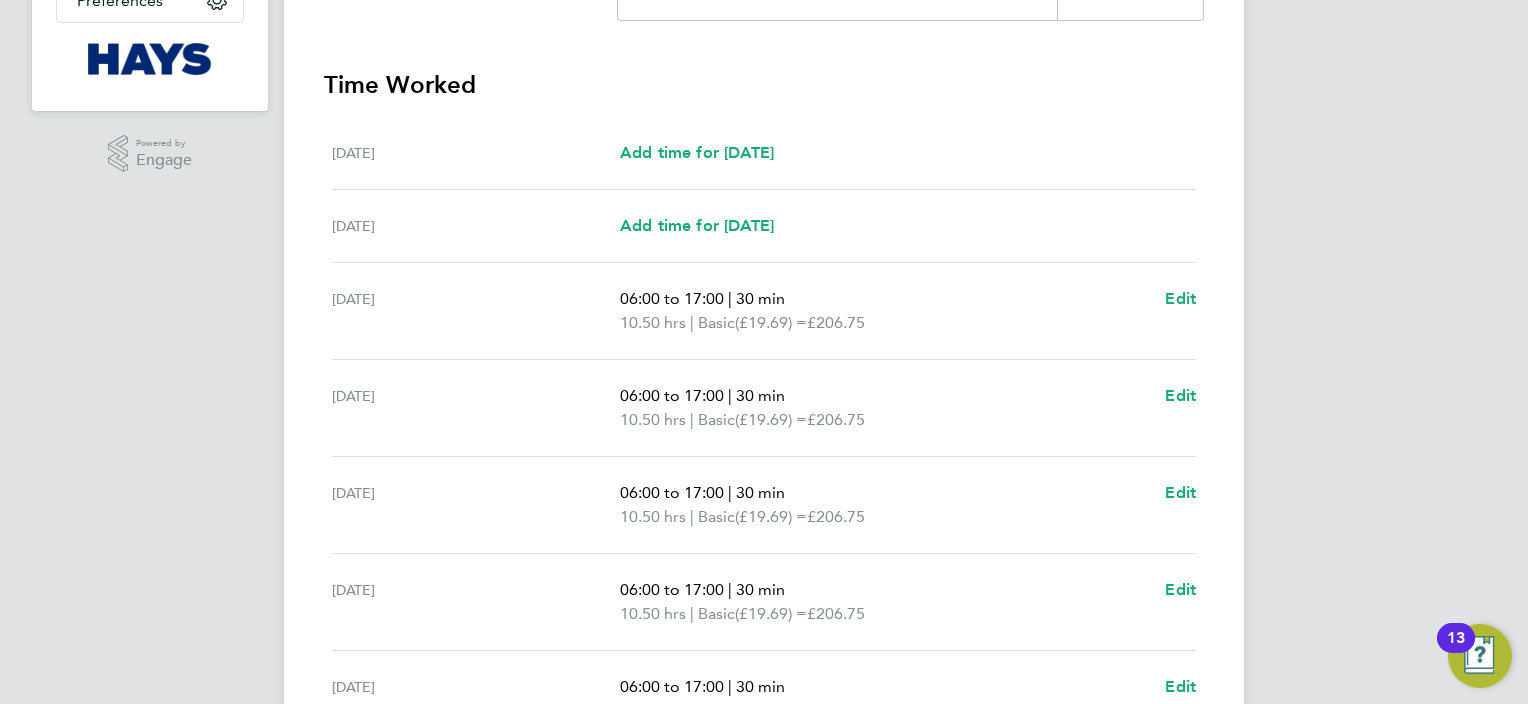 scroll, scrollTop: 738, scrollLeft: 0, axis: vertical 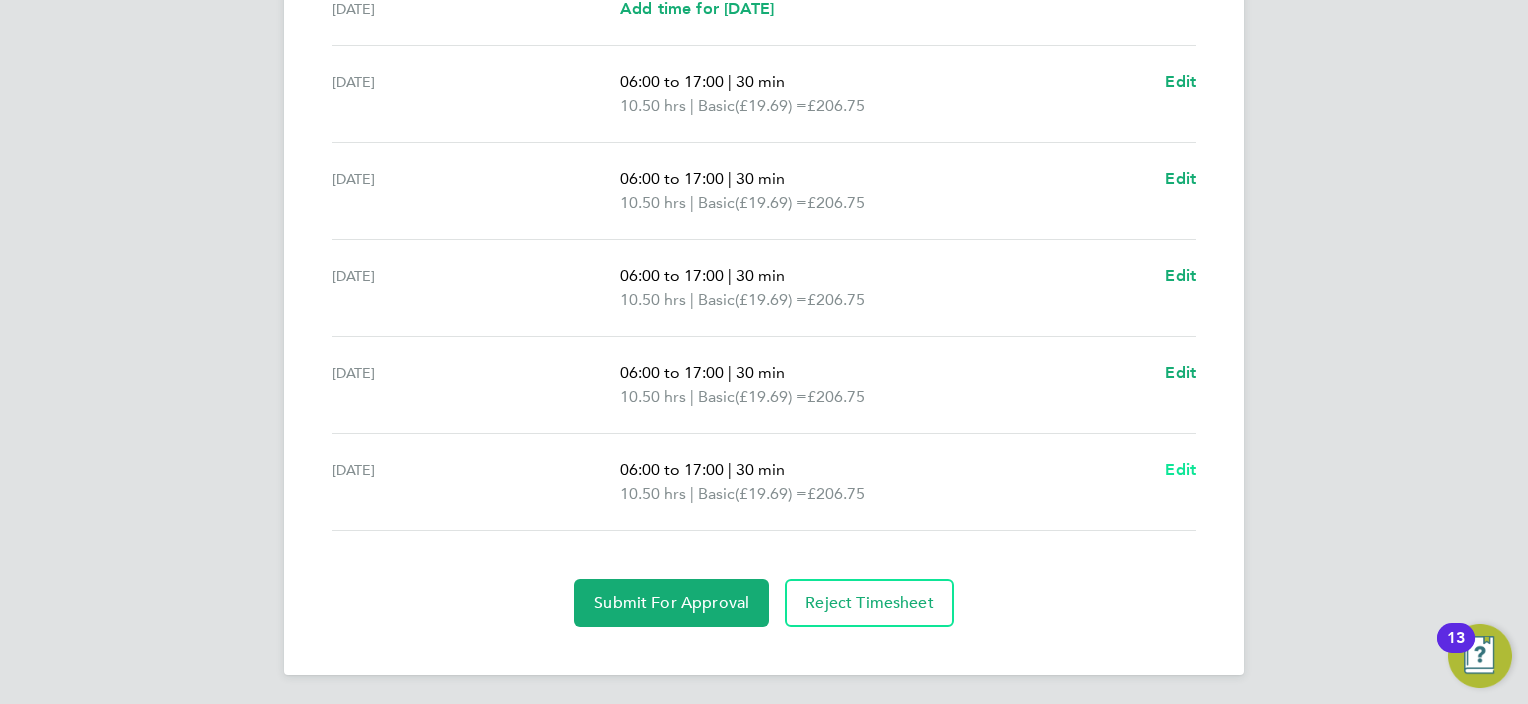click on "Edit" at bounding box center [1180, 469] 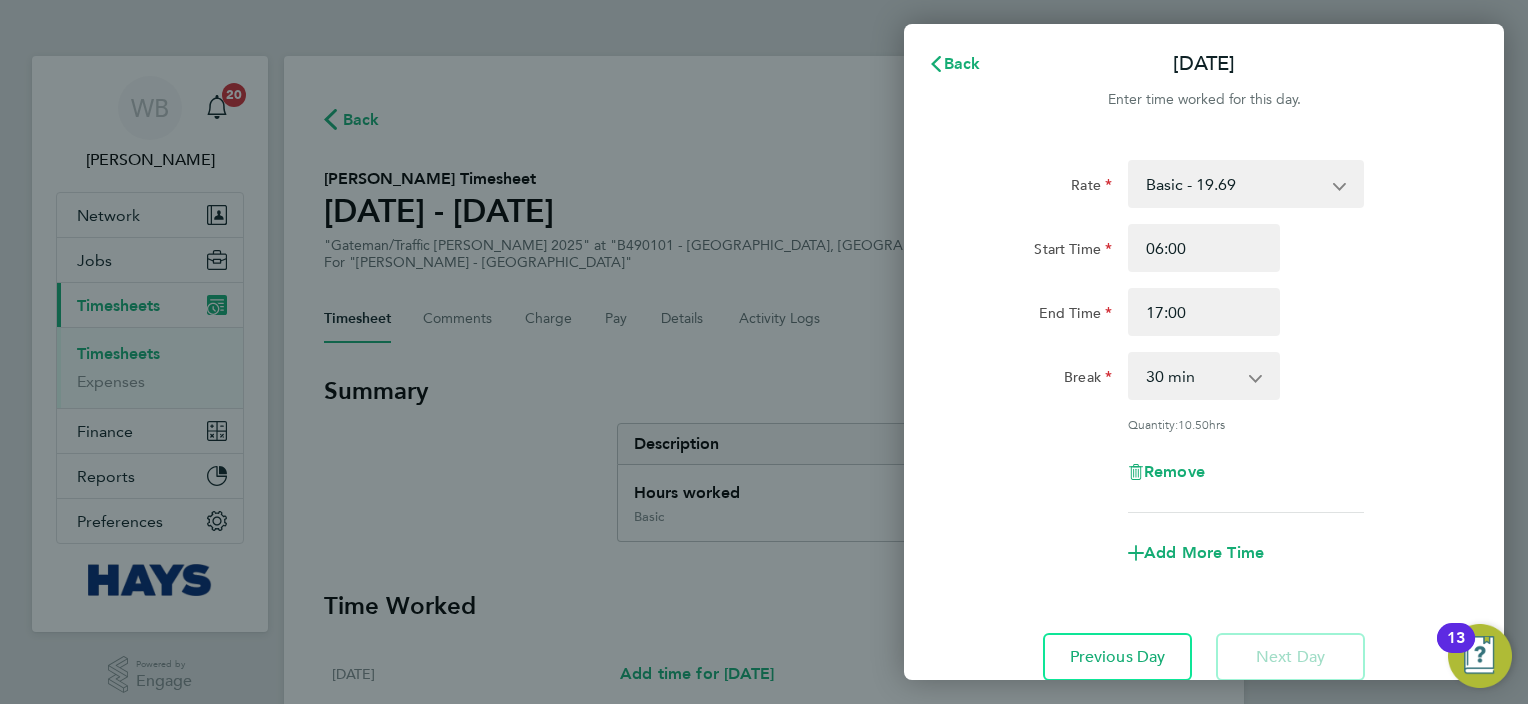 scroll, scrollTop: 0, scrollLeft: 0, axis: both 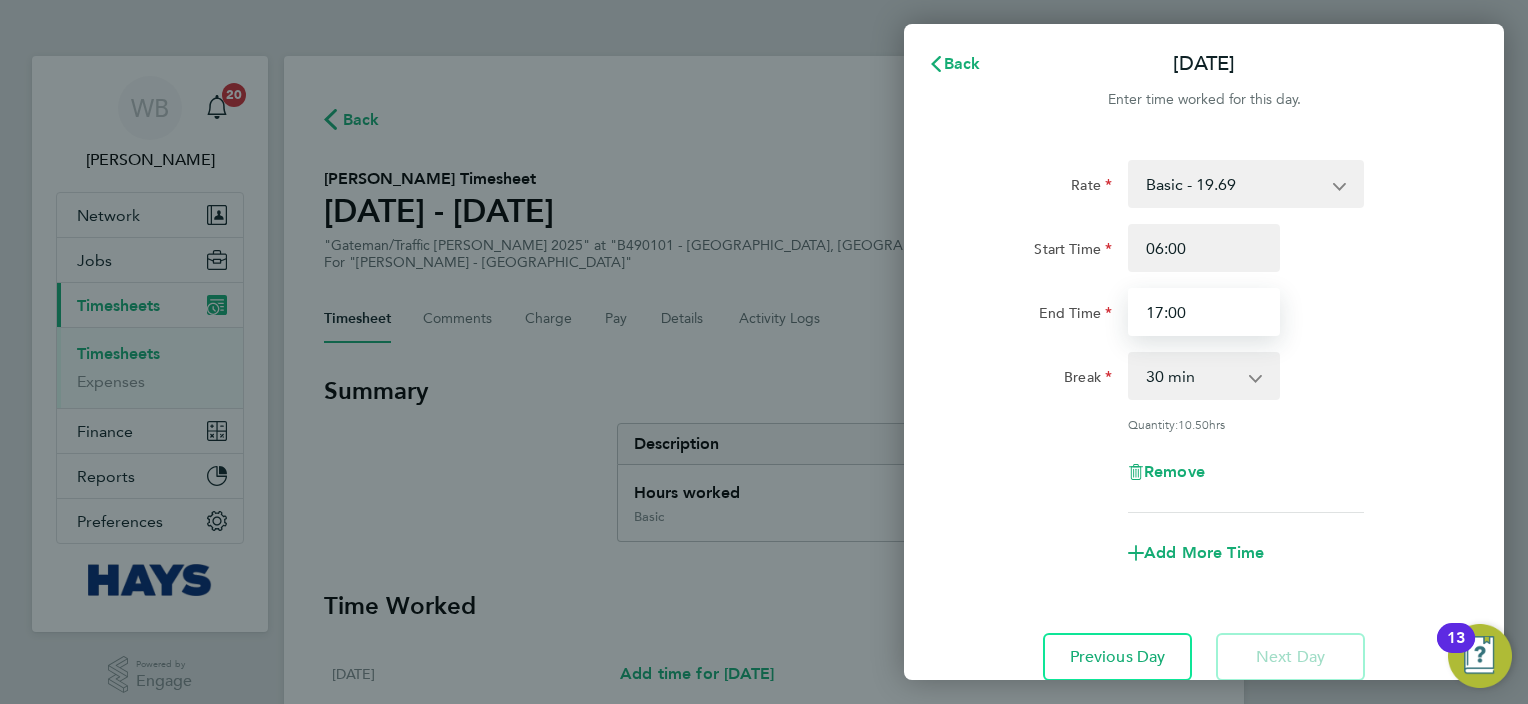 click on "17:00" at bounding box center (1204, 312) 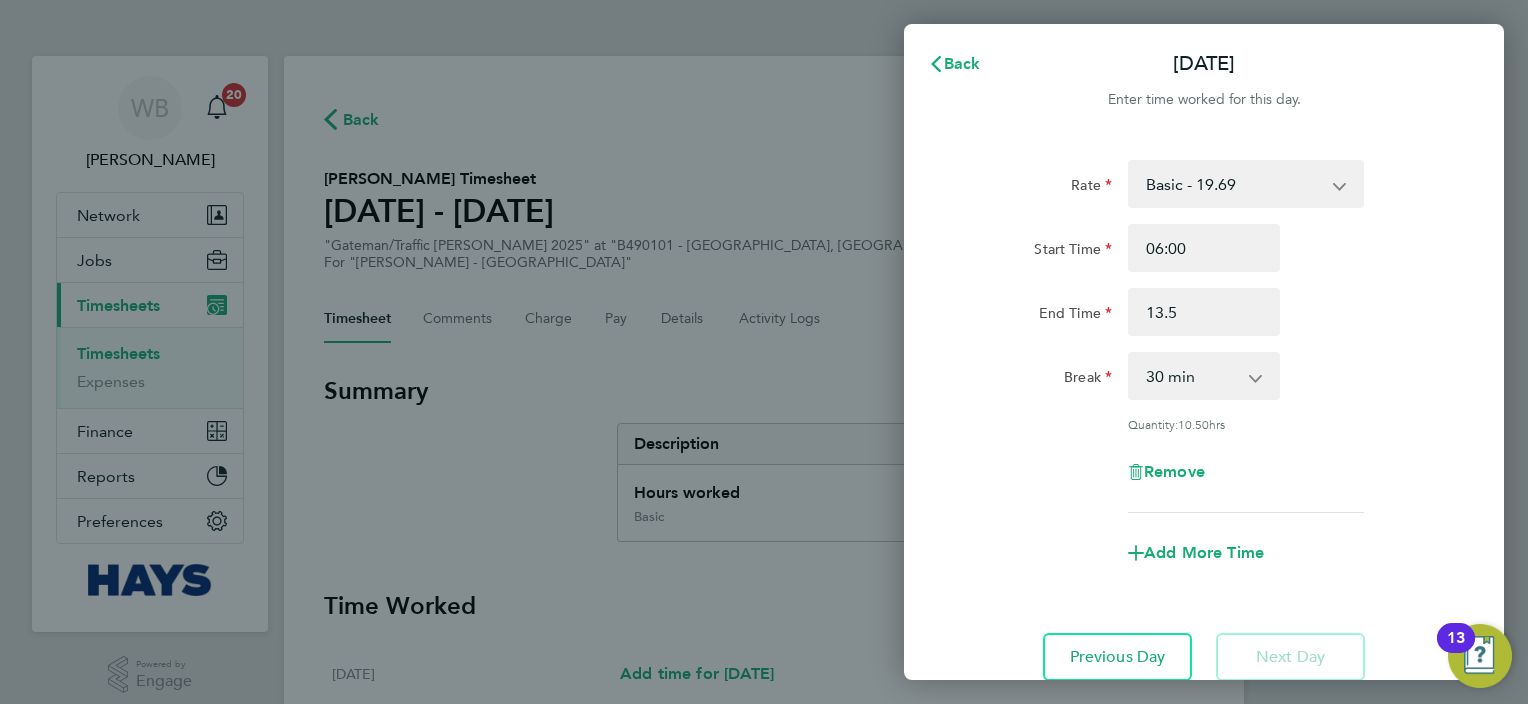 type on "01:35" 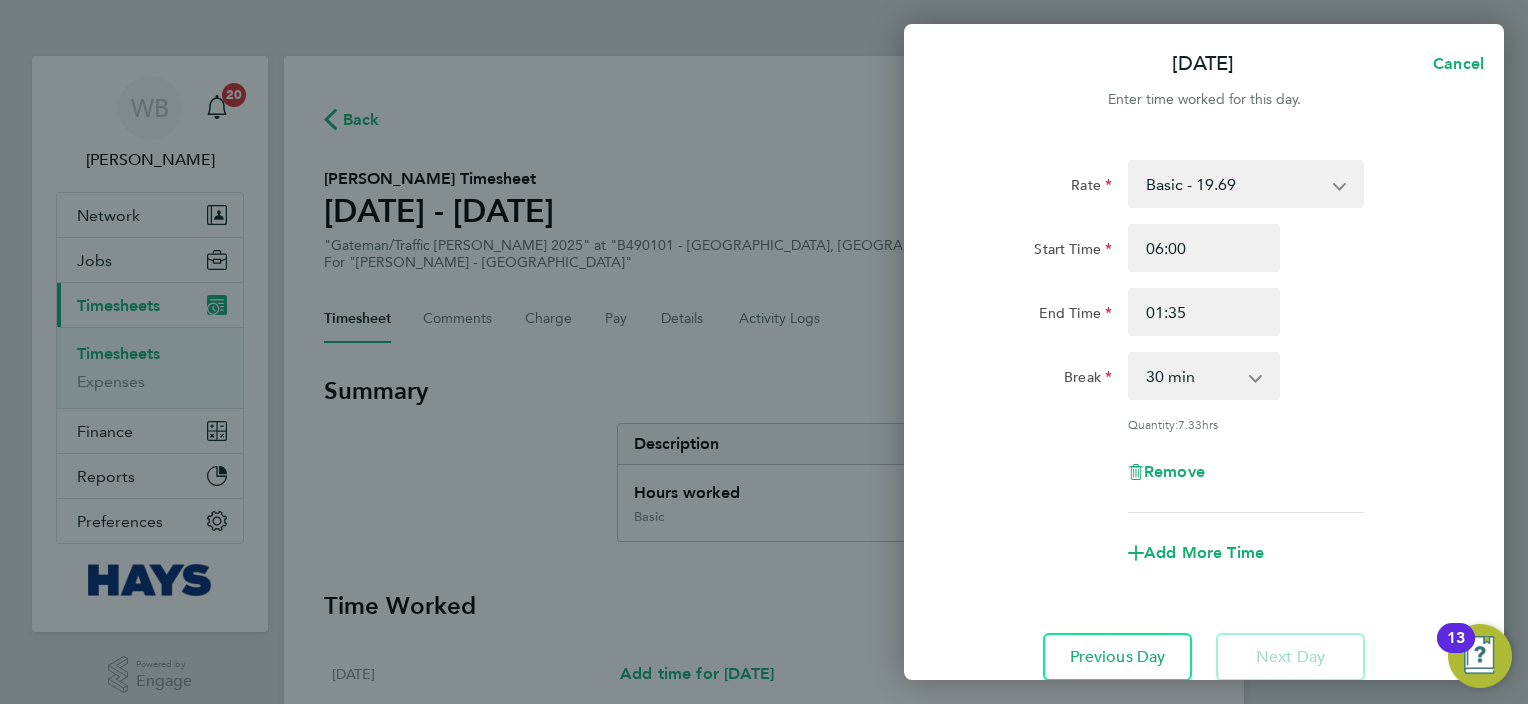 click on "Remove" 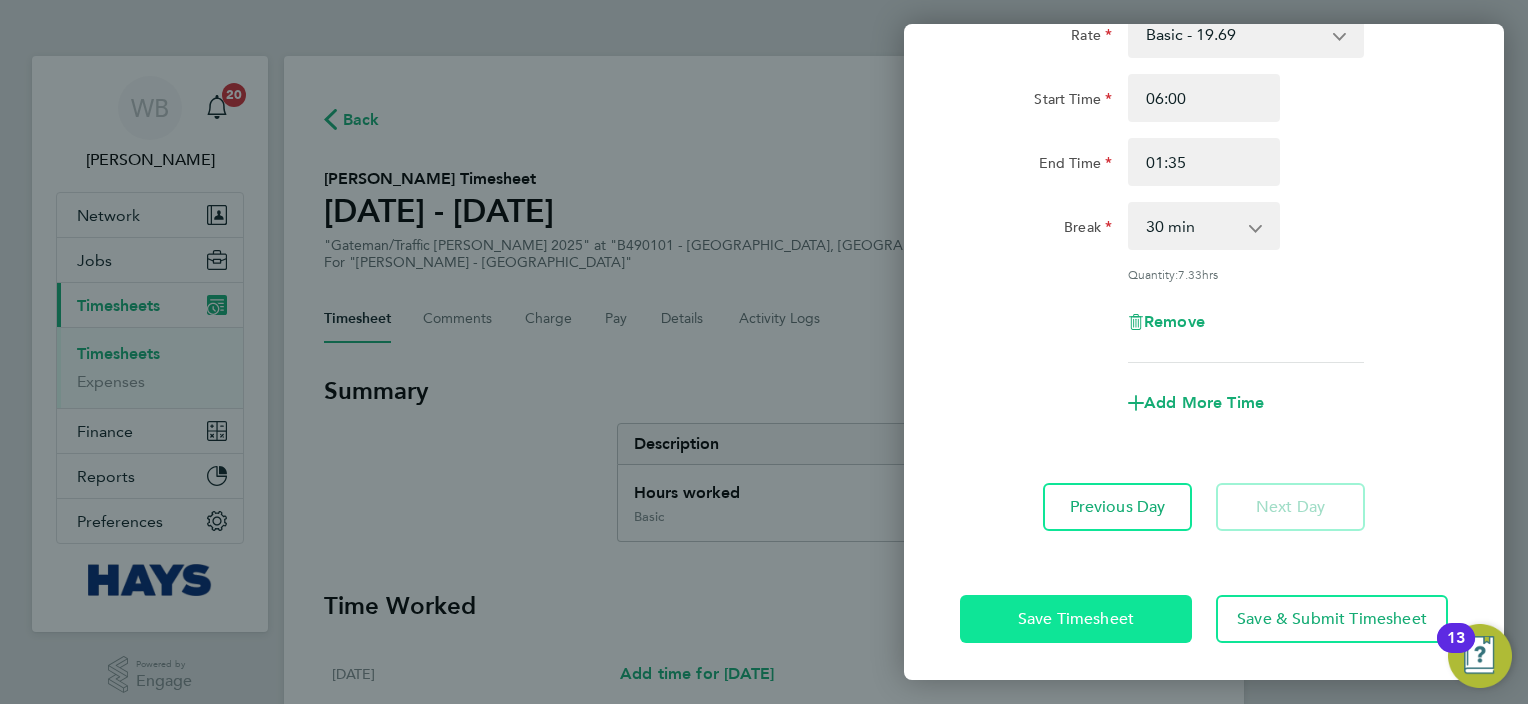 click on "Save Timesheet" 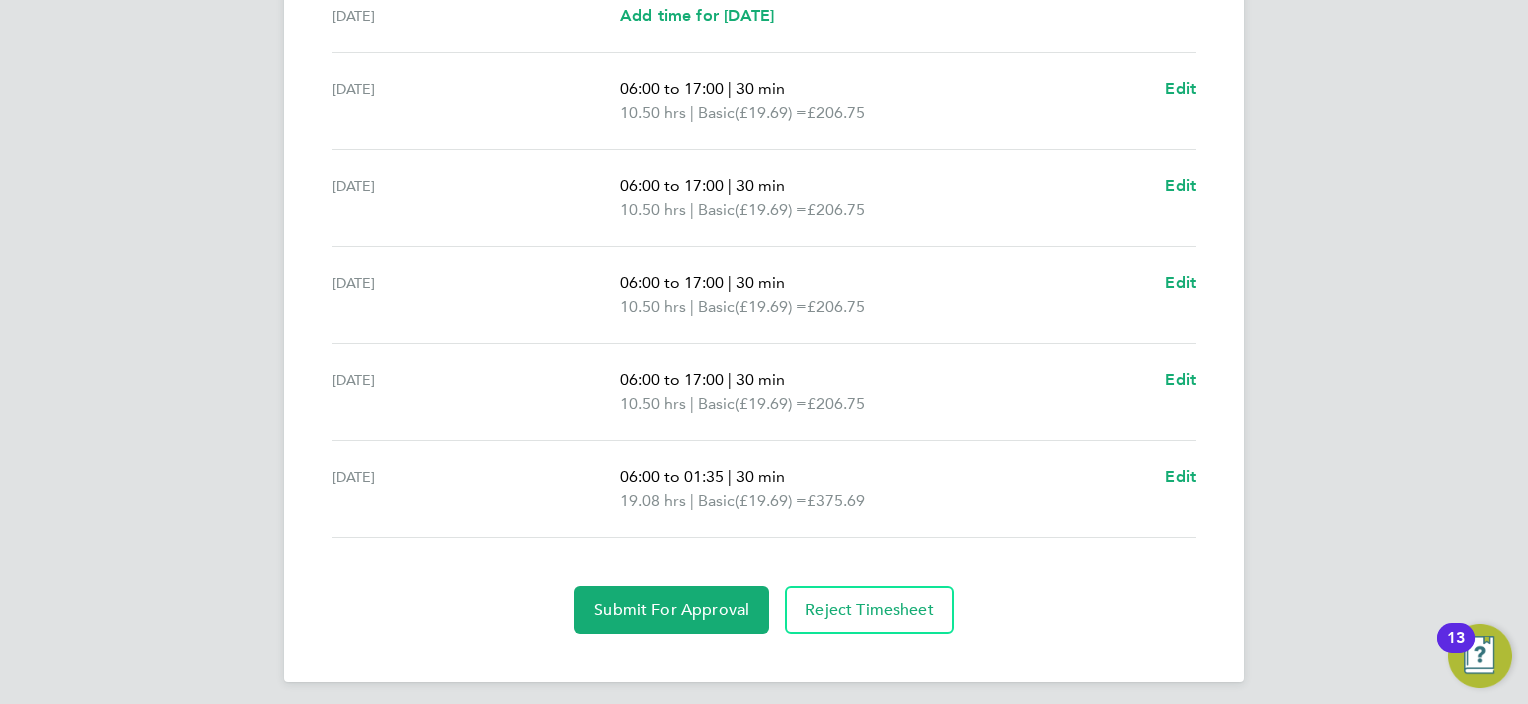 scroll, scrollTop: 738, scrollLeft: 0, axis: vertical 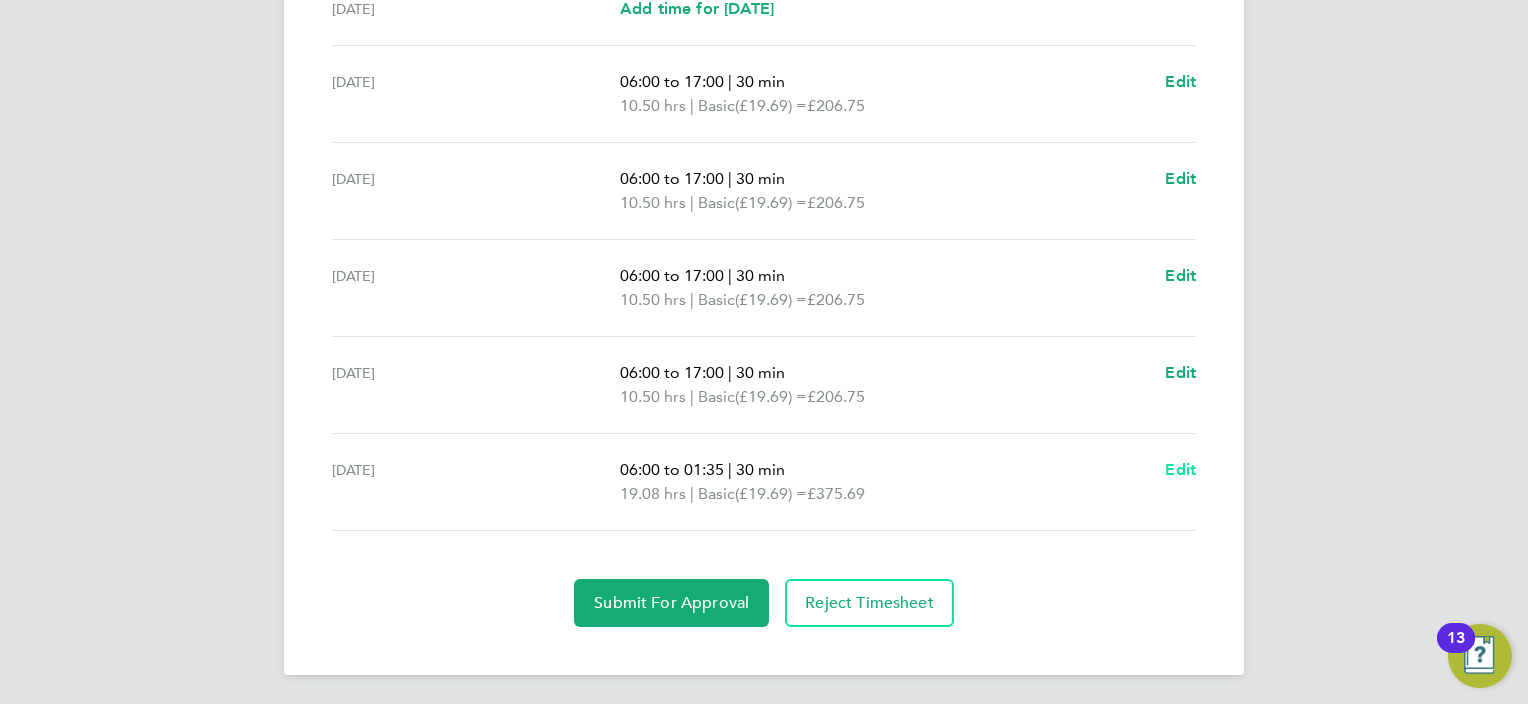 click on "Edit" at bounding box center [1180, 469] 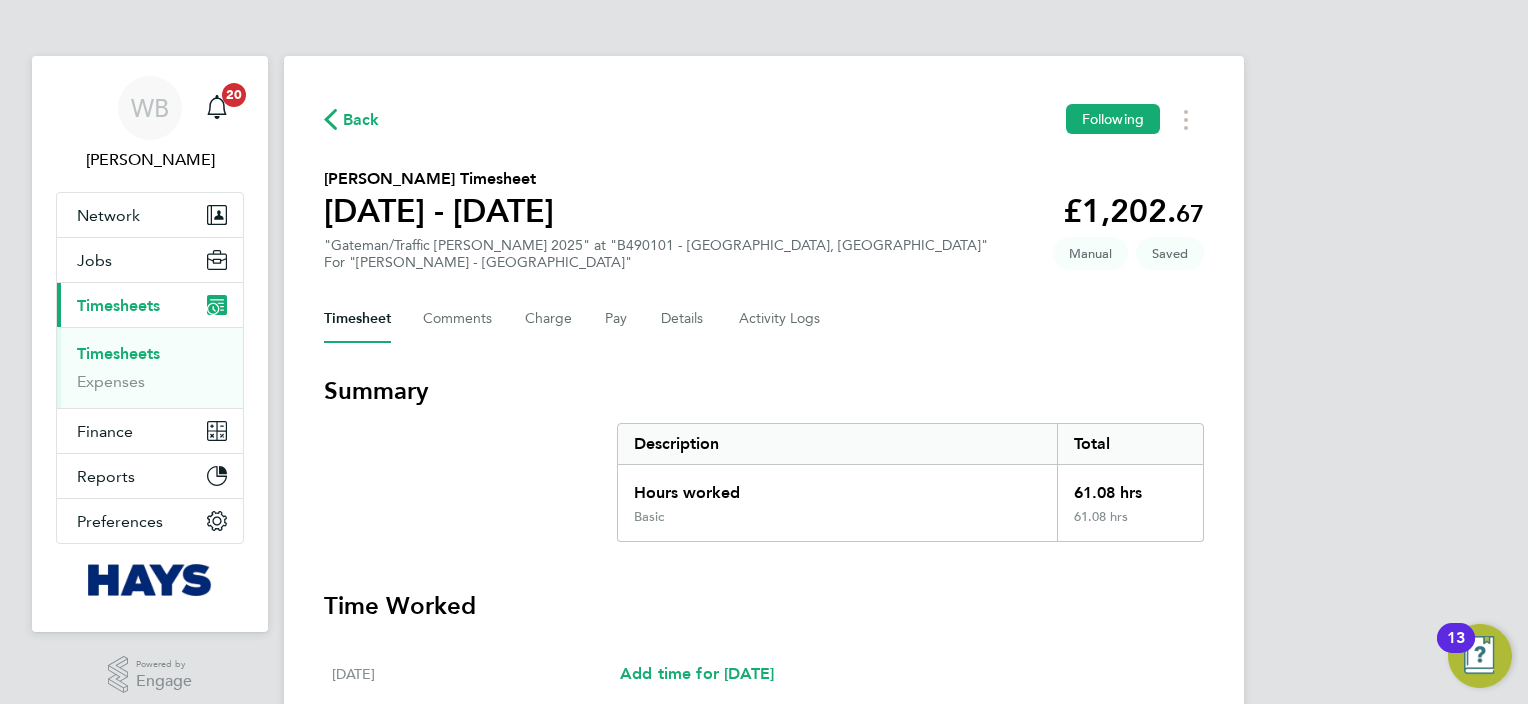 select on "30" 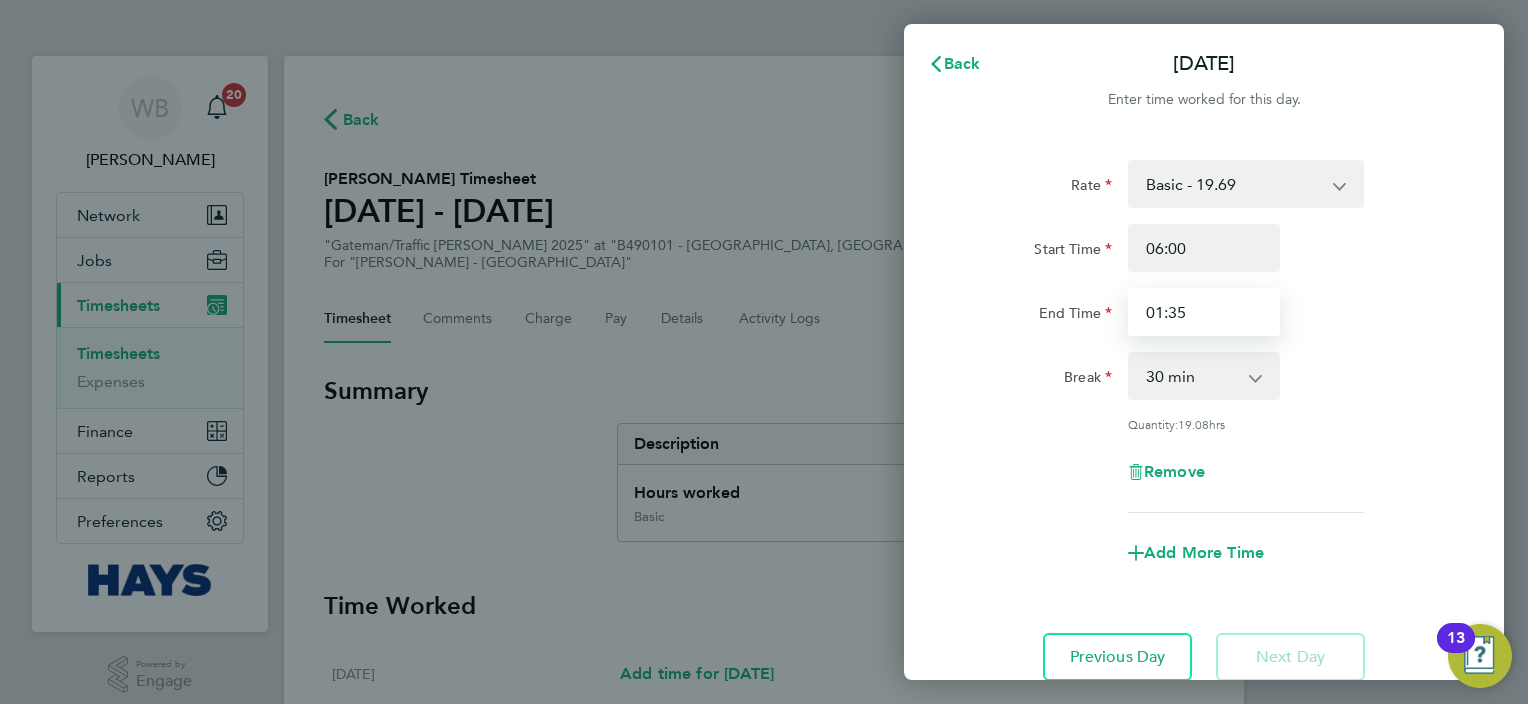 drag, startPoint x: 1152, startPoint y: 308, endPoint x: 948, endPoint y: 308, distance: 204 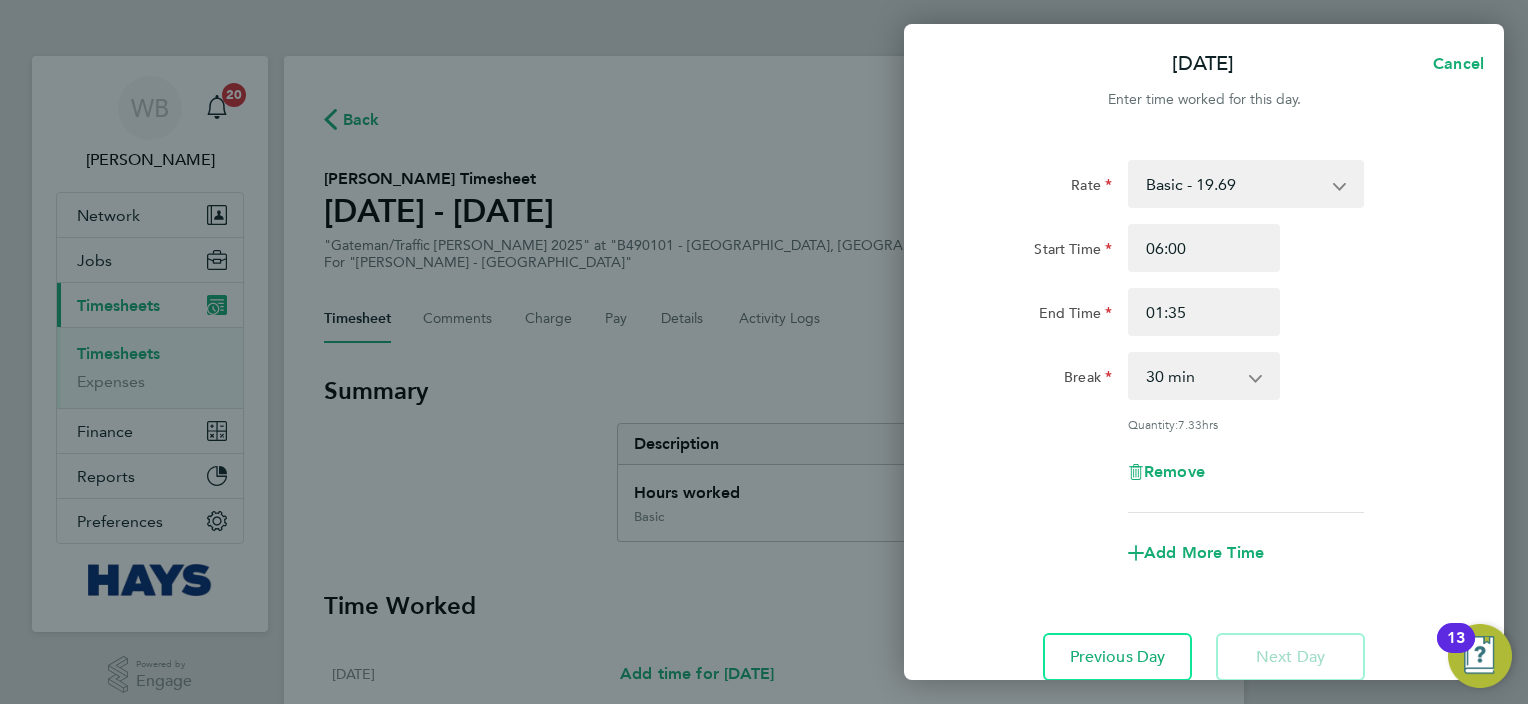 click on "Rate  Basic - 19.69   Weekday OT 39h+ - 28.40   Sat first 4h - 28.40   Sat after 4h - 37.11   [DATE] - 37.11   Bank Holiday - 37.11
Start Time 06:00 End Time 01:35 Break  0 min   15 min   30 min   45 min   60 min   75 min   90 min
Quantity:  7.33  hrs
Remove
Add More Time" 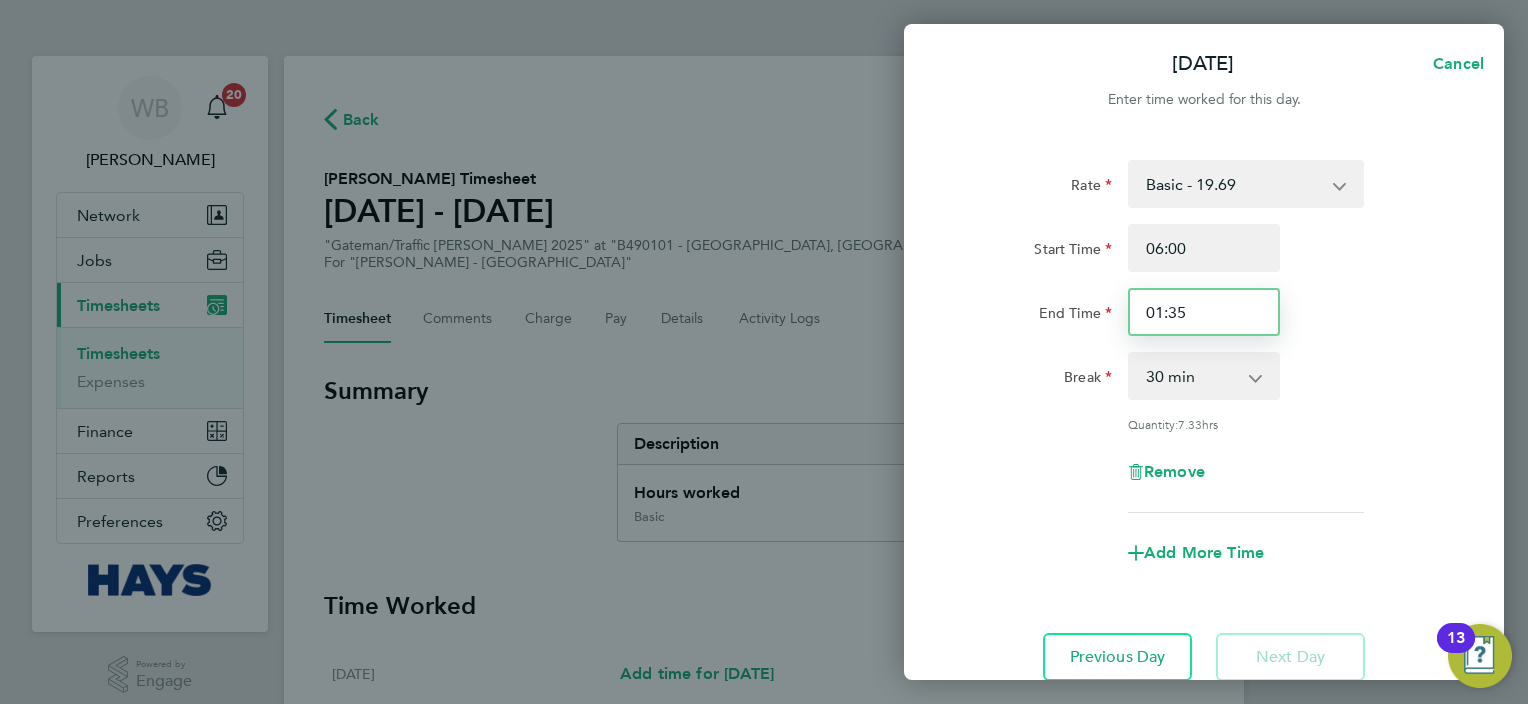click on "01:35" at bounding box center (1204, 312) 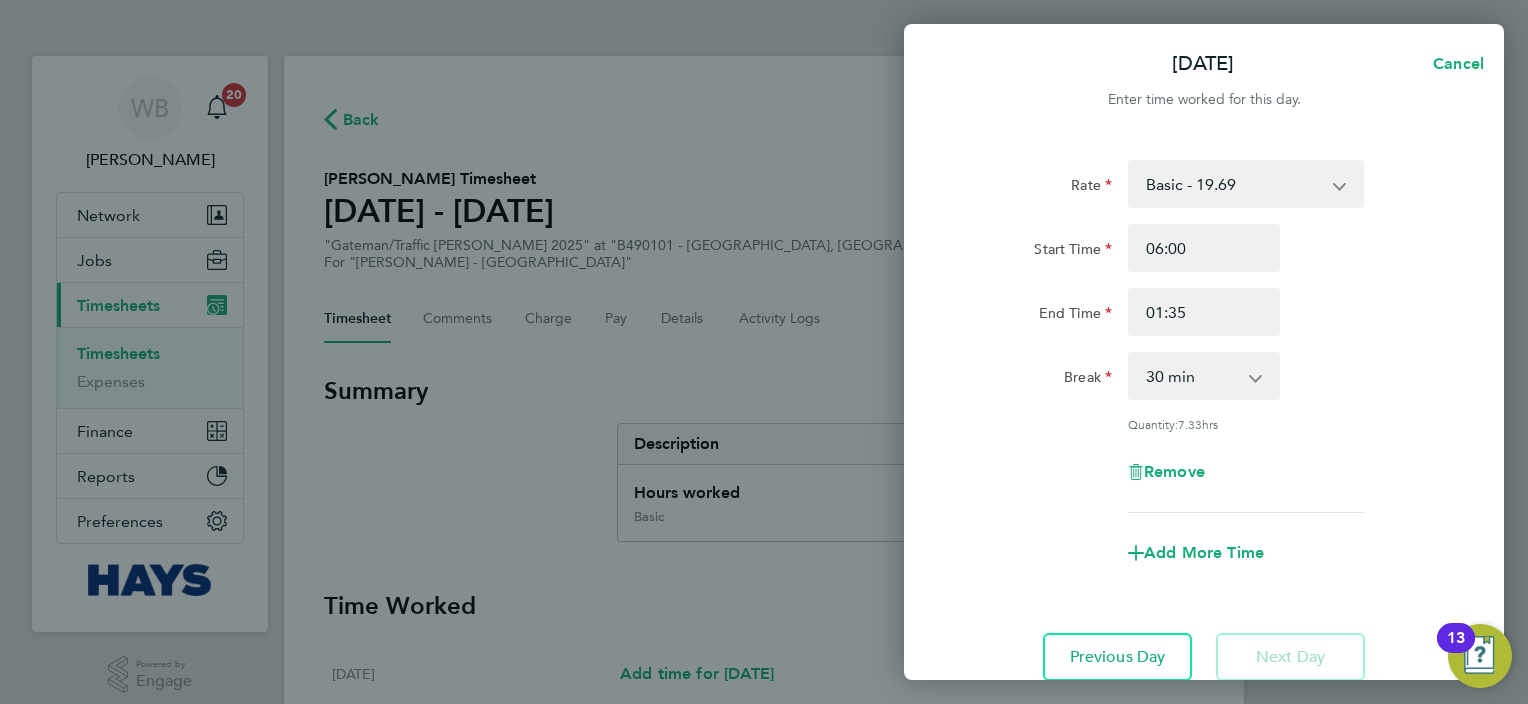click on "Remove" 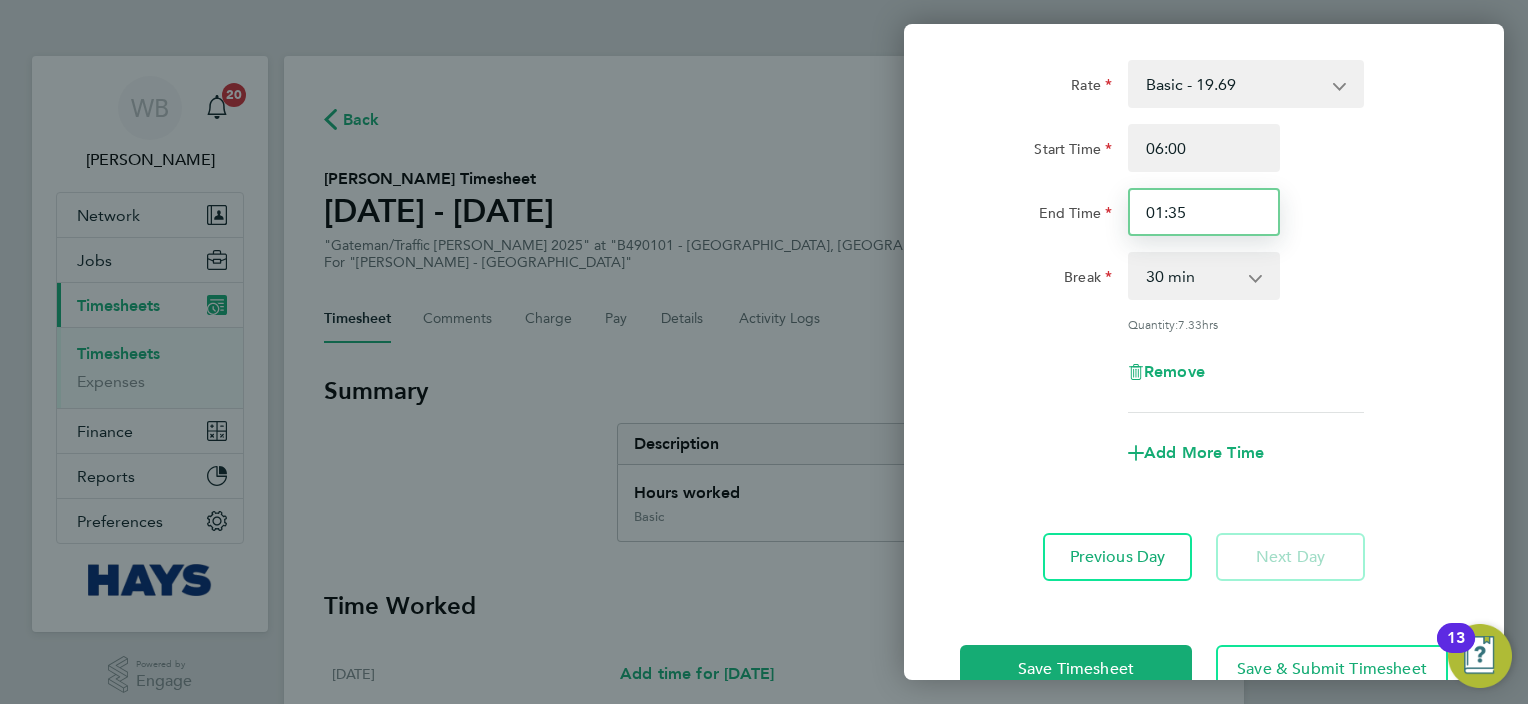 drag, startPoint x: 1224, startPoint y: 212, endPoint x: 1140, endPoint y: 216, distance: 84.095184 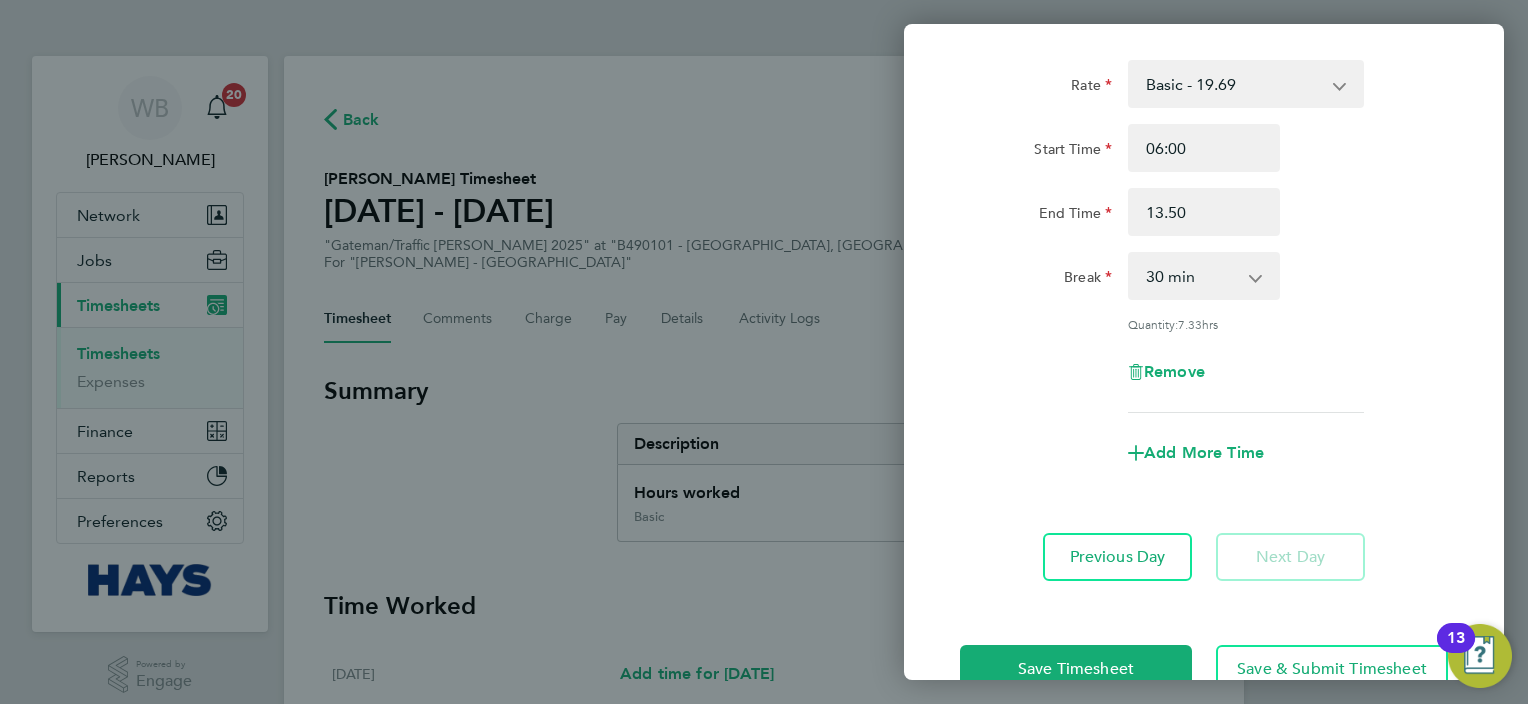 type on "13:50" 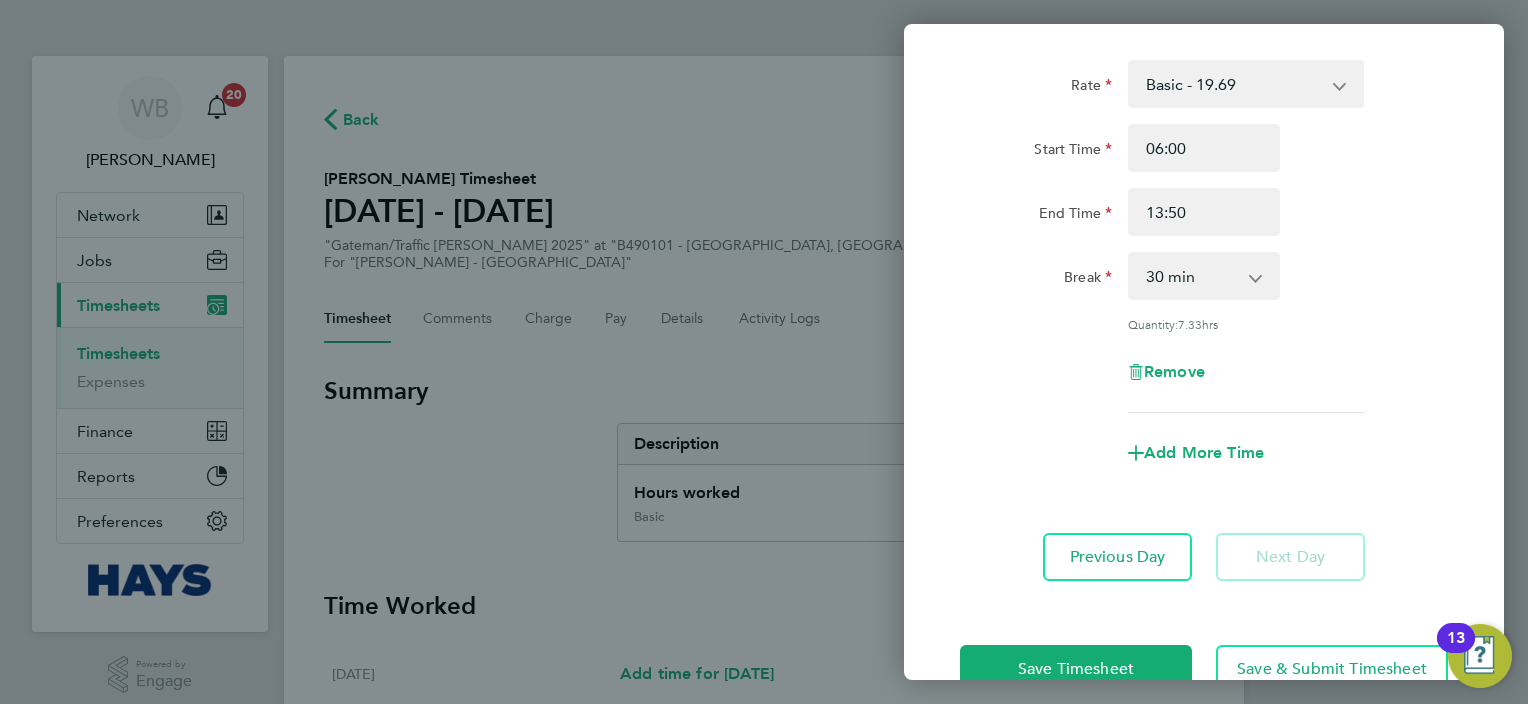 click on "Remove" 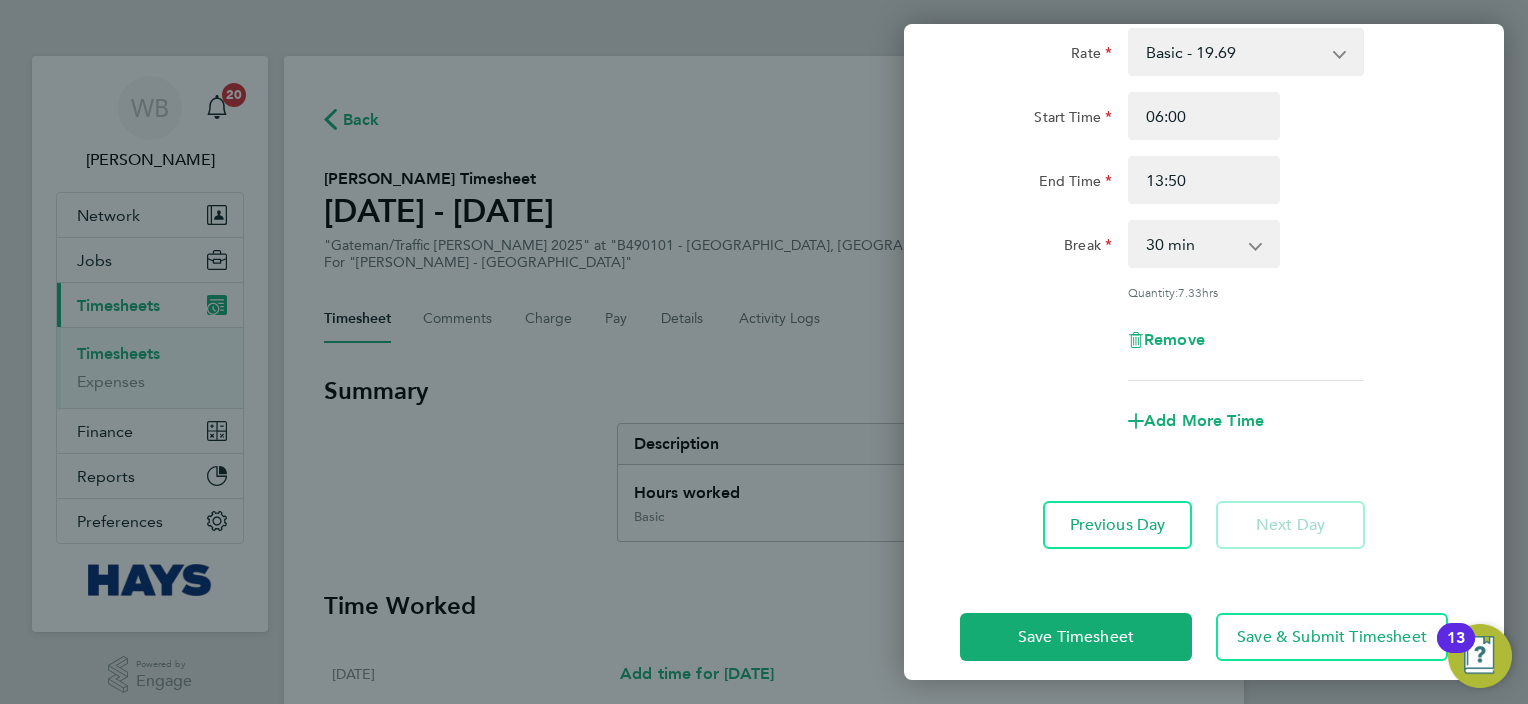 scroll, scrollTop: 150, scrollLeft: 0, axis: vertical 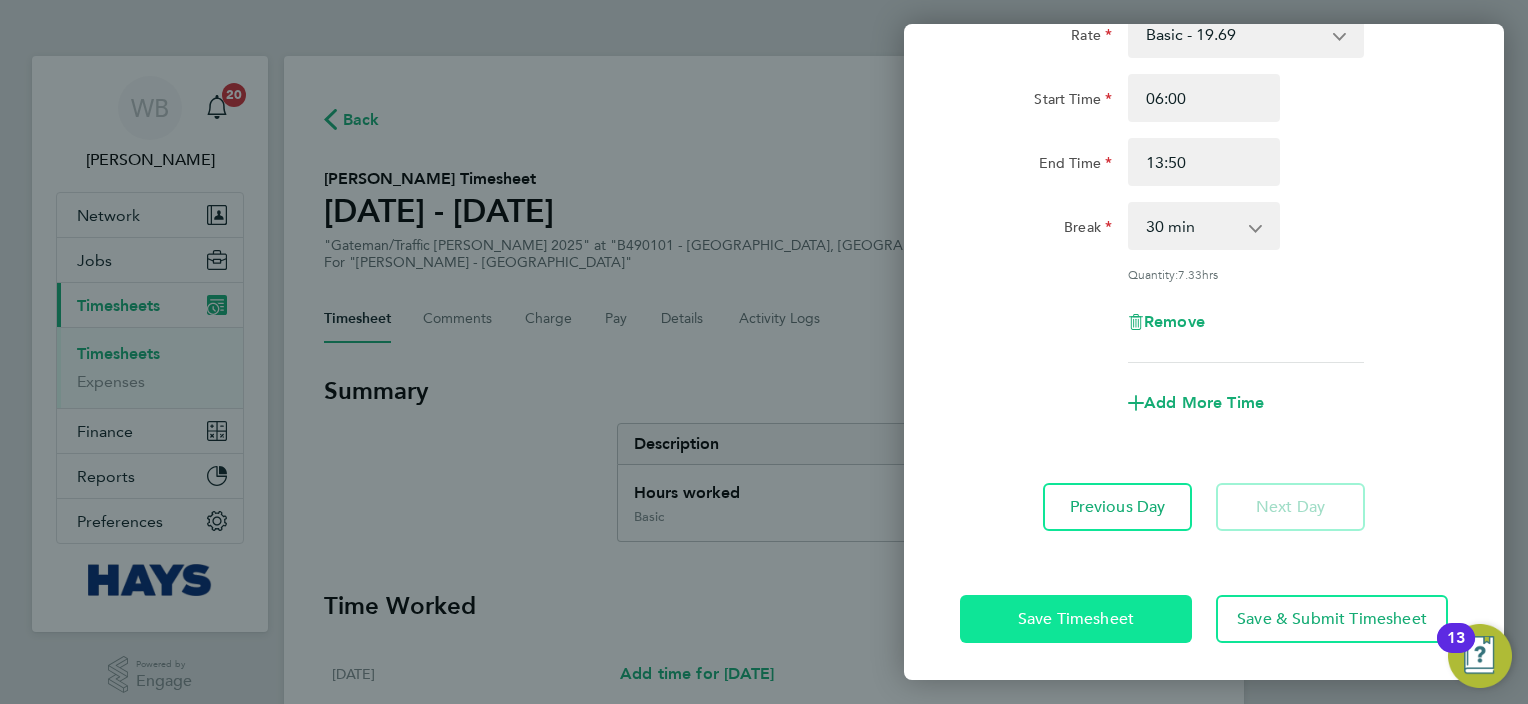 click on "Save Timesheet" 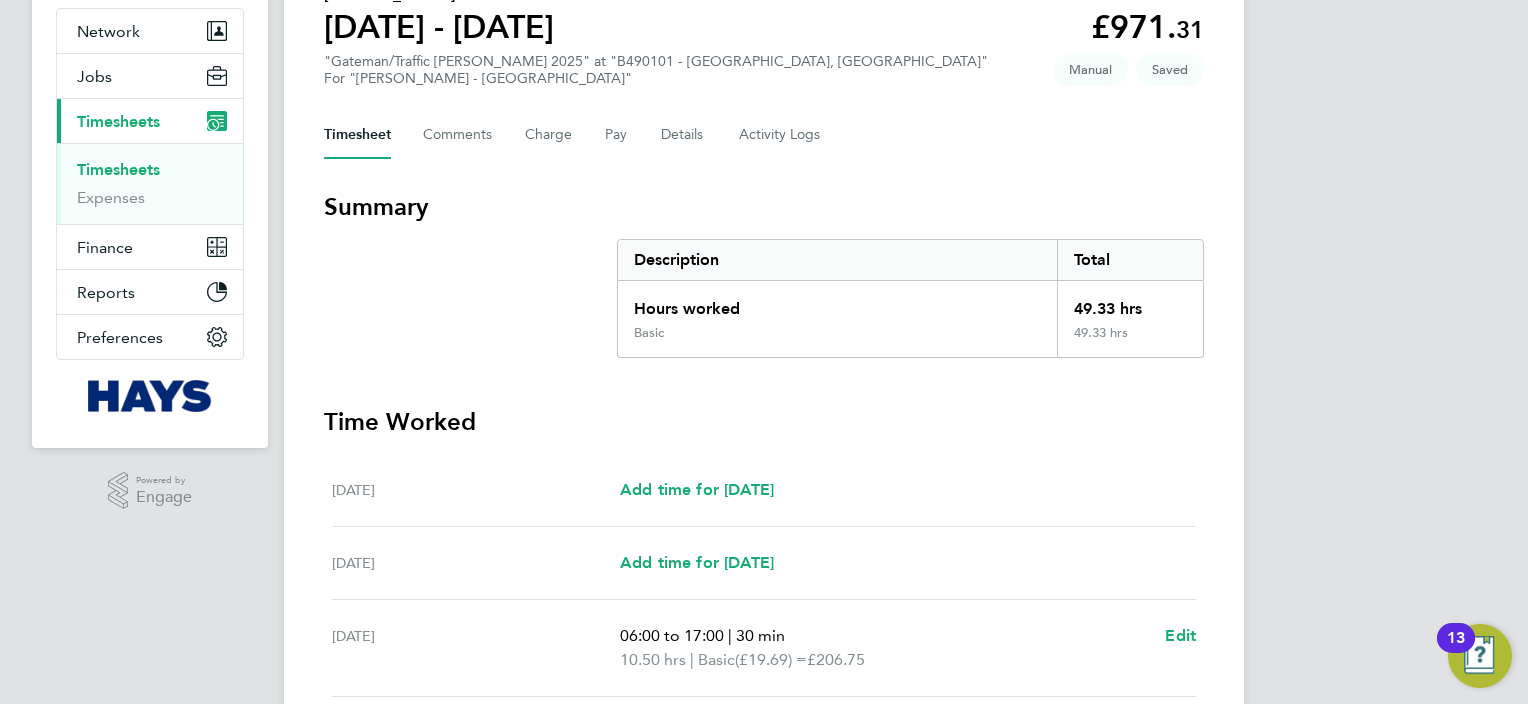 scroll, scrollTop: 600, scrollLeft: 0, axis: vertical 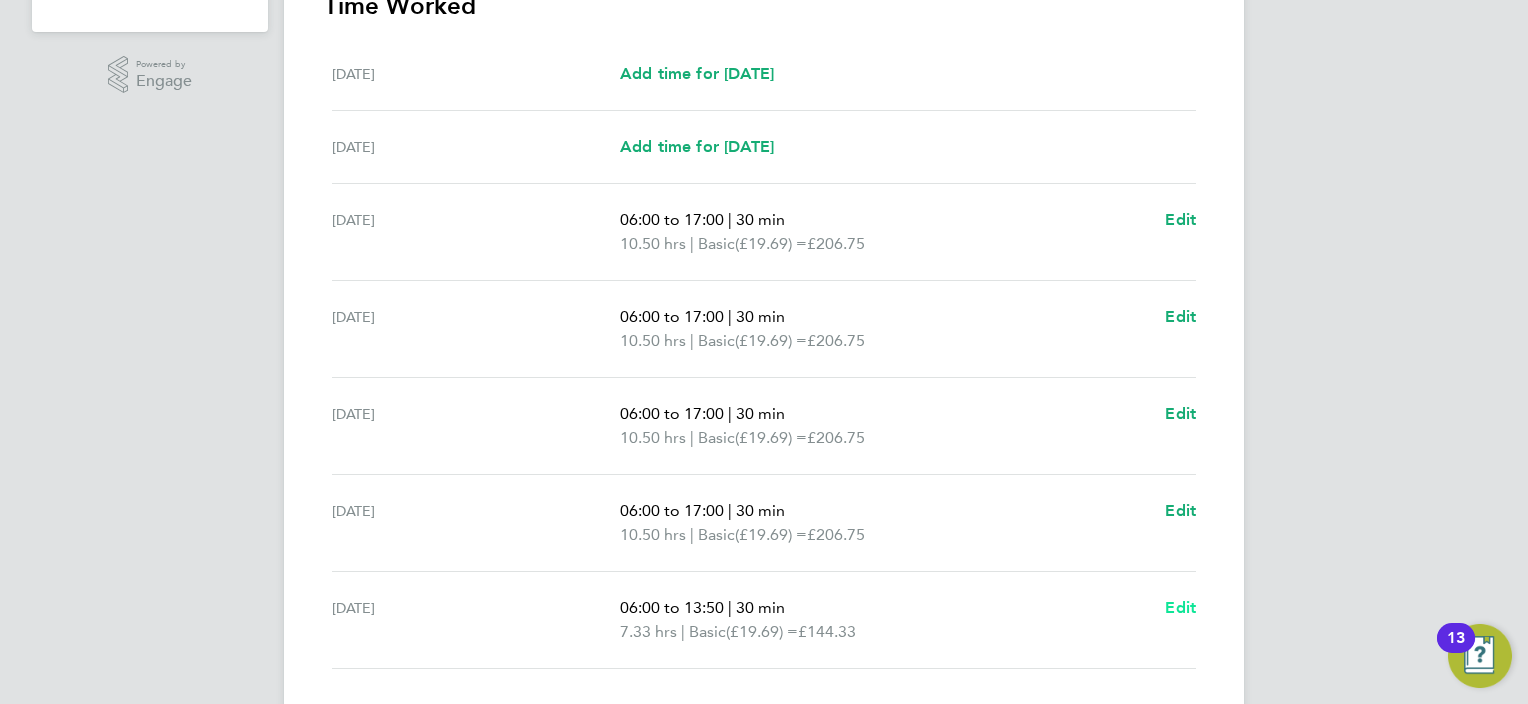 click on "Edit" at bounding box center [1180, 607] 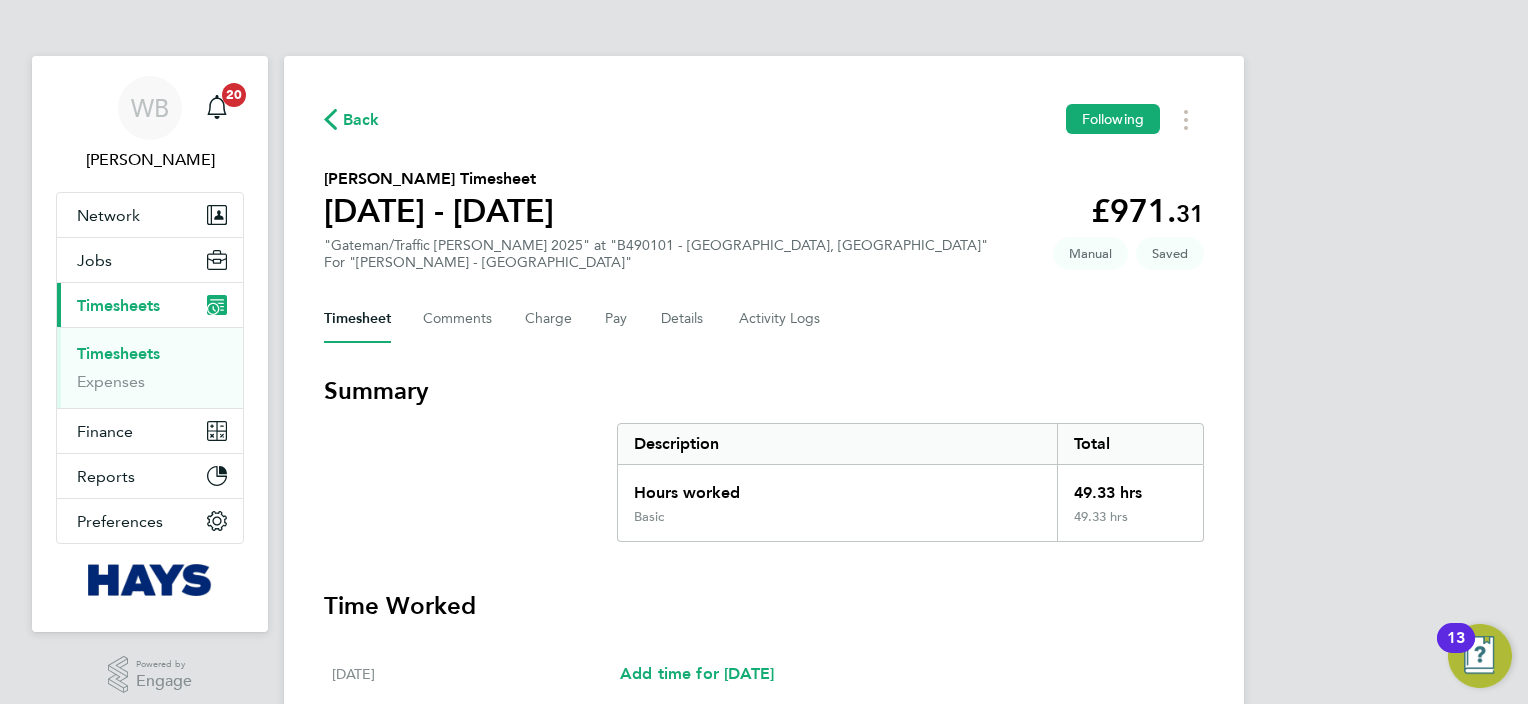 select on "30" 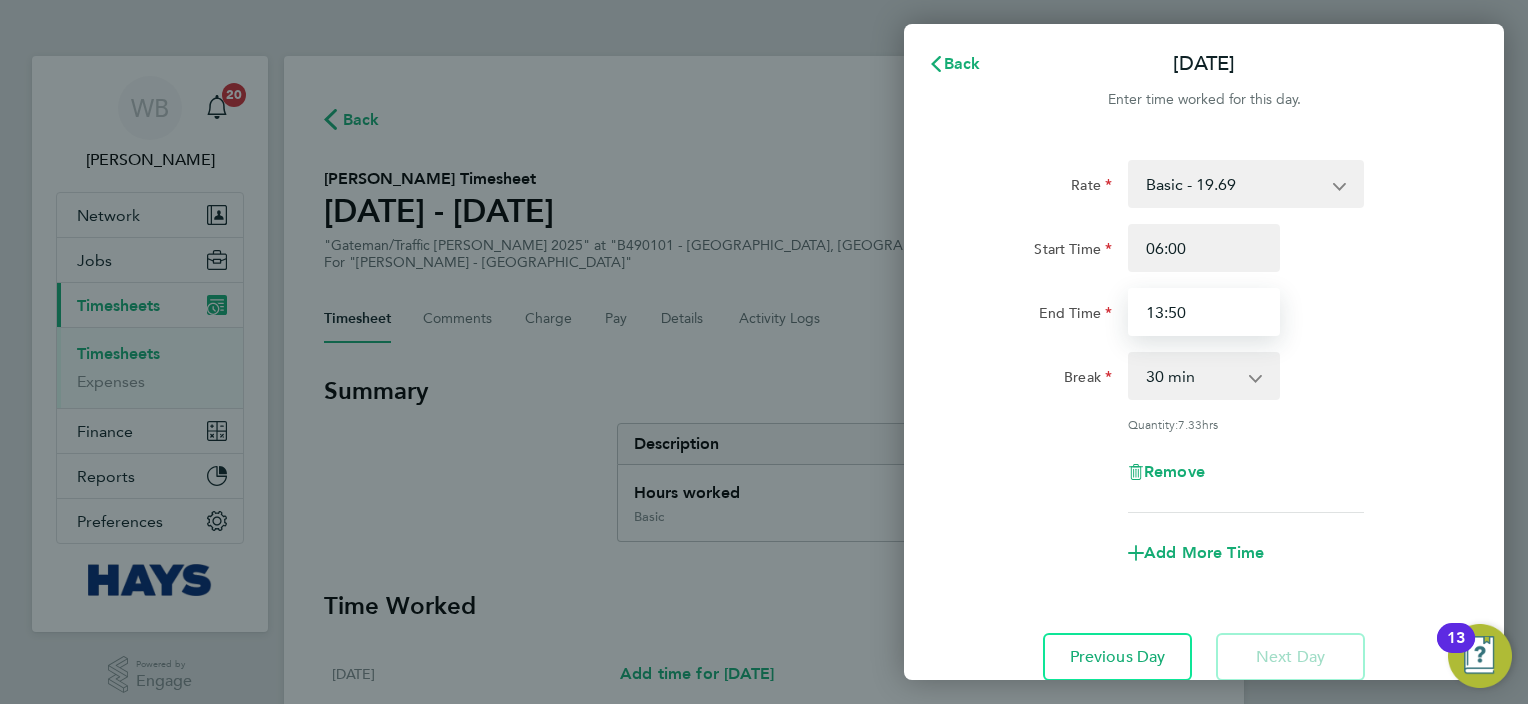click on "13:50" at bounding box center (1204, 312) 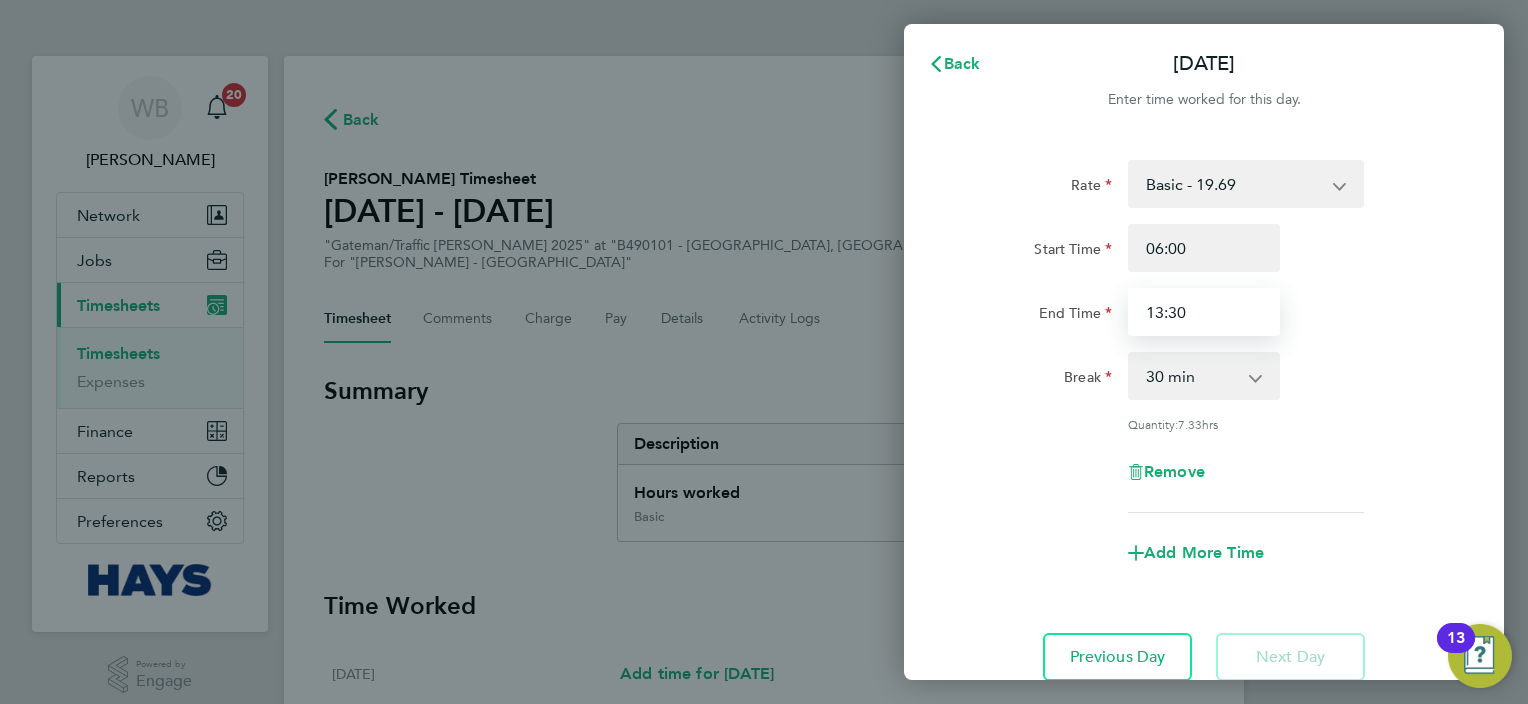 scroll, scrollTop: 150, scrollLeft: 0, axis: vertical 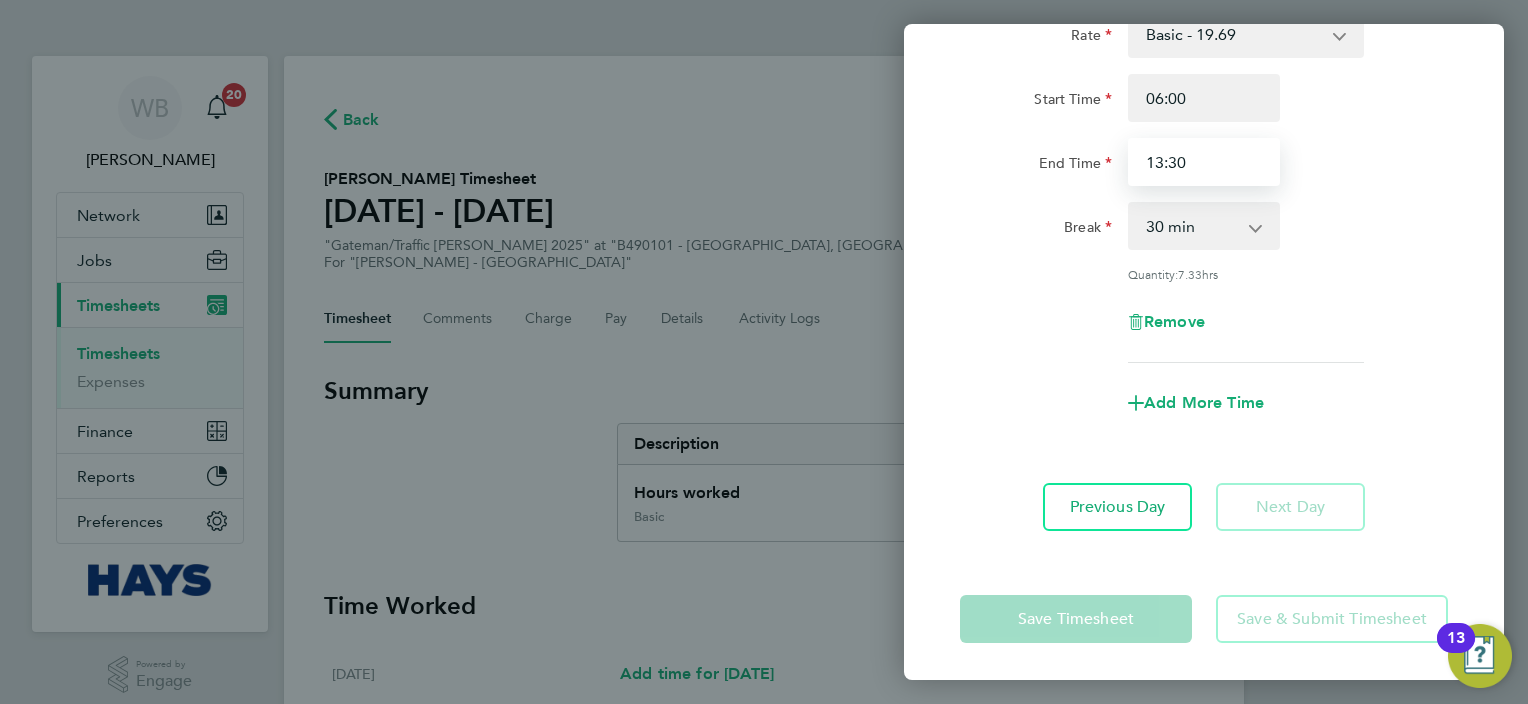 type on "13:30" 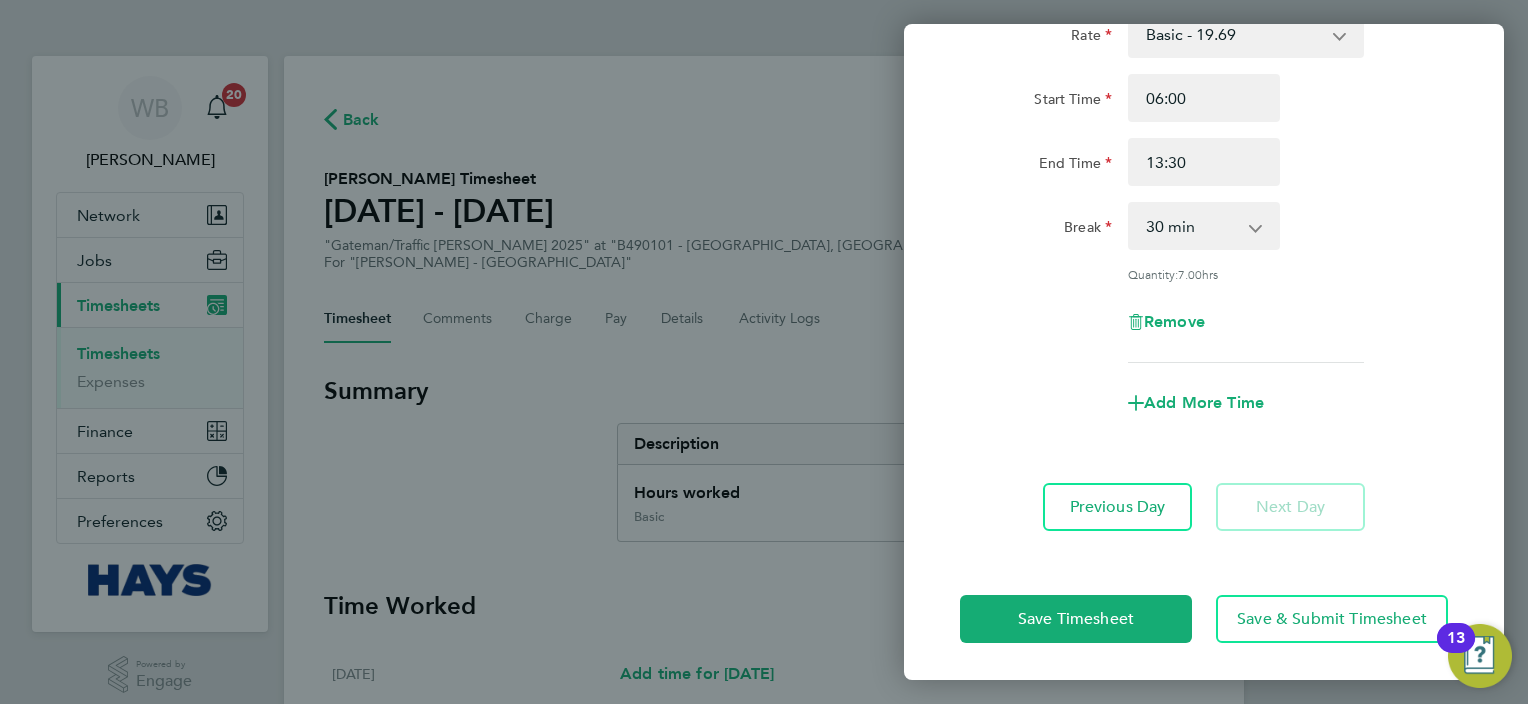 click on "Rate  Basic - 19.69   Weekday OT 39h+ - 28.40   Sat first 4h - 28.40   Sat after 4h - 37.11   [DATE] - 37.11   Bank Holiday - 37.11
Start Time 06:00 End Time 13:30 Break  0 min   15 min   30 min   45 min   60 min   75 min   90 min
Quantity:  7.00  hrs
Remove" 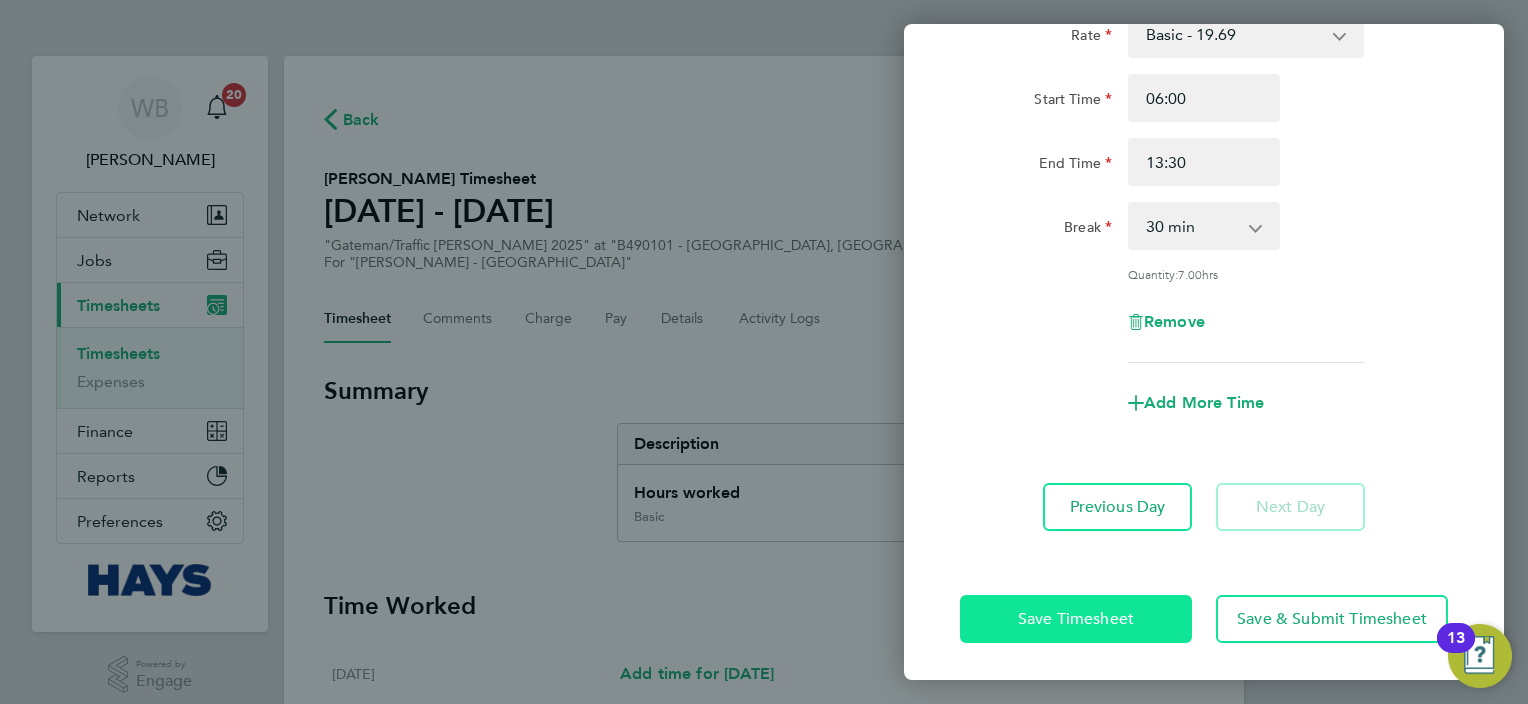 click on "Save Timesheet" 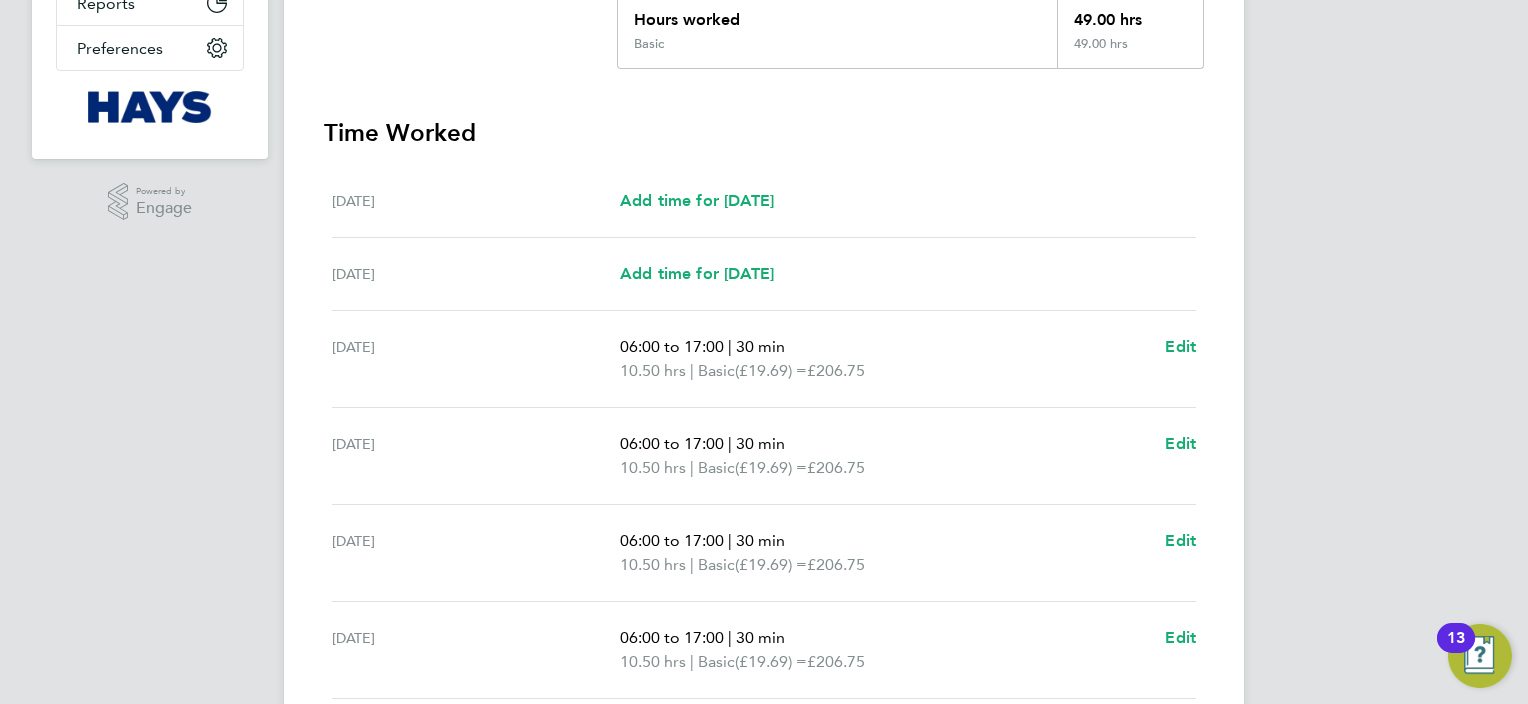 scroll, scrollTop: 438, scrollLeft: 0, axis: vertical 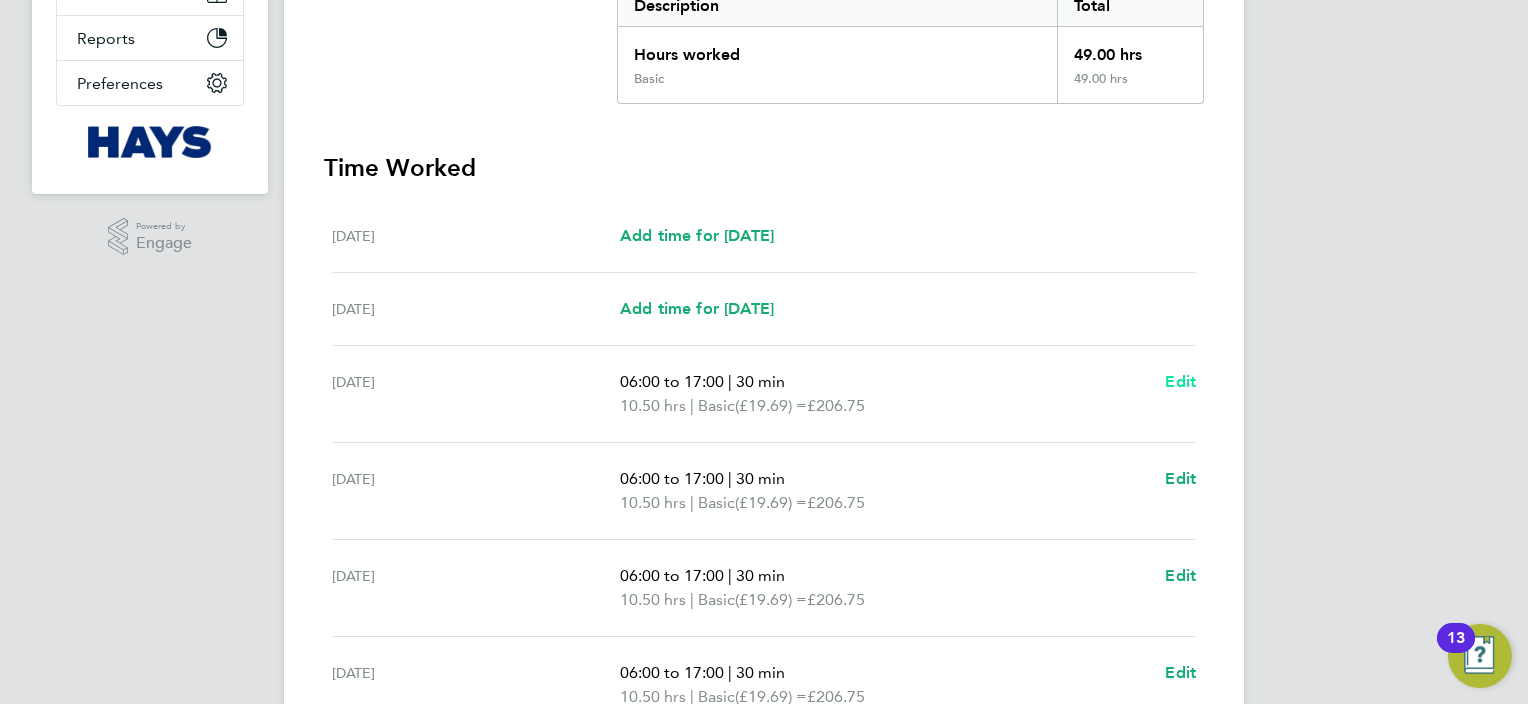 click on "Edit" at bounding box center (1180, 381) 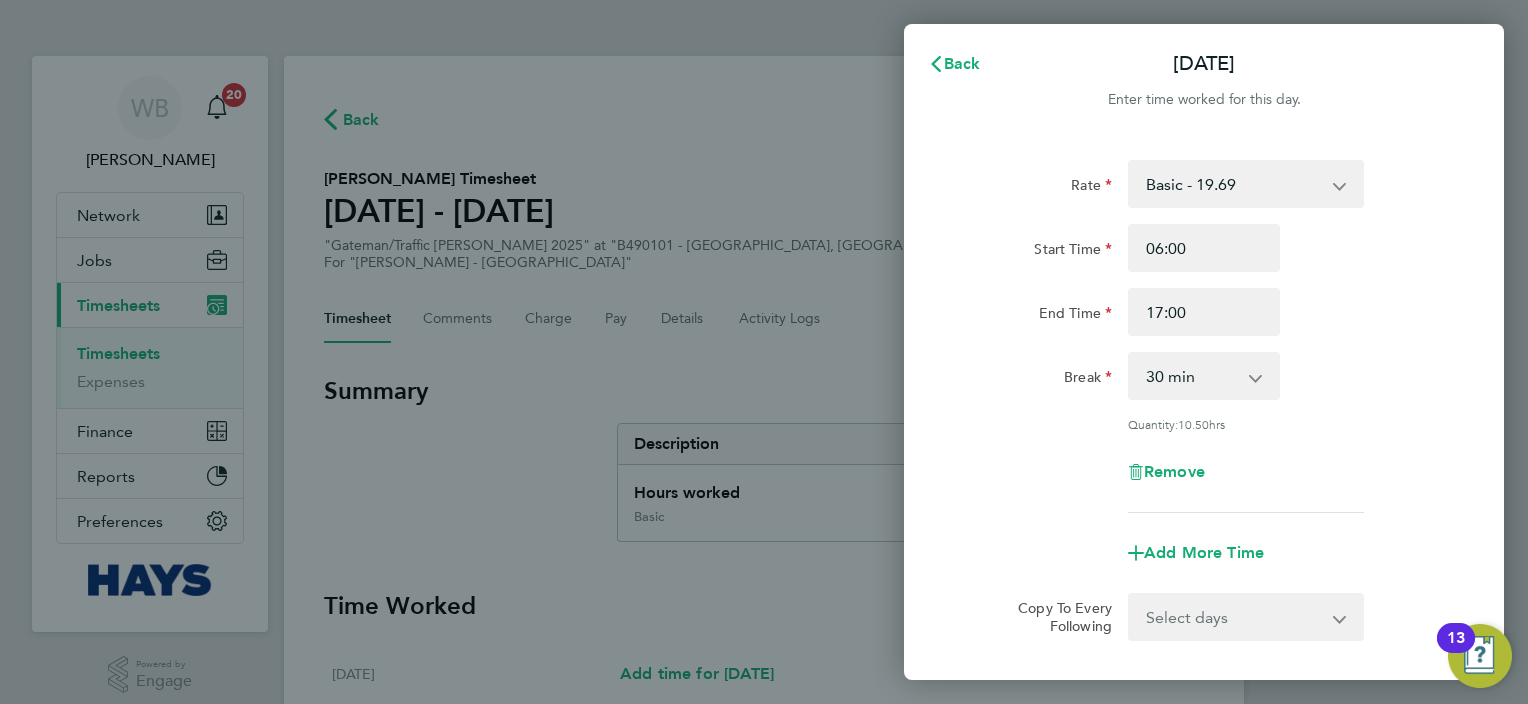 scroll, scrollTop: 0, scrollLeft: 0, axis: both 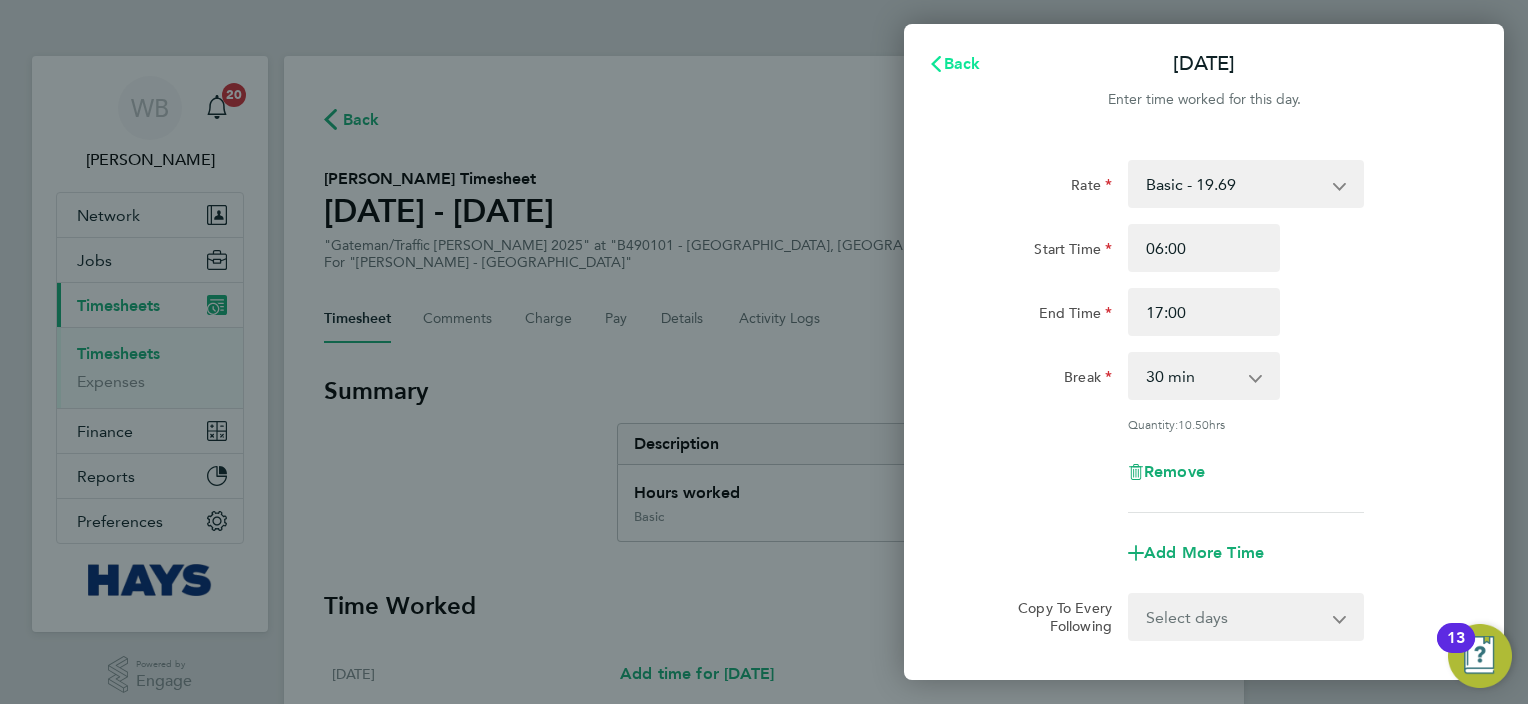 click on "Back" 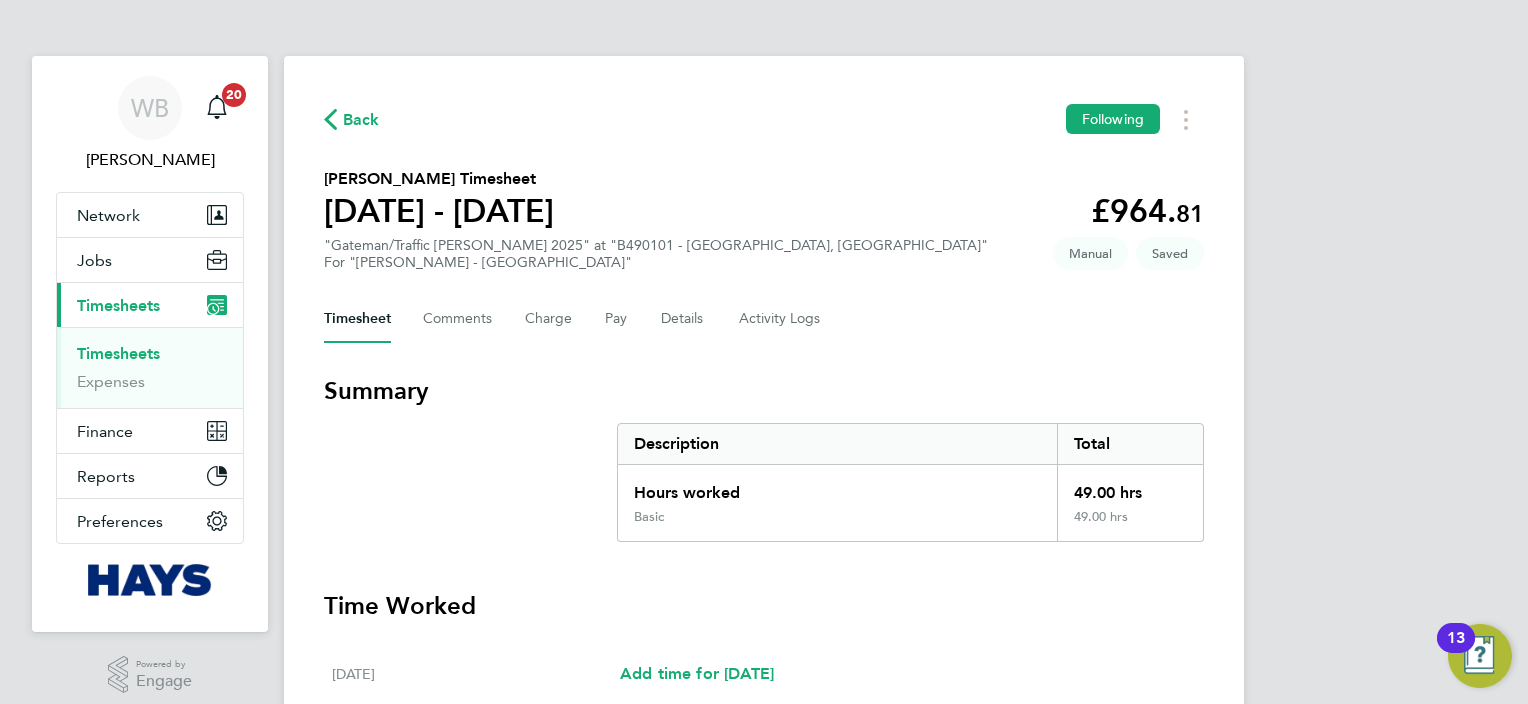 click on "Timesheets" at bounding box center (152, 358) 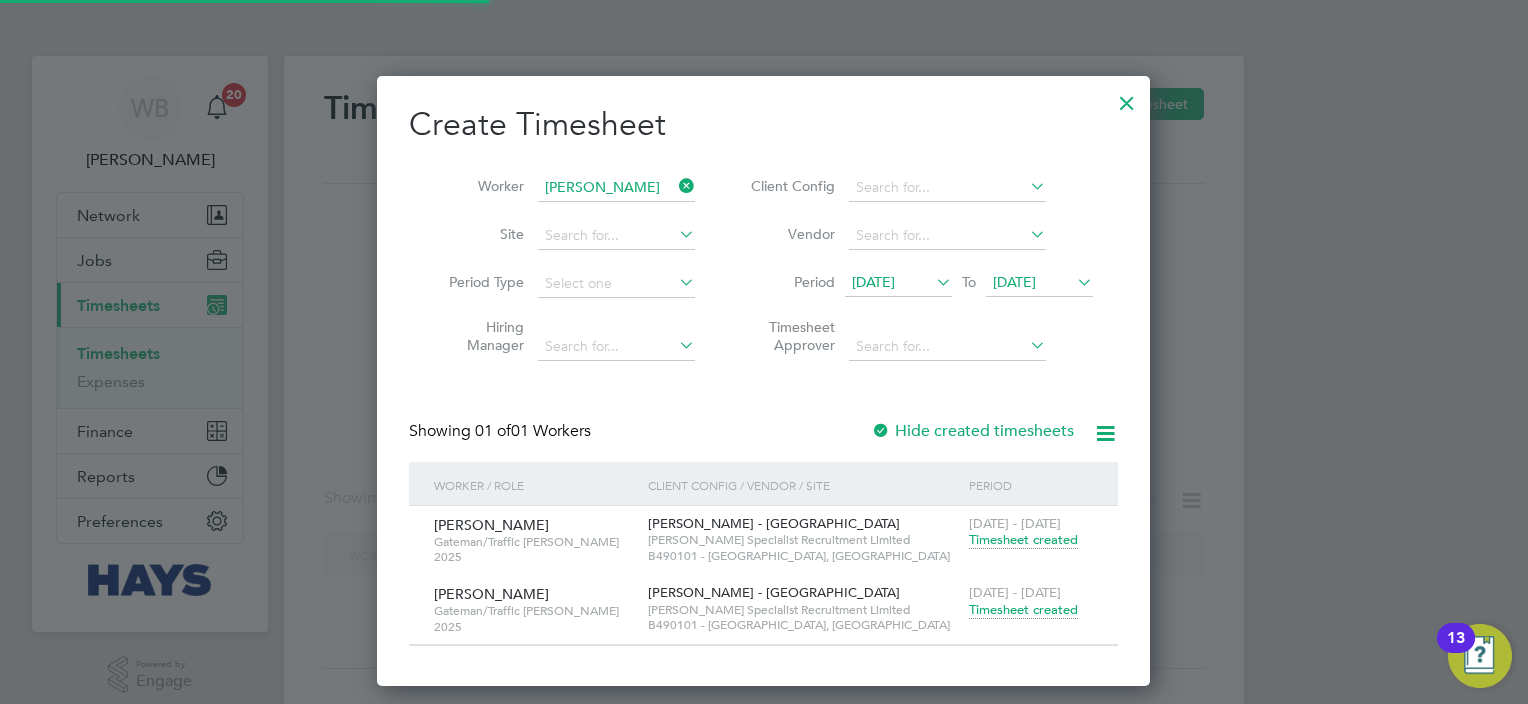 scroll, scrollTop: 9, scrollLeft: 10, axis: both 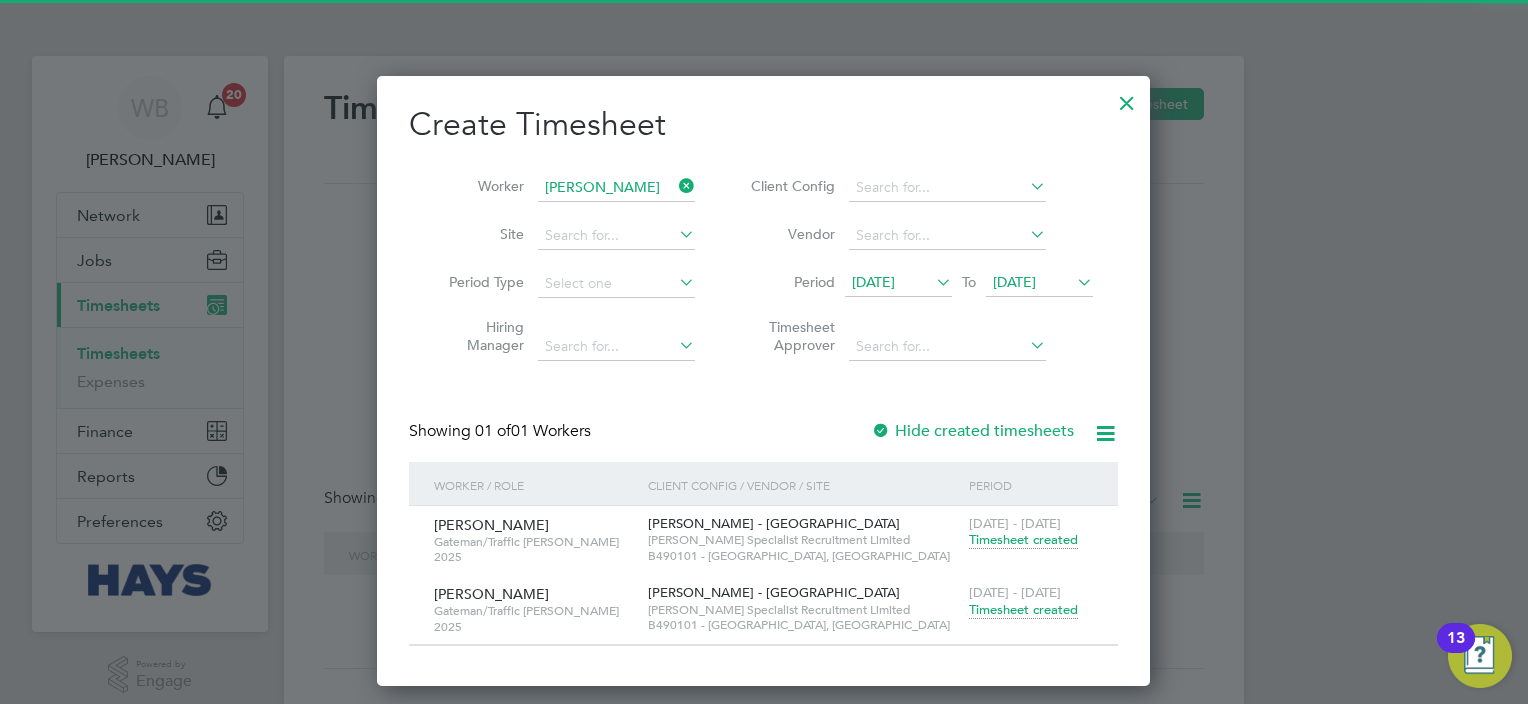 click on "Timesheet created" at bounding box center (1023, 540) 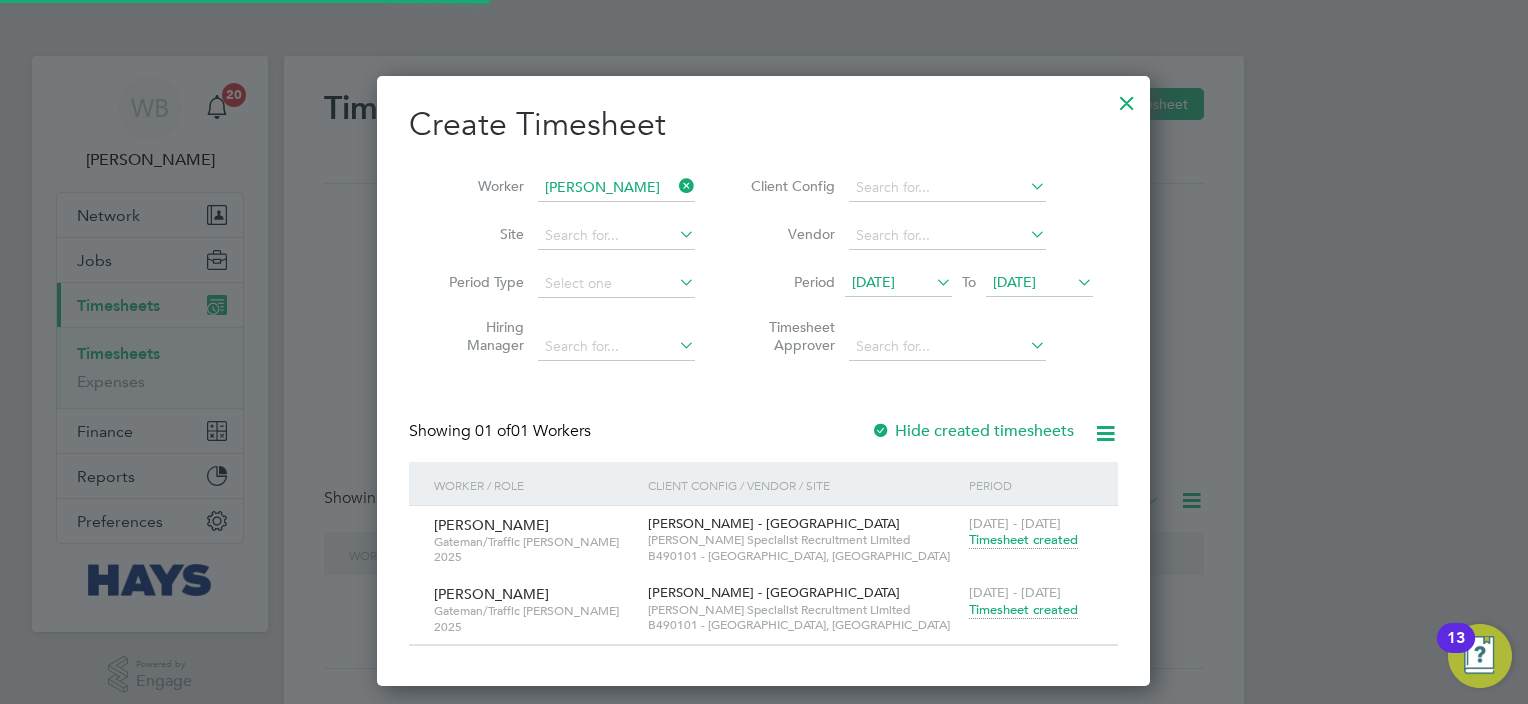 click on "Timesheet created" at bounding box center (1023, 540) 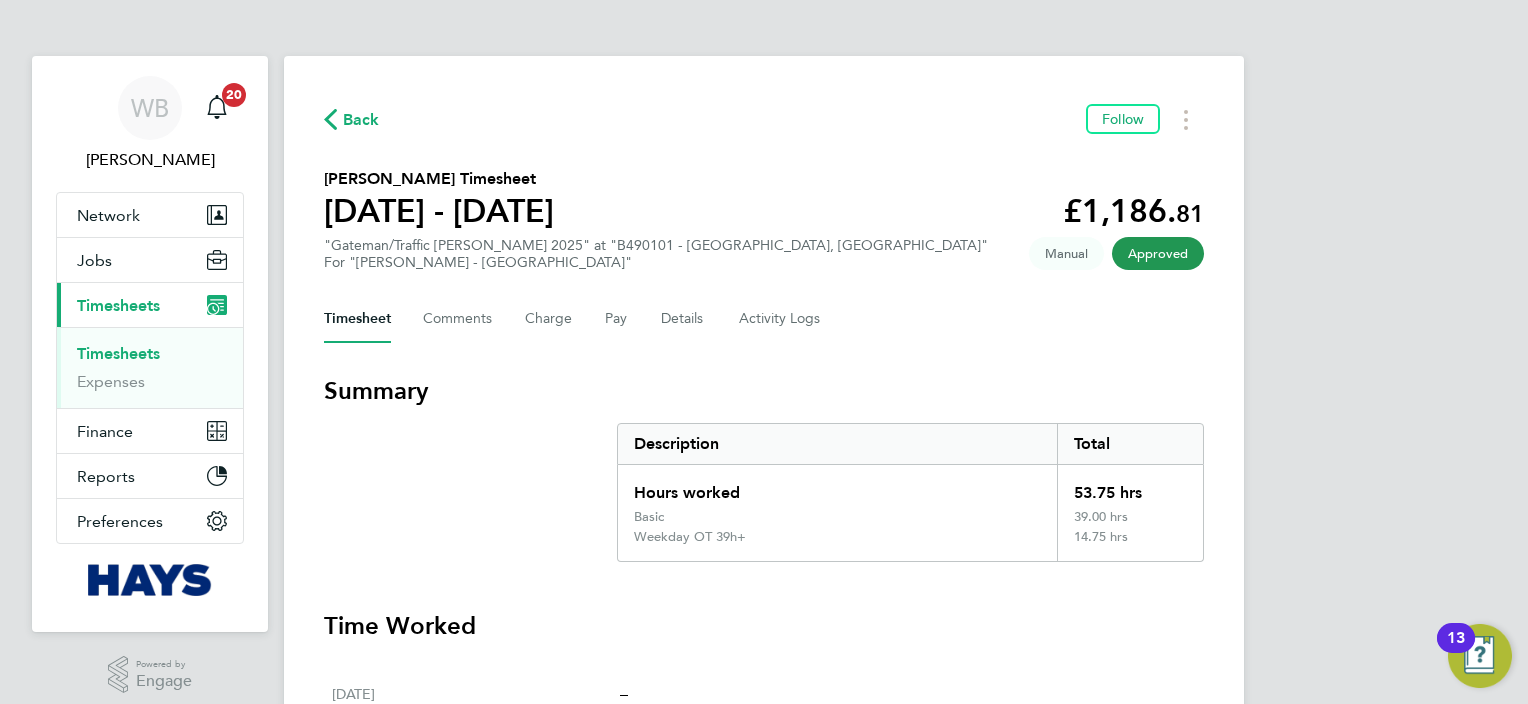 scroll, scrollTop: 100, scrollLeft: 0, axis: vertical 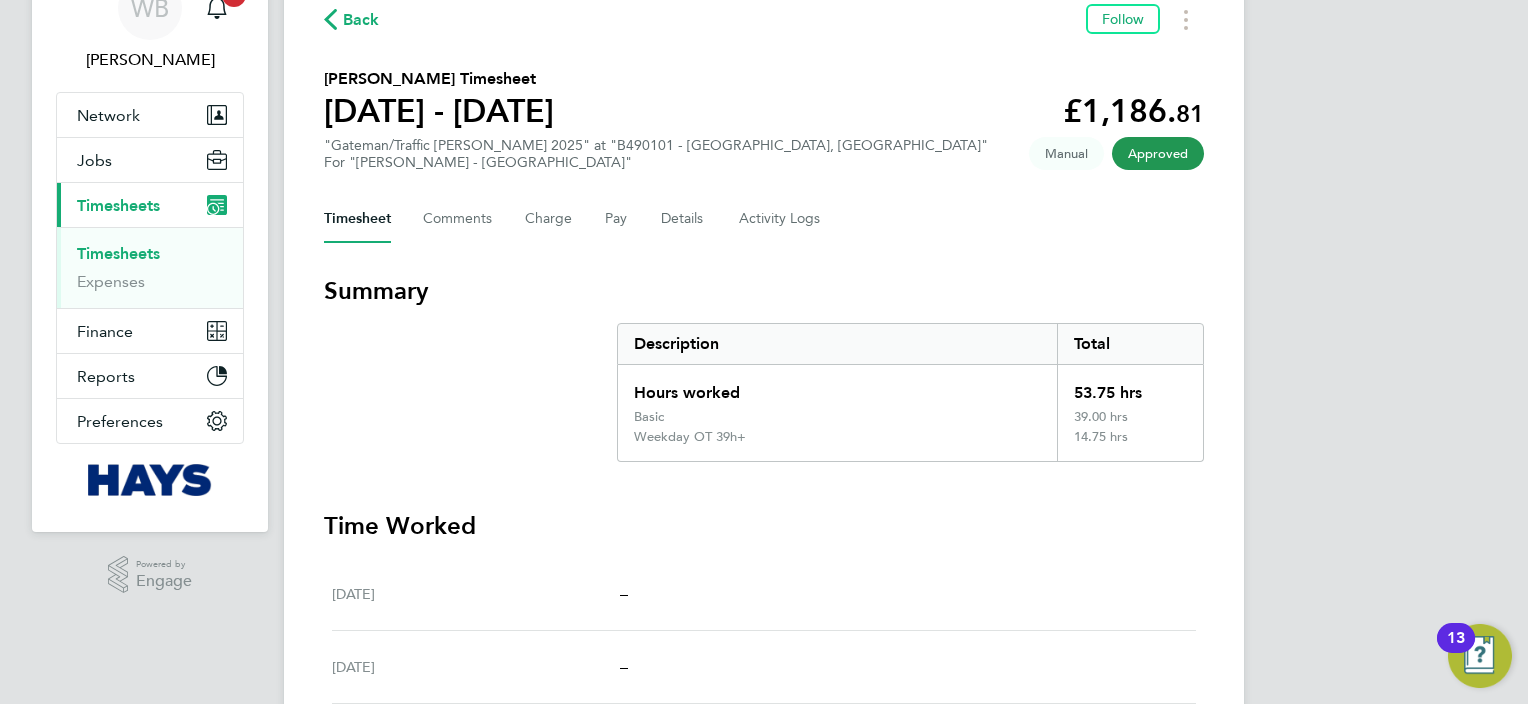 click on "Back" 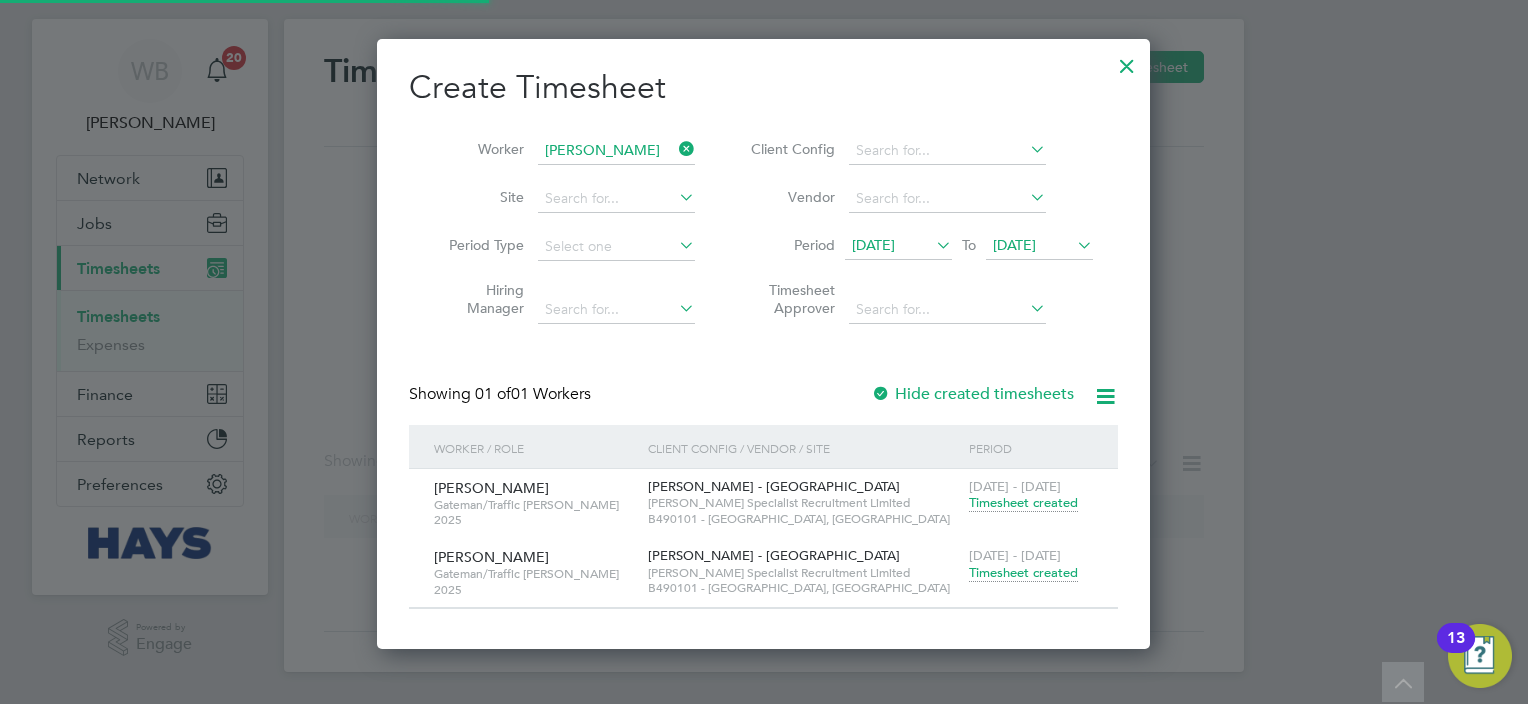 scroll, scrollTop: 0, scrollLeft: 0, axis: both 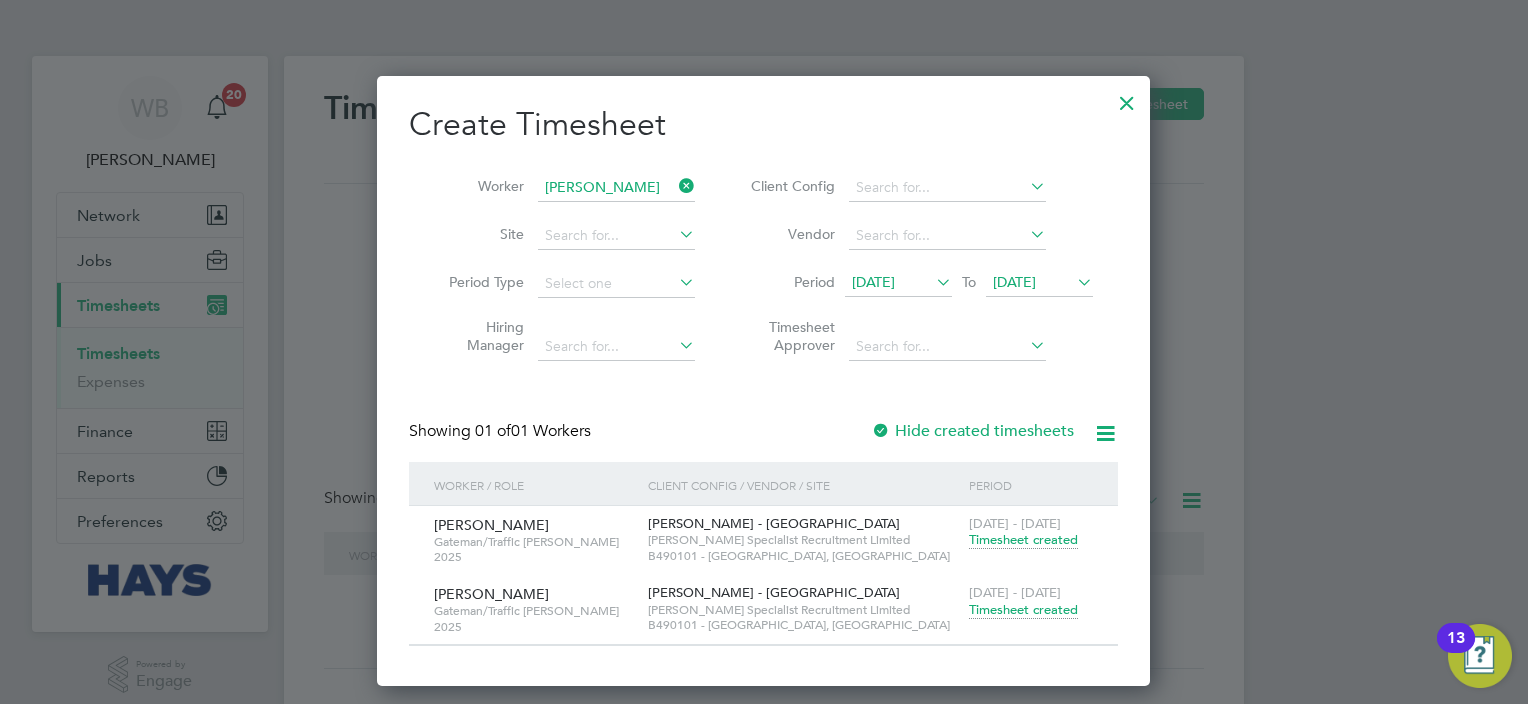 click on "Timesheet created" at bounding box center (1023, 610) 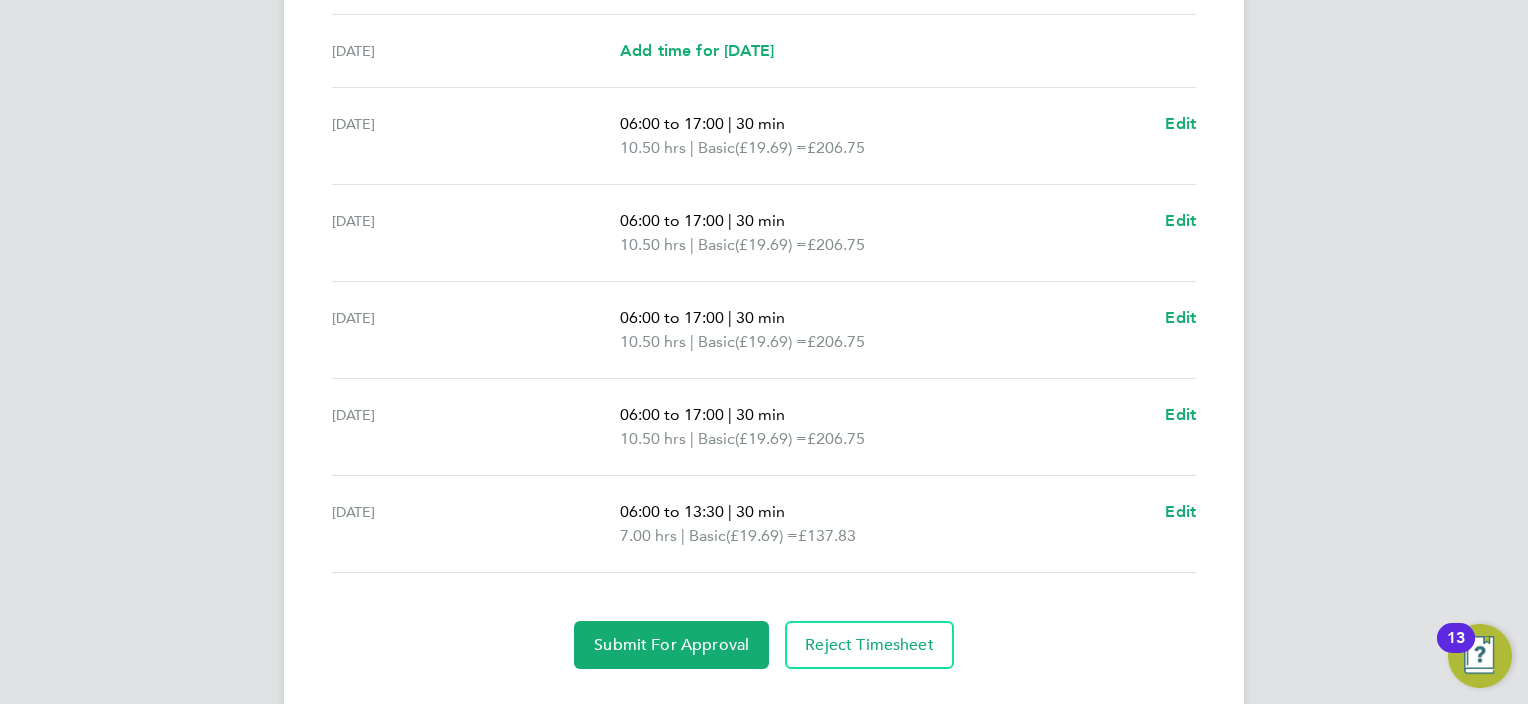 scroll, scrollTop: 700, scrollLeft: 0, axis: vertical 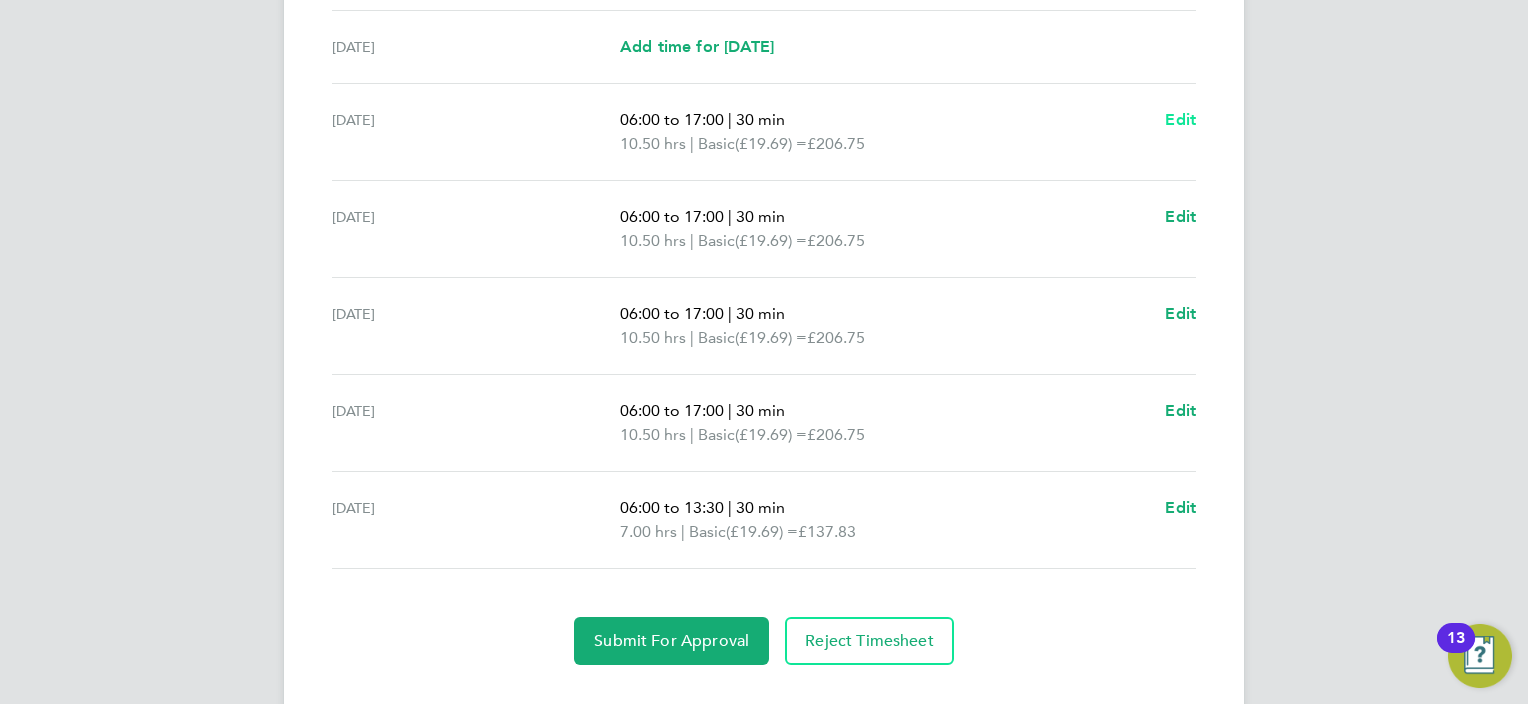 click on "Edit" at bounding box center [1180, 119] 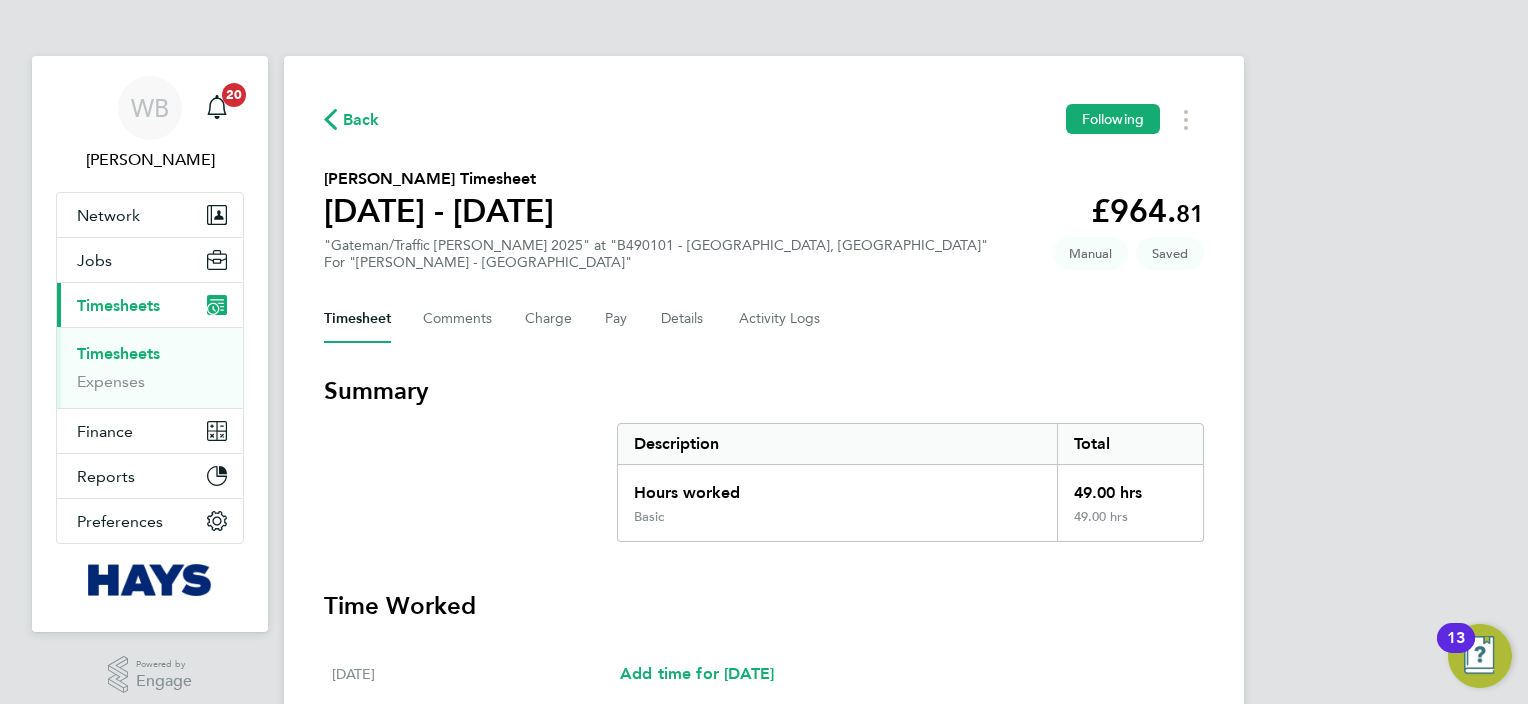 select on "30" 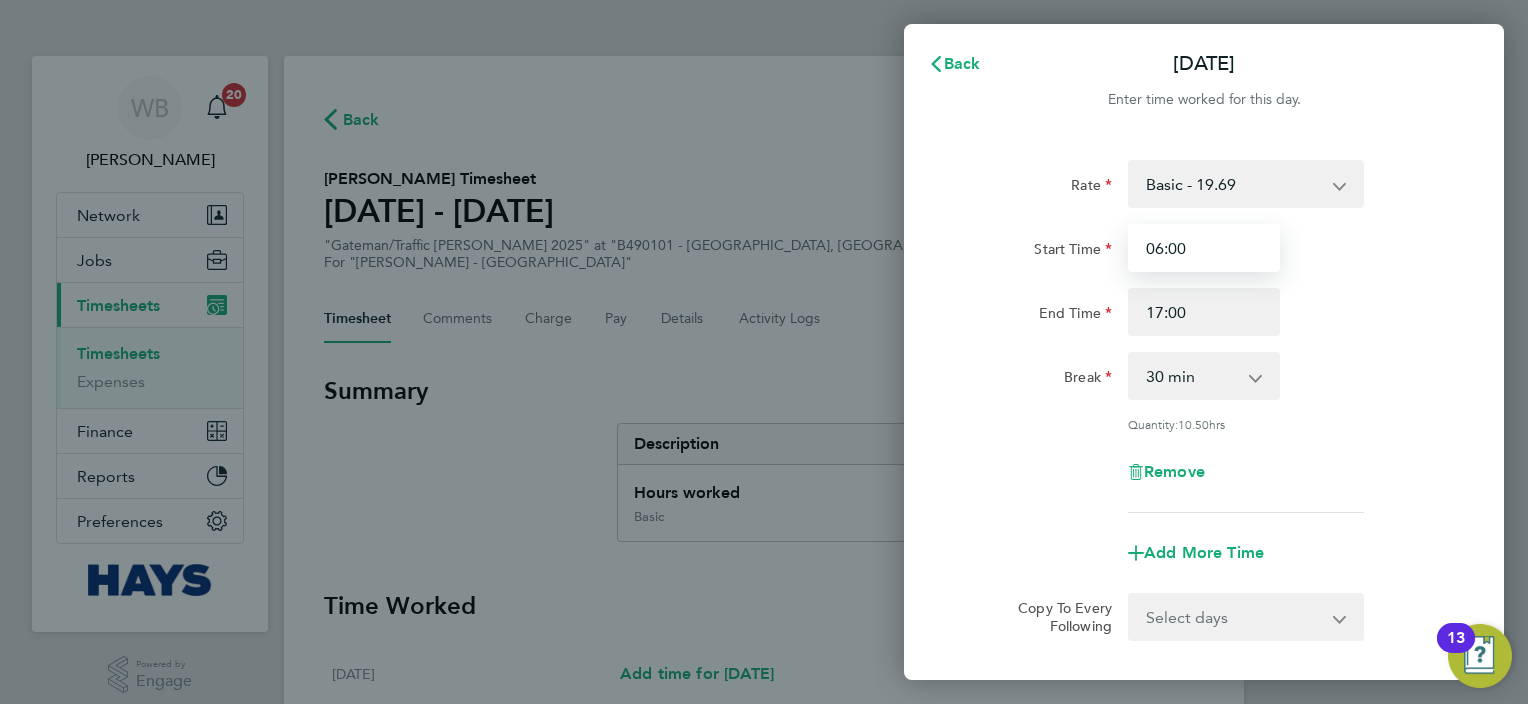 drag, startPoint x: 1208, startPoint y: 236, endPoint x: 951, endPoint y: 272, distance: 259.50916 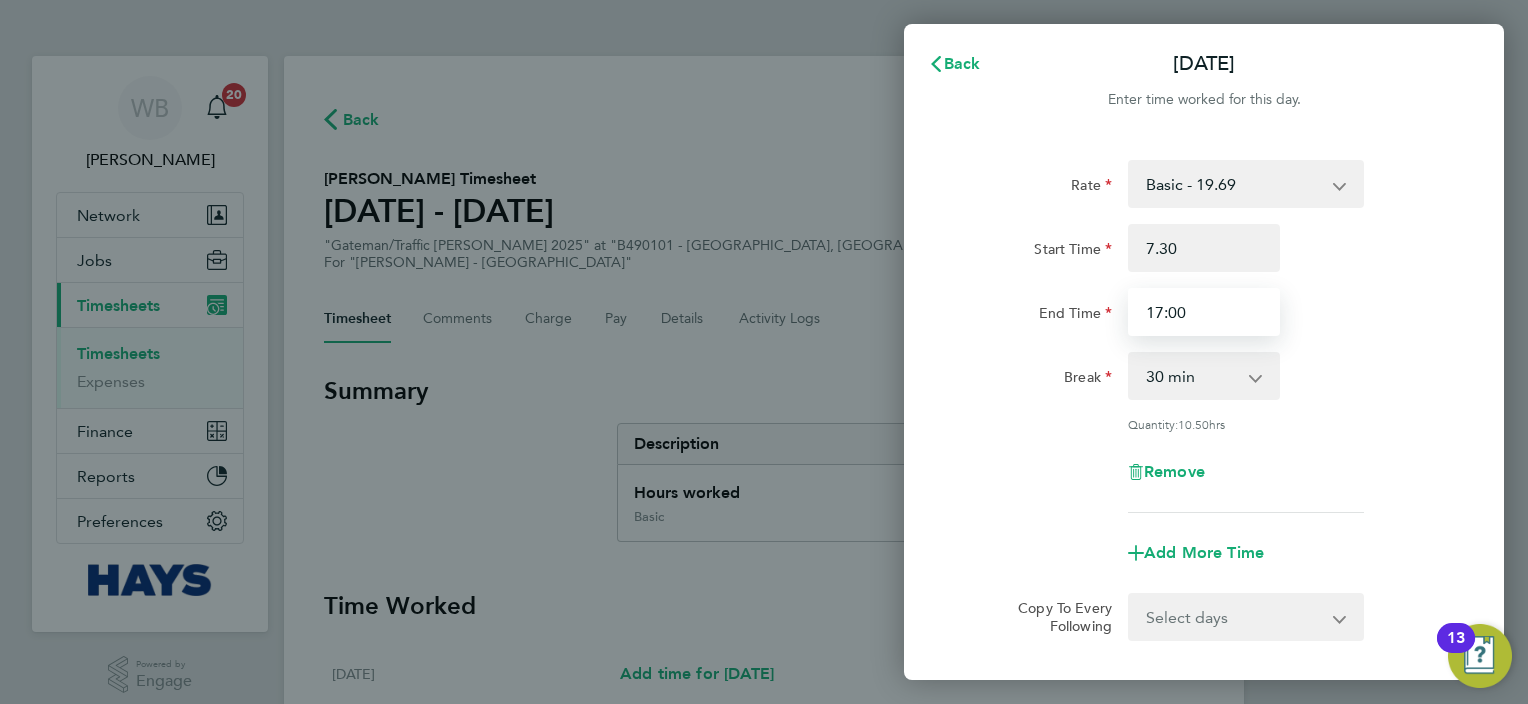 type on "07:30" 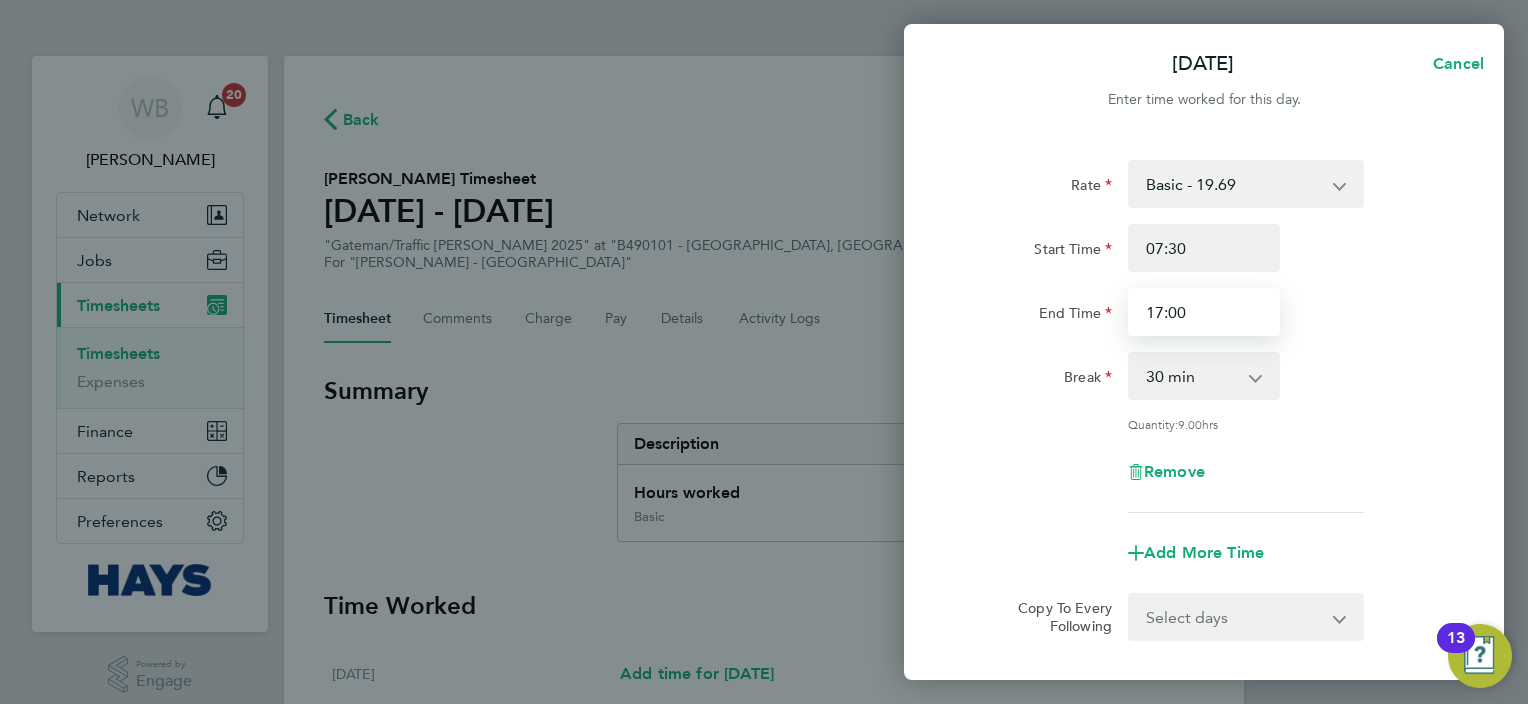 drag, startPoint x: 1276, startPoint y: 328, endPoint x: 1008, endPoint y: 347, distance: 268.67267 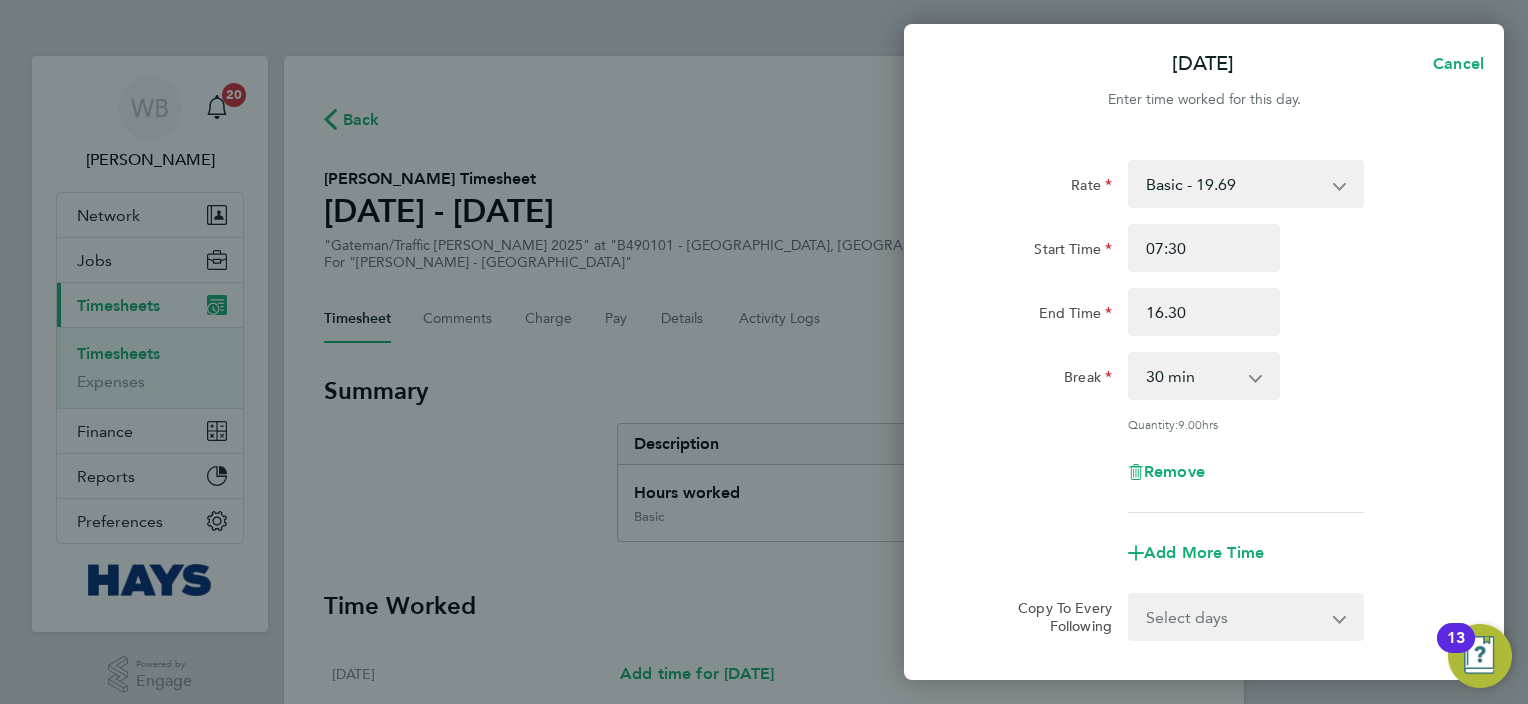 type on "16:30" 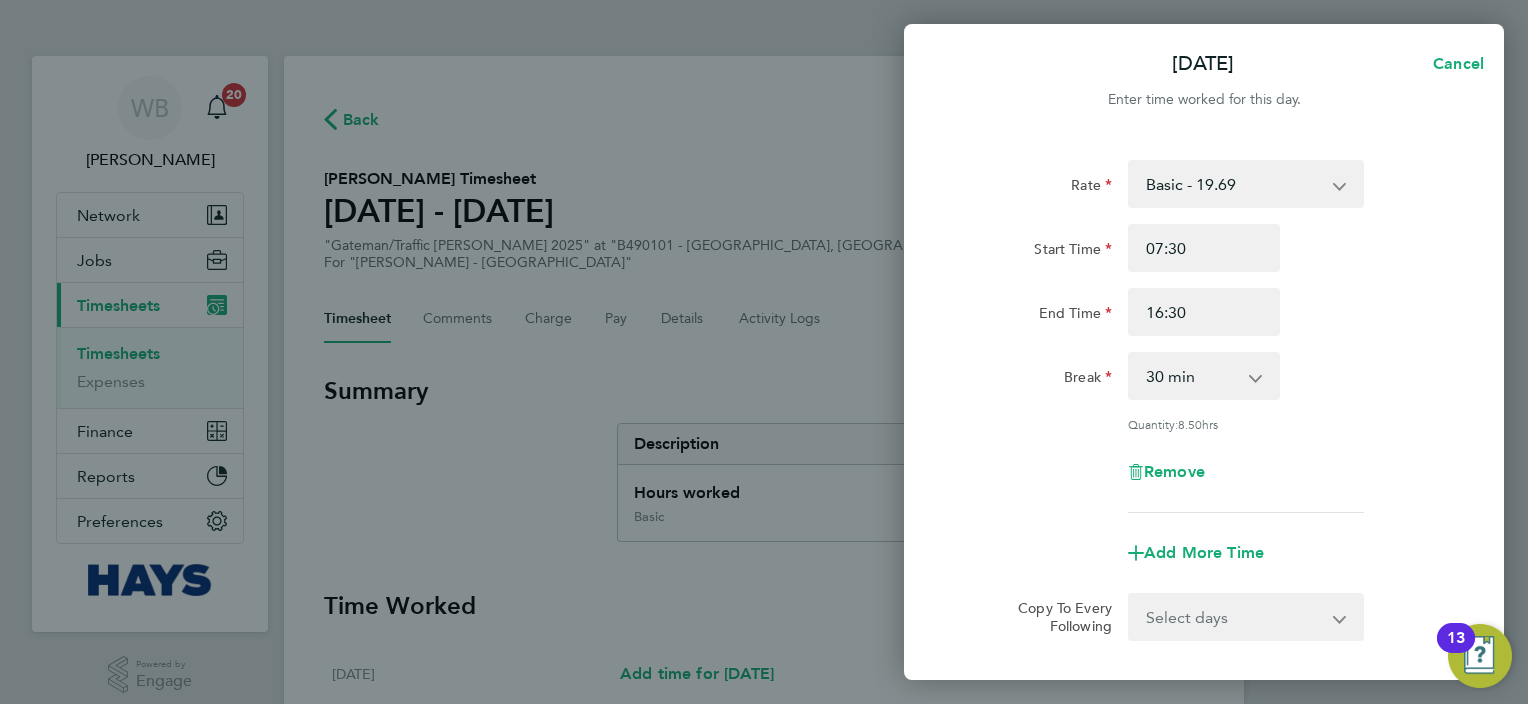 click on "Rate  Basic - 19.69   Weekday OT 39h+ - 28.40   Sat first 4h - 28.40   Sat after 4h - 37.11   [DATE] - 37.11   Bank Holiday - 37.11
Start Time 07:30 End Time 16:30 Break  0 min   15 min   30 min   45 min   60 min   75 min   90 min
Quantity:  8.50  hrs
Remove" 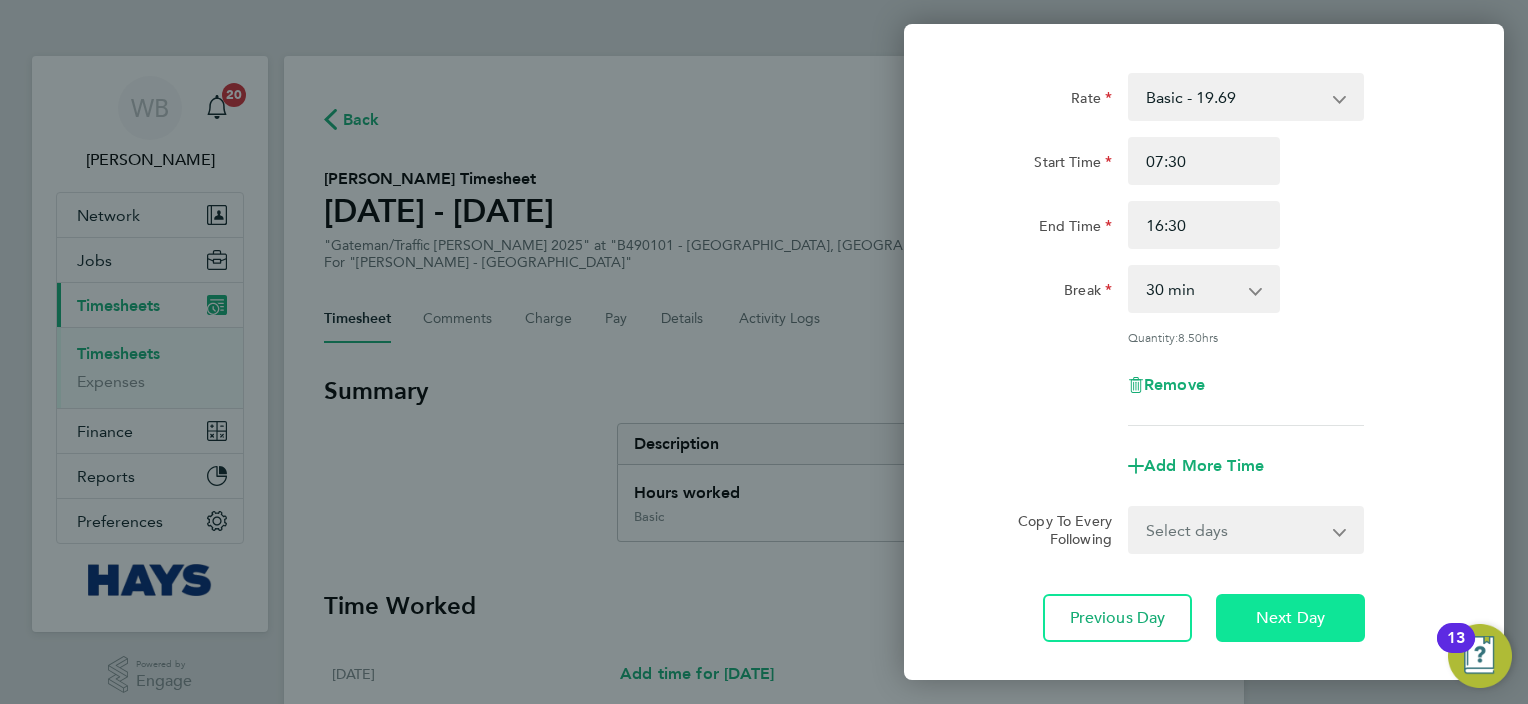 scroll, scrollTop: 198, scrollLeft: 0, axis: vertical 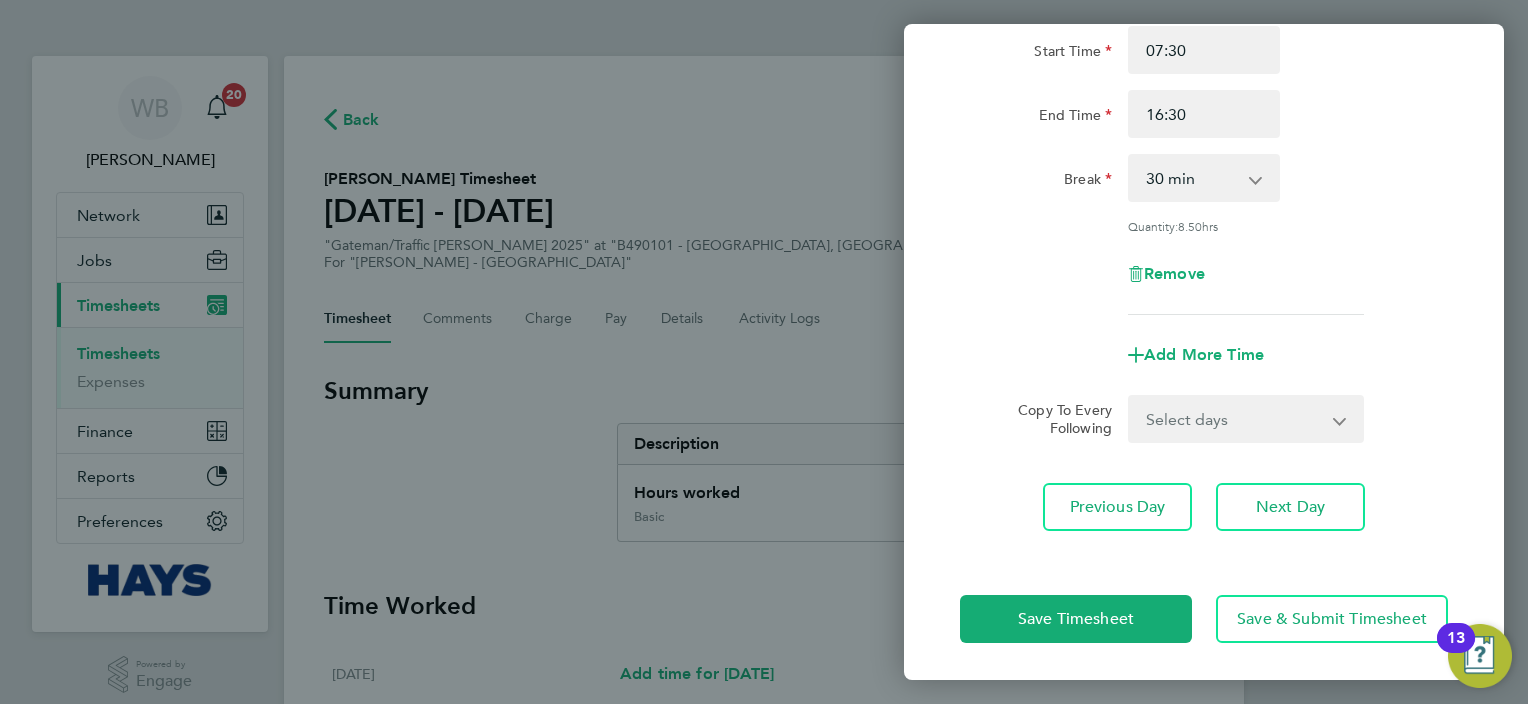 drag, startPoint x: 1216, startPoint y: 397, endPoint x: 1225, endPoint y: 434, distance: 38.078865 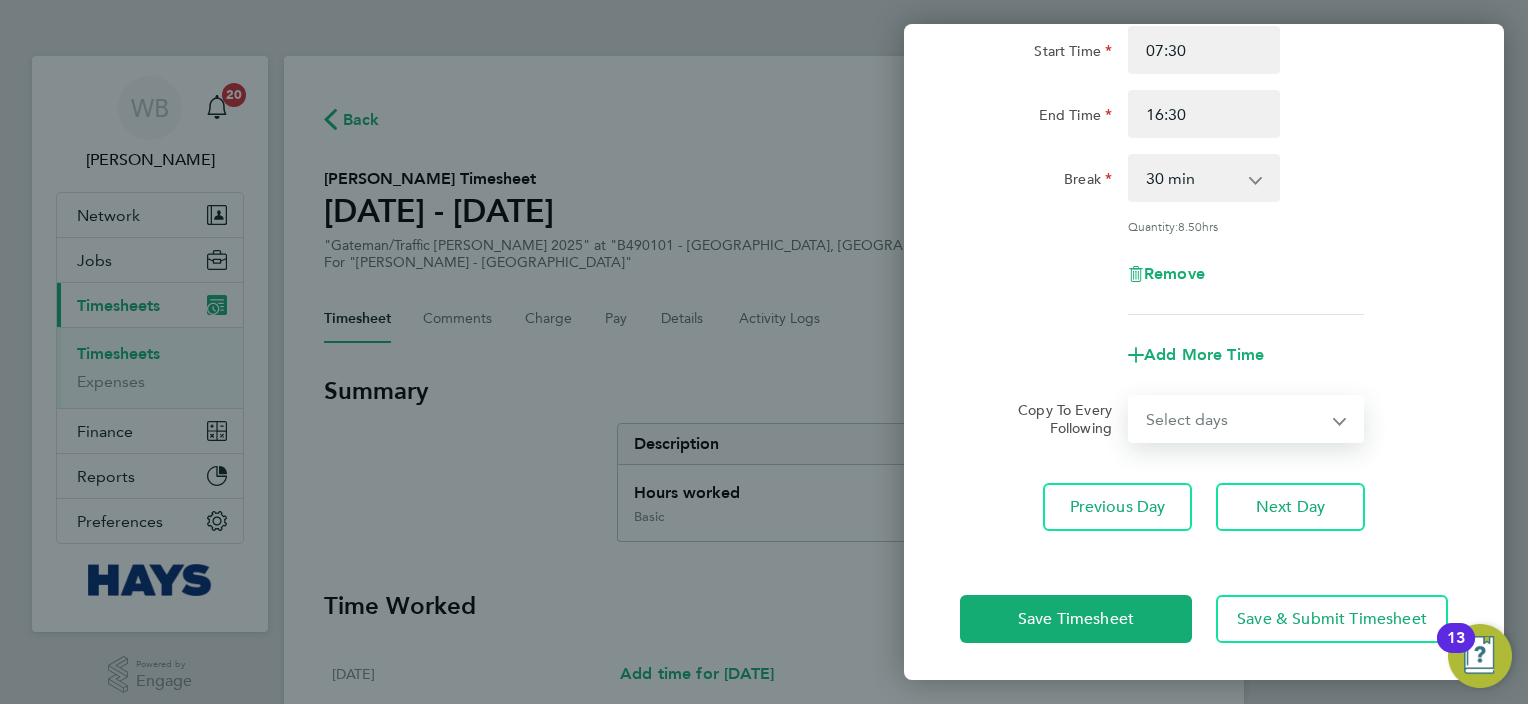 drag, startPoint x: 1217, startPoint y: 424, endPoint x: 1228, endPoint y: 440, distance: 19.416489 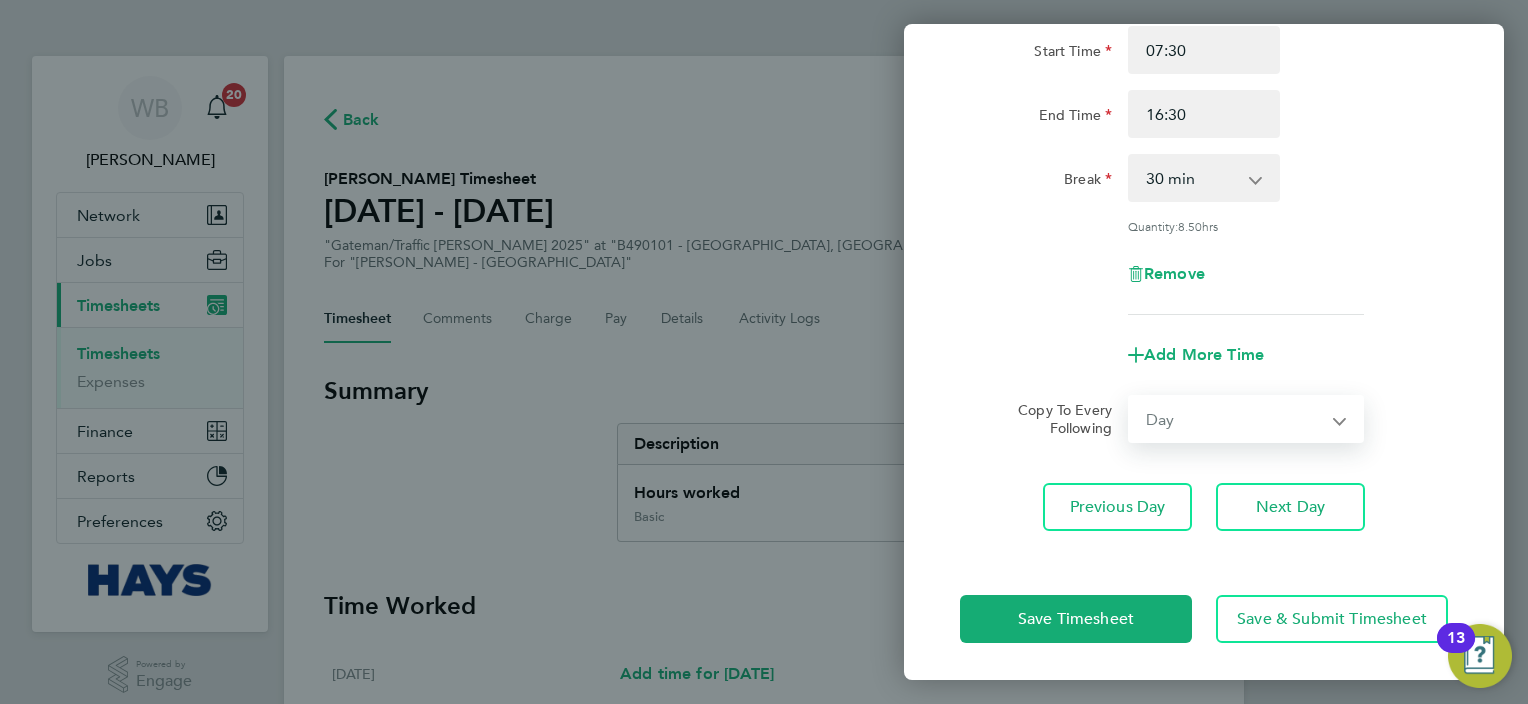 click on "Select days   Day   [DATE]   [DATE]   [DATE]   [DATE]" at bounding box center (1235, 419) 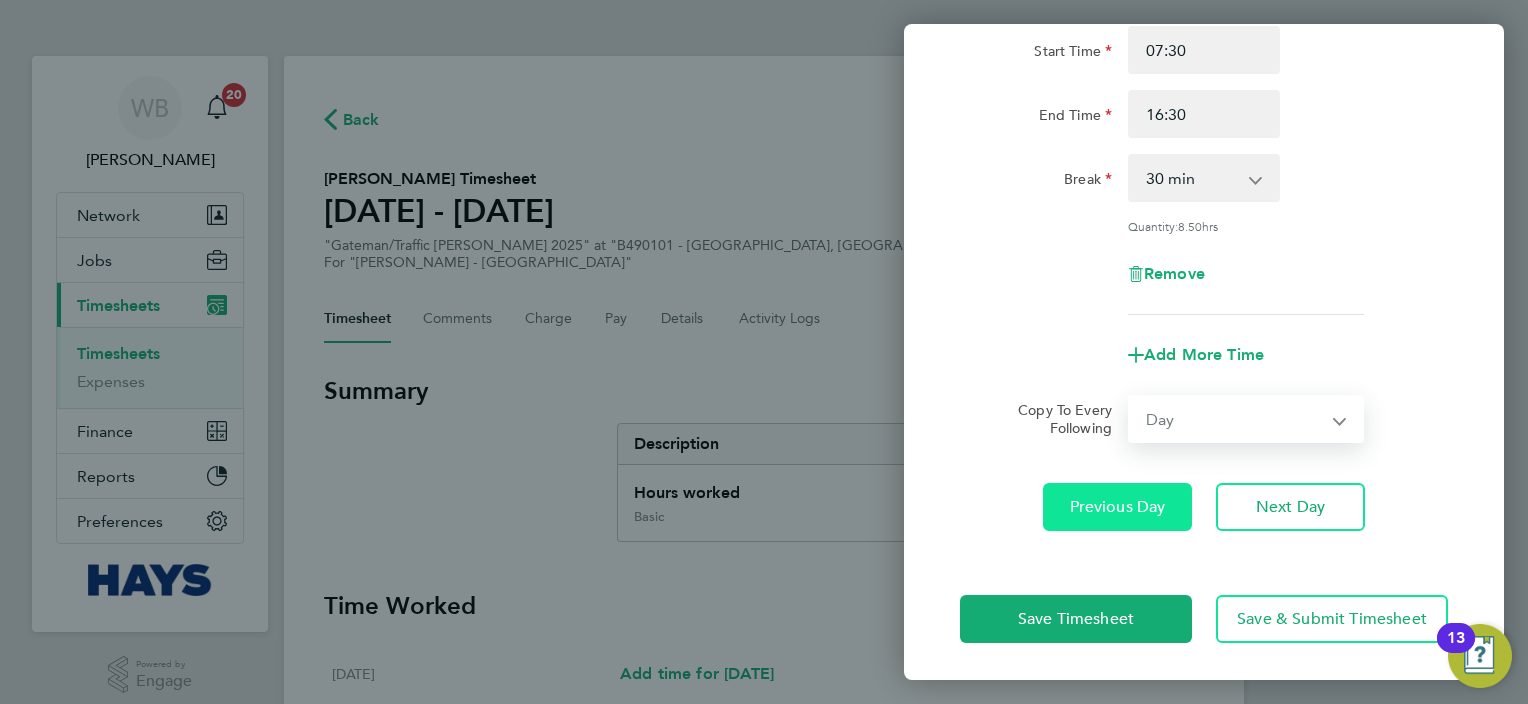 select on "[DATE]" 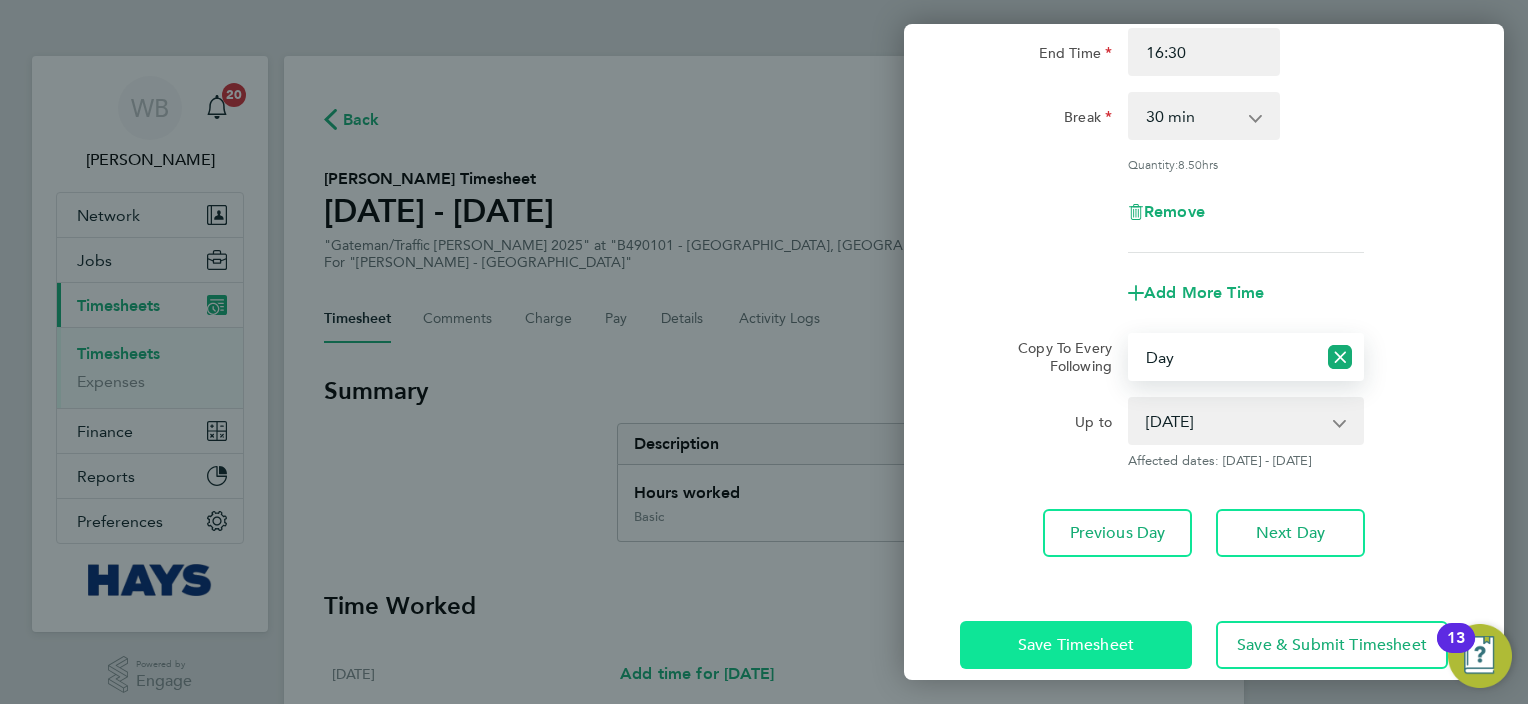 scroll, scrollTop: 286, scrollLeft: 0, axis: vertical 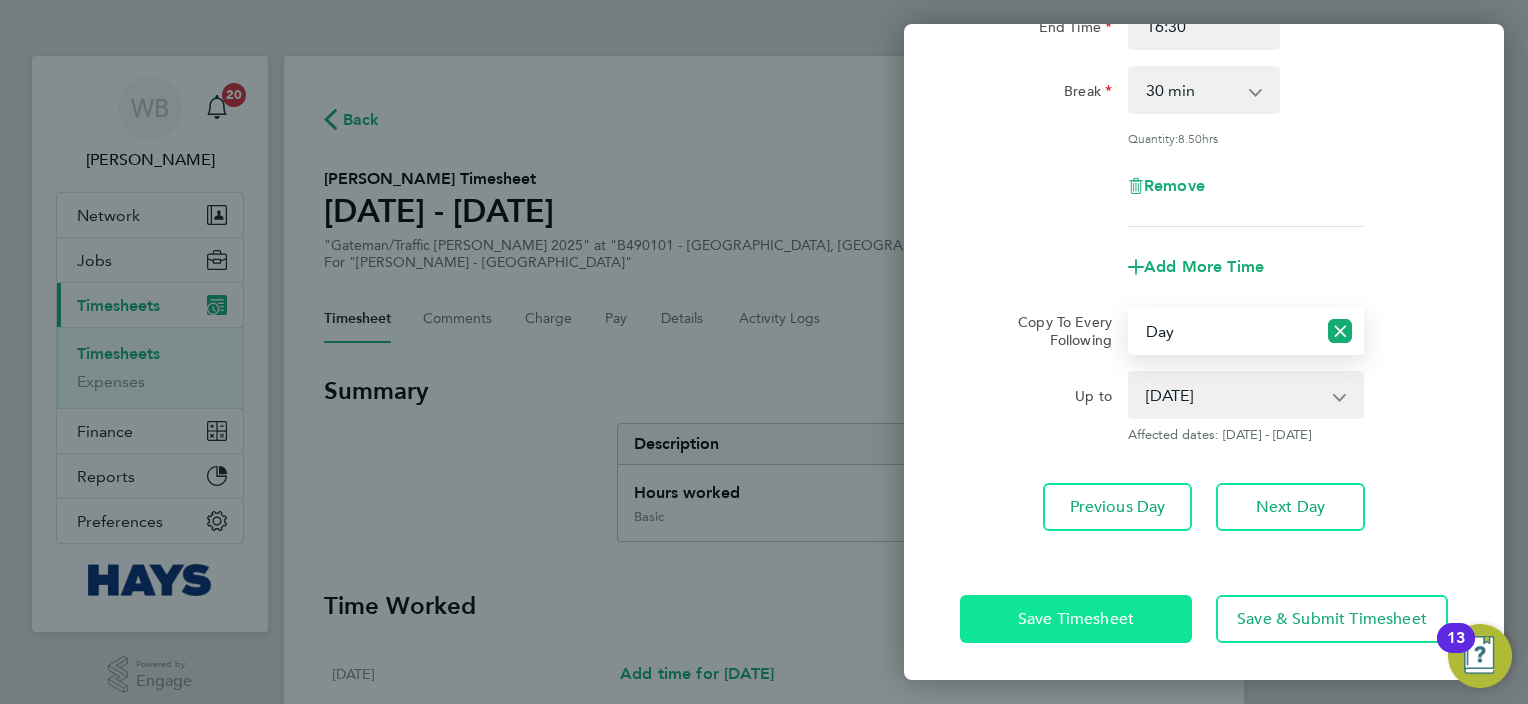 click on "Save Timesheet" 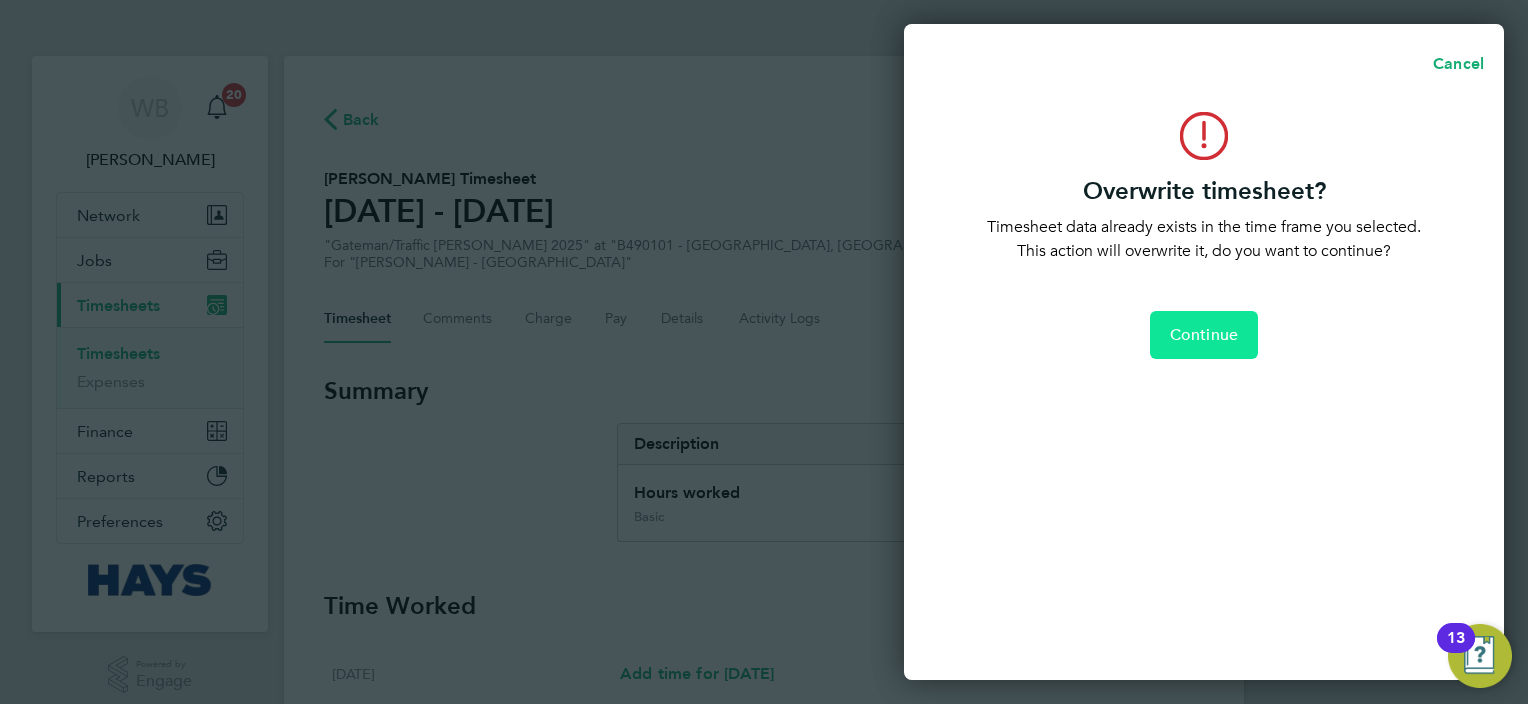 click on "Continue" 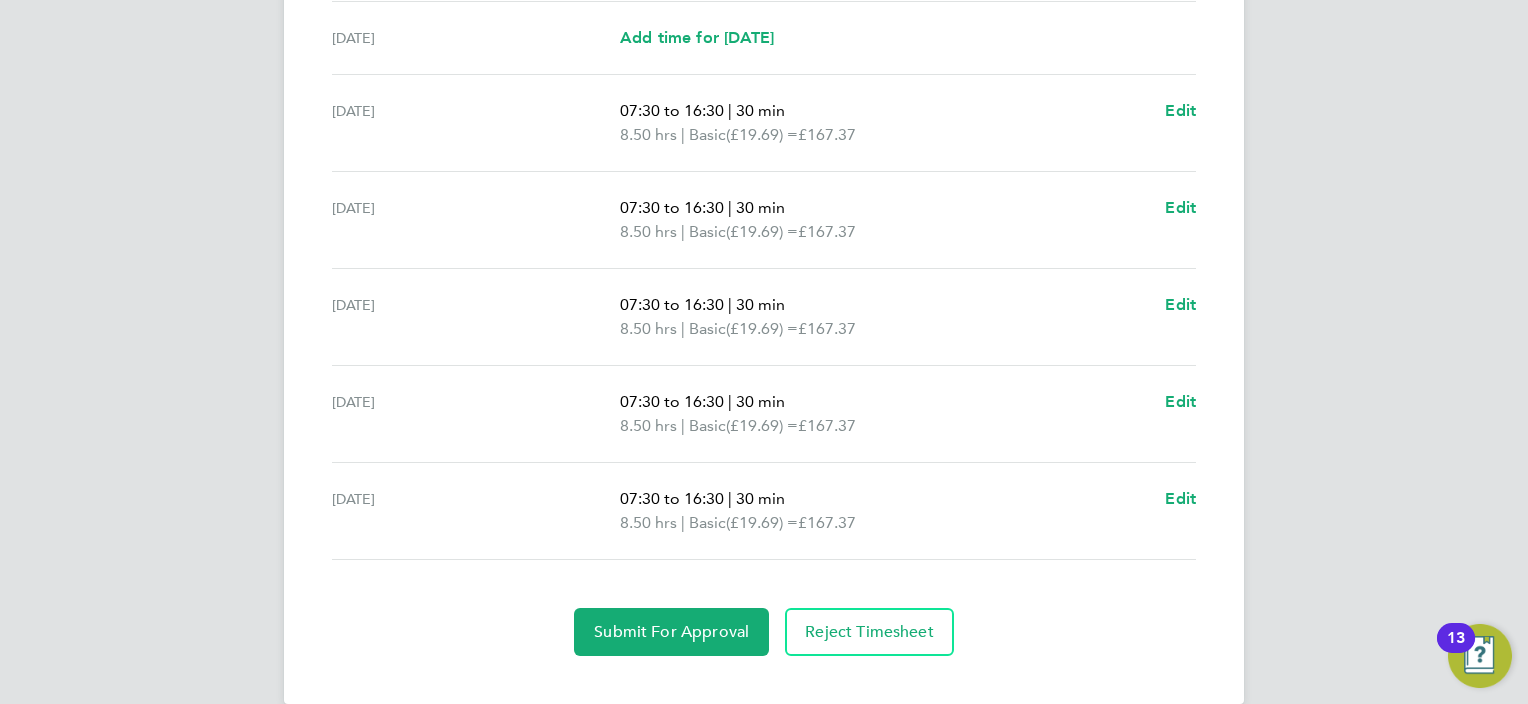 scroll, scrollTop: 738, scrollLeft: 0, axis: vertical 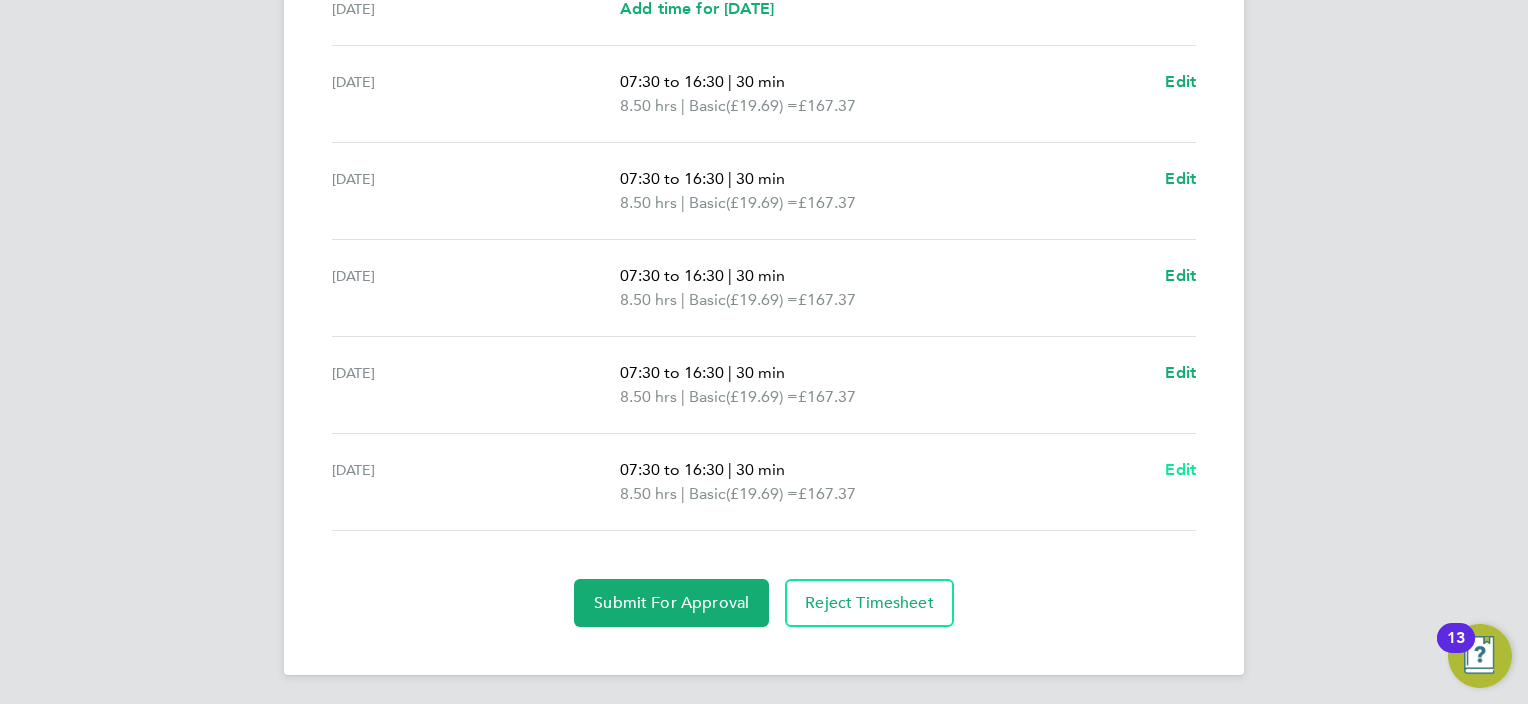 click on "Edit" at bounding box center (1180, 469) 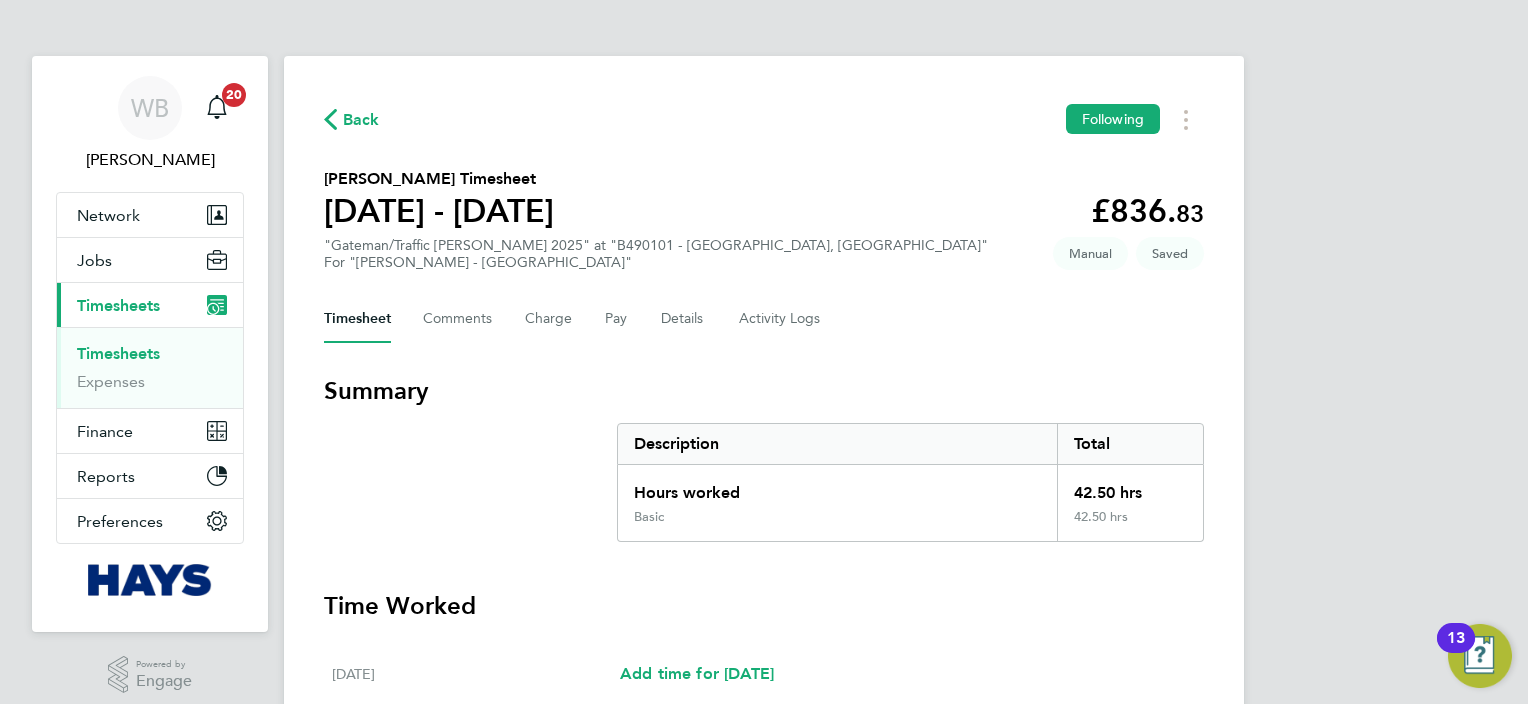 select on "30" 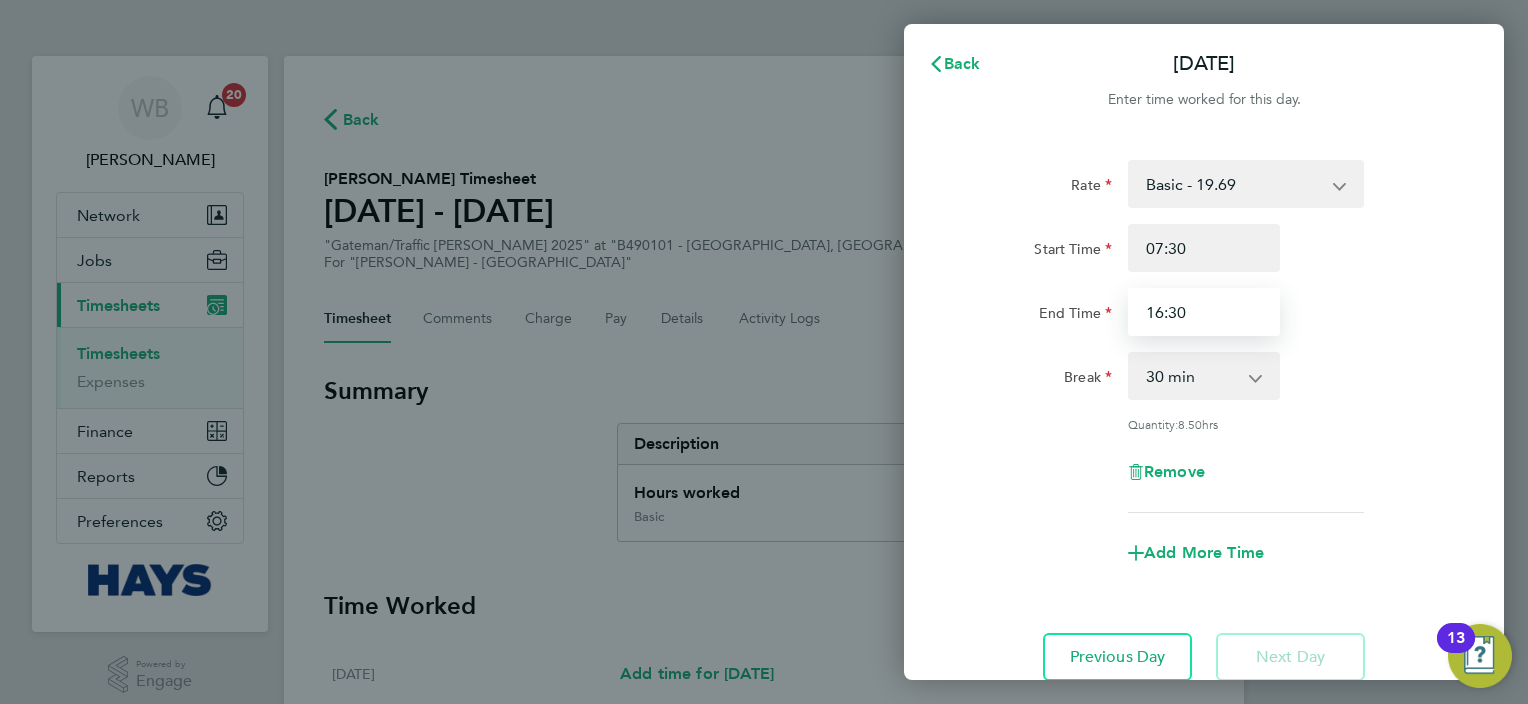 drag, startPoint x: 1207, startPoint y: 321, endPoint x: 1139, endPoint y: 312, distance: 68.593 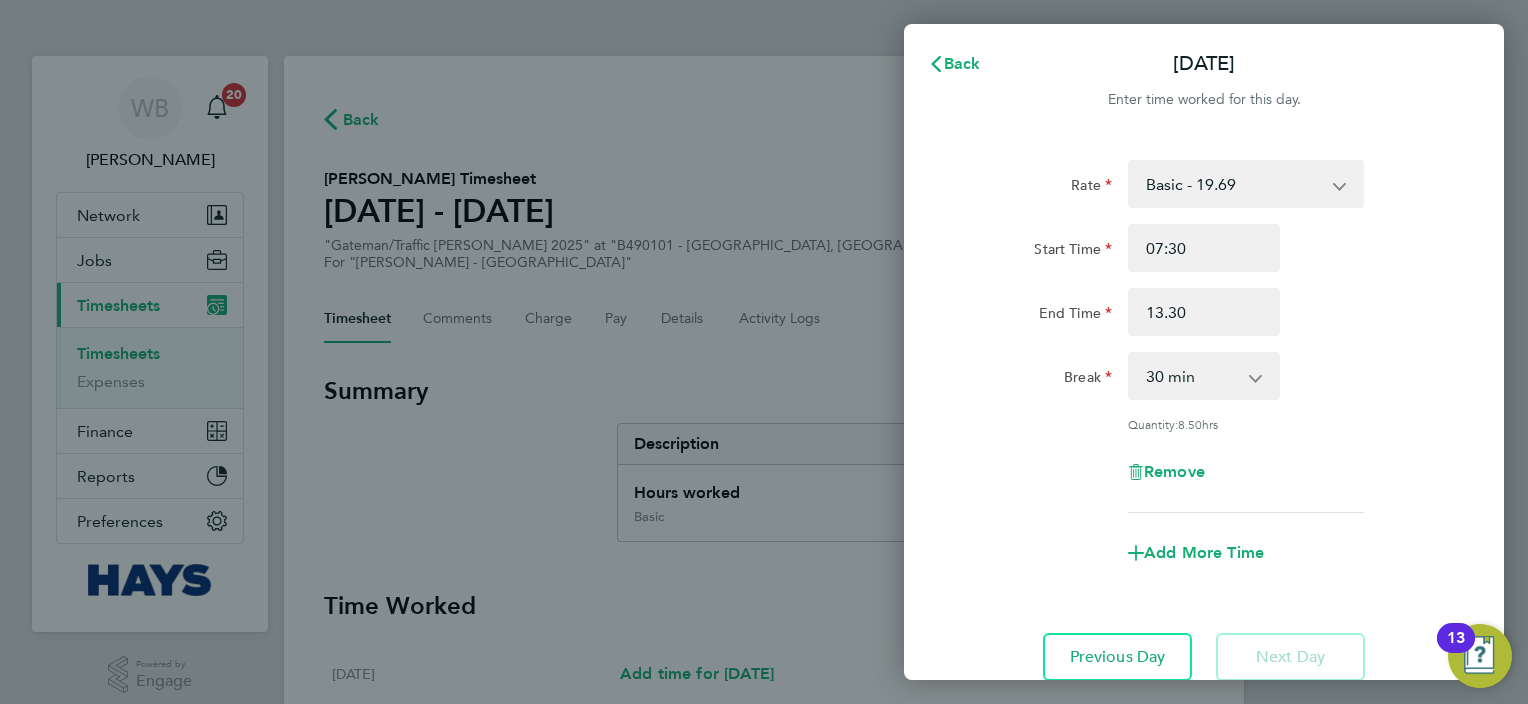 type on "13:30" 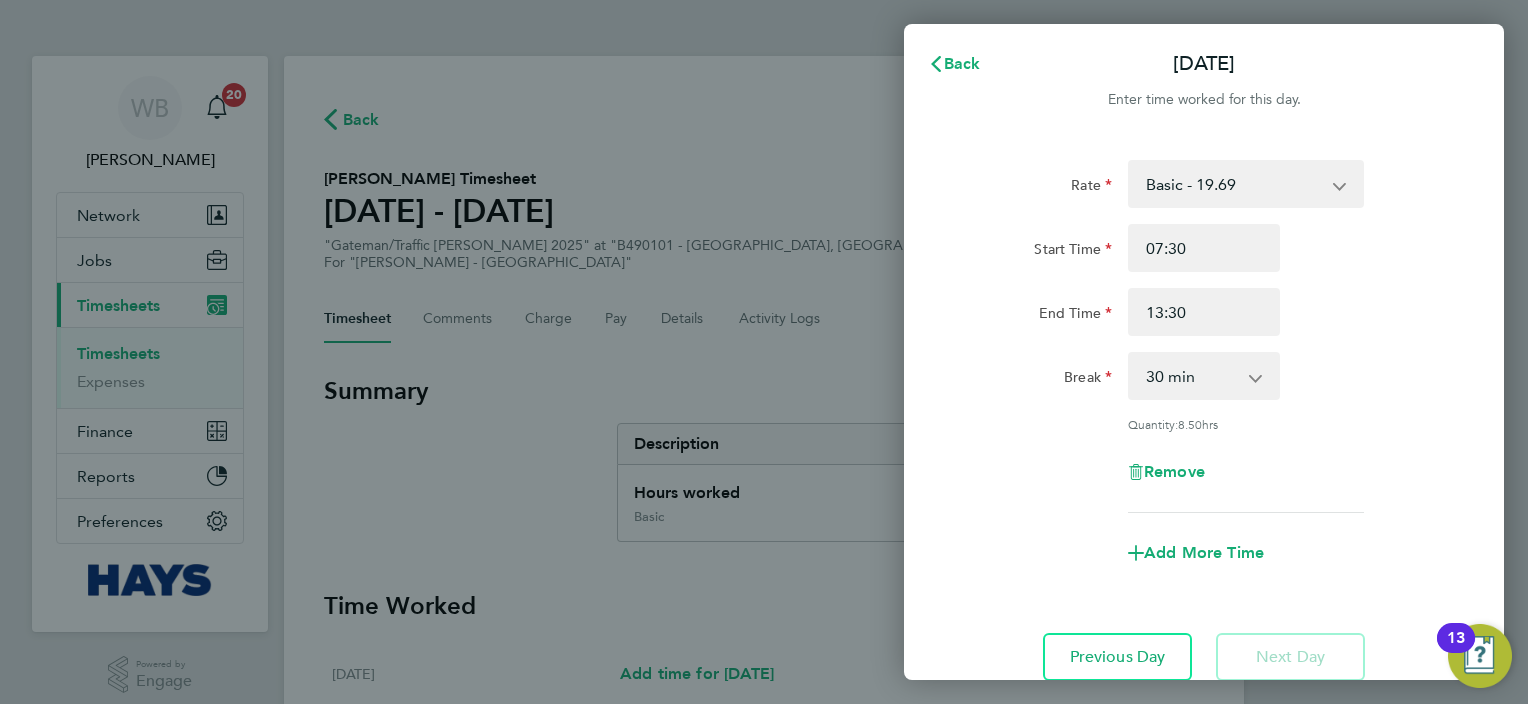 click on "Add More Time" 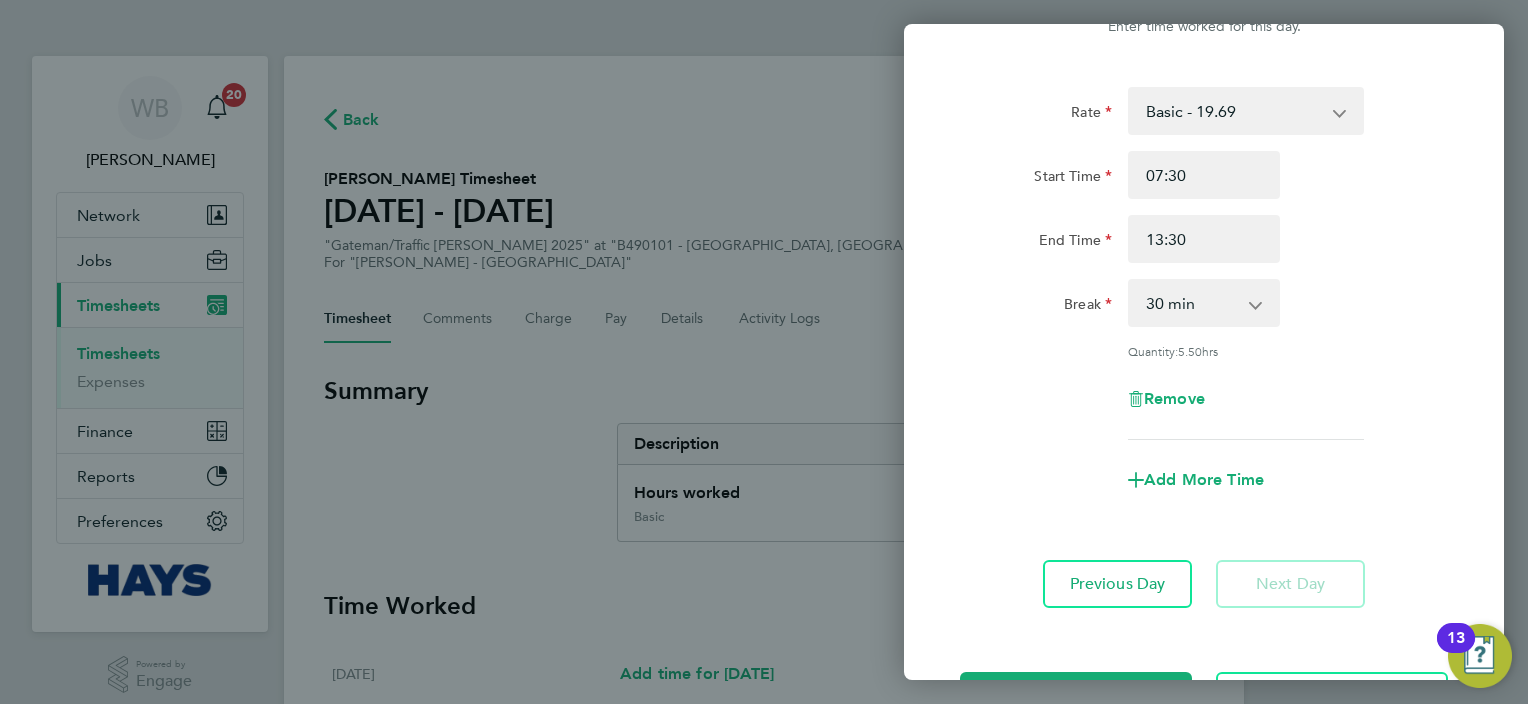 scroll, scrollTop: 150, scrollLeft: 0, axis: vertical 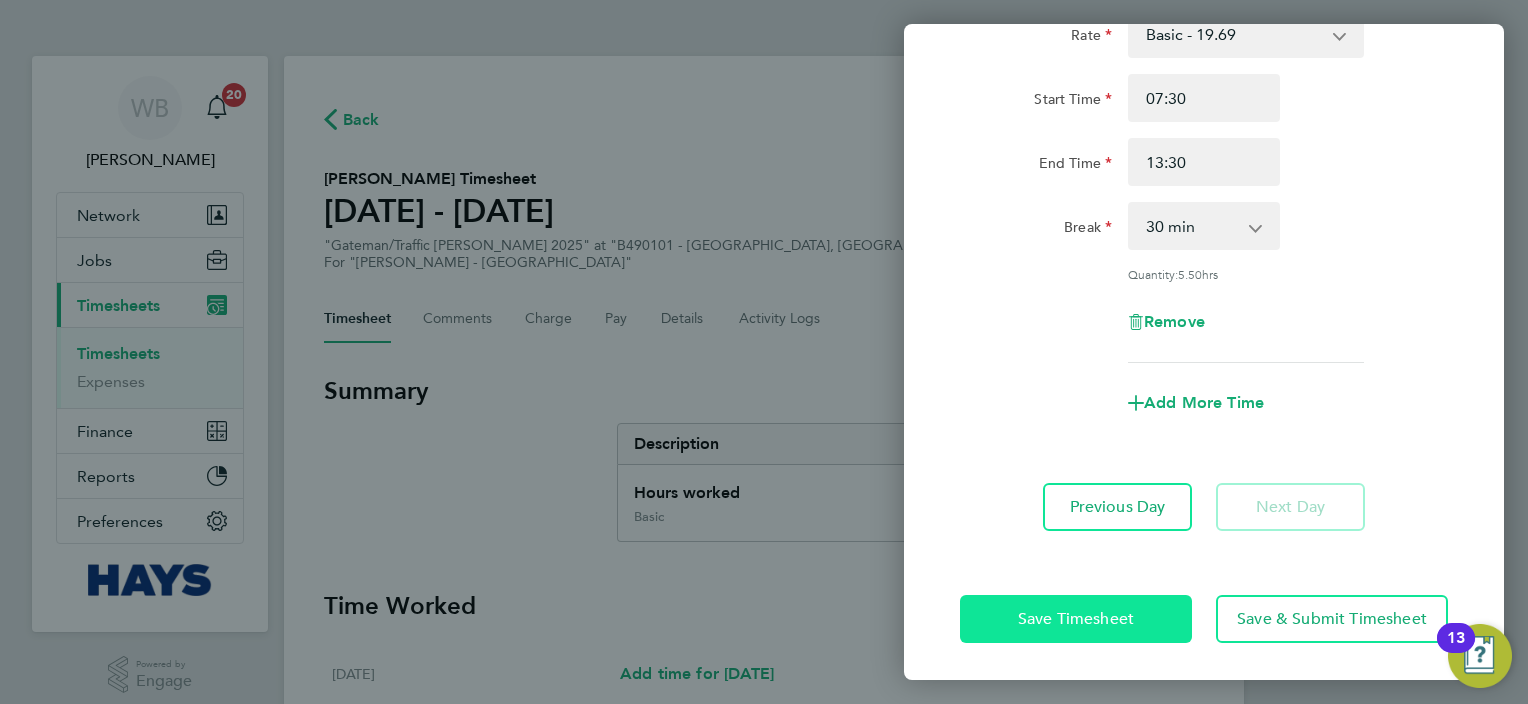 click on "Save Timesheet" 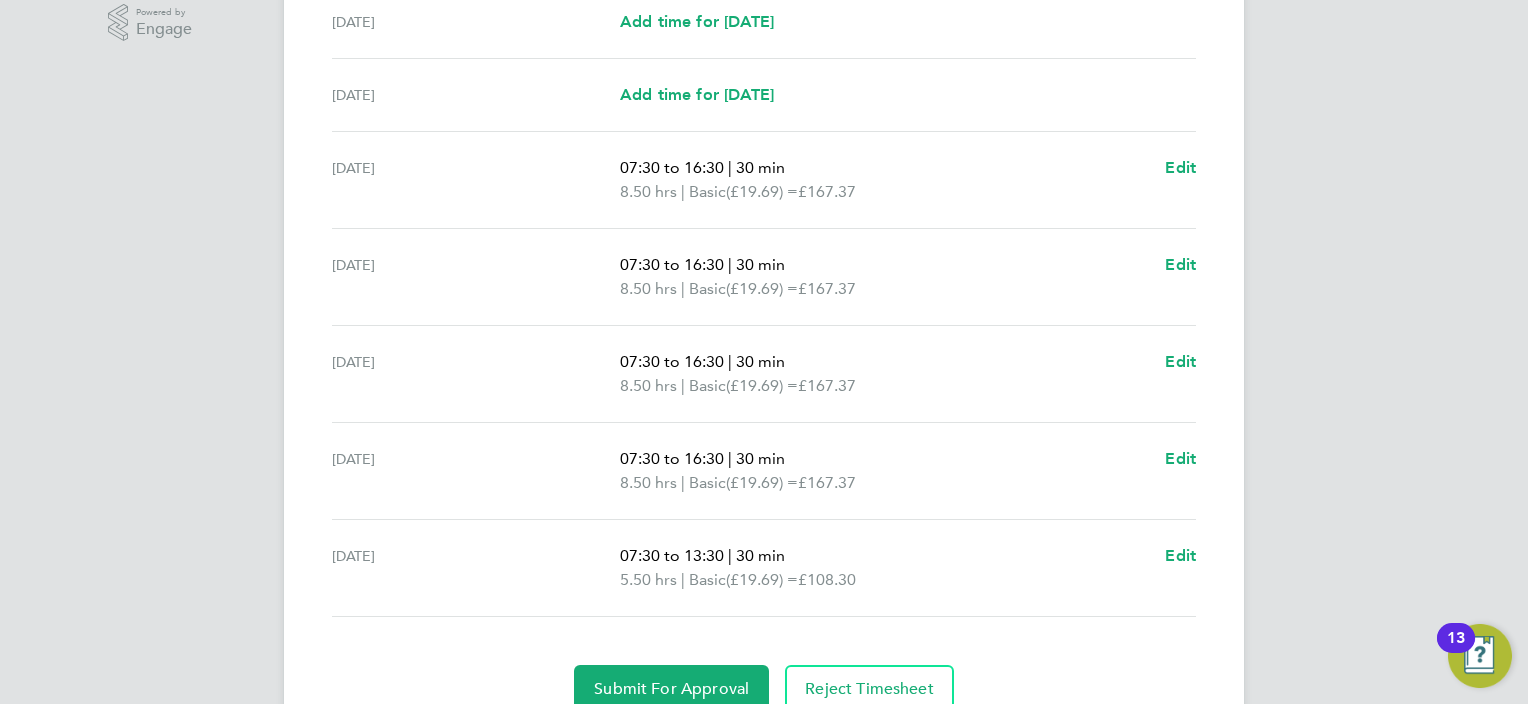 scroll, scrollTop: 738, scrollLeft: 0, axis: vertical 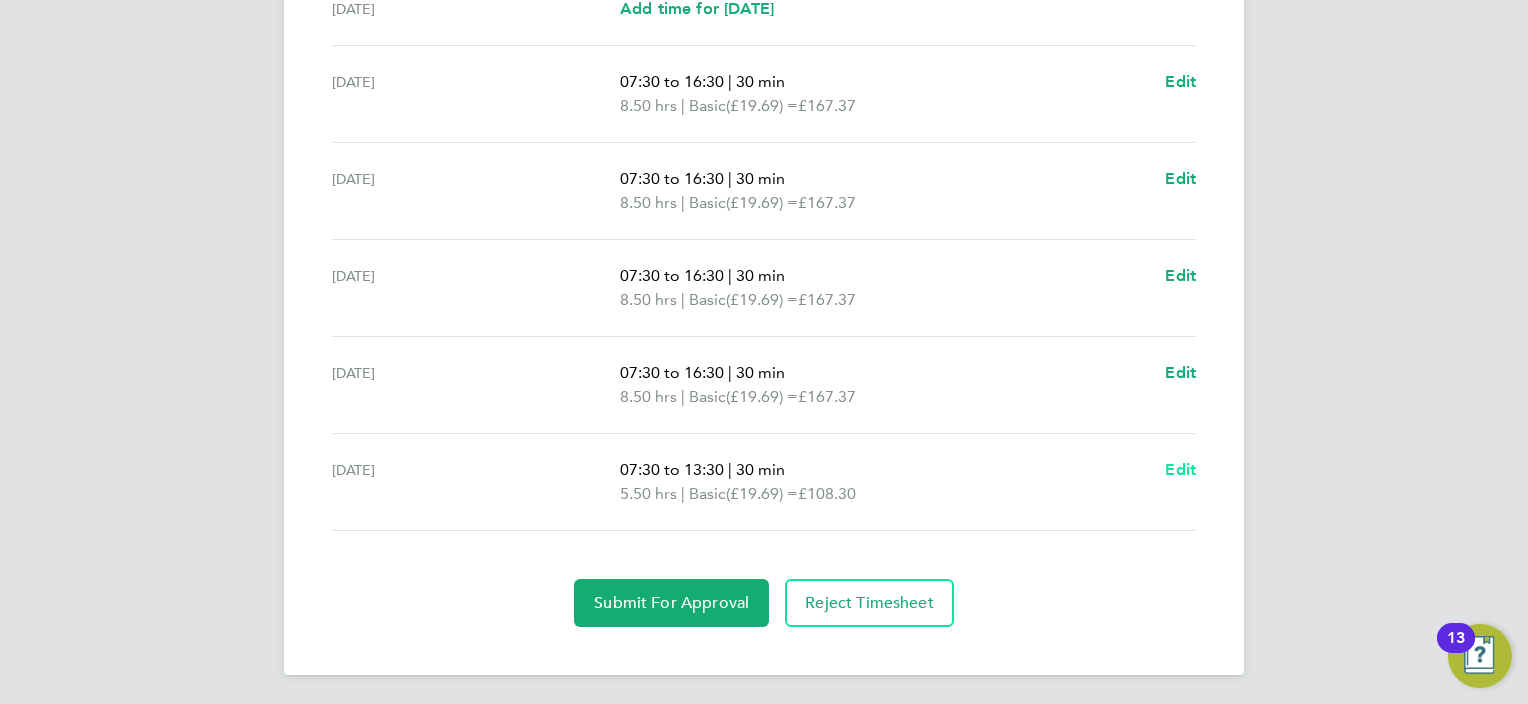 click on "Edit" at bounding box center (1180, 469) 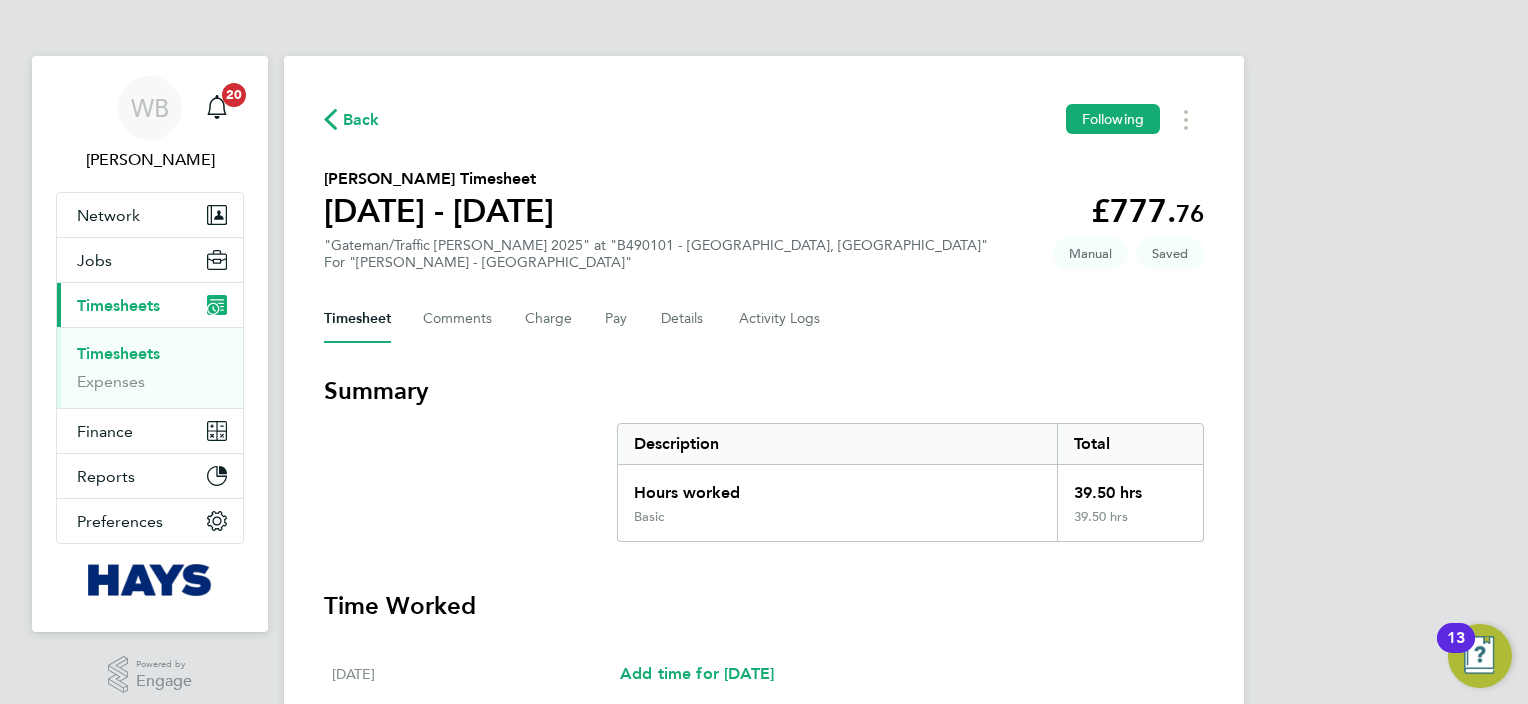 select on "30" 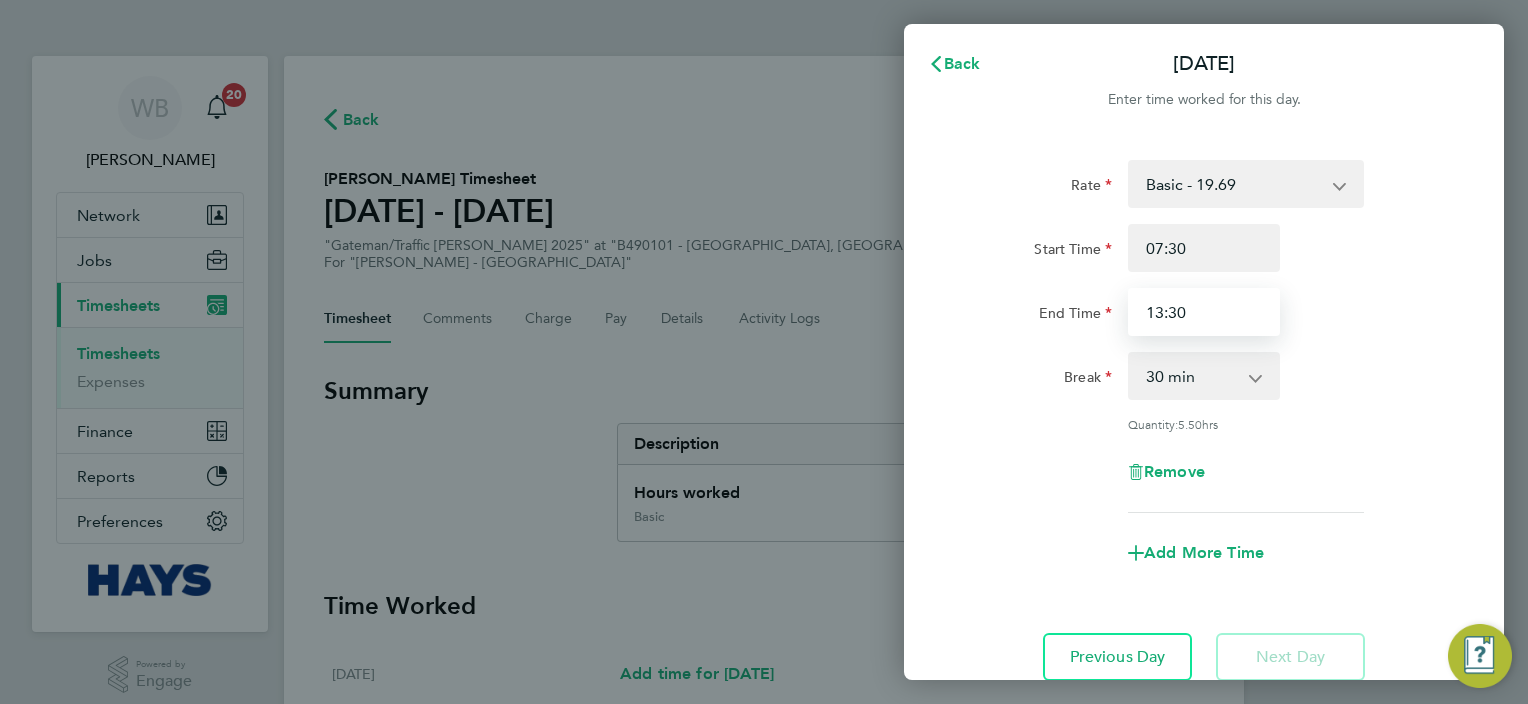 click on "13:30" at bounding box center (1204, 312) 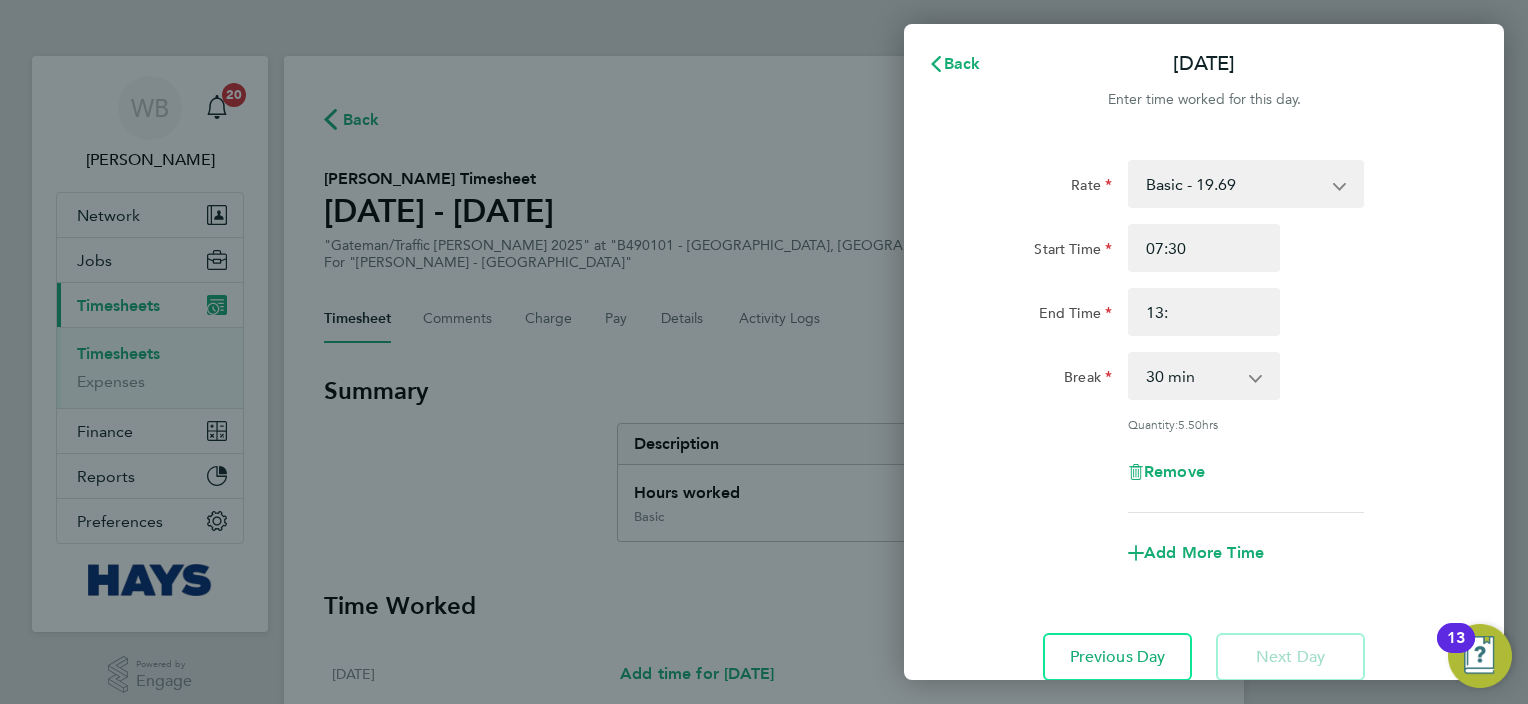 type on "13:00" 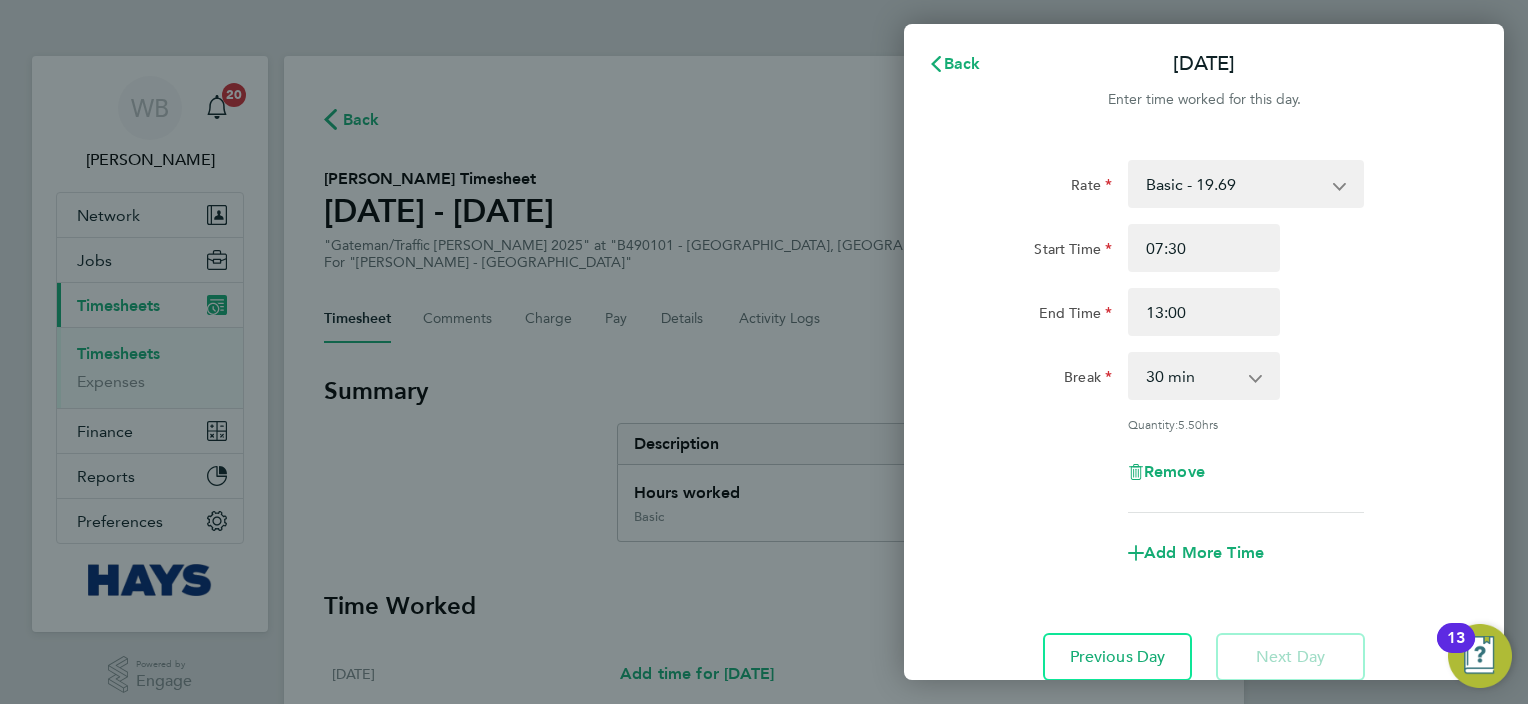 click on "Break  0 min   15 min   30 min   45 min   60 min   75 min   90 min" 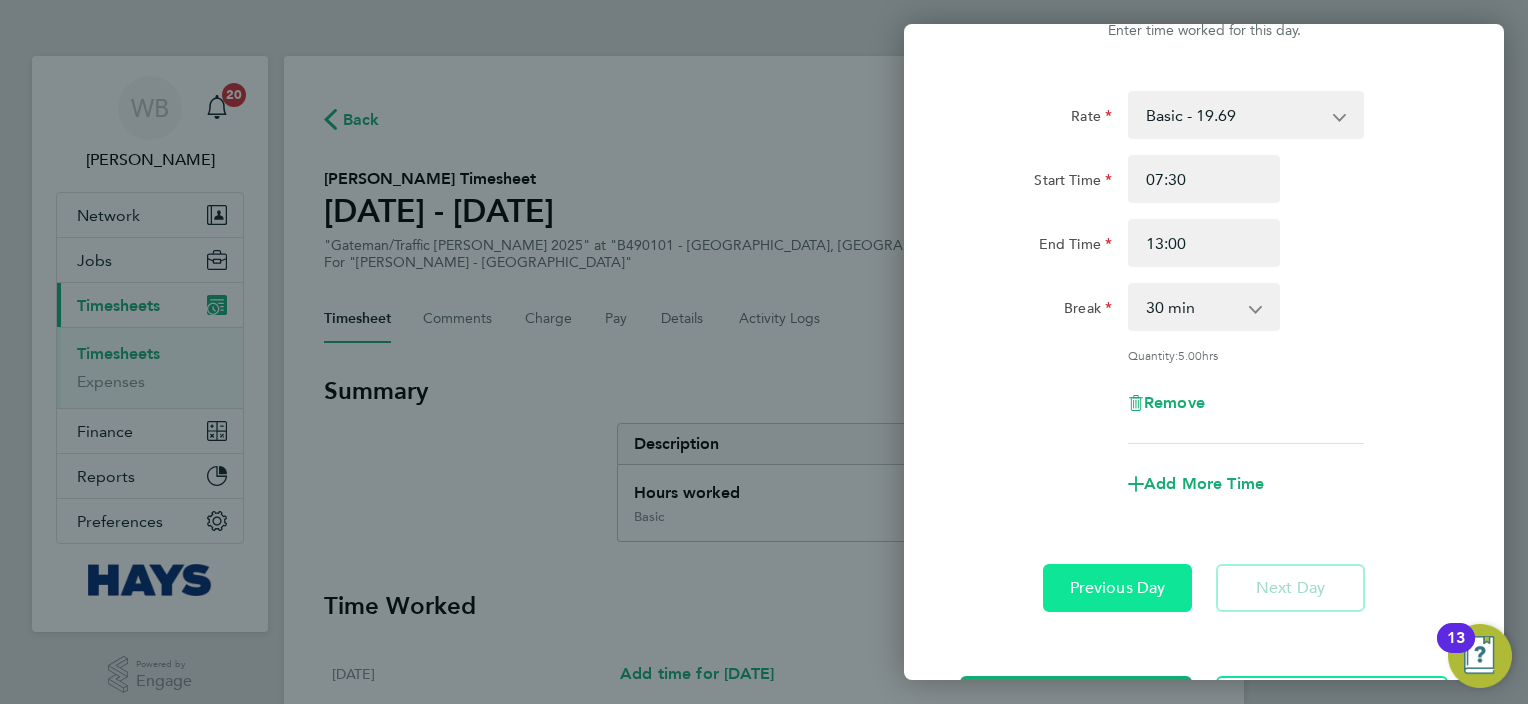 scroll, scrollTop: 150, scrollLeft: 0, axis: vertical 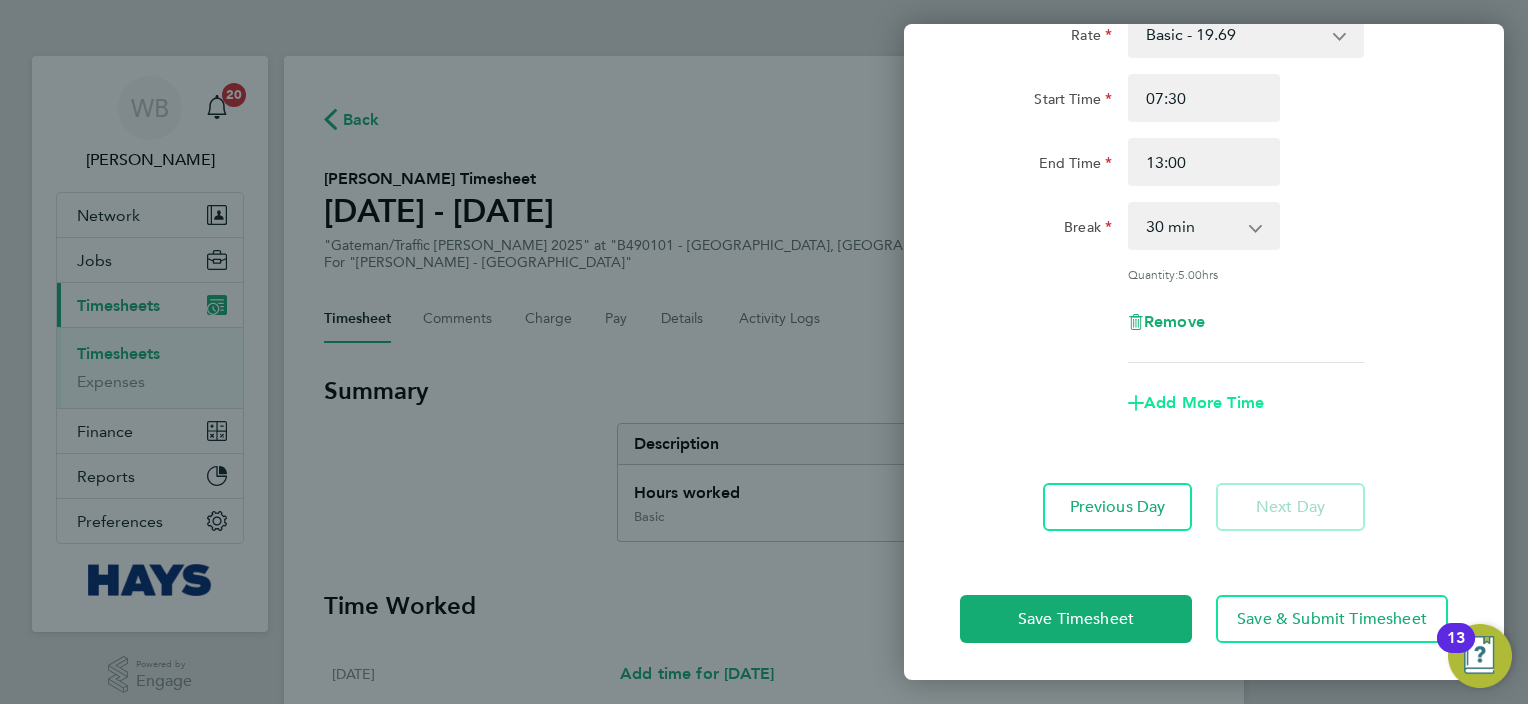 click on "Add More Time" 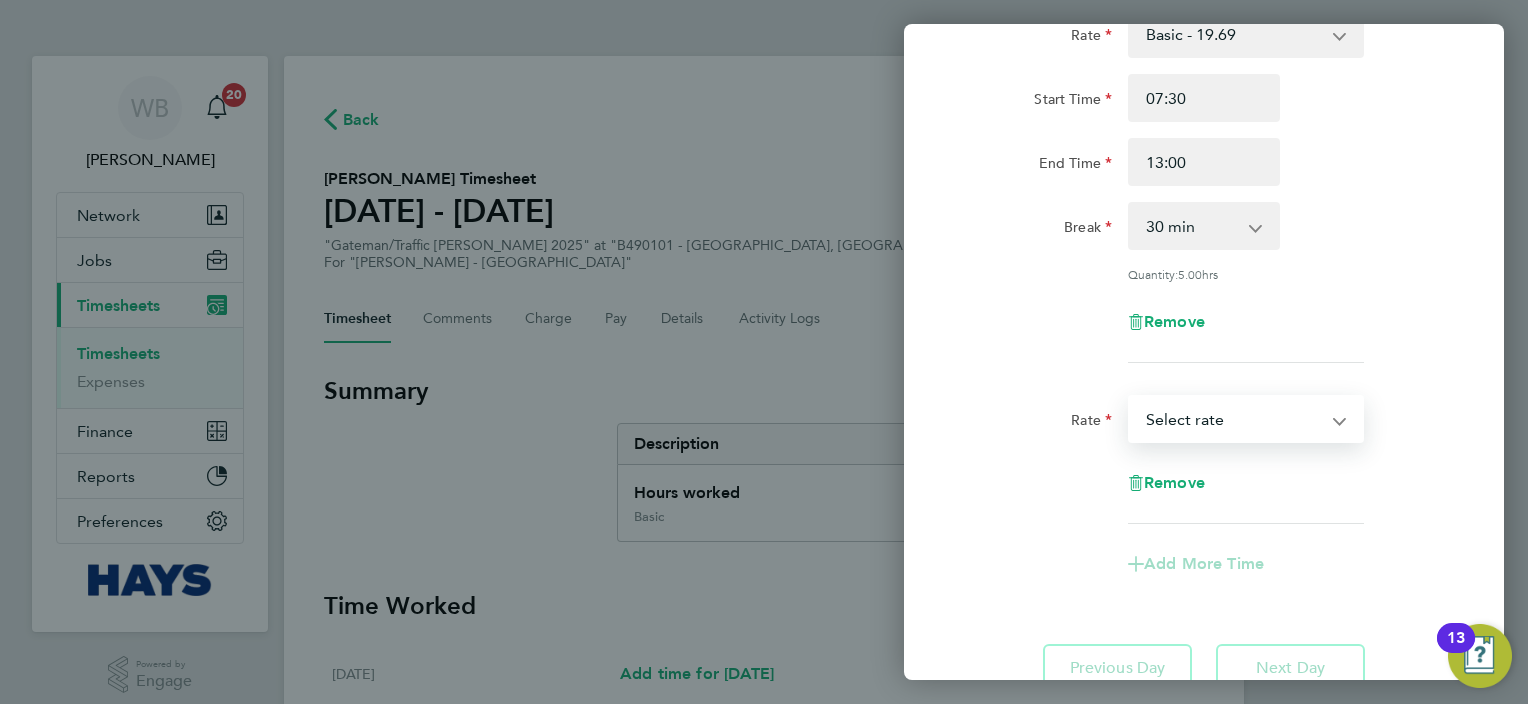 drag, startPoint x: 1213, startPoint y: 412, endPoint x: 1209, endPoint y: 440, distance: 28.284271 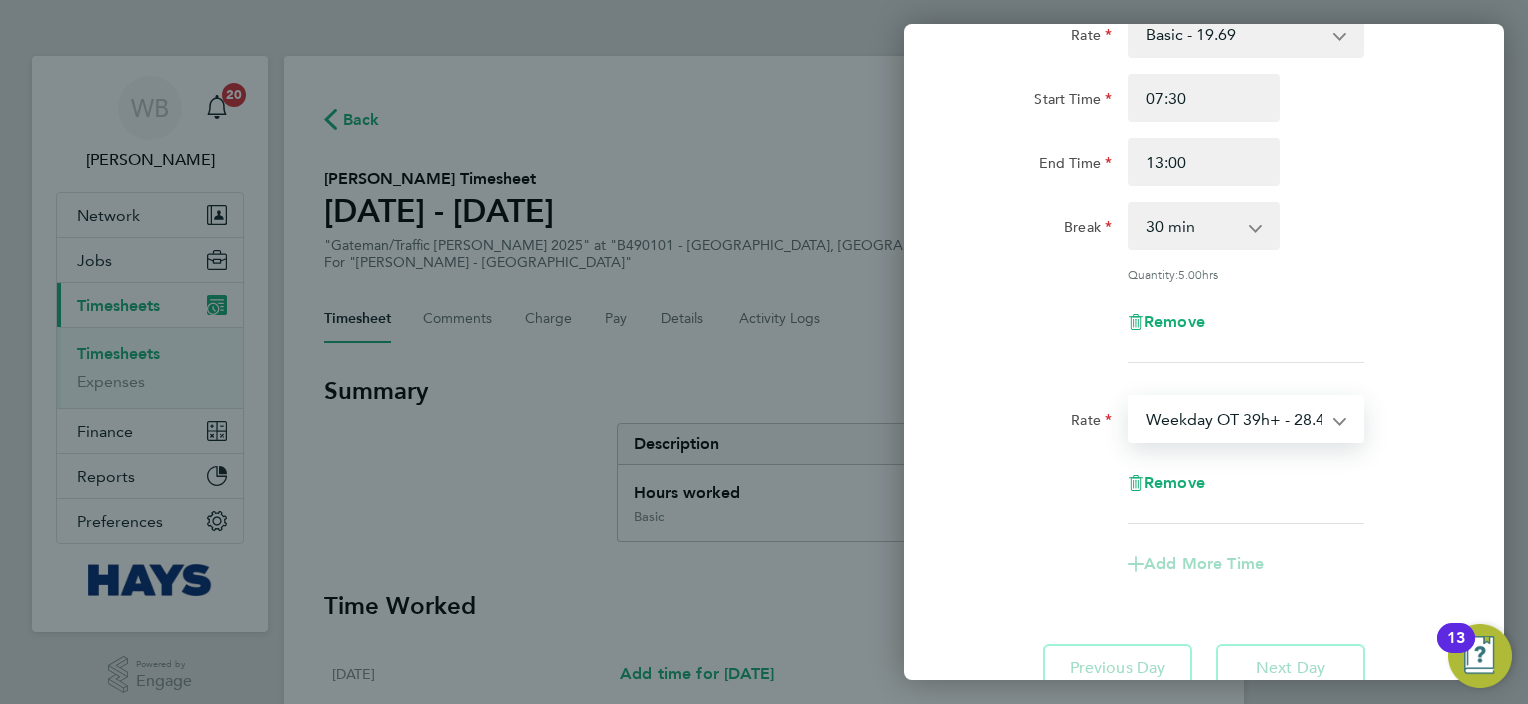 select on "30" 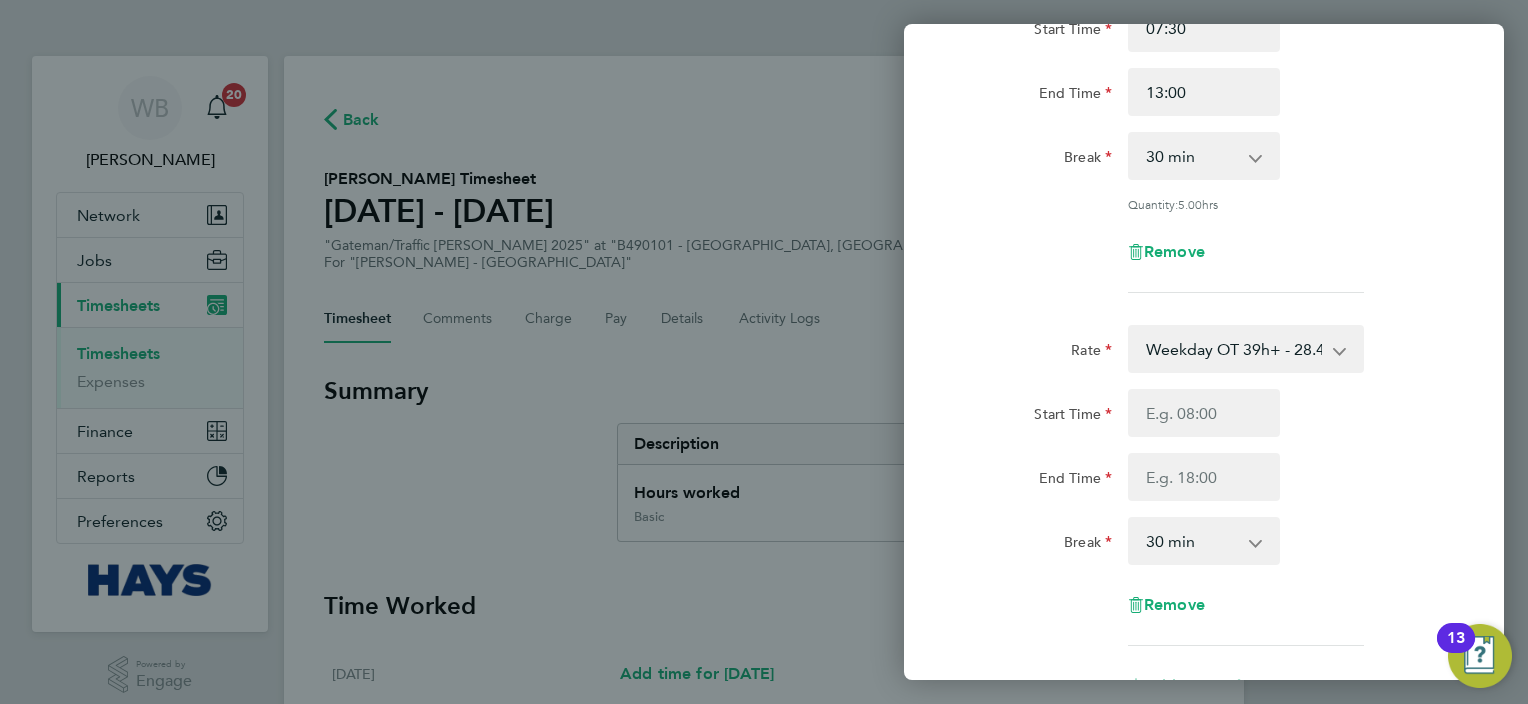 scroll, scrollTop: 250, scrollLeft: 0, axis: vertical 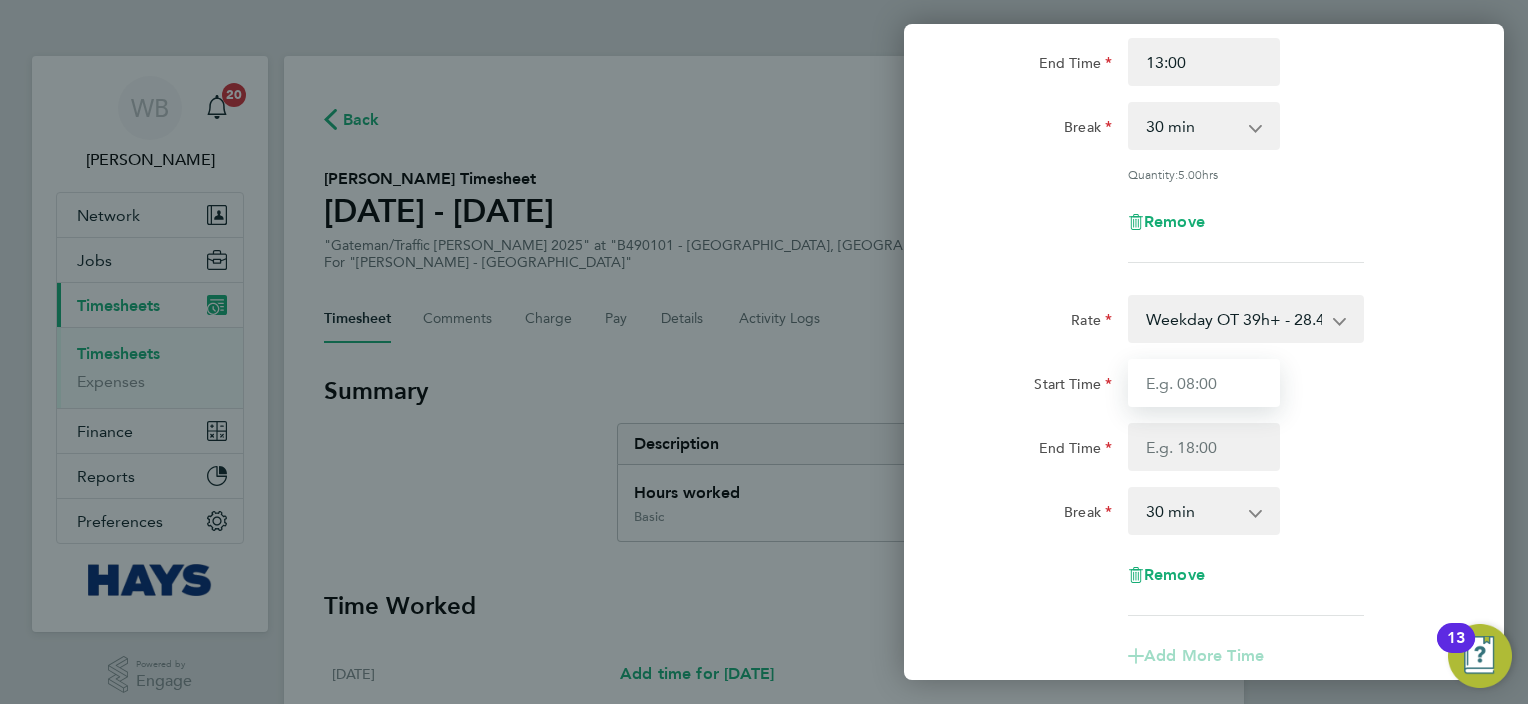 click on "Start Time" at bounding box center [1204, 383] 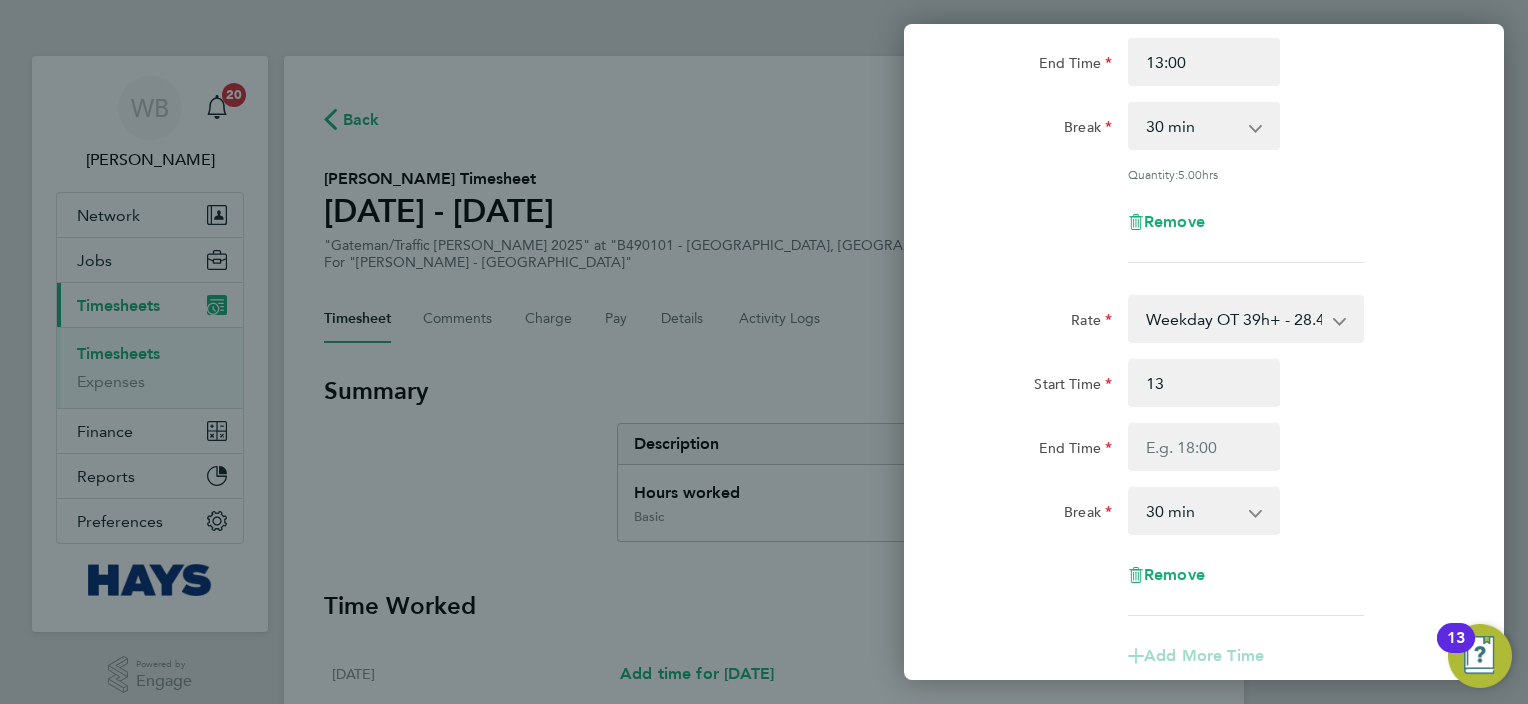 type on "13:00" 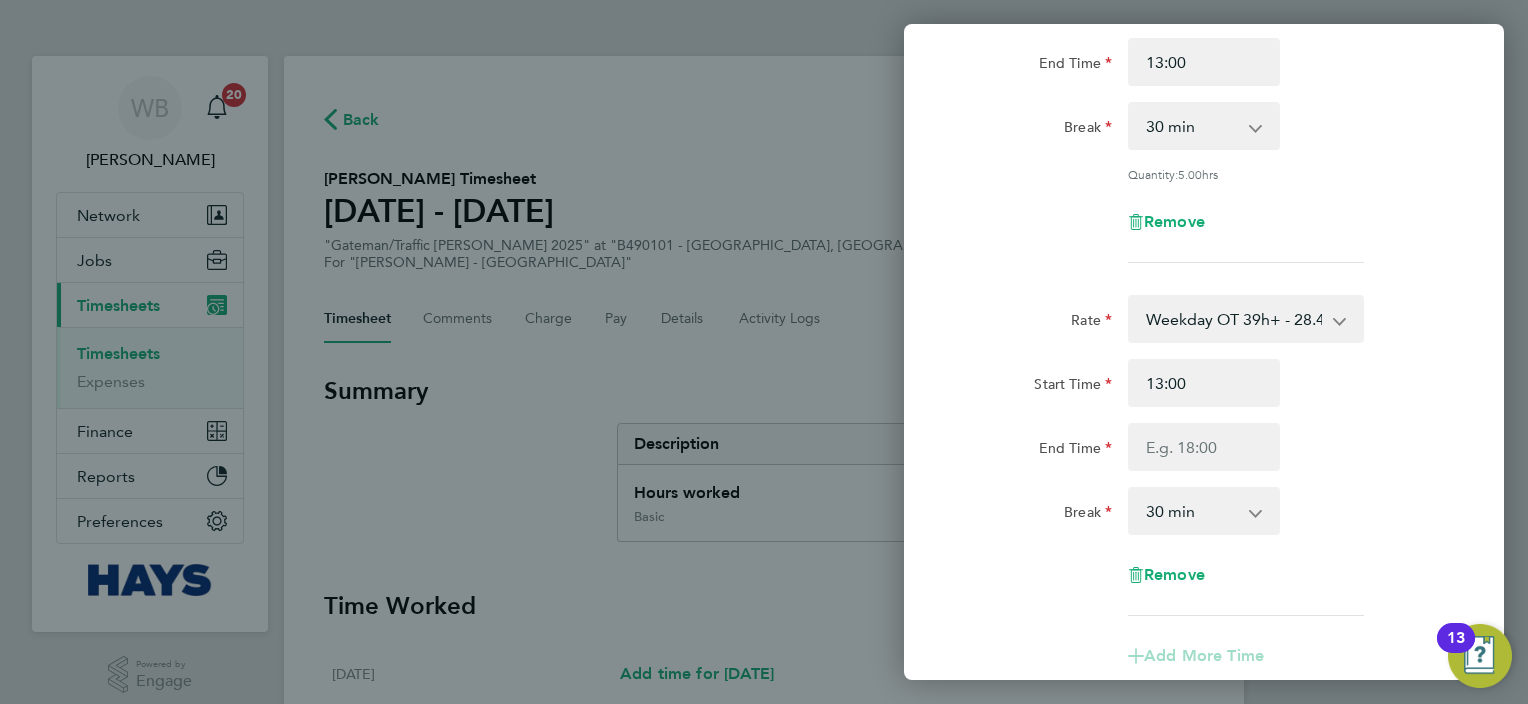 drag, startPoint x: 1370, startPoint y: 426, endPoint x: 1284, endPoint y: 439, distance: 86.977005 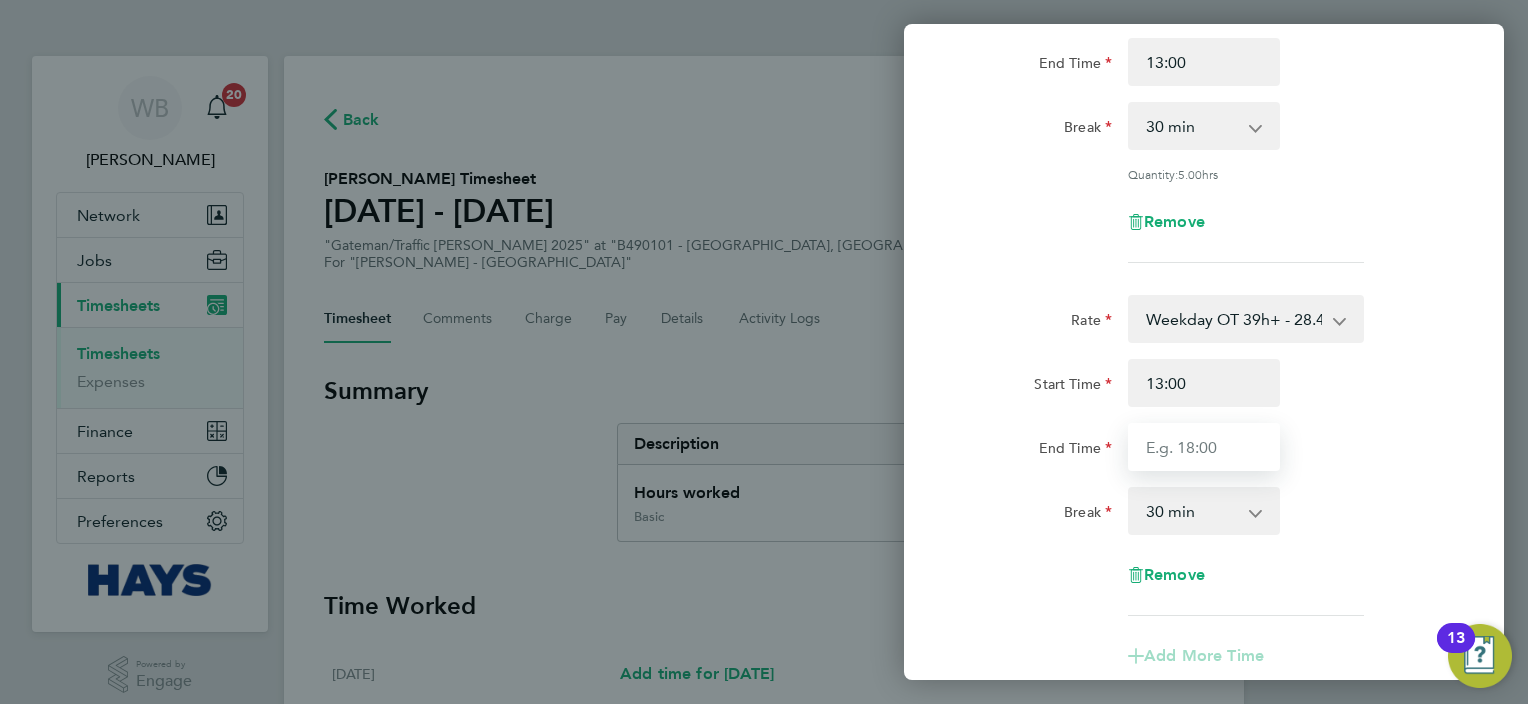 click on "End Time" at bounding box center [1204, 447] 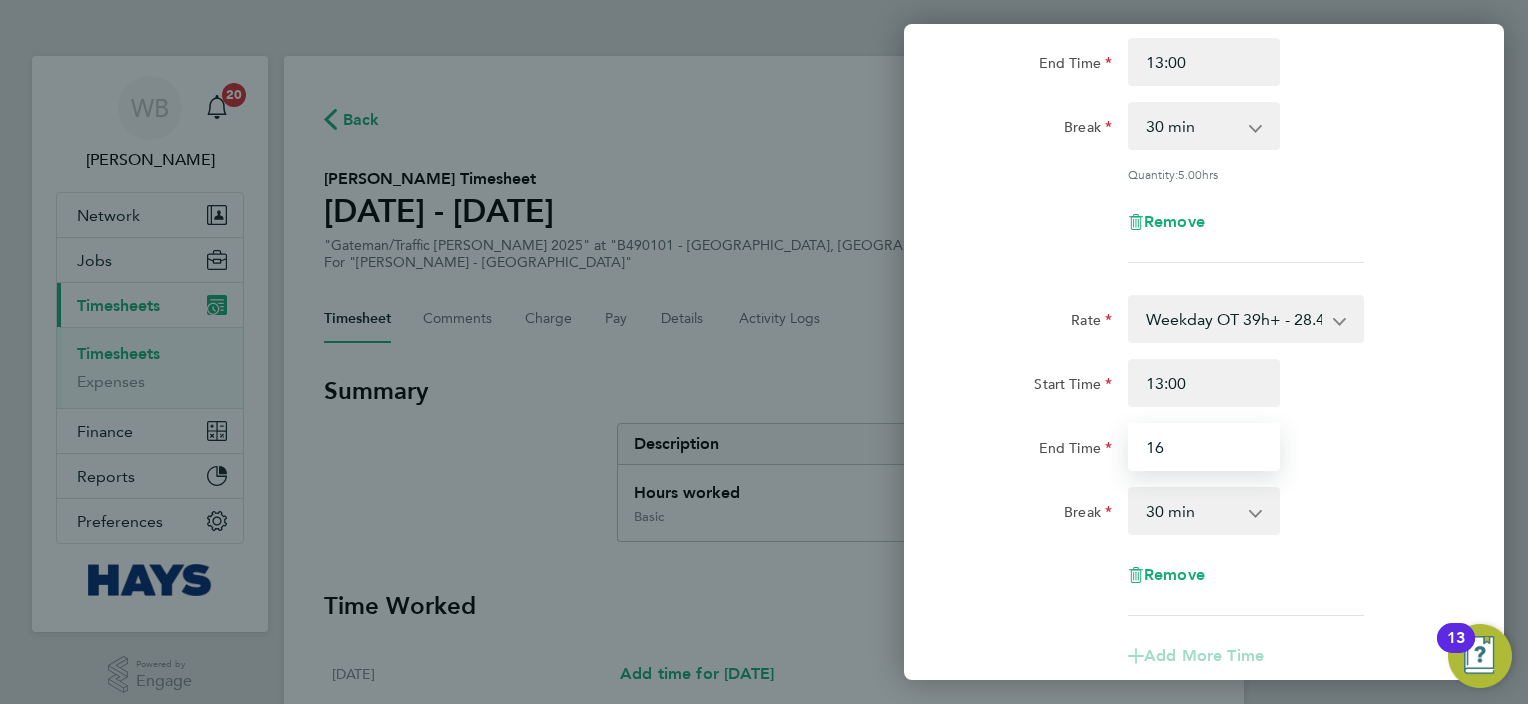 type on "1" 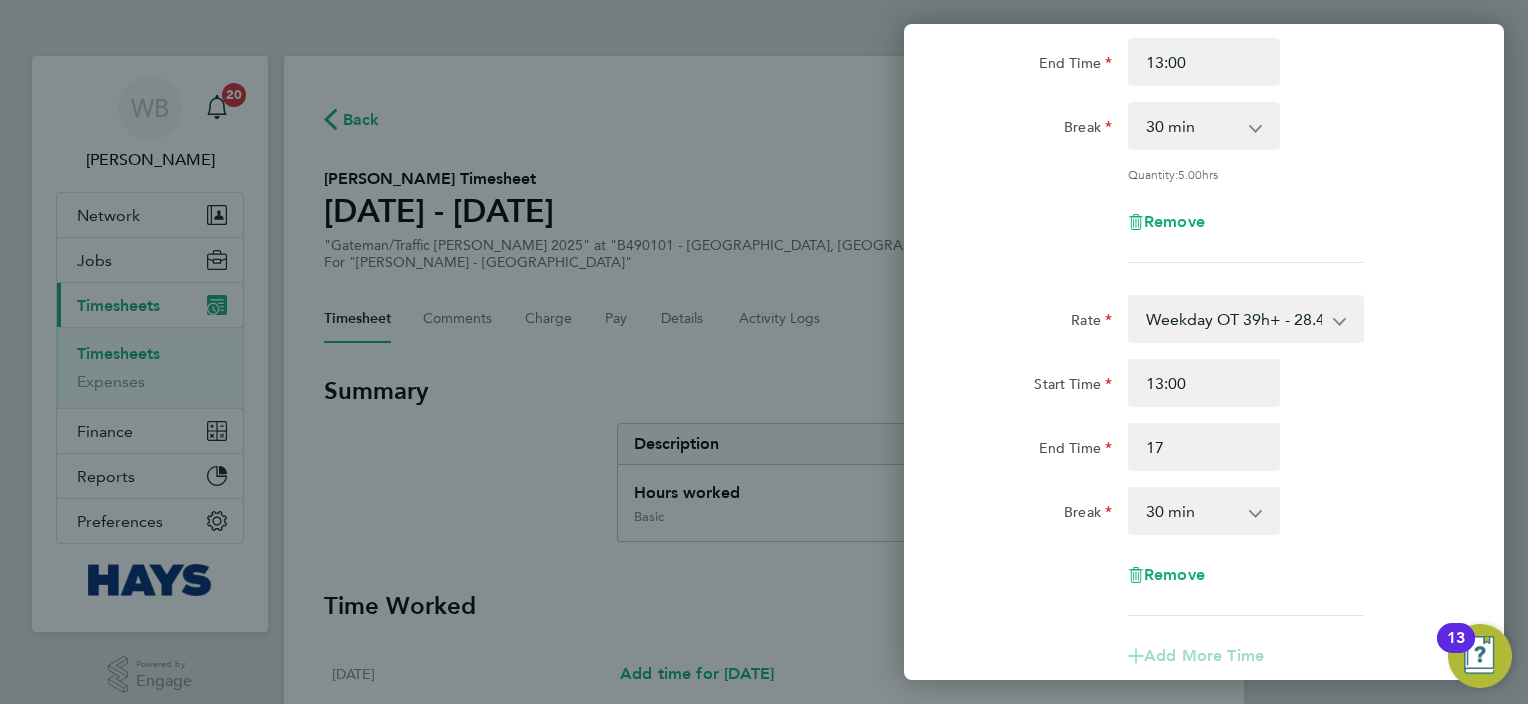 type on "17:00" 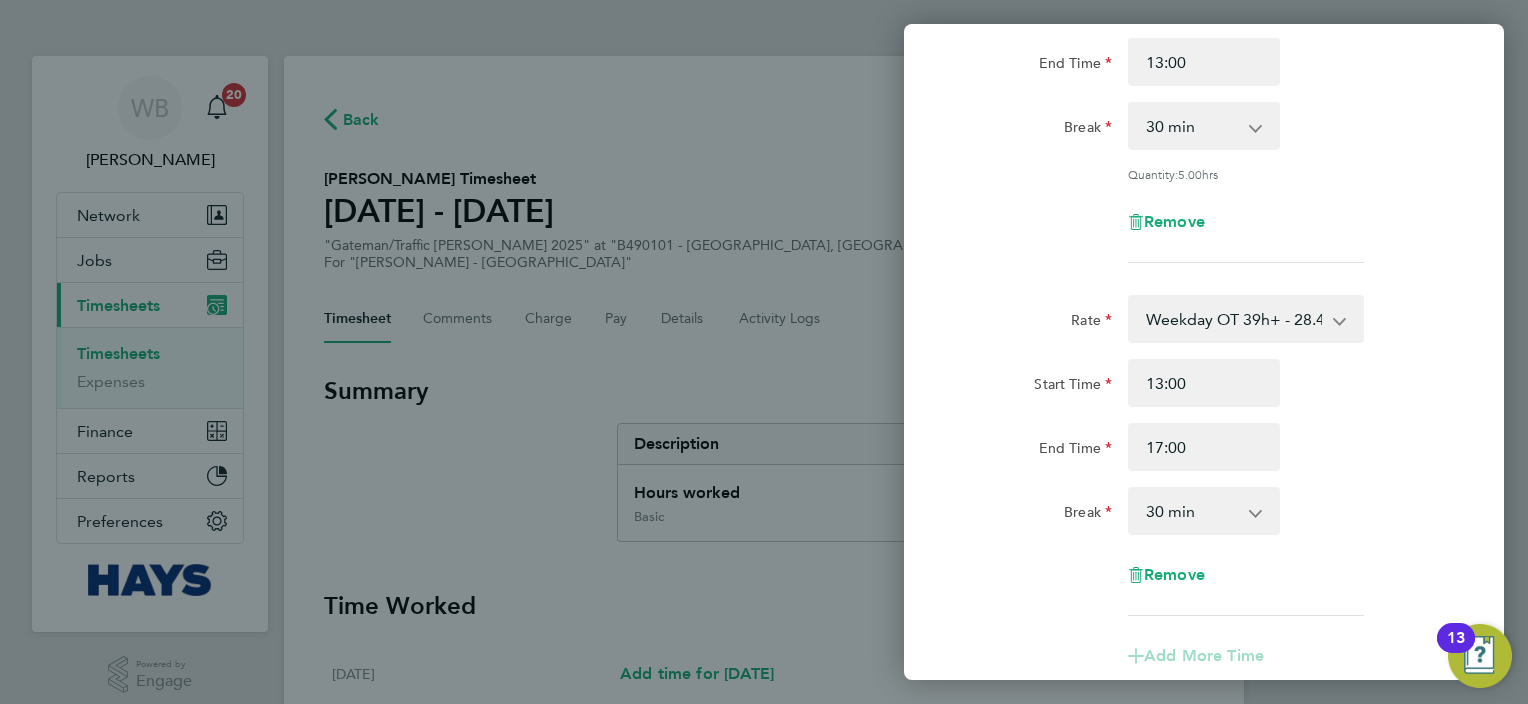 click on "0 min   15 min   30 min   45 min   60 min   75 min   90 min" at bounding box center (1192, 511) 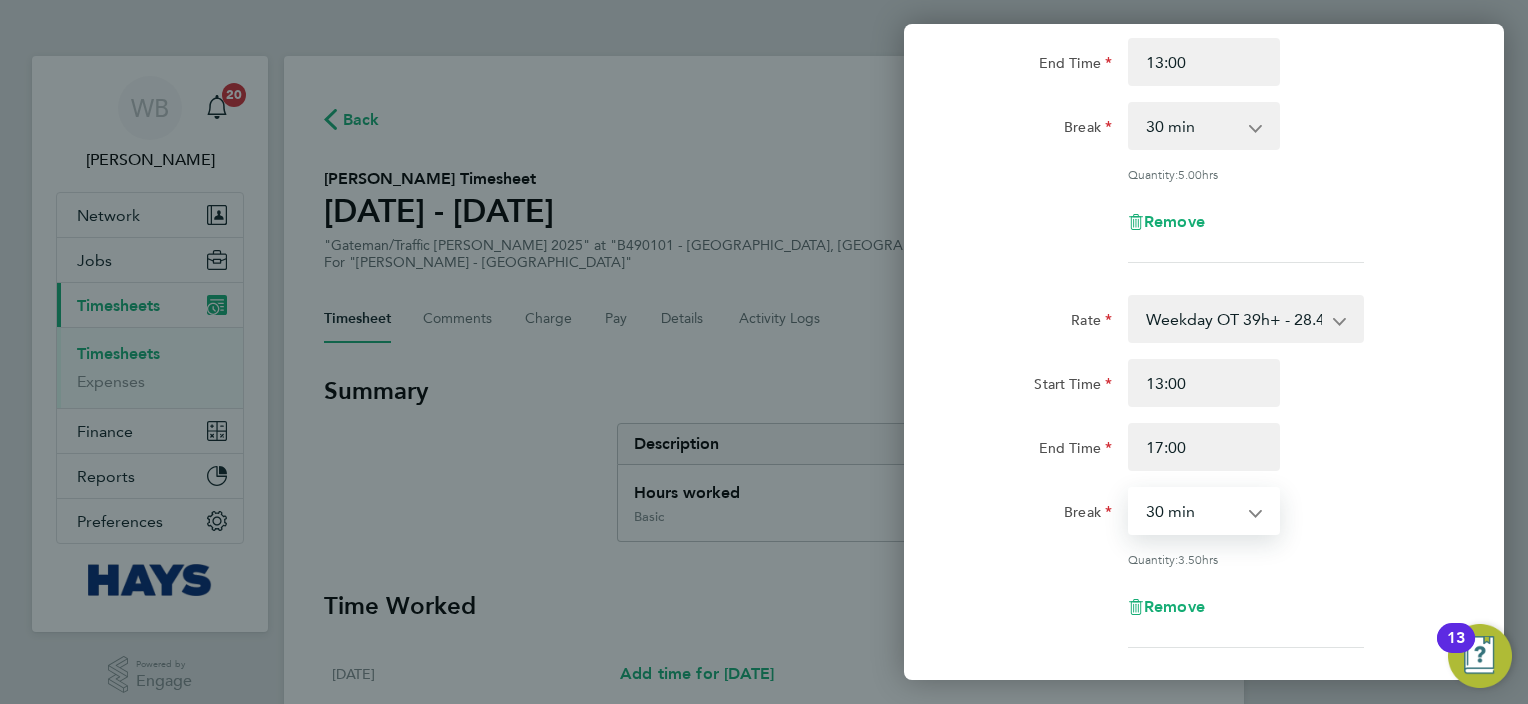 select on "0" 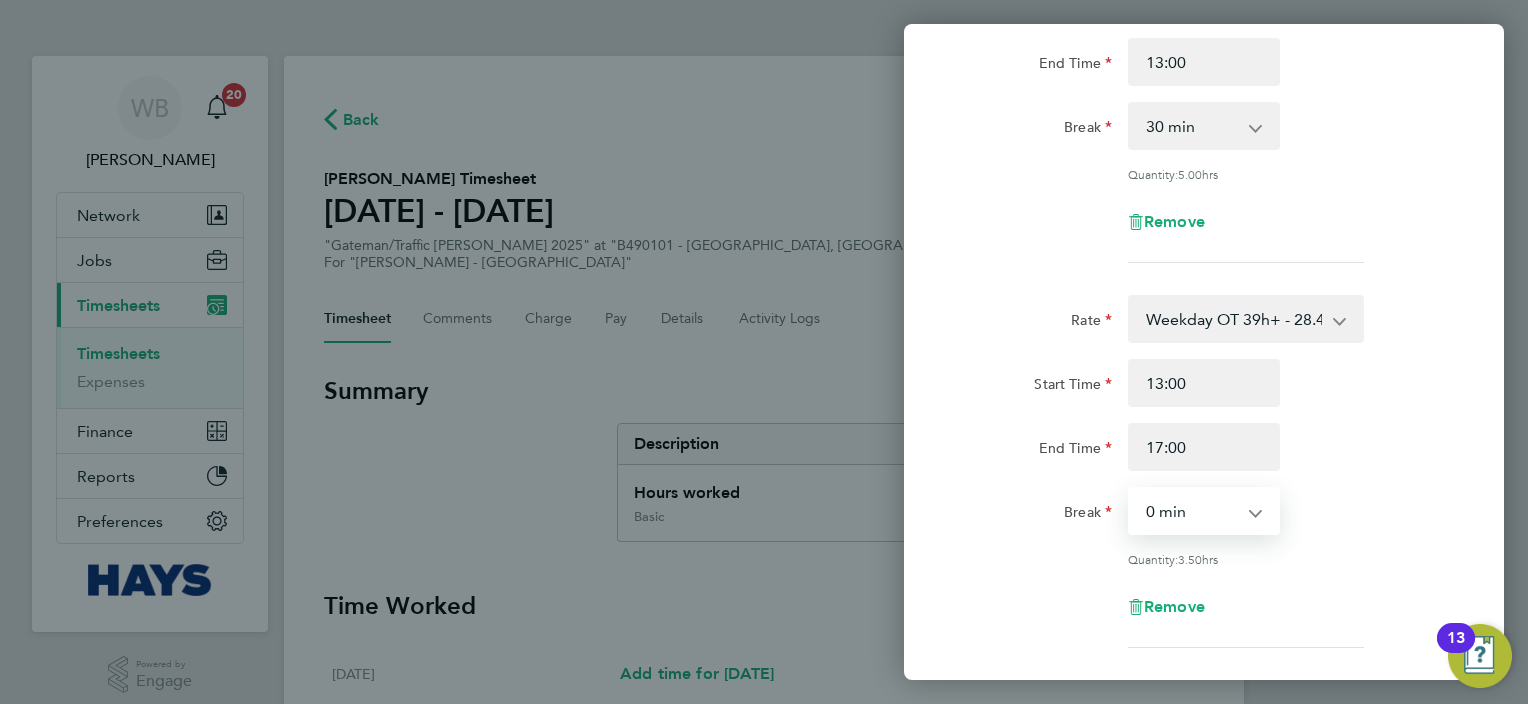 click on "0 min   15 min   30 min   45 min   60 min   75 min   90 min" at bounding box center (1192, 511) 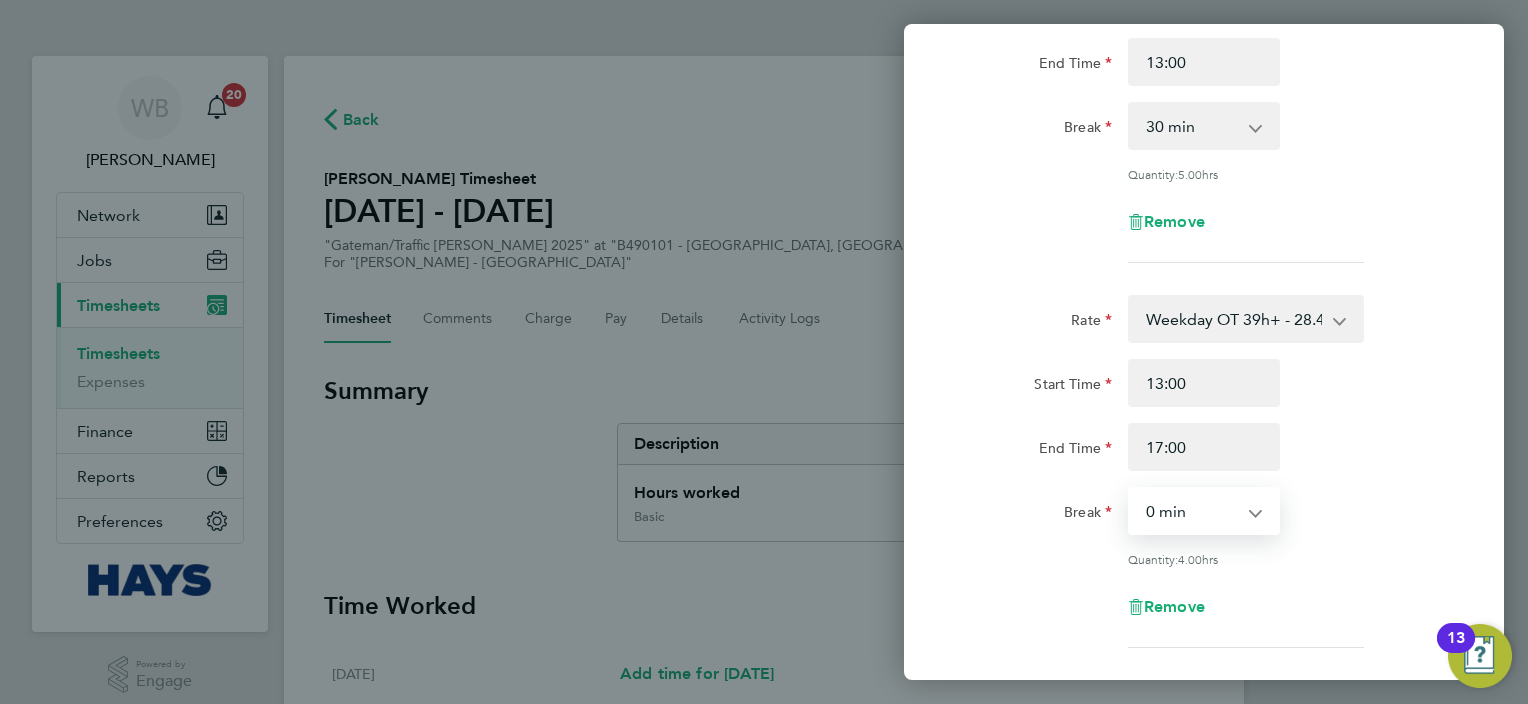 click on "End Time 17:00" 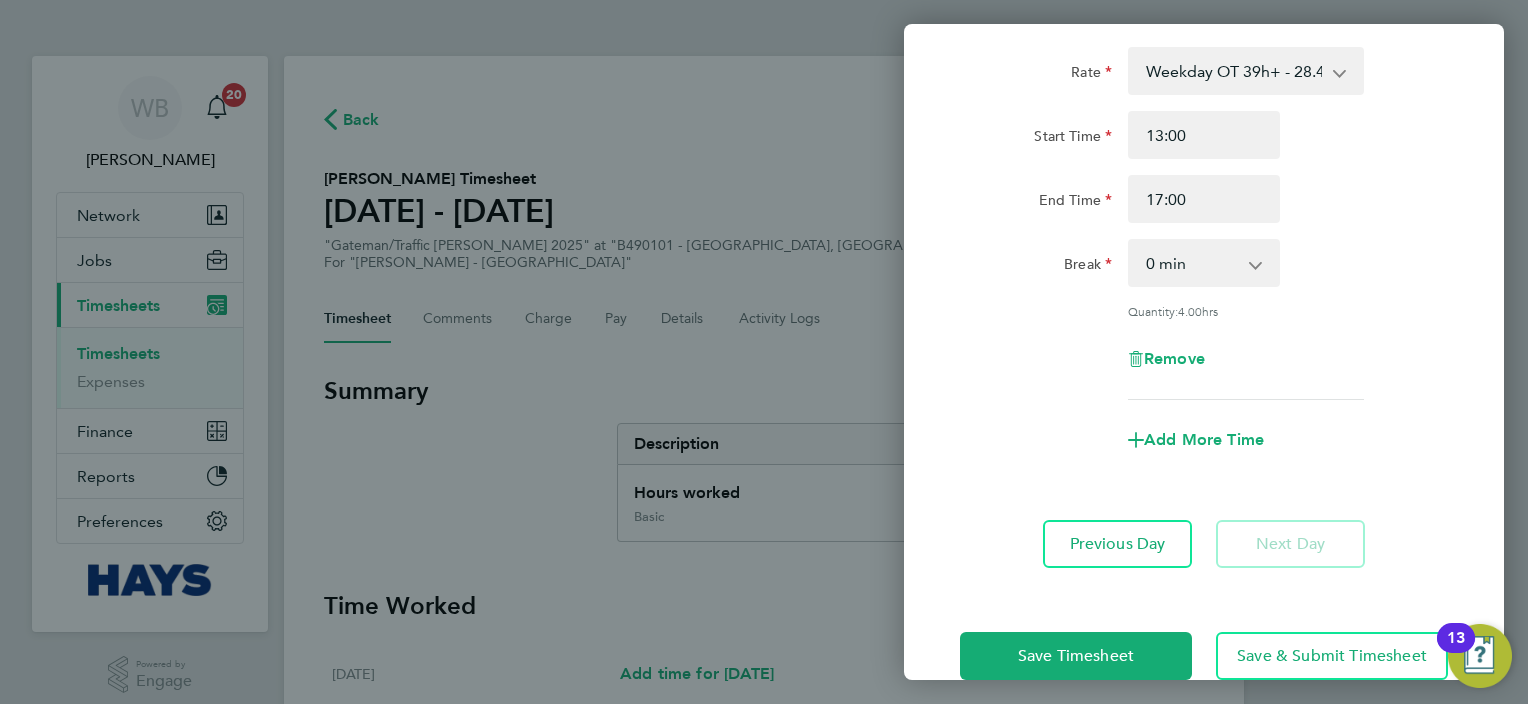 scroll, scrollTop: 533, scrollLeft: 0, axis: vertical 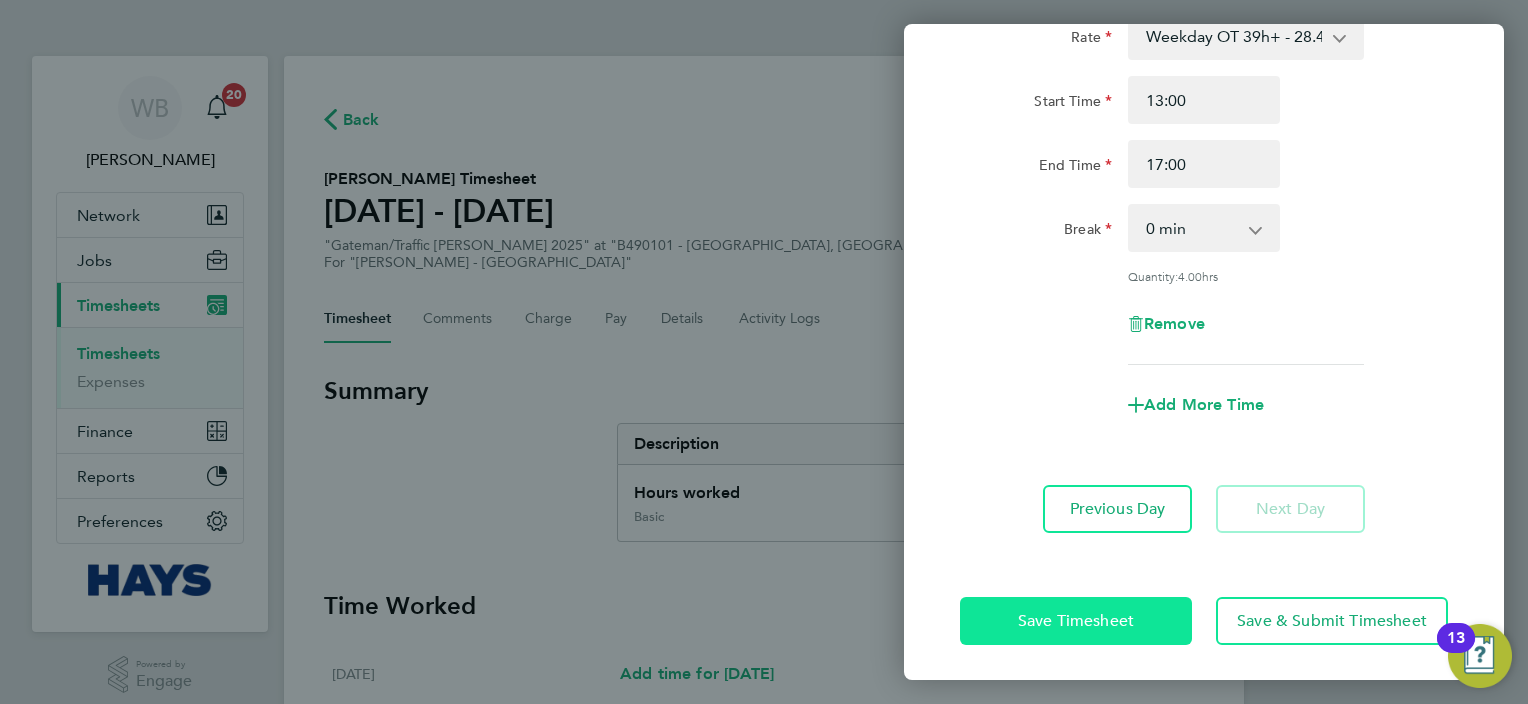 click on "Save Timesheet" 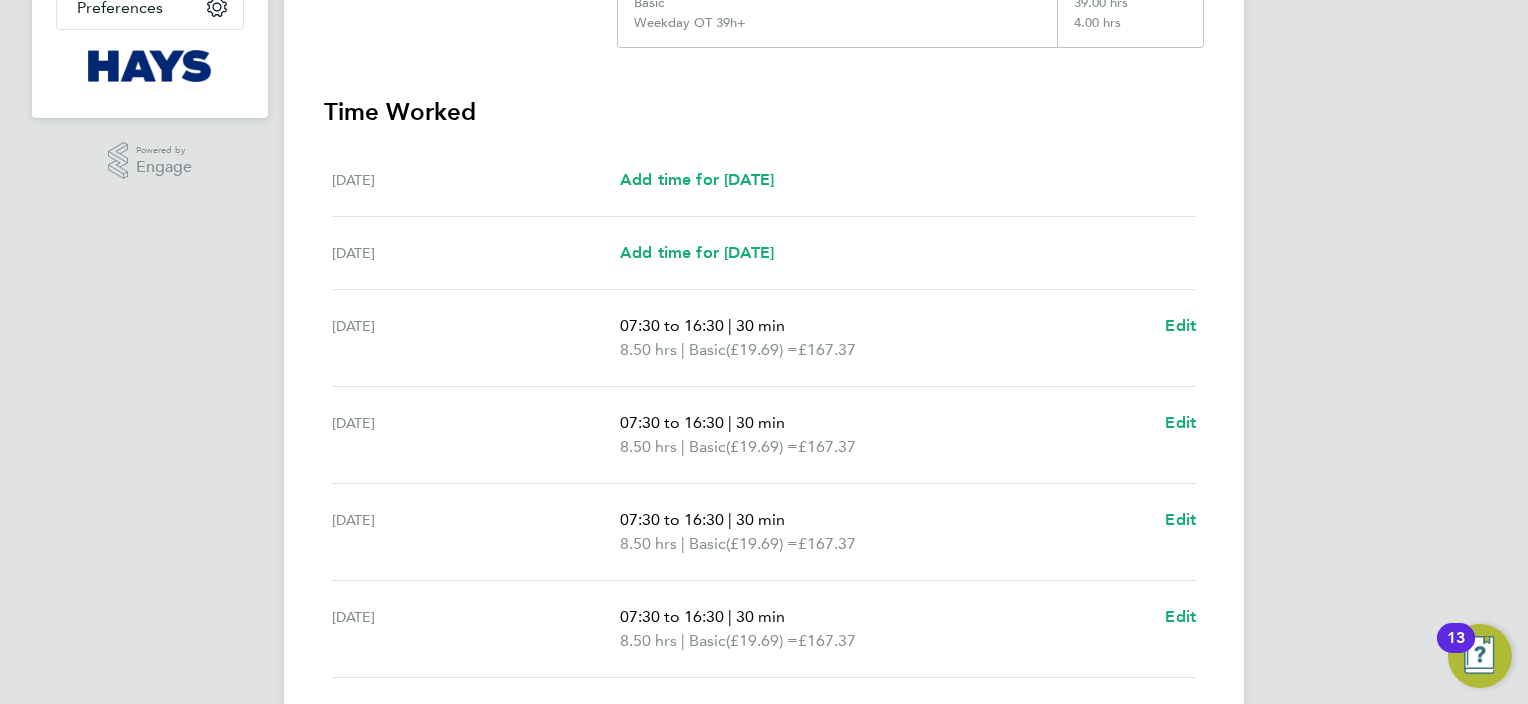 scroll, scrollTop: 800, scrollLeft: 0, axis: vertical 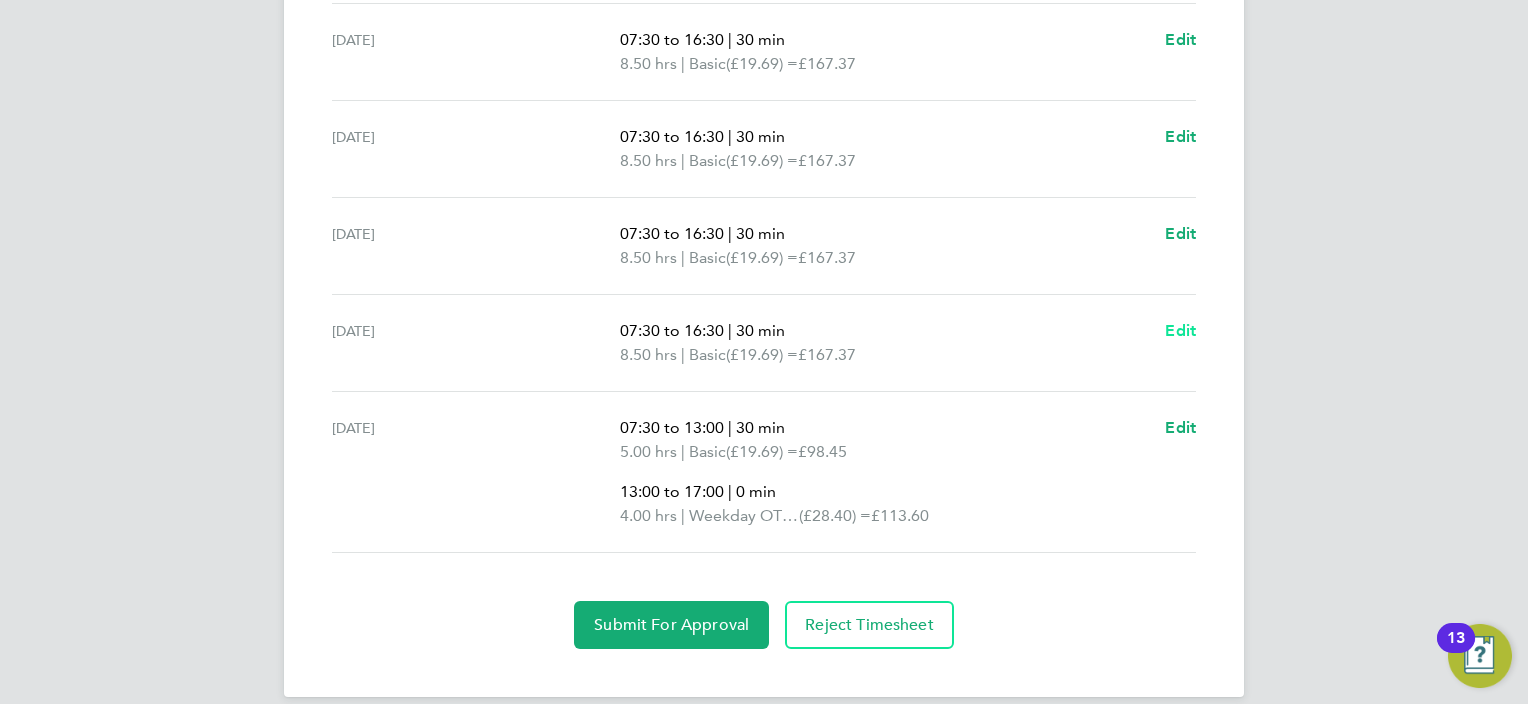 click on "Edit" at bounding box center [1180, 330] 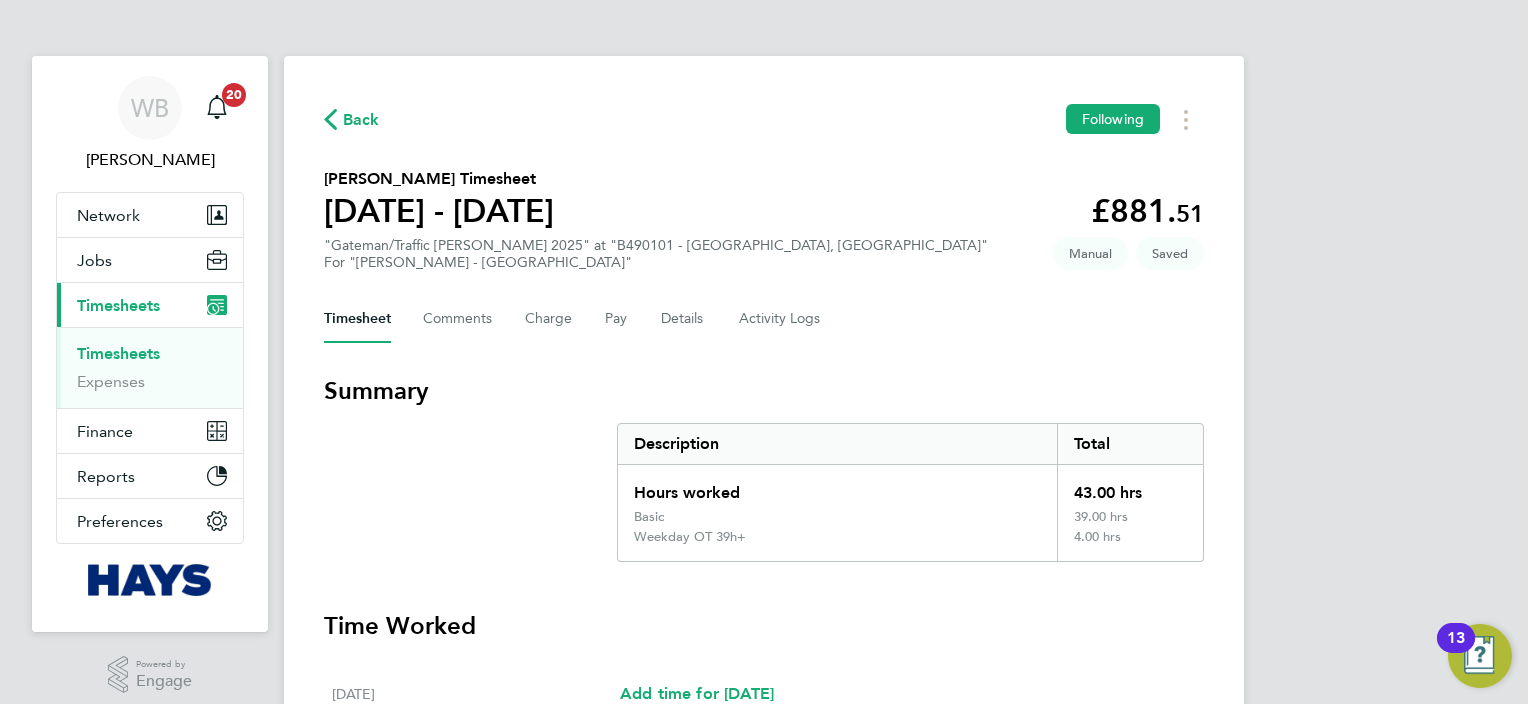 select on "30" 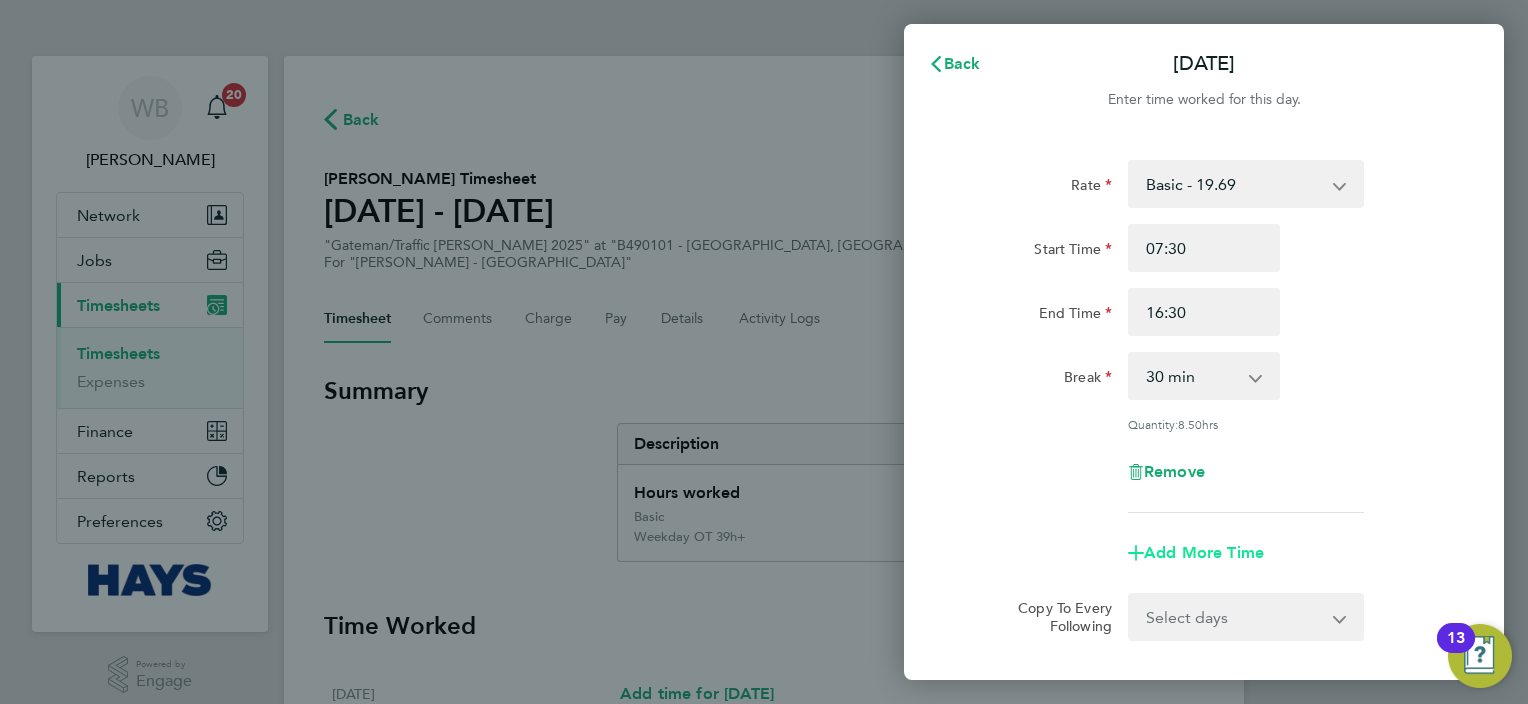 click on "Add More Time" 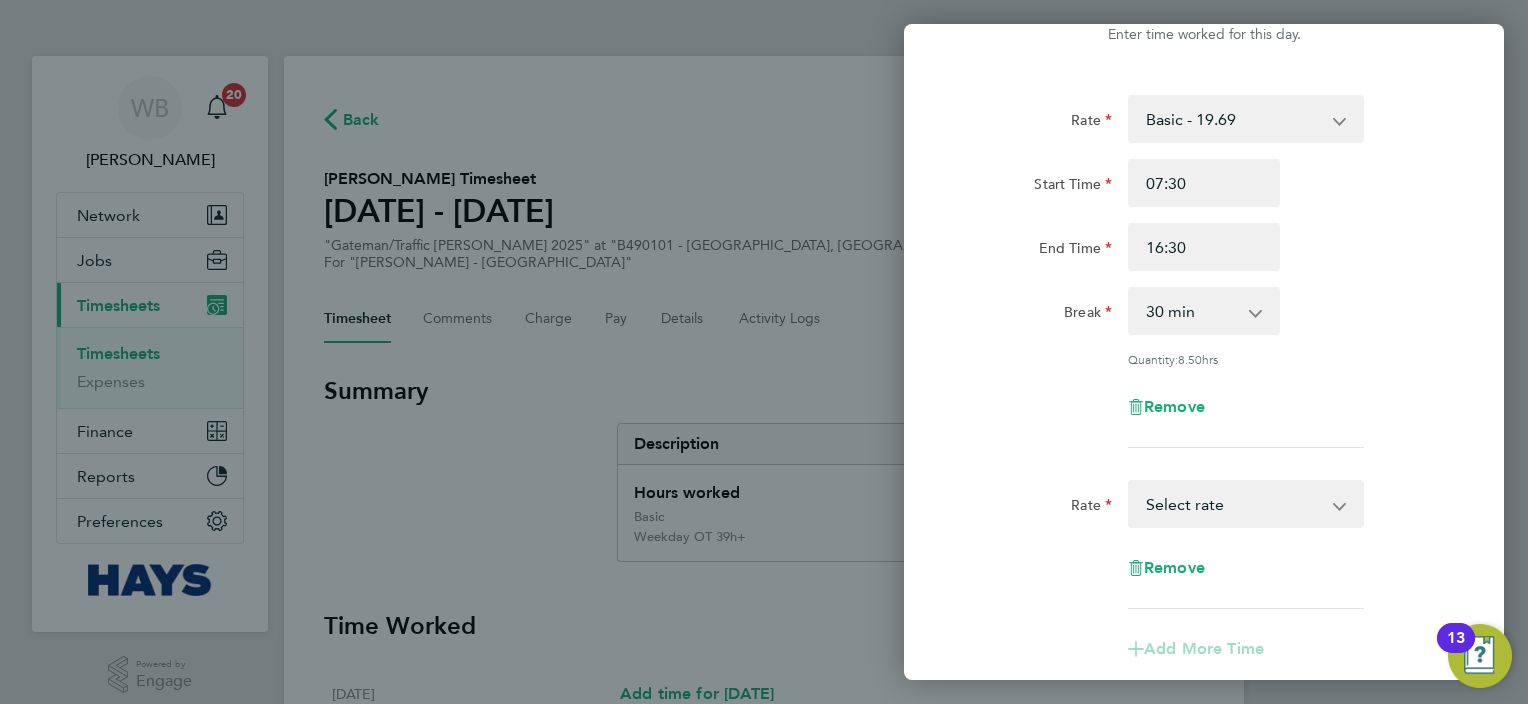 scroll, scrollTop: 100, scrollLeft: 0, axis: vertical 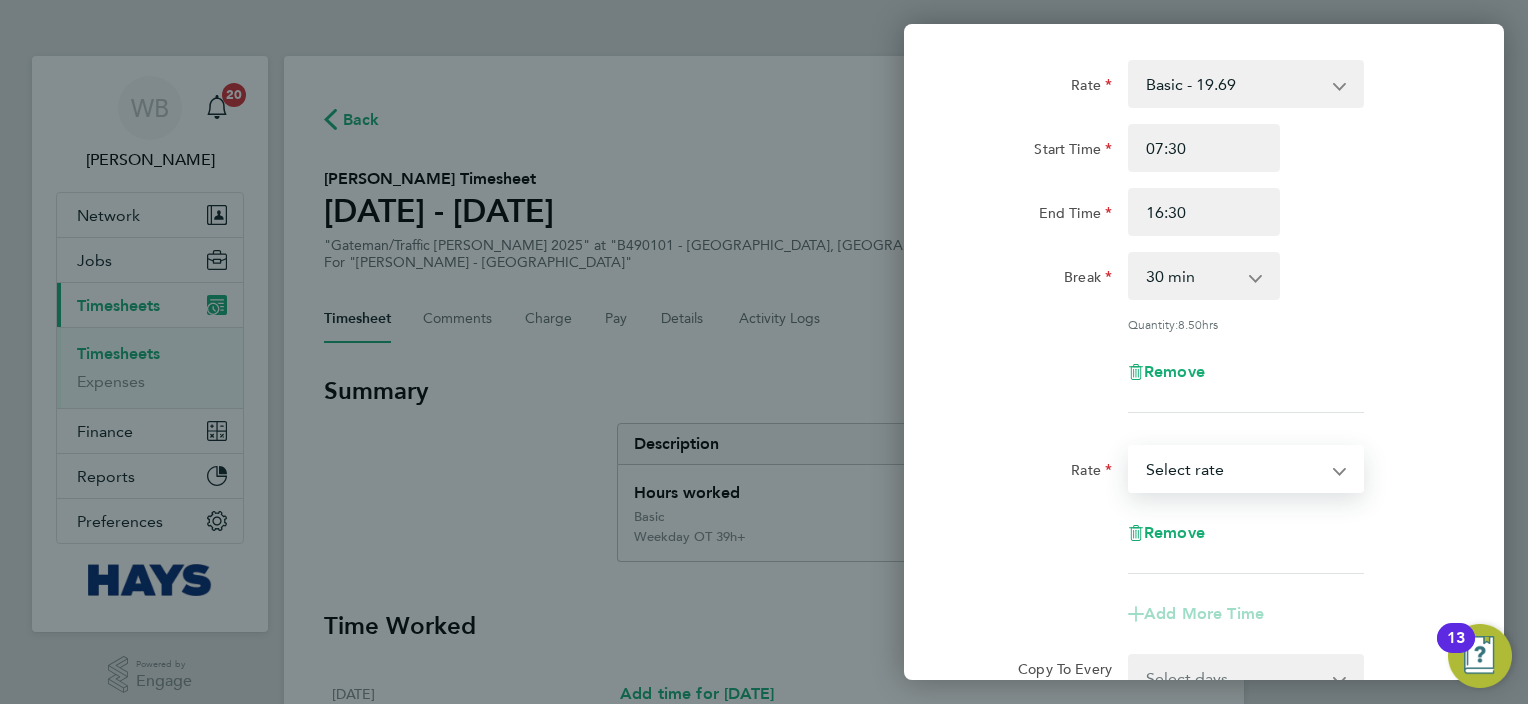 click on "Basic - 19.69   Weekday OT 39h+ - 28.40   Sat first 4h - 28.40   Sat after 4h - 37.11   [DATE] - 37.11   Bank Holiday - 37.11   Select rate" at bounding box center [1234, 469] 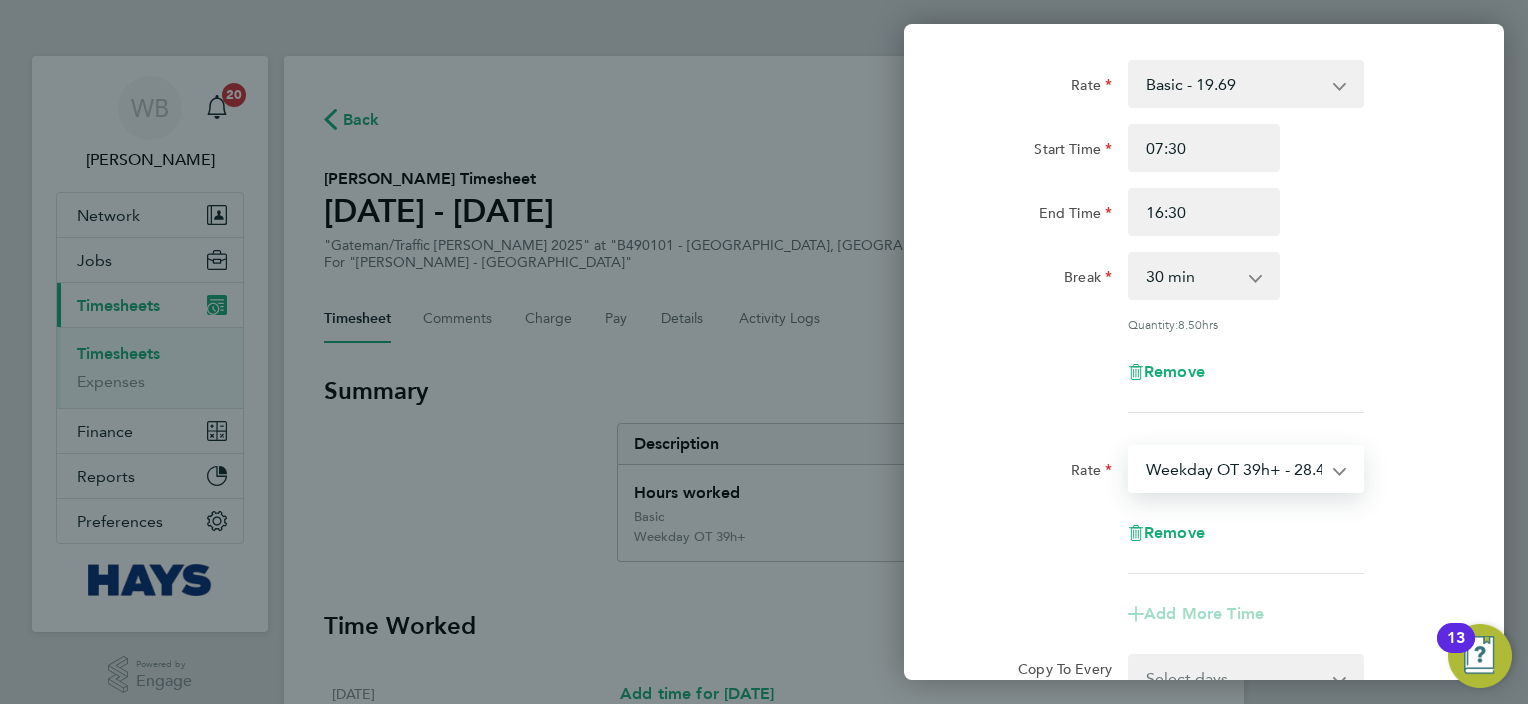select on "30" 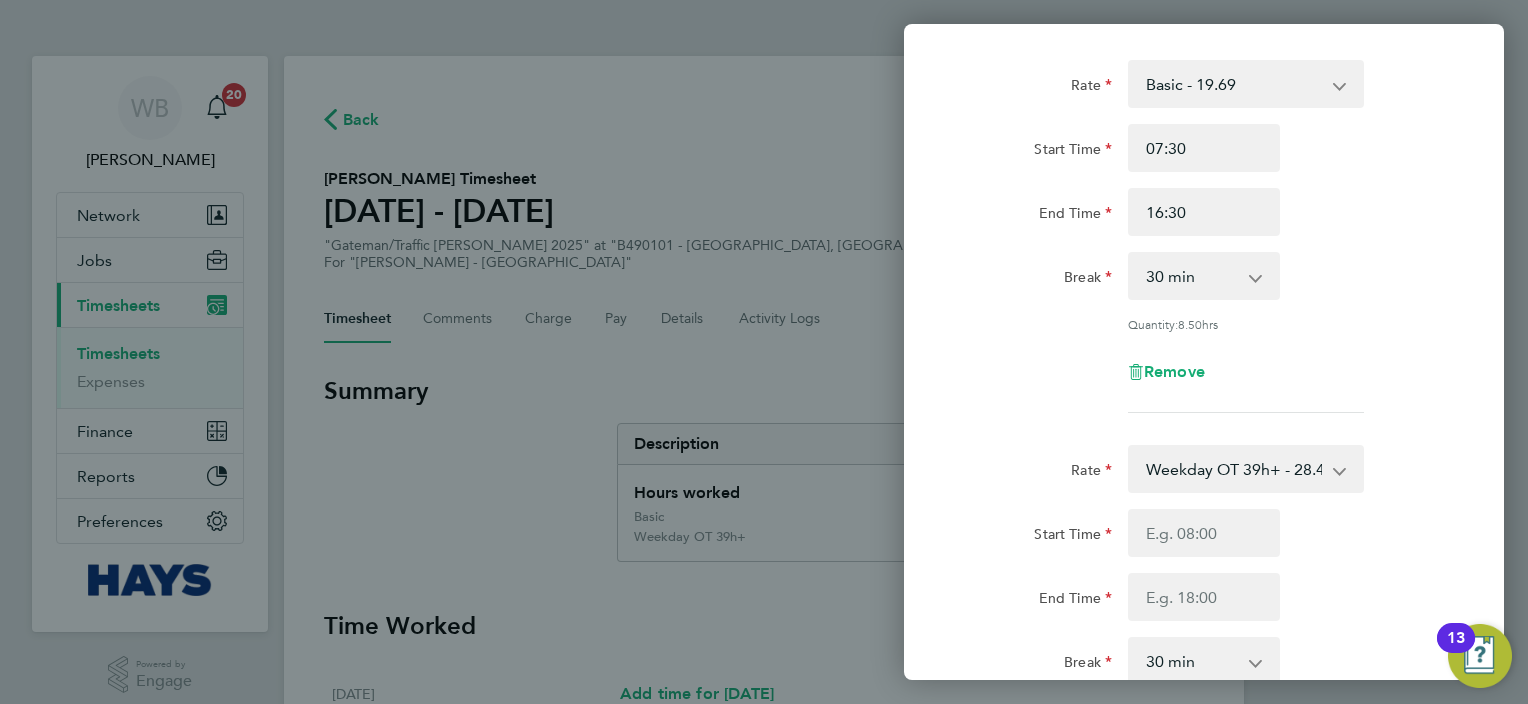 scroll, scrollTop: 300, scrollLeft: 0, axis: vertical 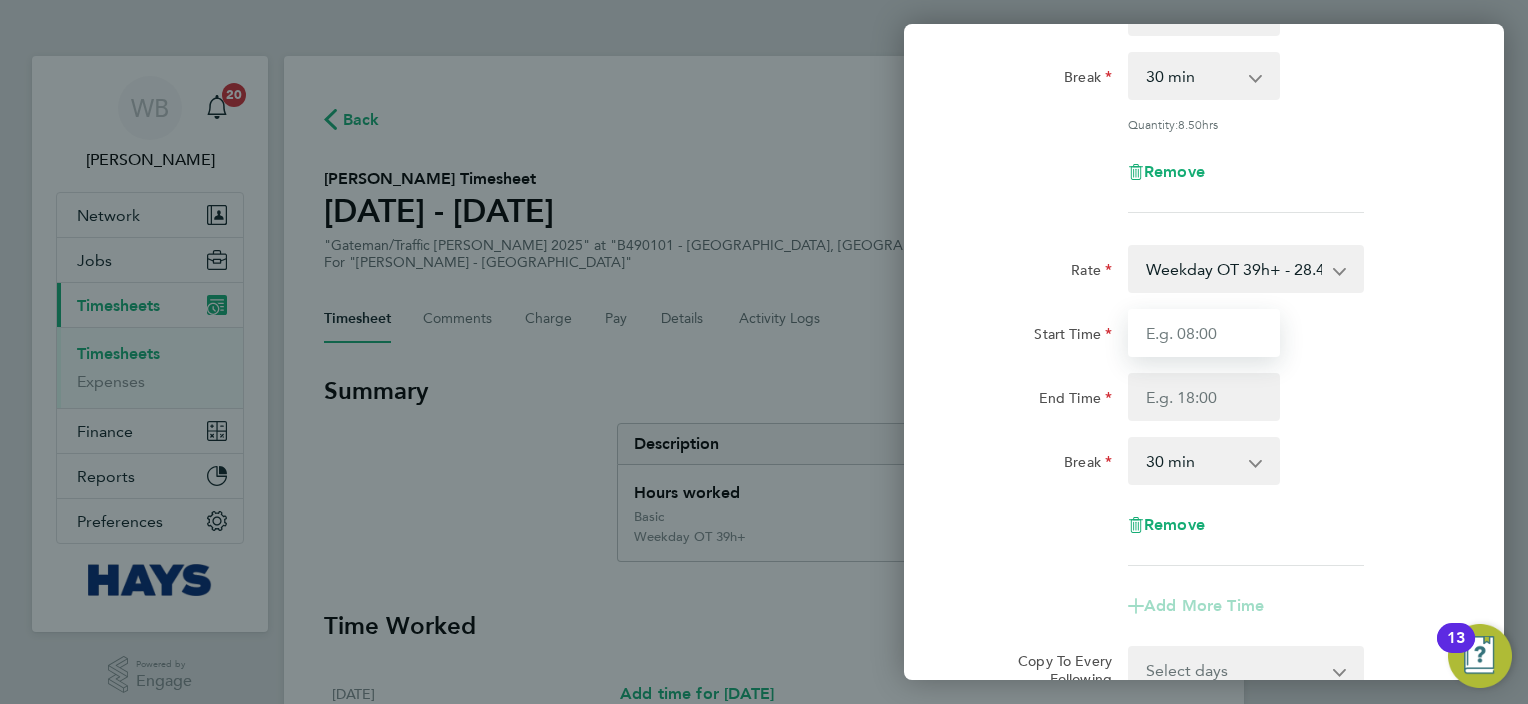 click on "Start Time" at bounding box center [1204, 333] 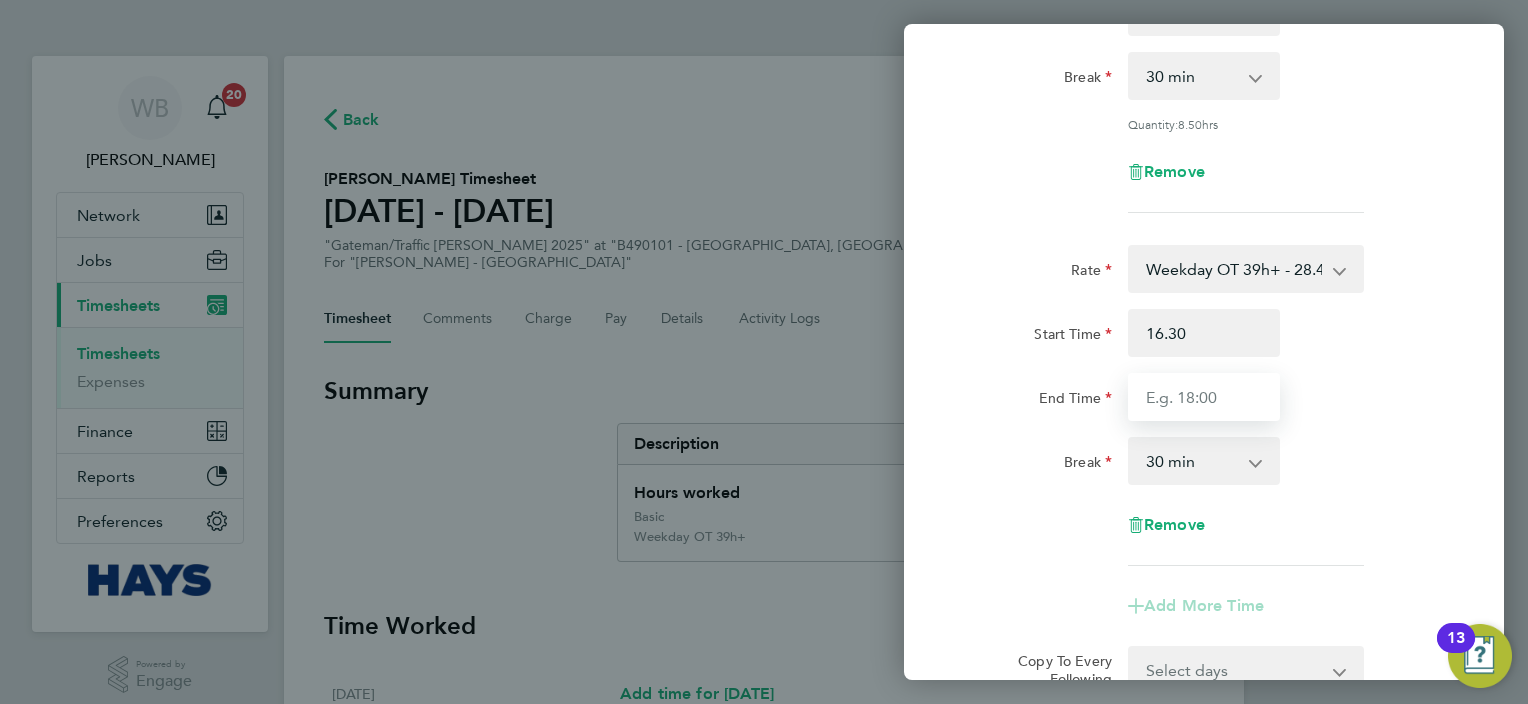 type on "16:30" 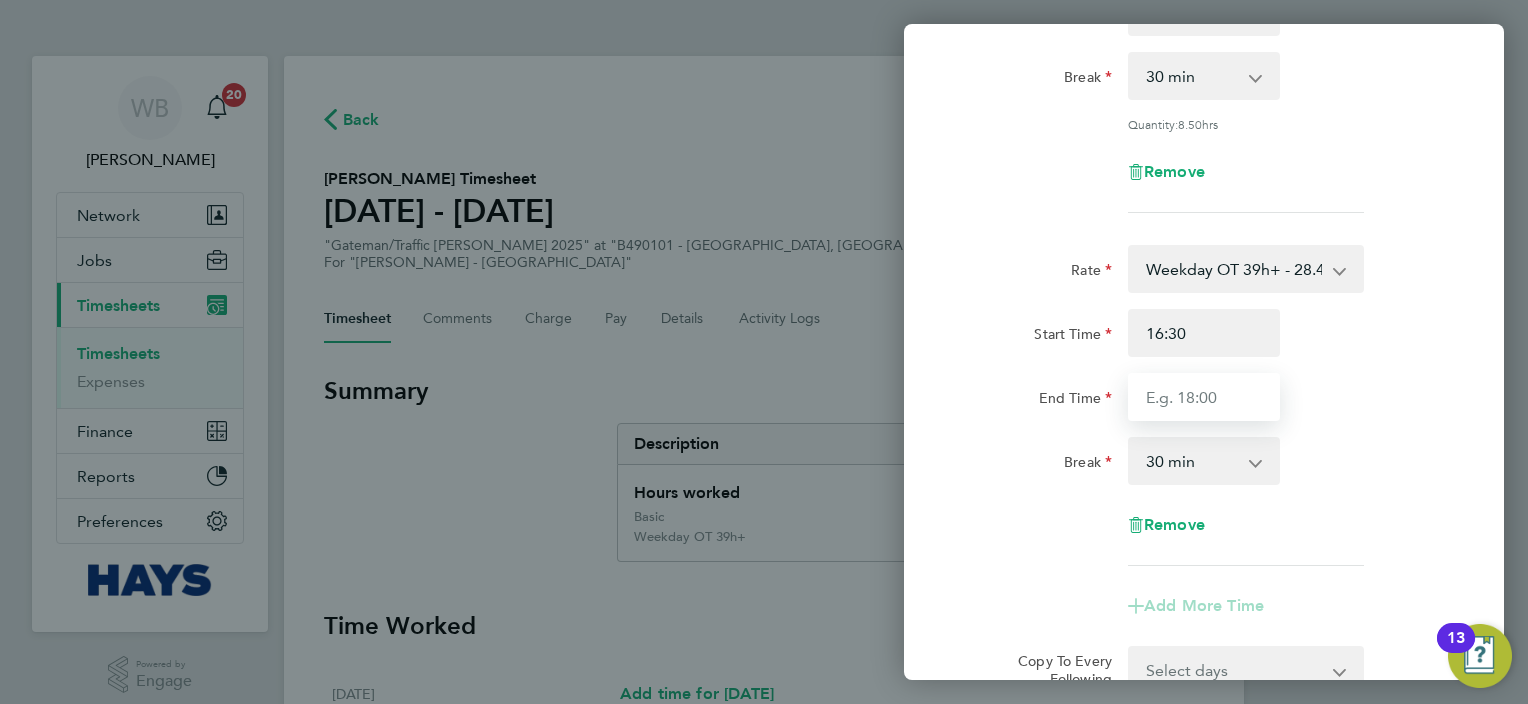 click on "End Time" at bounding box center (1204, 397) 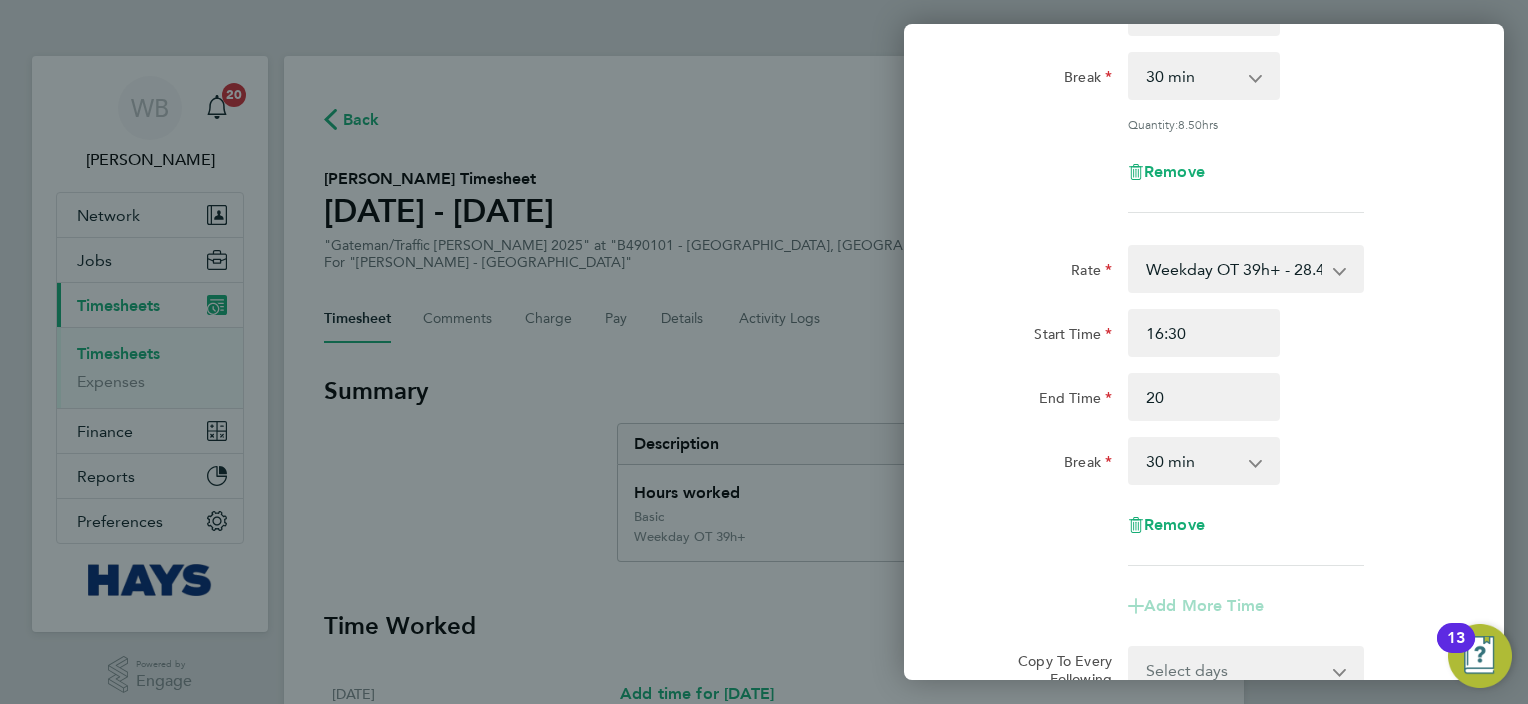 type on "20:00" 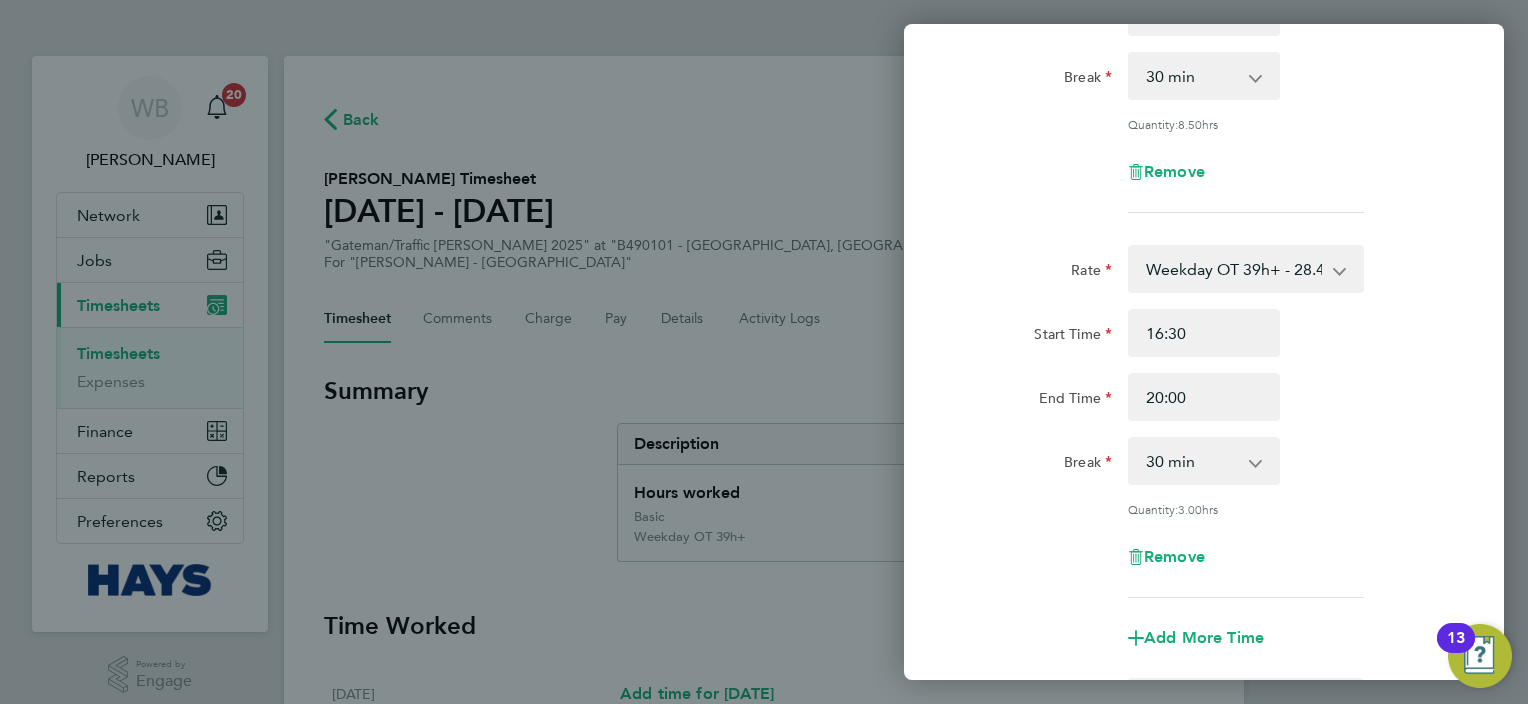 click on "Break  0 min   15 min   30 min   45 min   60 min   75 min   90 min" 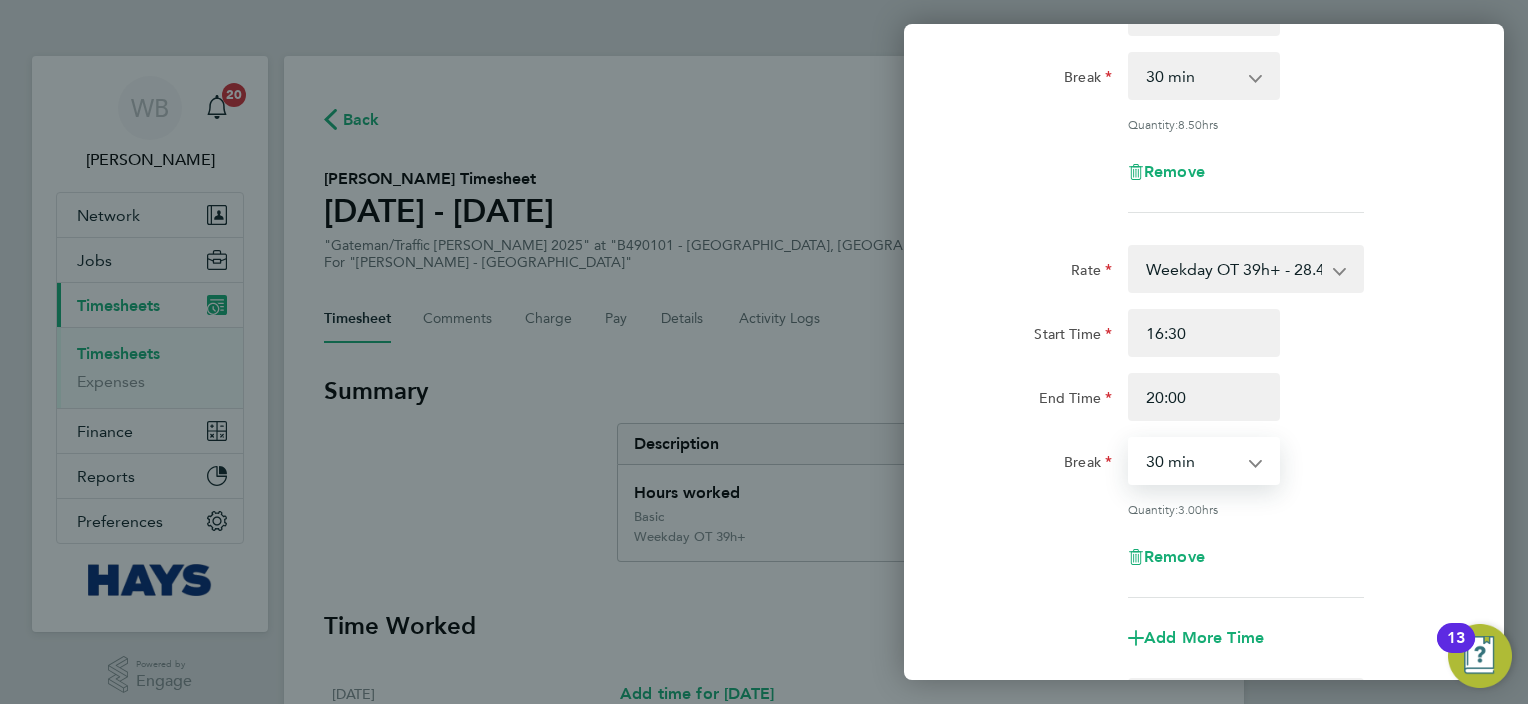 select on "0" 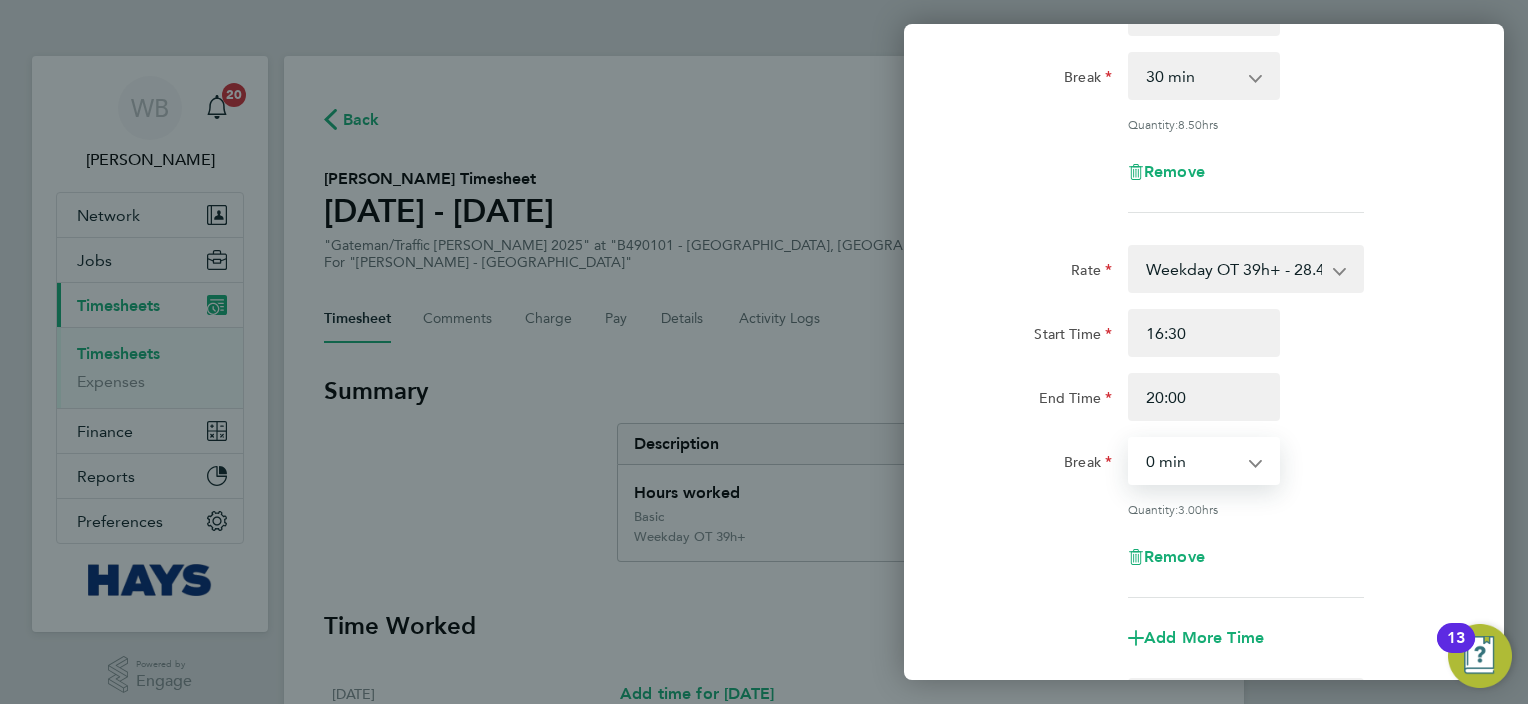 click on "0 min   15 min   30 min   45 min   60 min   75 min   90 min" at bounding box center (1192, 461) 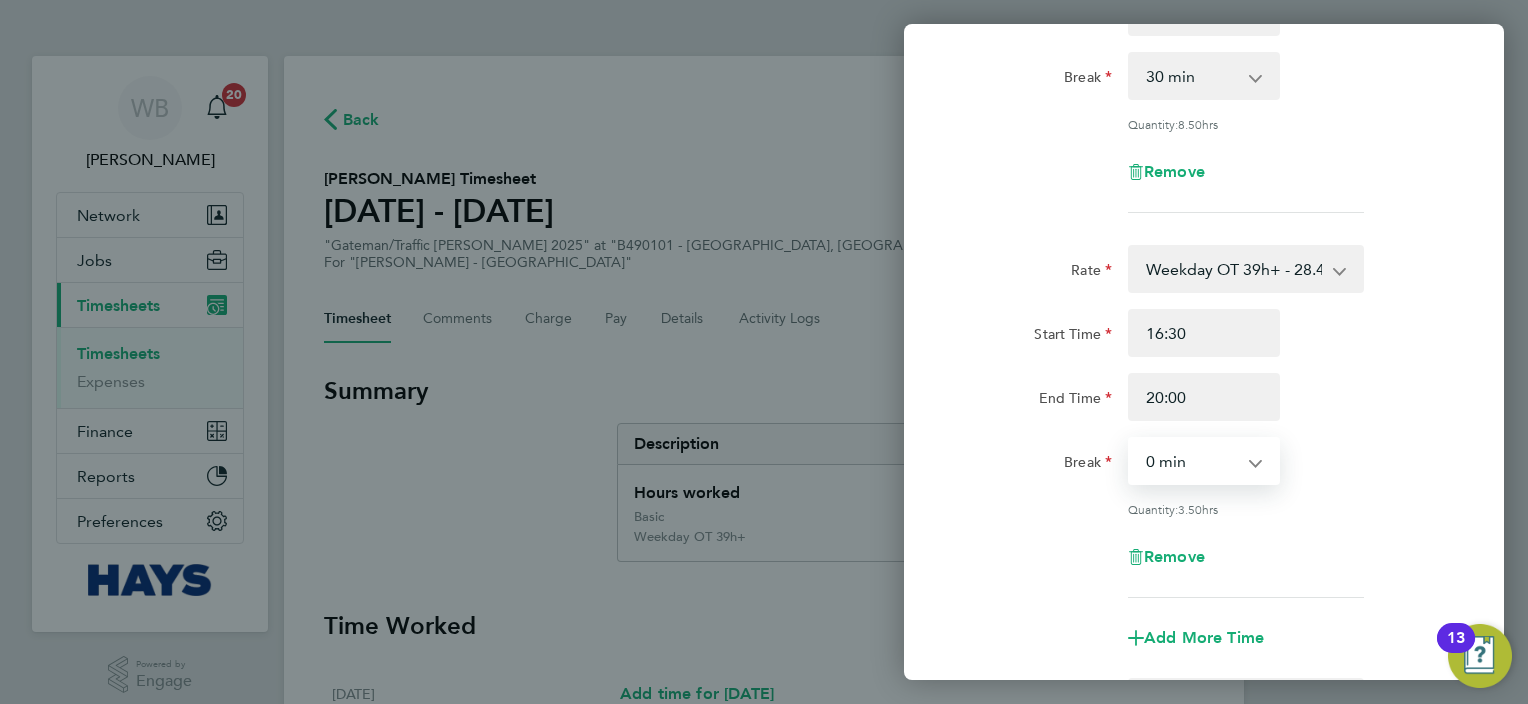 click on "Break  0 min   15 min   30 min   45 min   60 min   75 min   90 min" 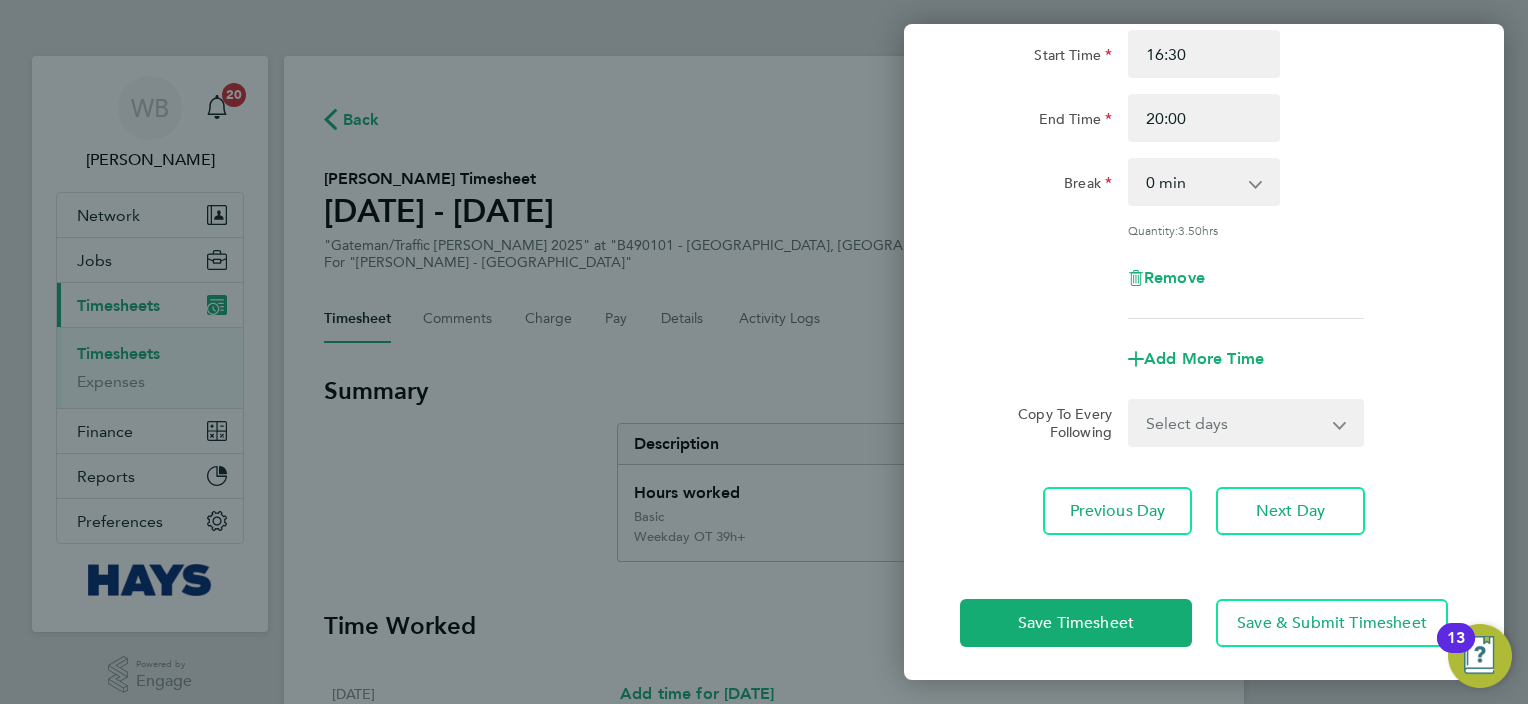 scroll, scrollTop: 581, scrollLeft: 0, axis: vertical 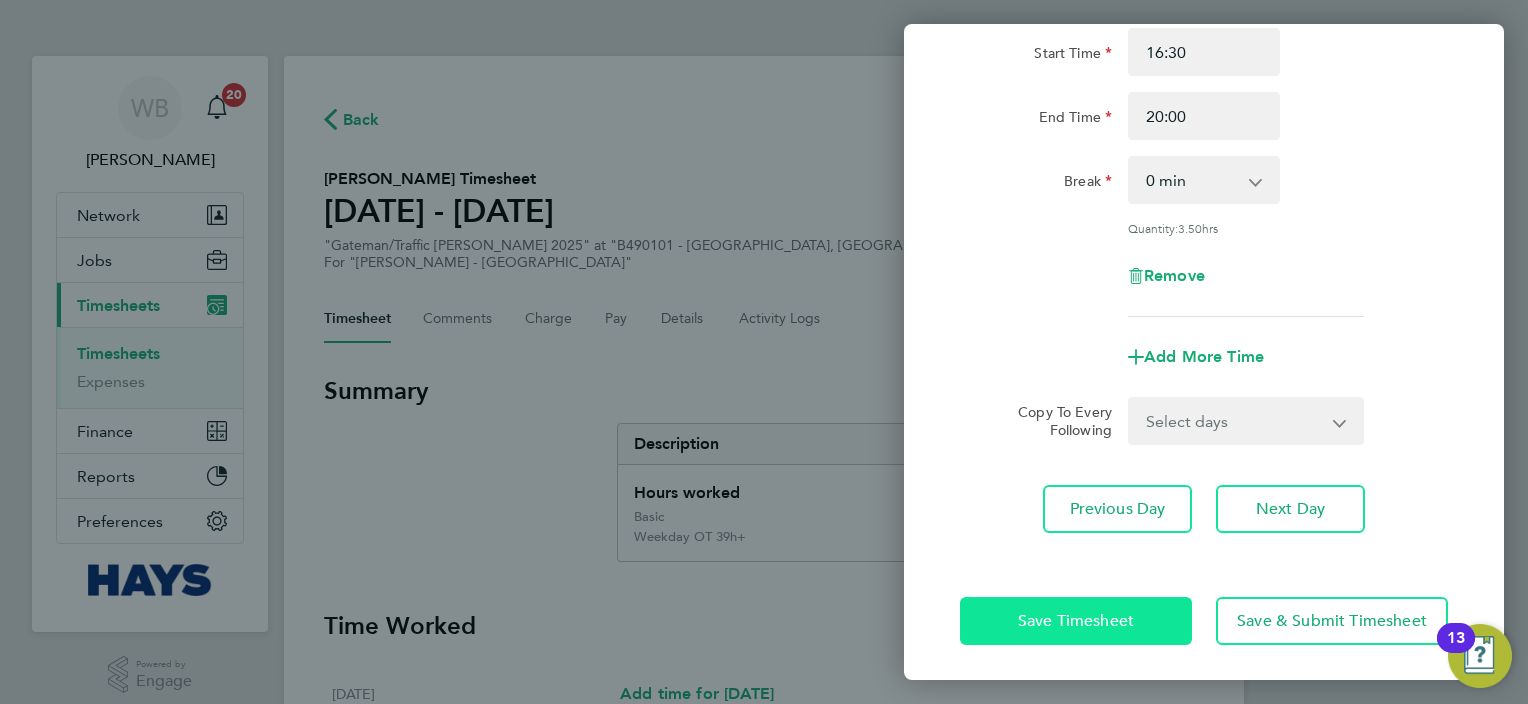 click on "Save Timesheet" 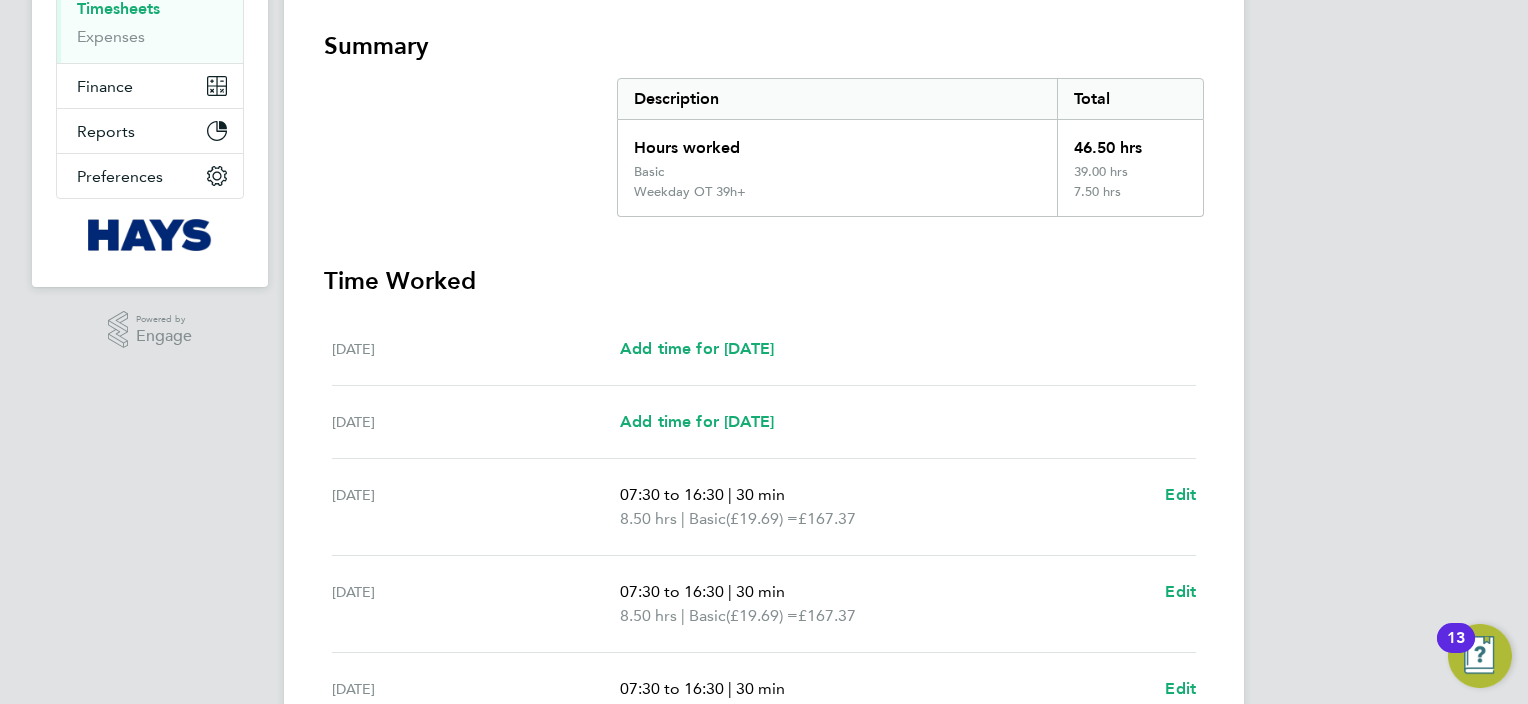 scroll, scrollTop: 100, scrollLeft: 0, axis: vertical 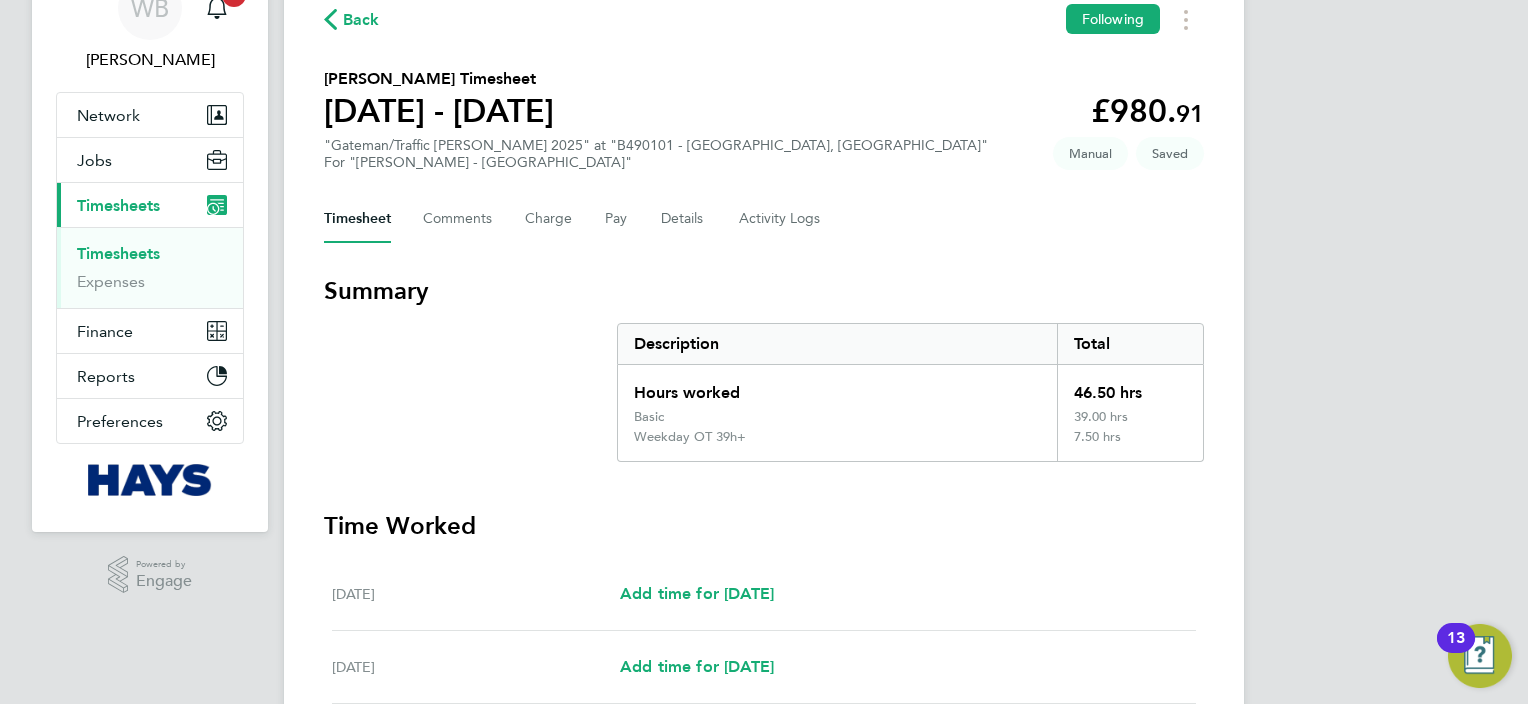 click 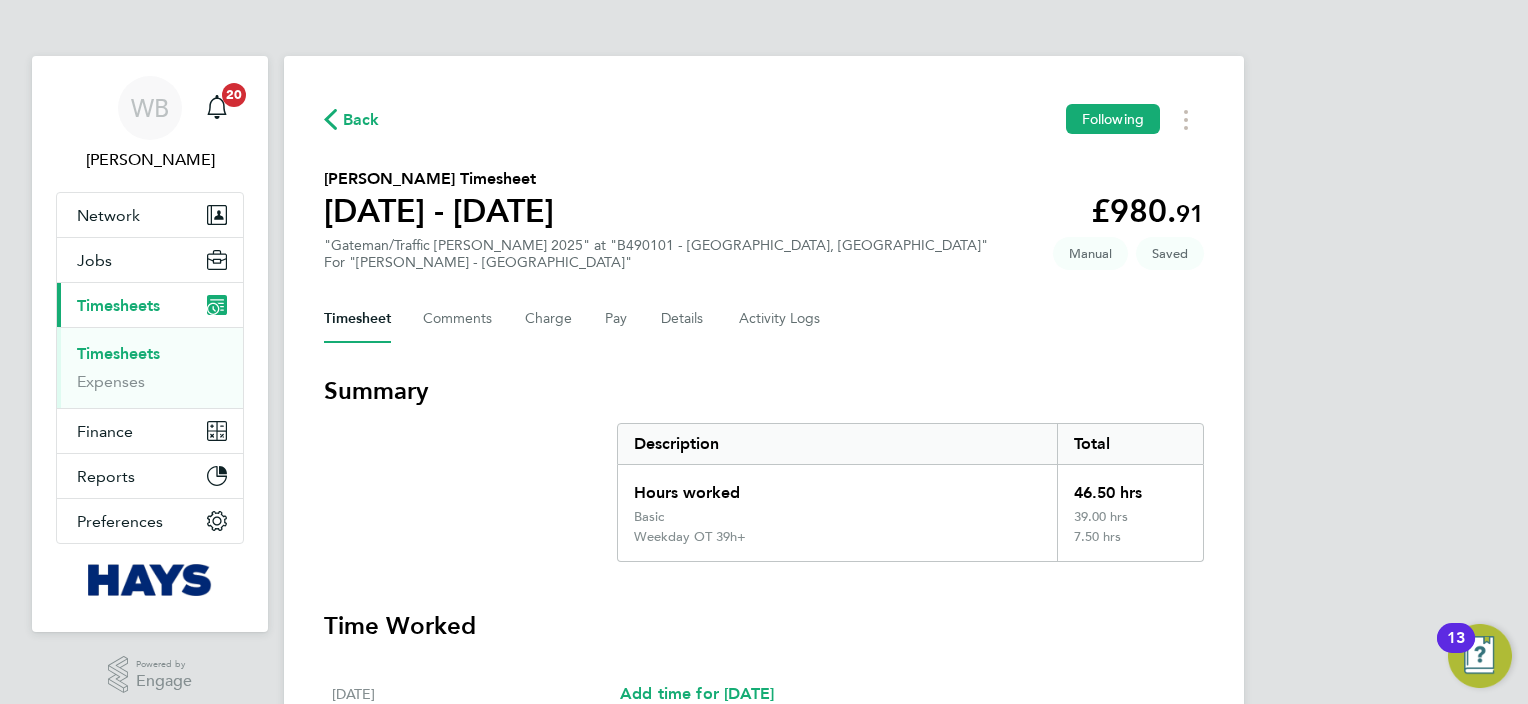 scroll, scrollTop: 606, scrollLeft: 774, axis: both 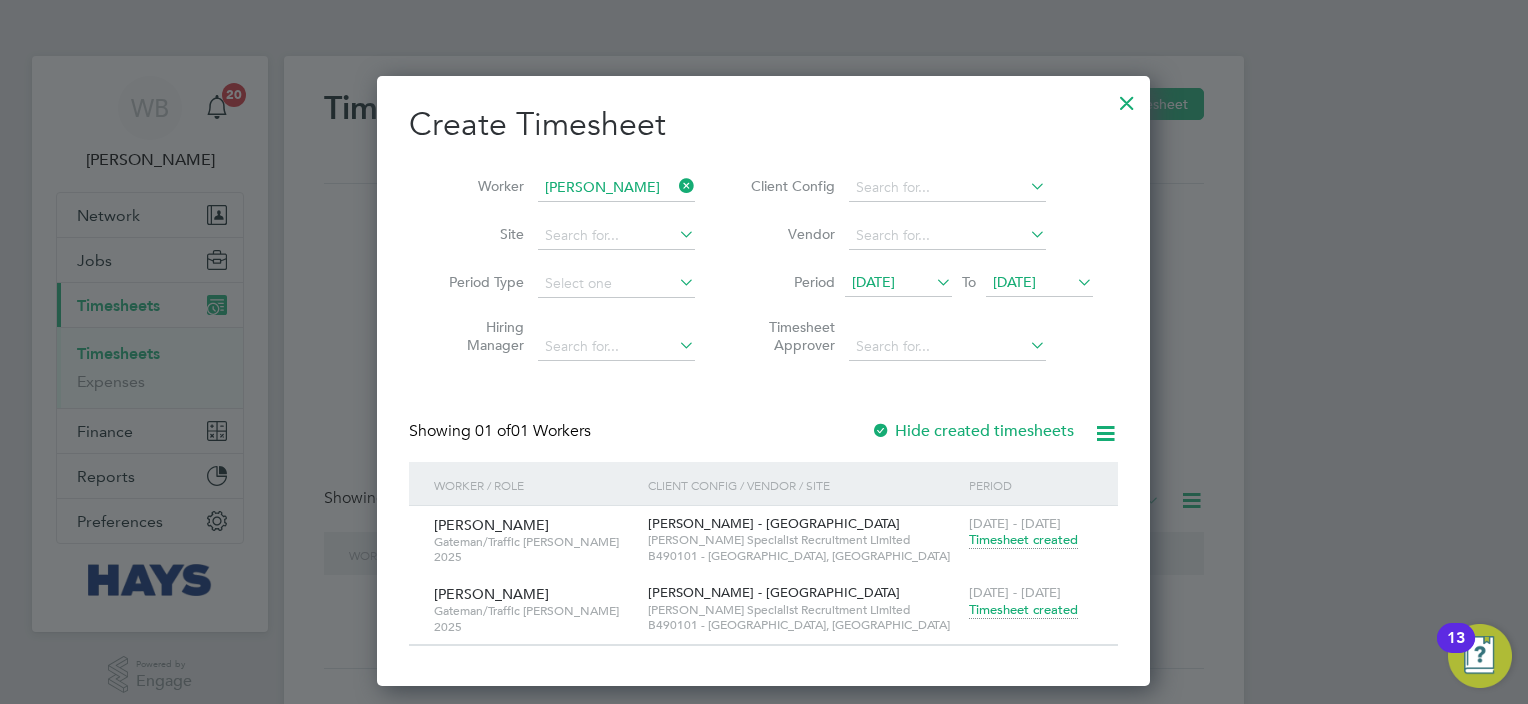 click on "Timesheet created" at bounding box center [1023, 540] 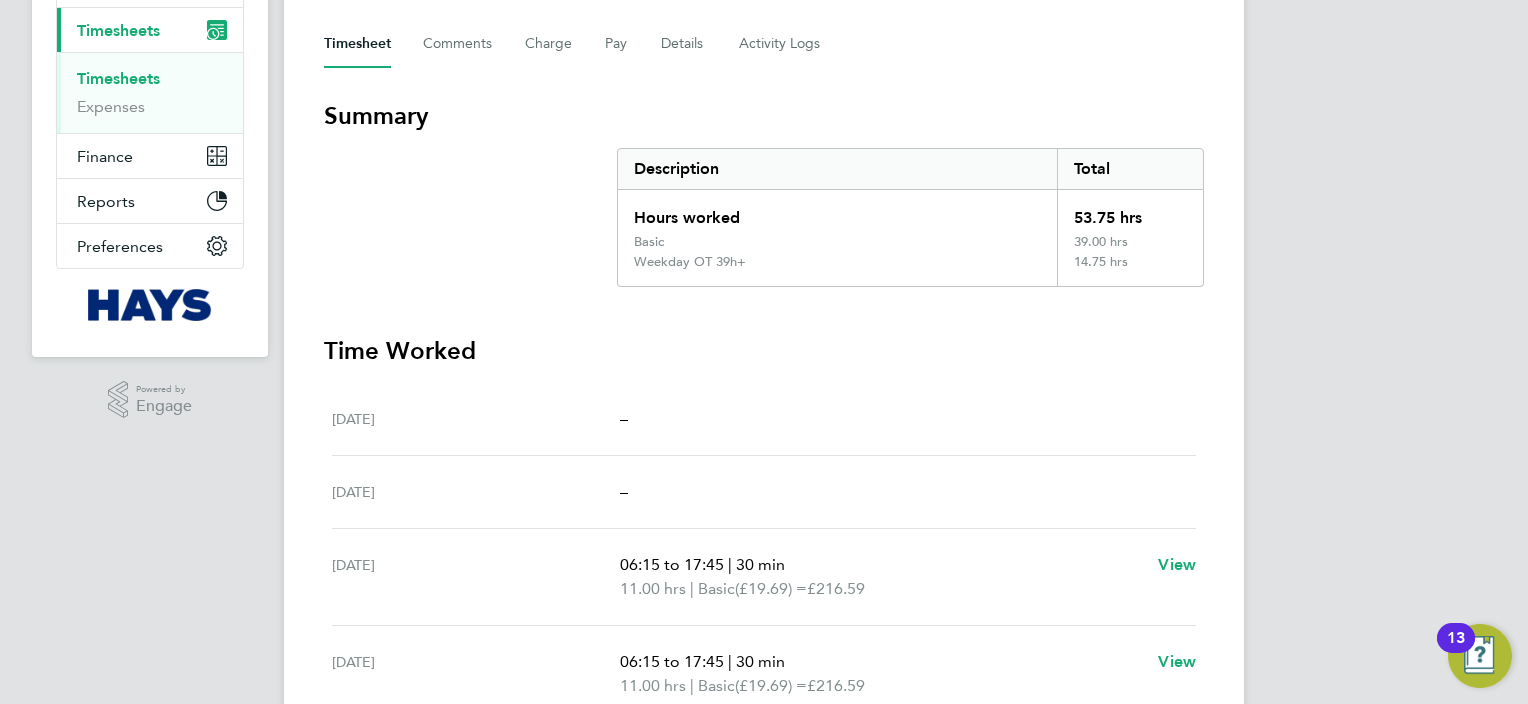 scroll, scrollTop: 400, scrollLeft: 0, axis: vertical 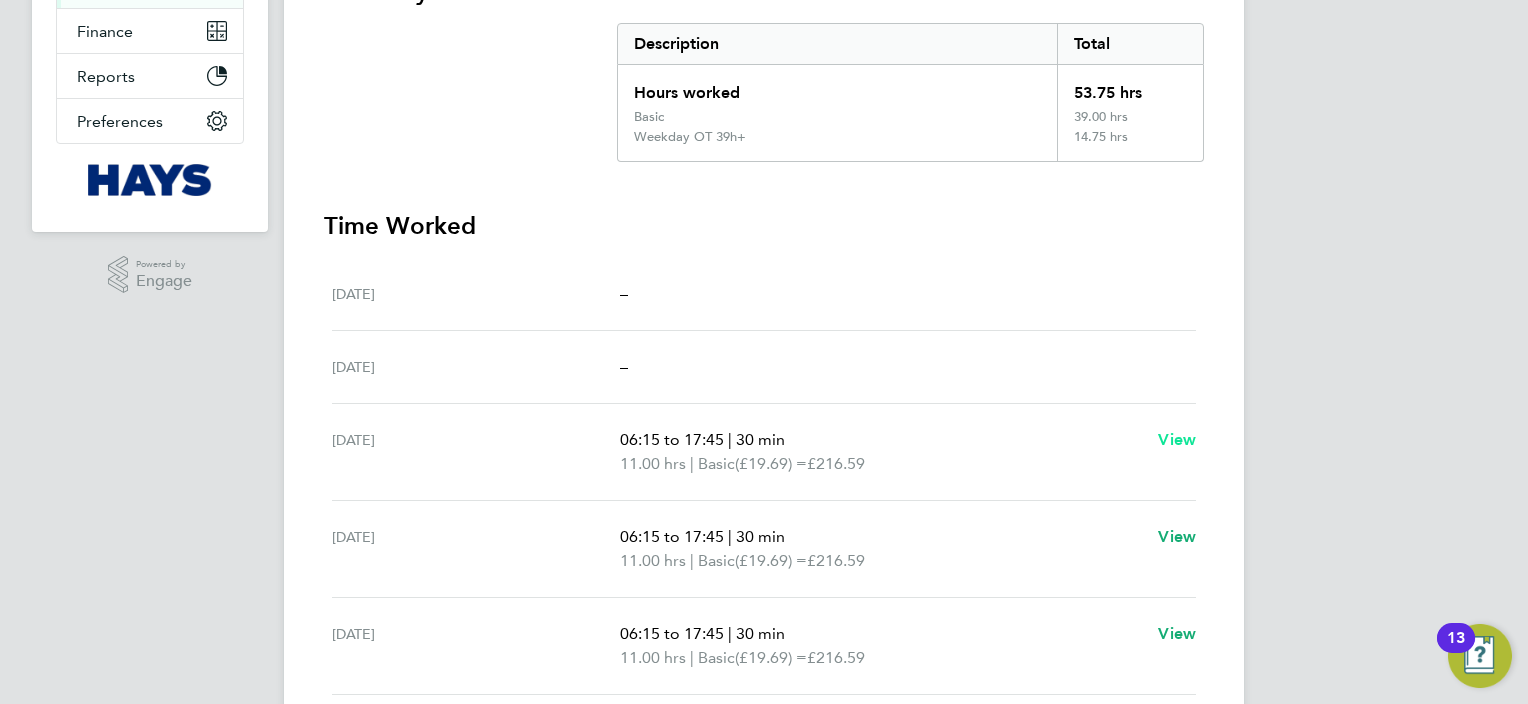 click on "View" at bounding box center [1177, 439] 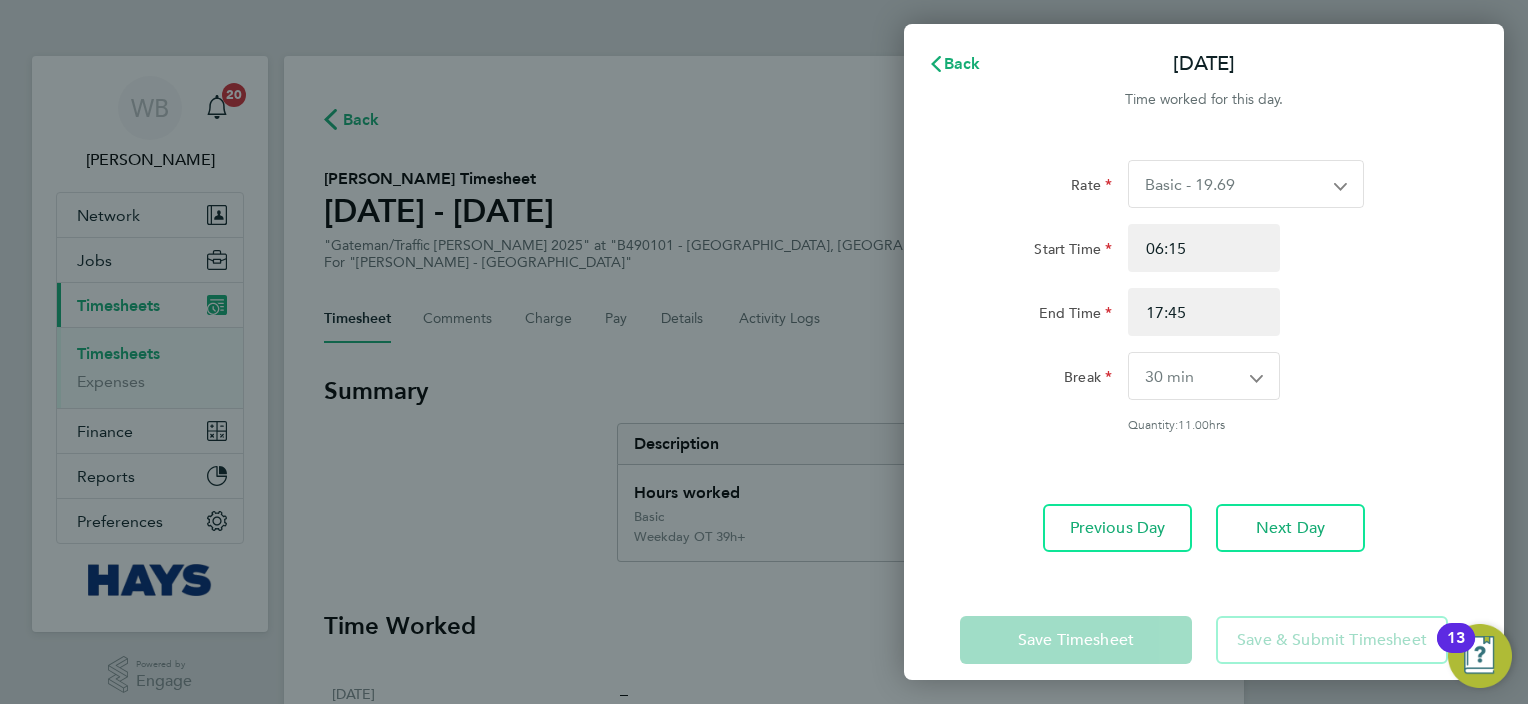 scroll, scrollTop: 0, scrollLeft: 0, axis: both 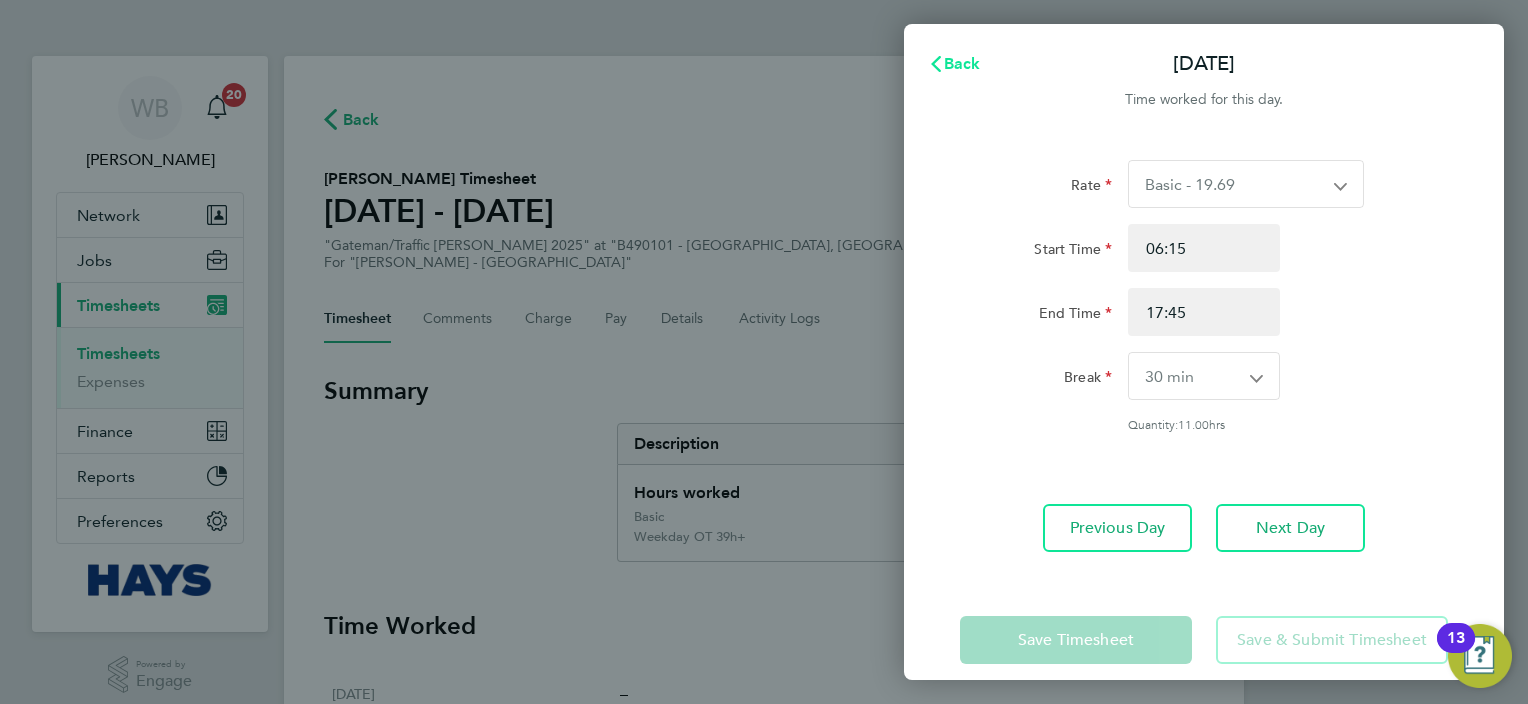 click on "Back" 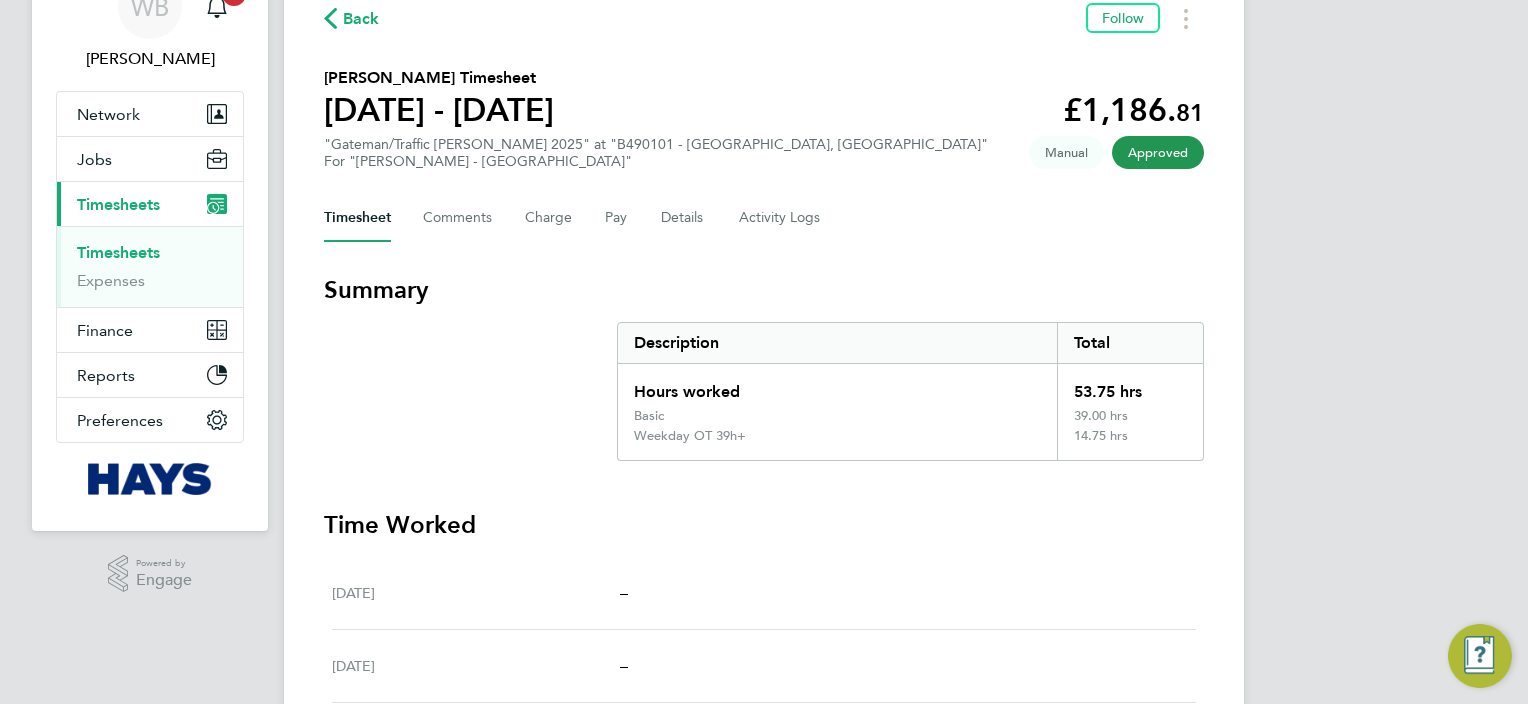scroll, scrollTop: 100, scrollLeft: 0, axis: vertical 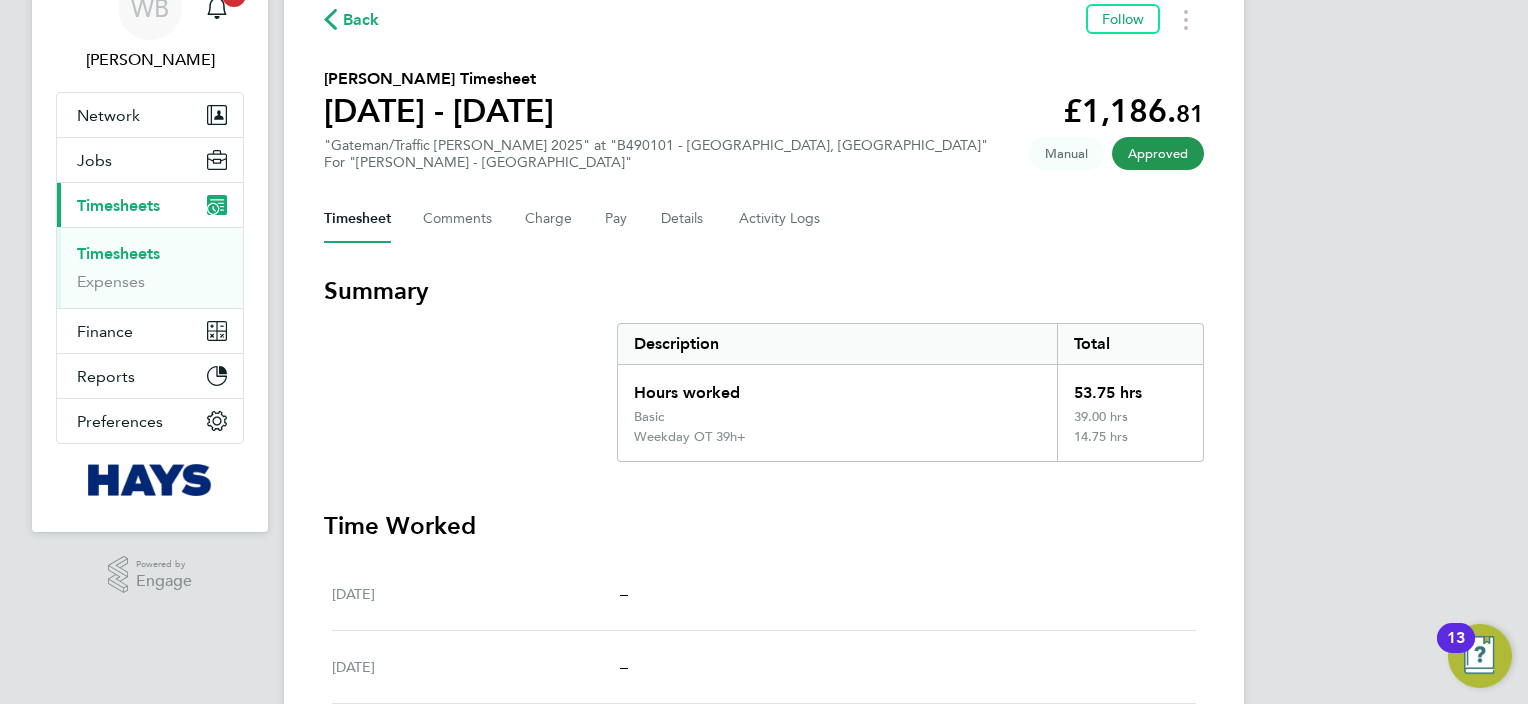 click on "Timesheets" at bounding box center [118, 253] 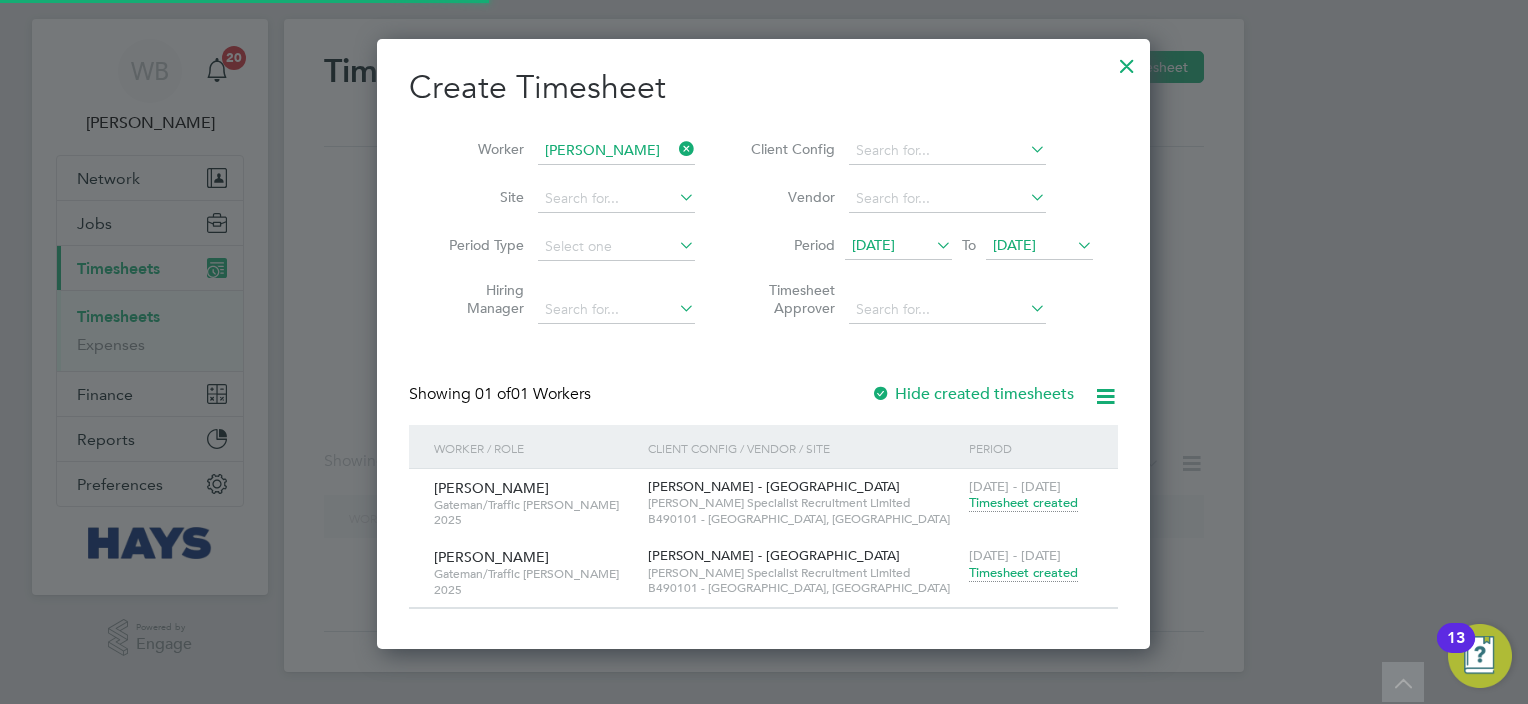 scroll, scrollTop: 0, scrollLeft: 0, axis: both 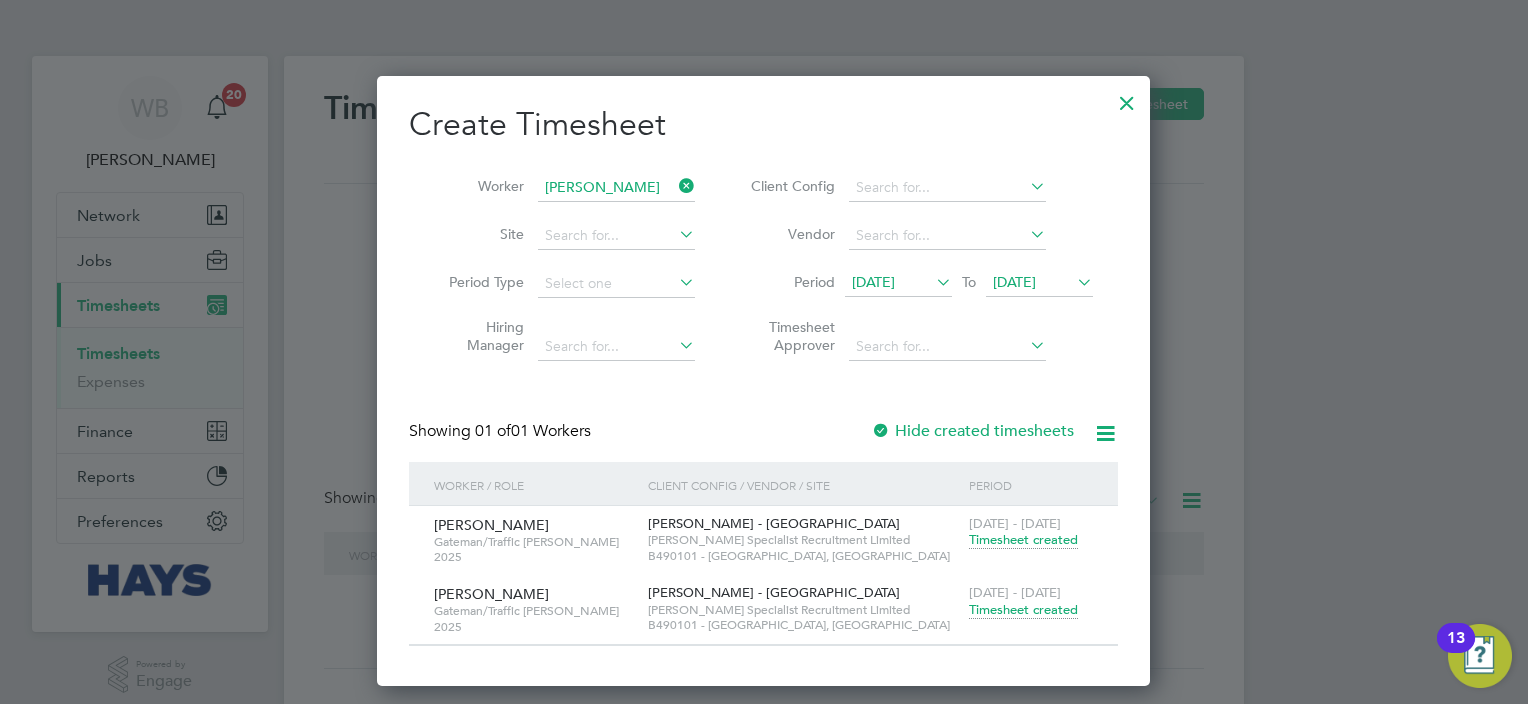 click on "Timesheet created" at bounding box center (1023, 610) 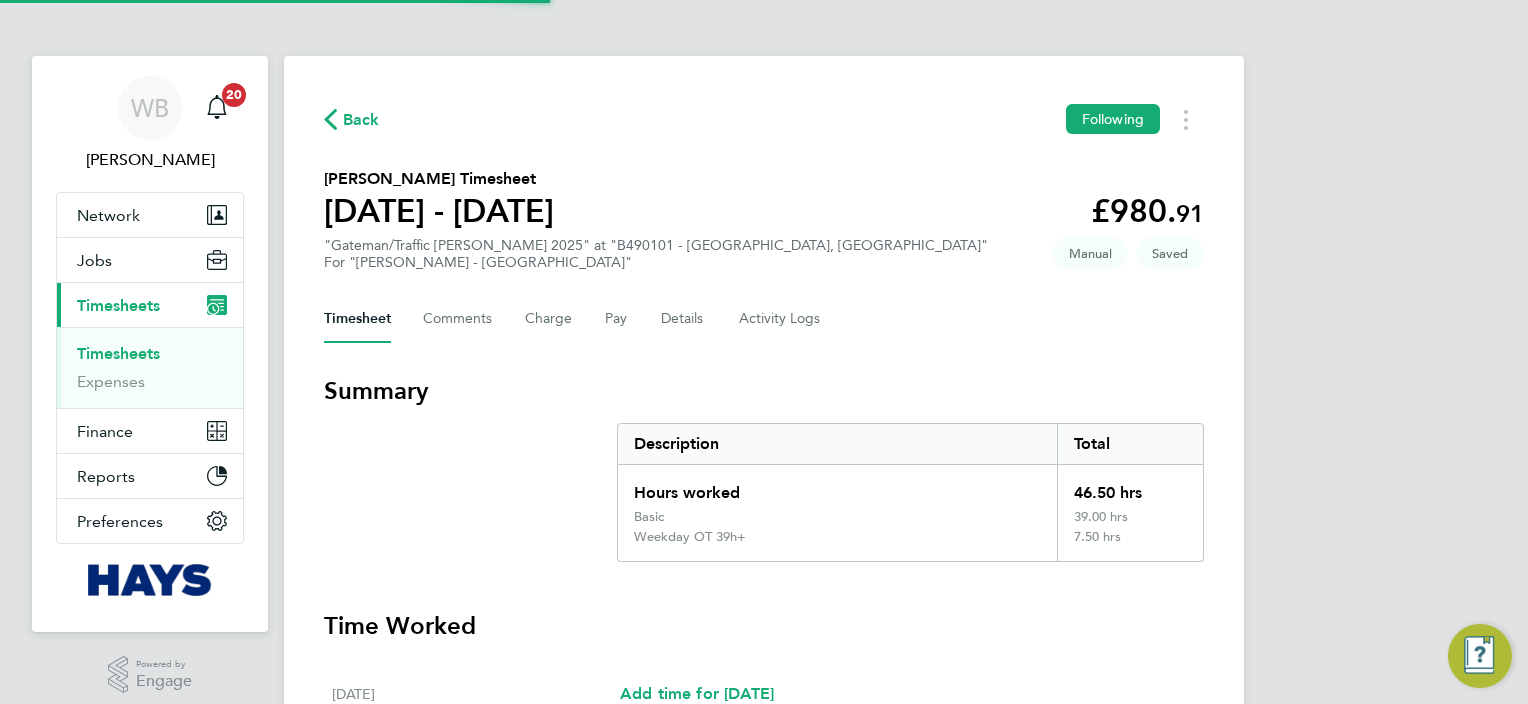 scroll, scrollTop: 500, scrollLeft: 0, axis: vertical 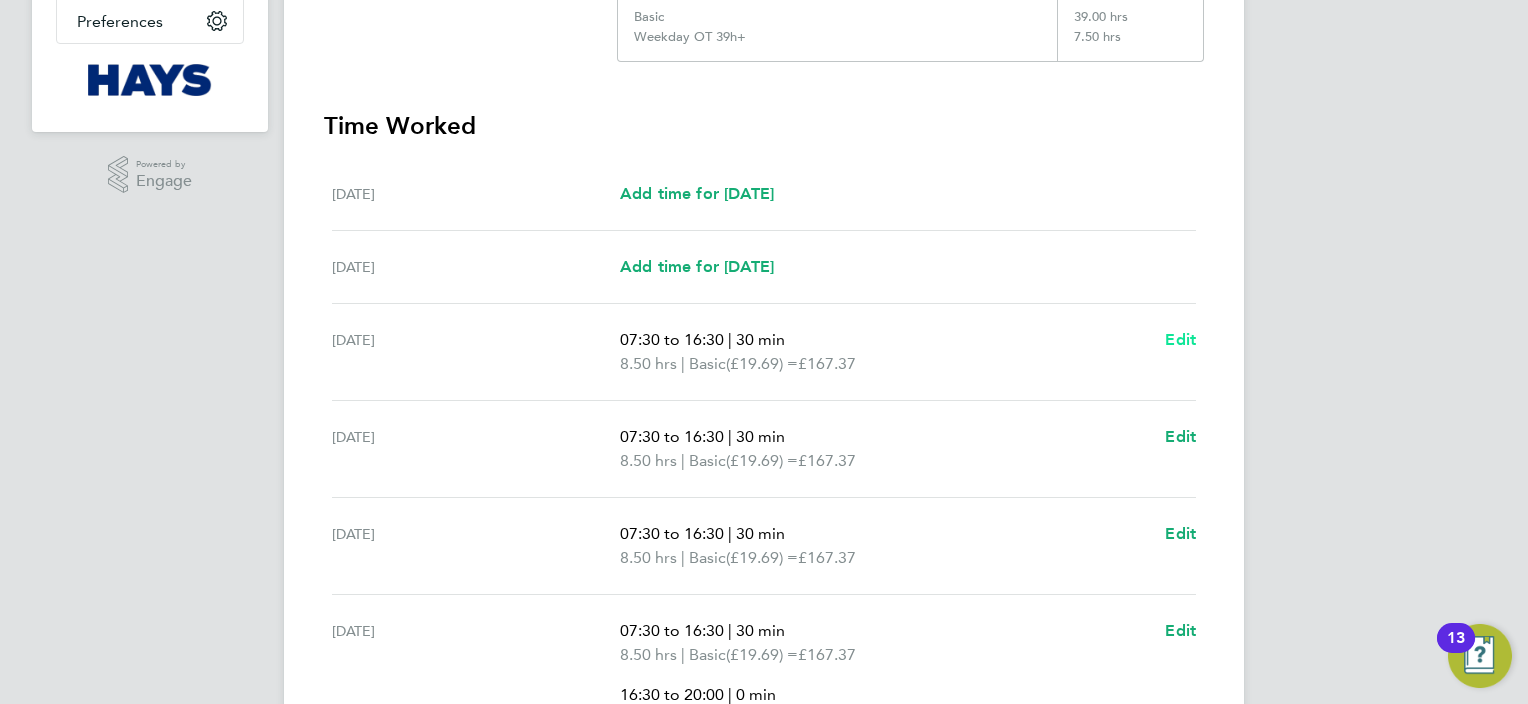click on "Edit" at bounding box center (1180, 339) 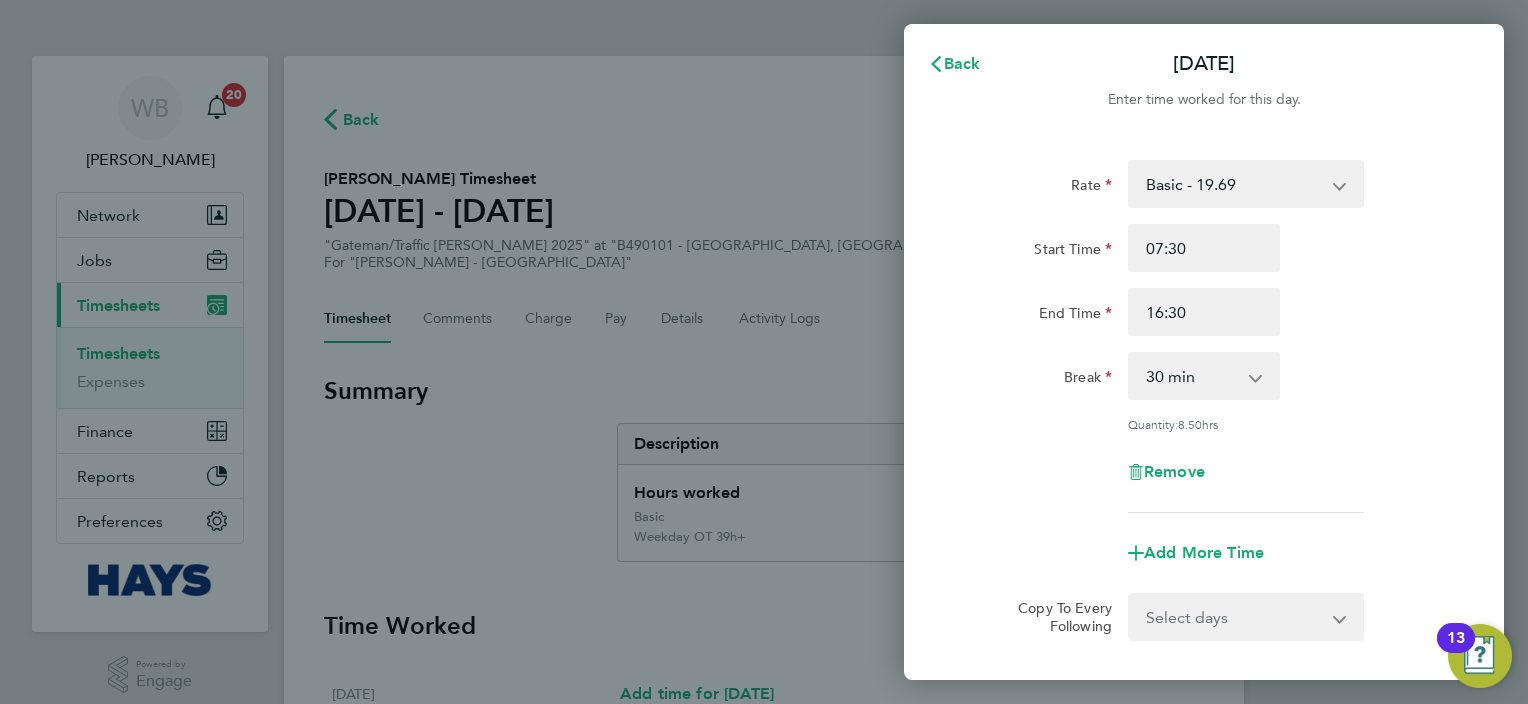 scroll, scrollTop: 0, scrollLeft: 0, axis: both 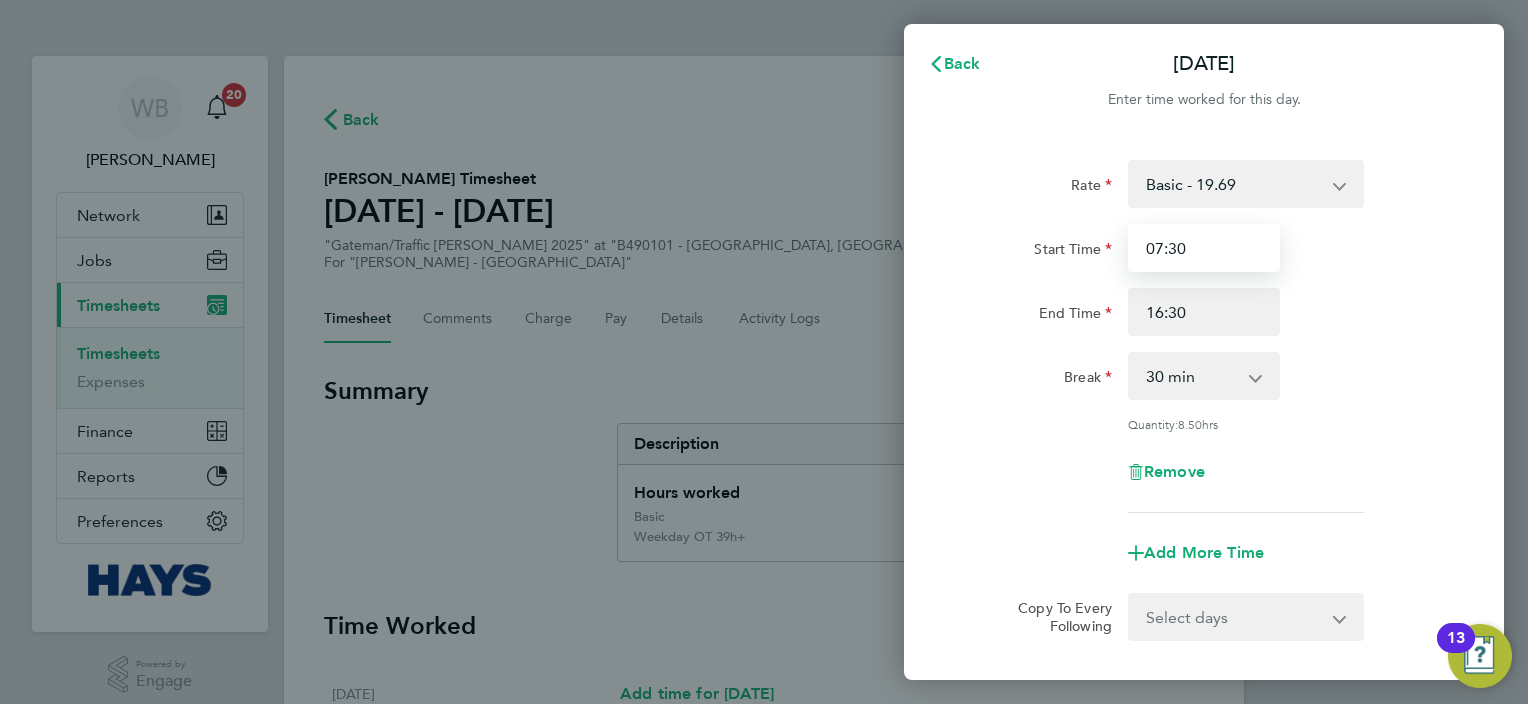 drag, startPoint x: 1199, startPoint y: 260, endPoint x: 1089, endPoint y: 266, distance: 110.16351 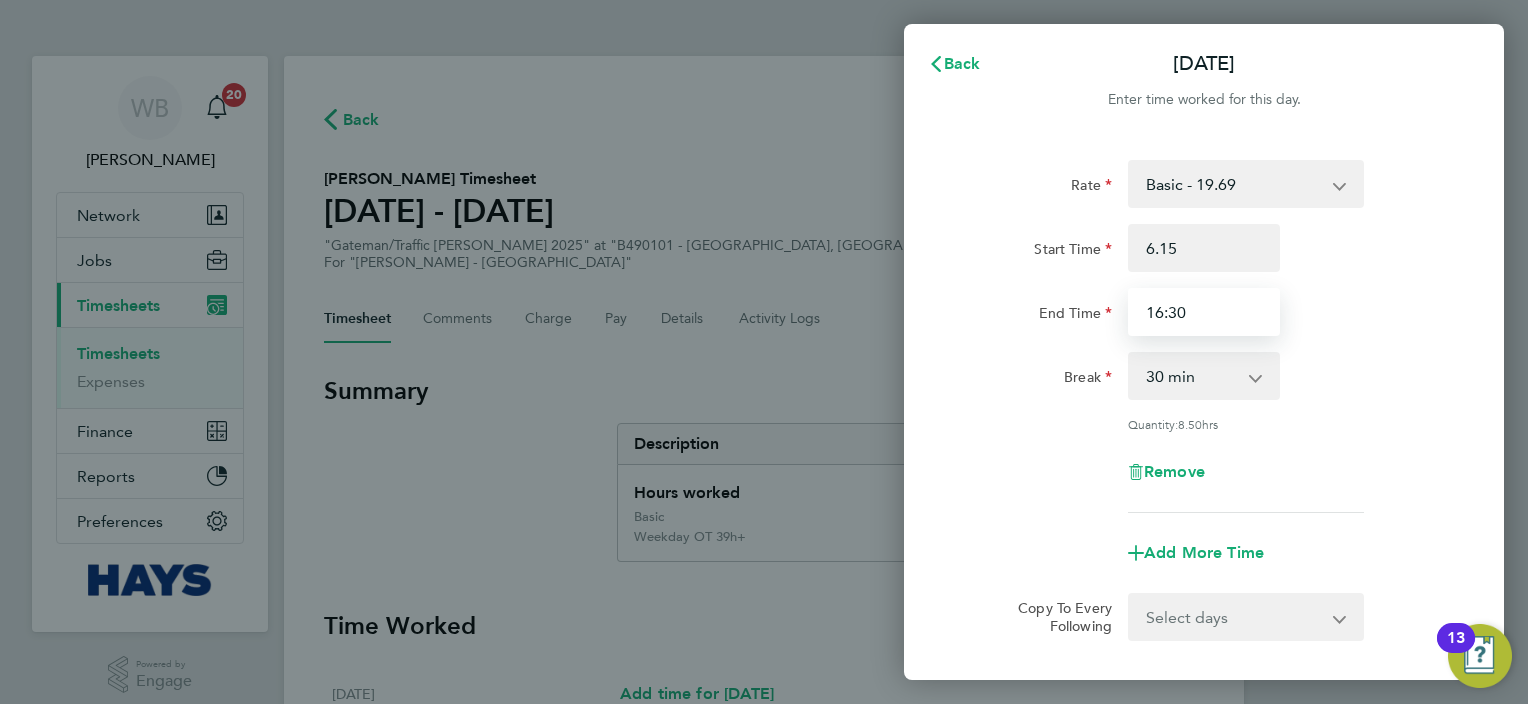type on "06:15" 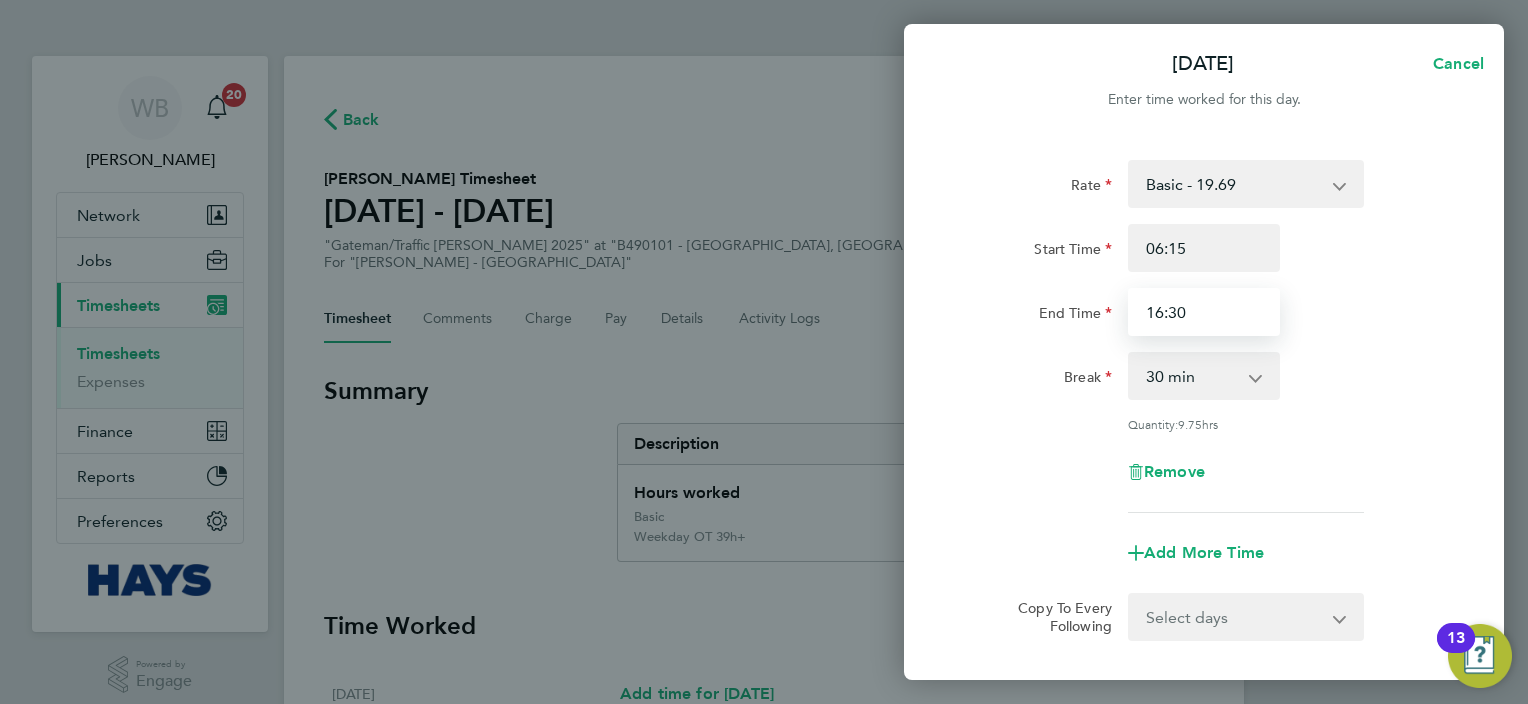 drag, startPoint x: 1198, startPoint y: 315, endPoint x: 1090, endPoint y: 313, distance: 108.01852 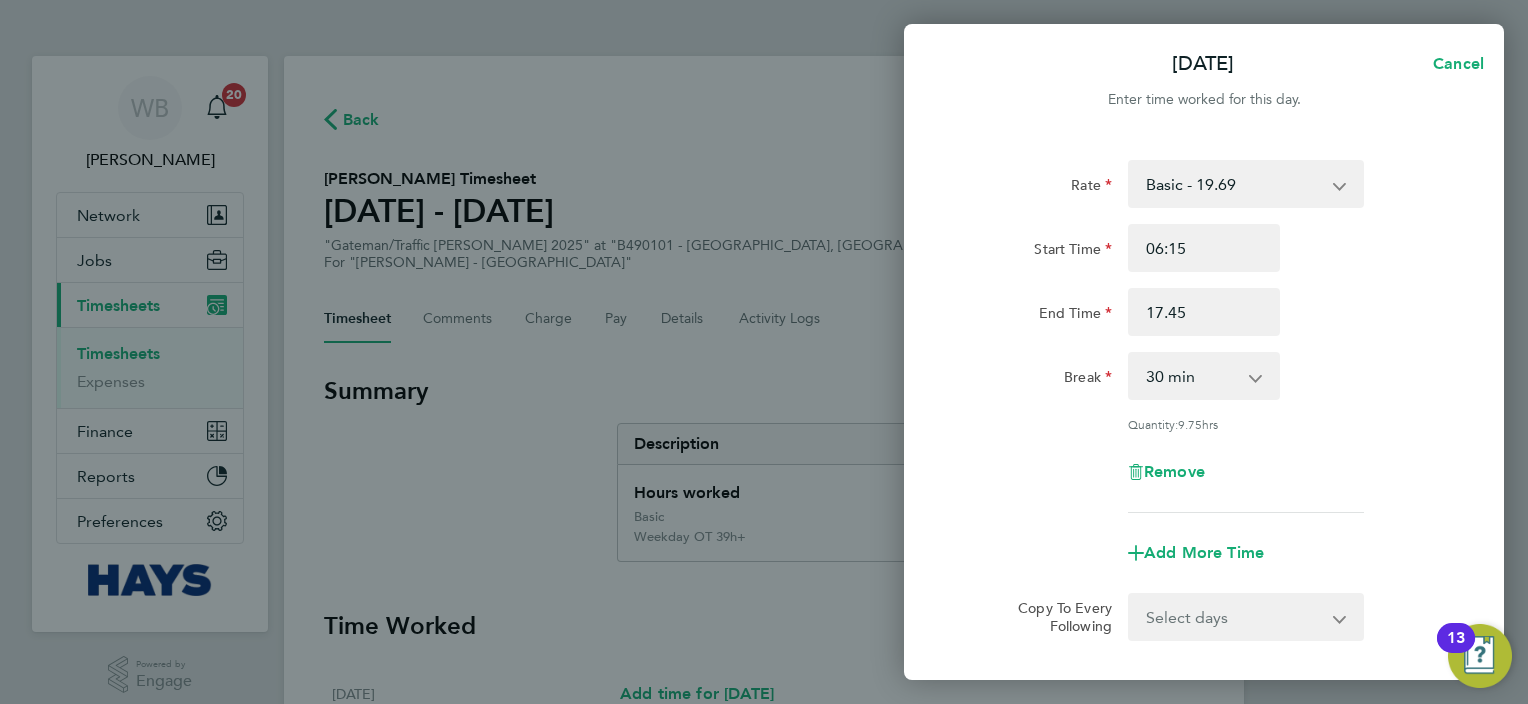 type on "17:45" 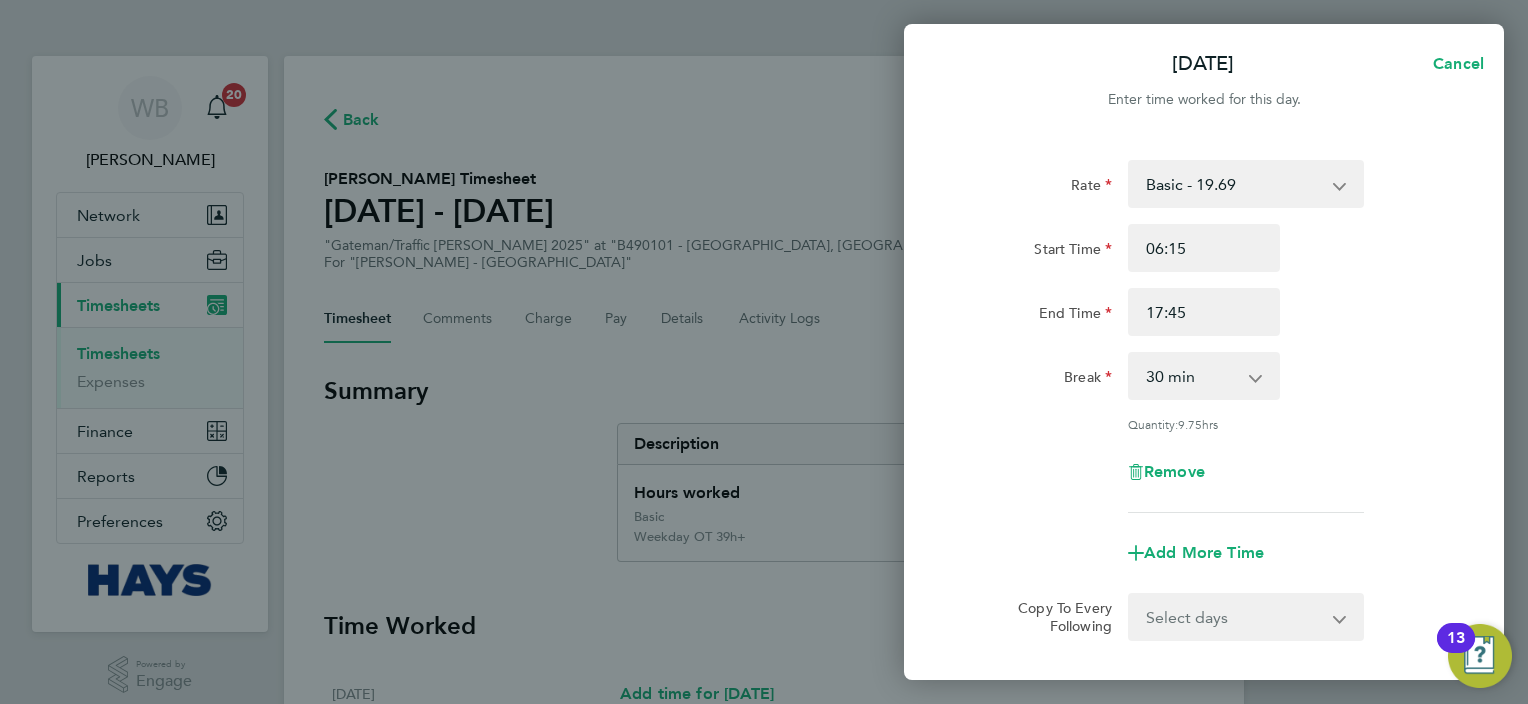 click on "Remove" 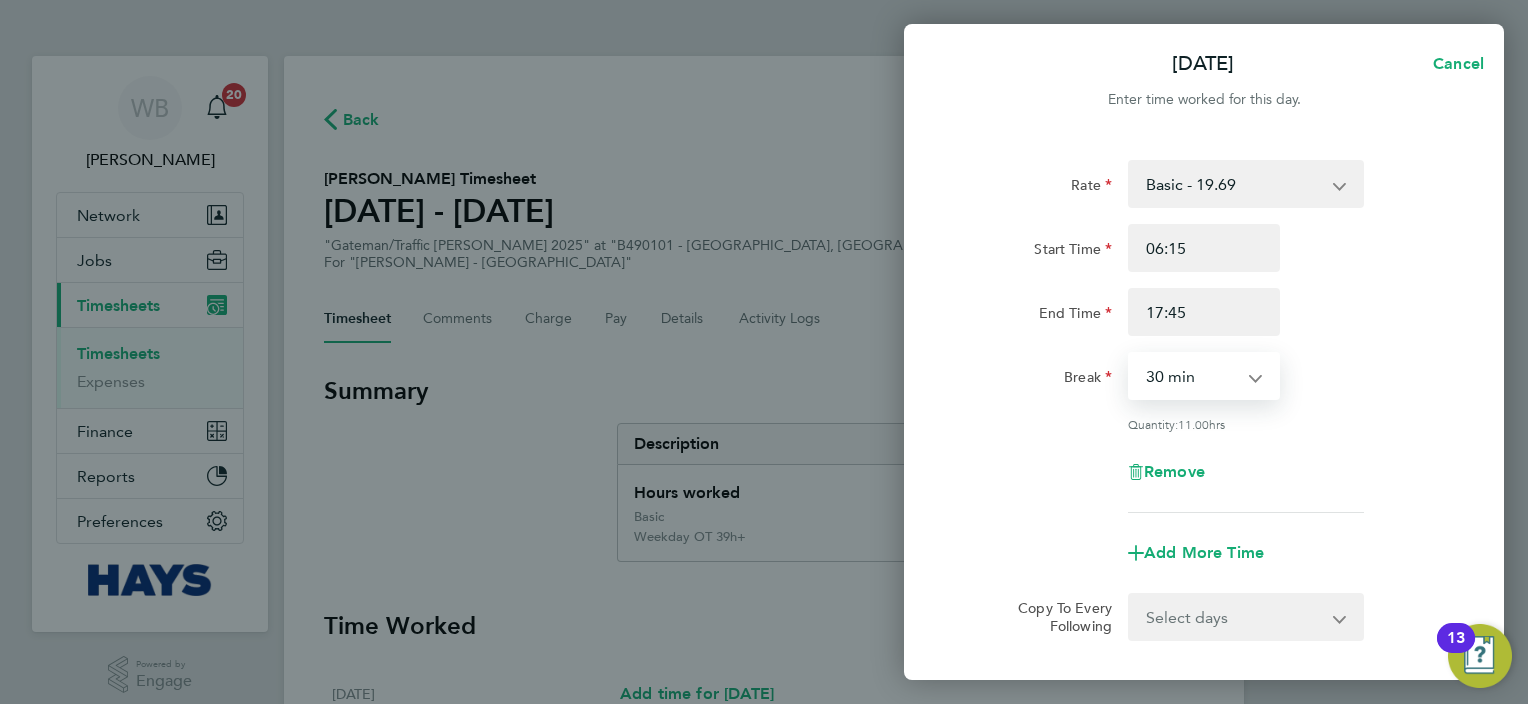 click on "0 min   15 min   30 min   45 min   60 min   75 min   90 min" at bounding box center [1192, 376] 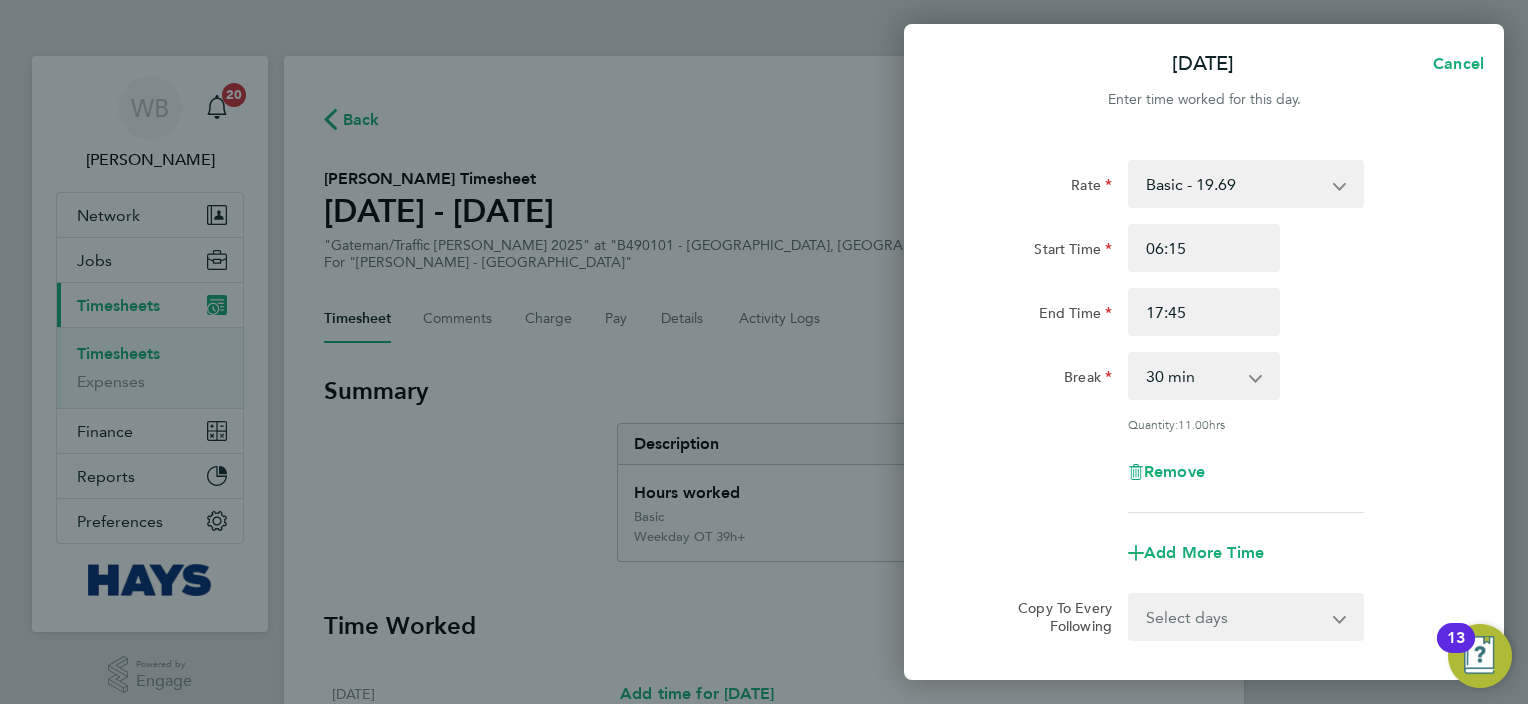 drag, startPoint x: 1339, startPoint y: 427, endPoint x: 1286, endPoint y: 452, distance: 58.60034 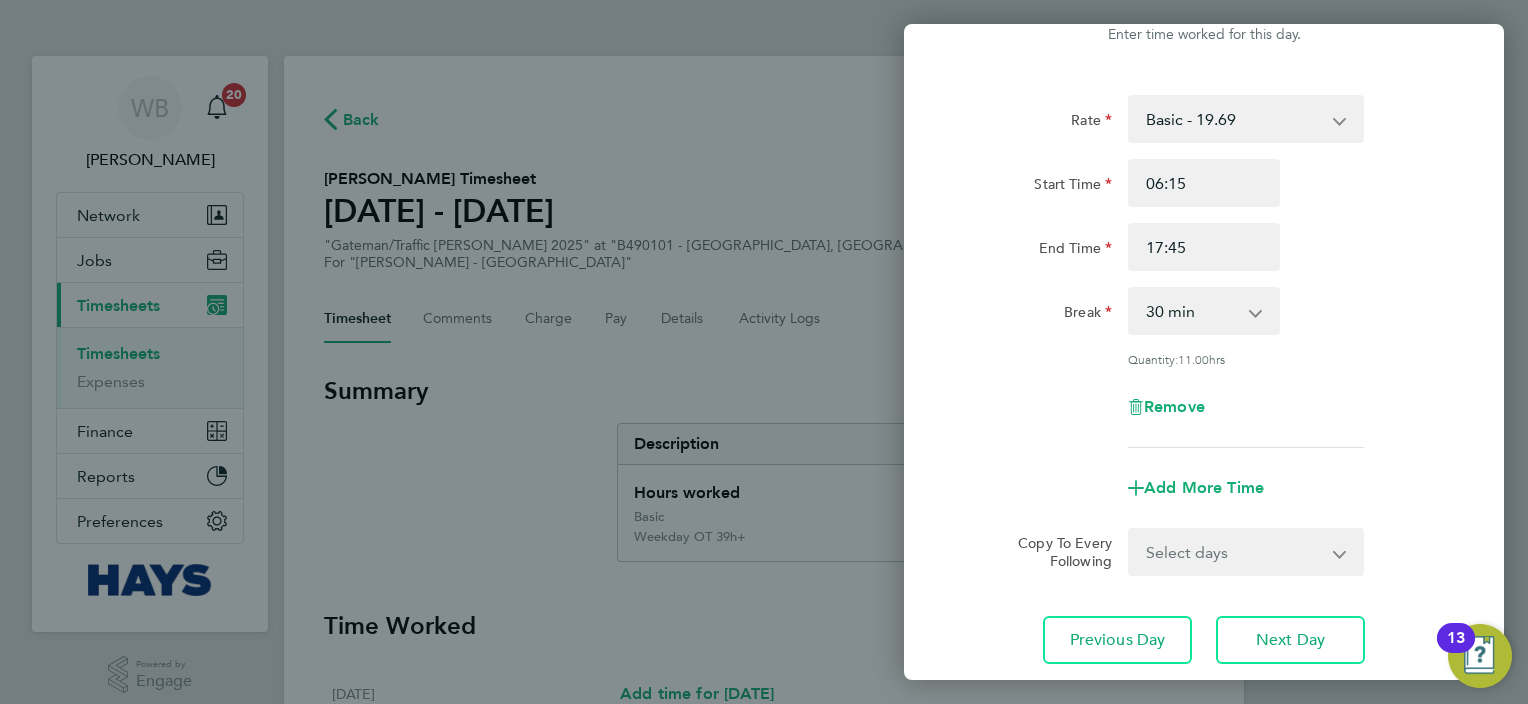 scroll, scrollTop: 100, scrollLeft: 0, axis: vertical 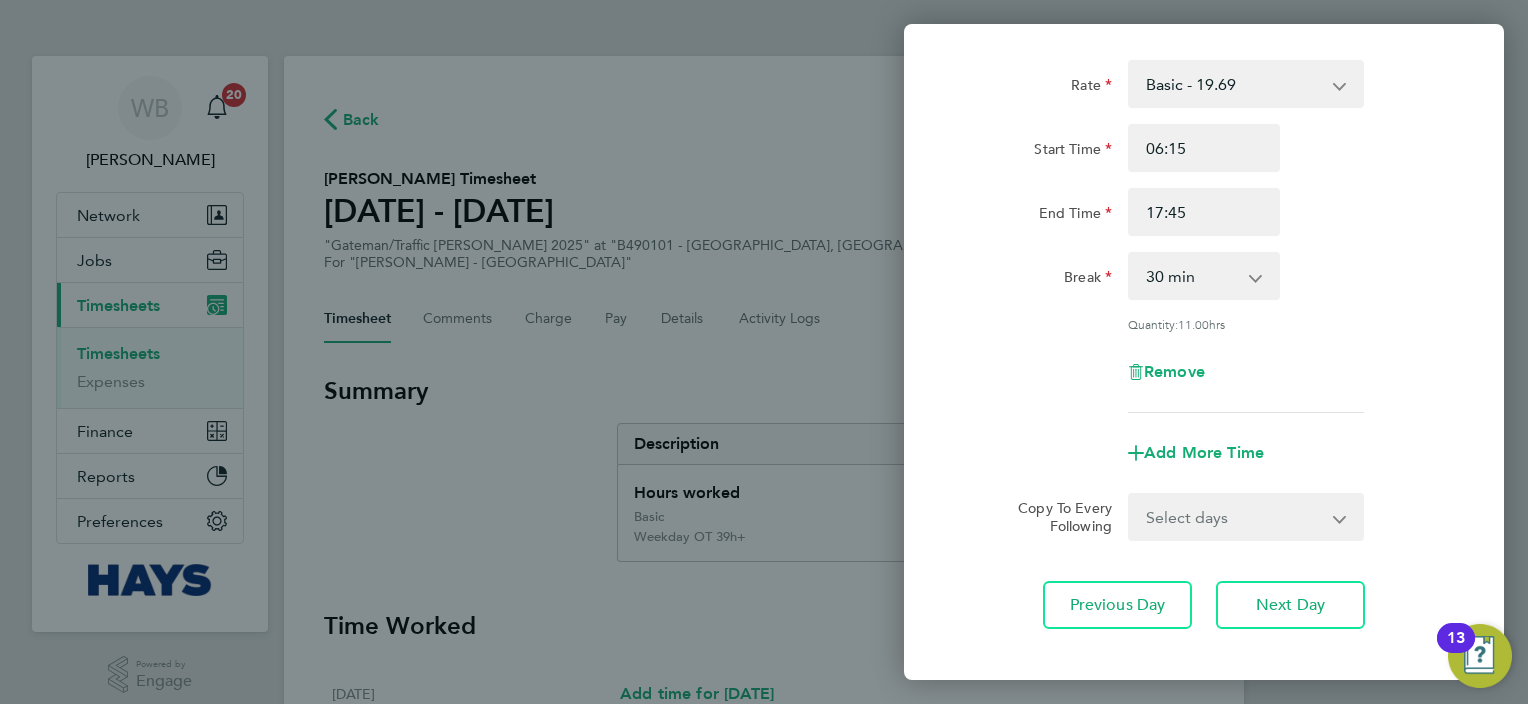 drag, startPoint x: 1301, startPoint y: 519, endPoint x: 1289, endPoint y: 524, distance: 13 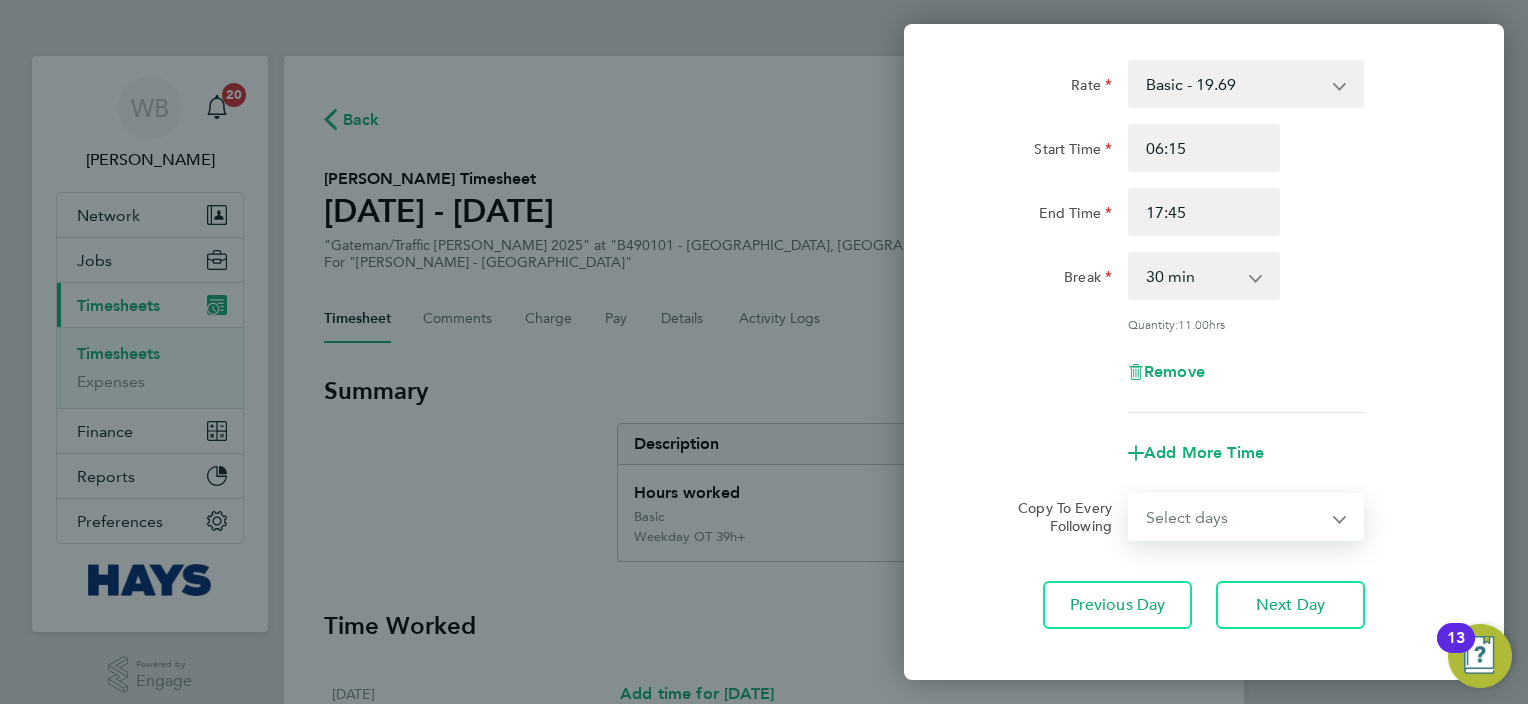select on "DAY" 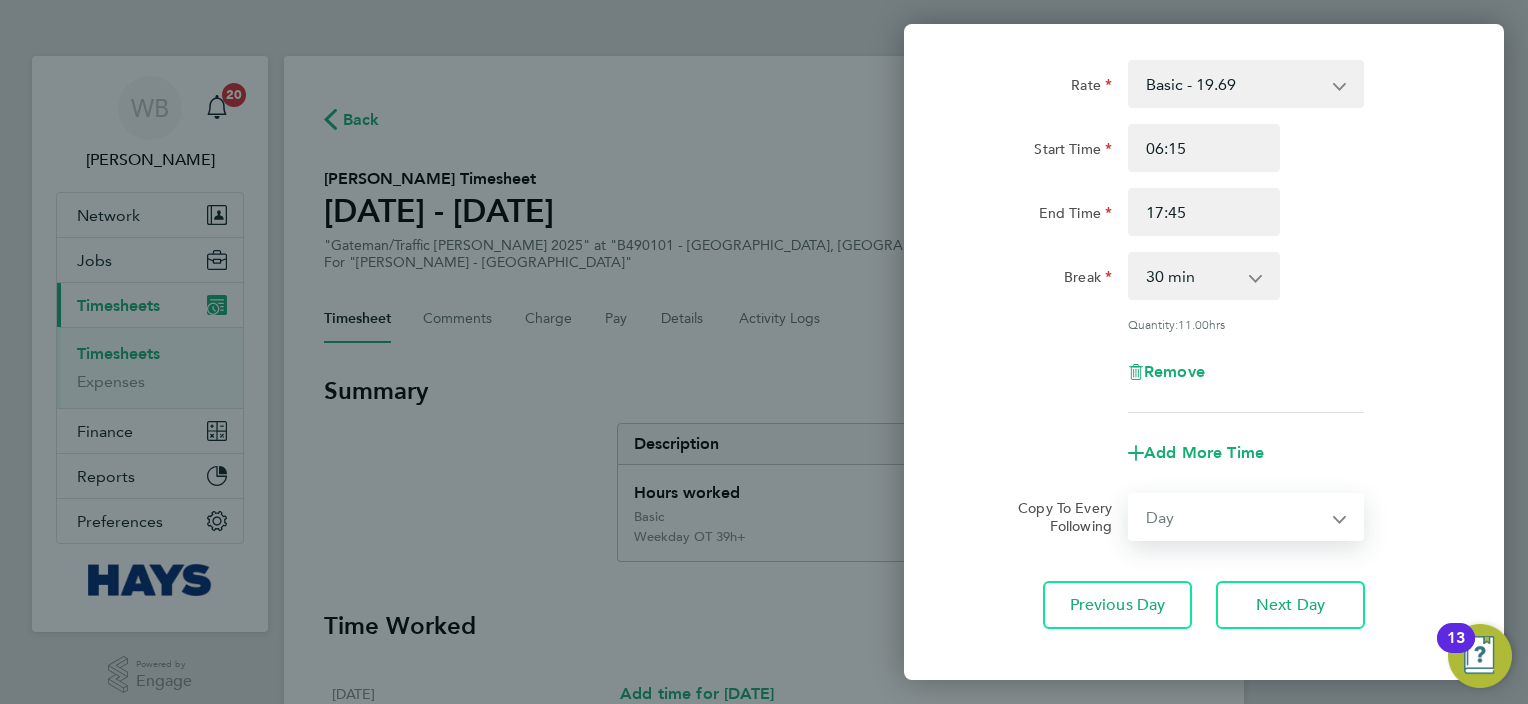 click on "Select days   Day   [DATE]   [DATE]   [DATE]   [DATE]" at bounding box center (1235, 517) 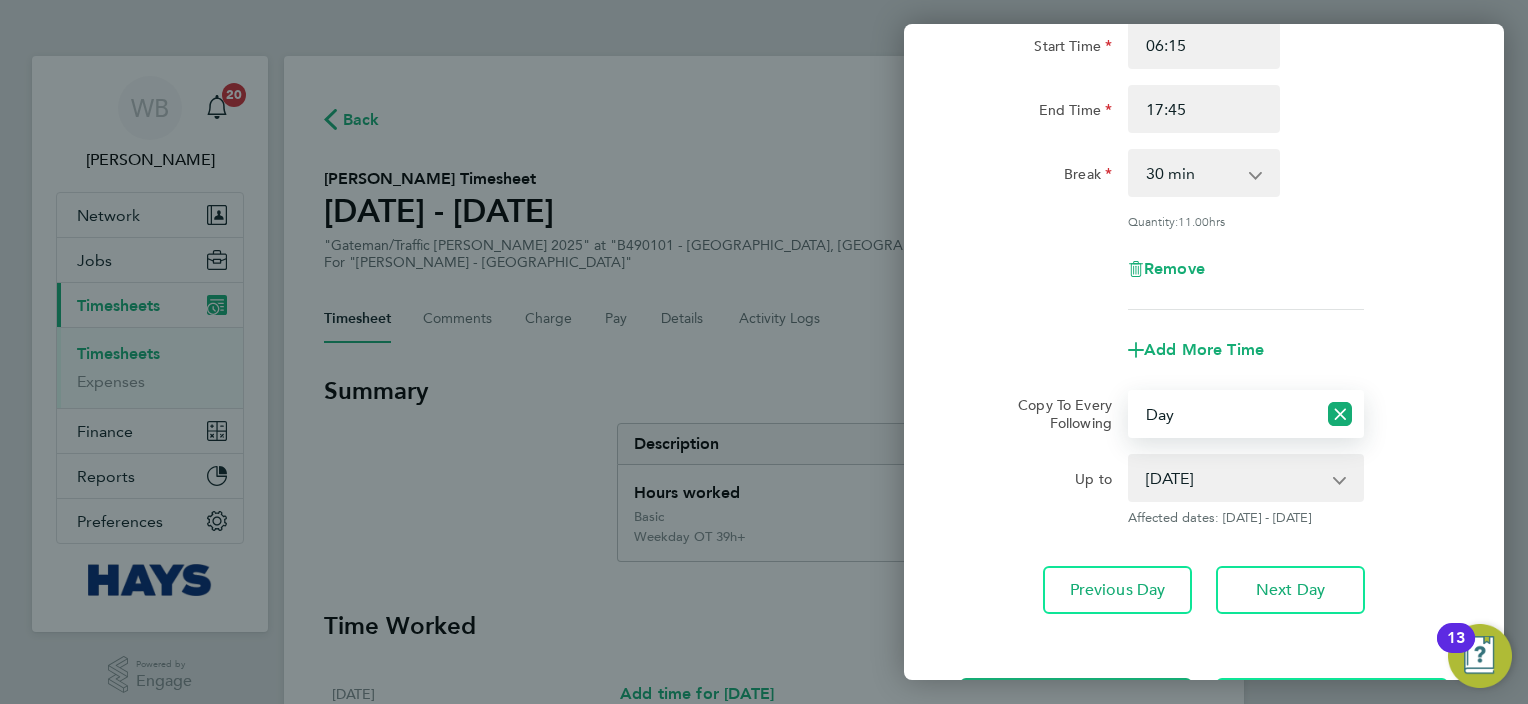 scroll, scrollTop: 286, scrollLeft: 0, axis: vertical 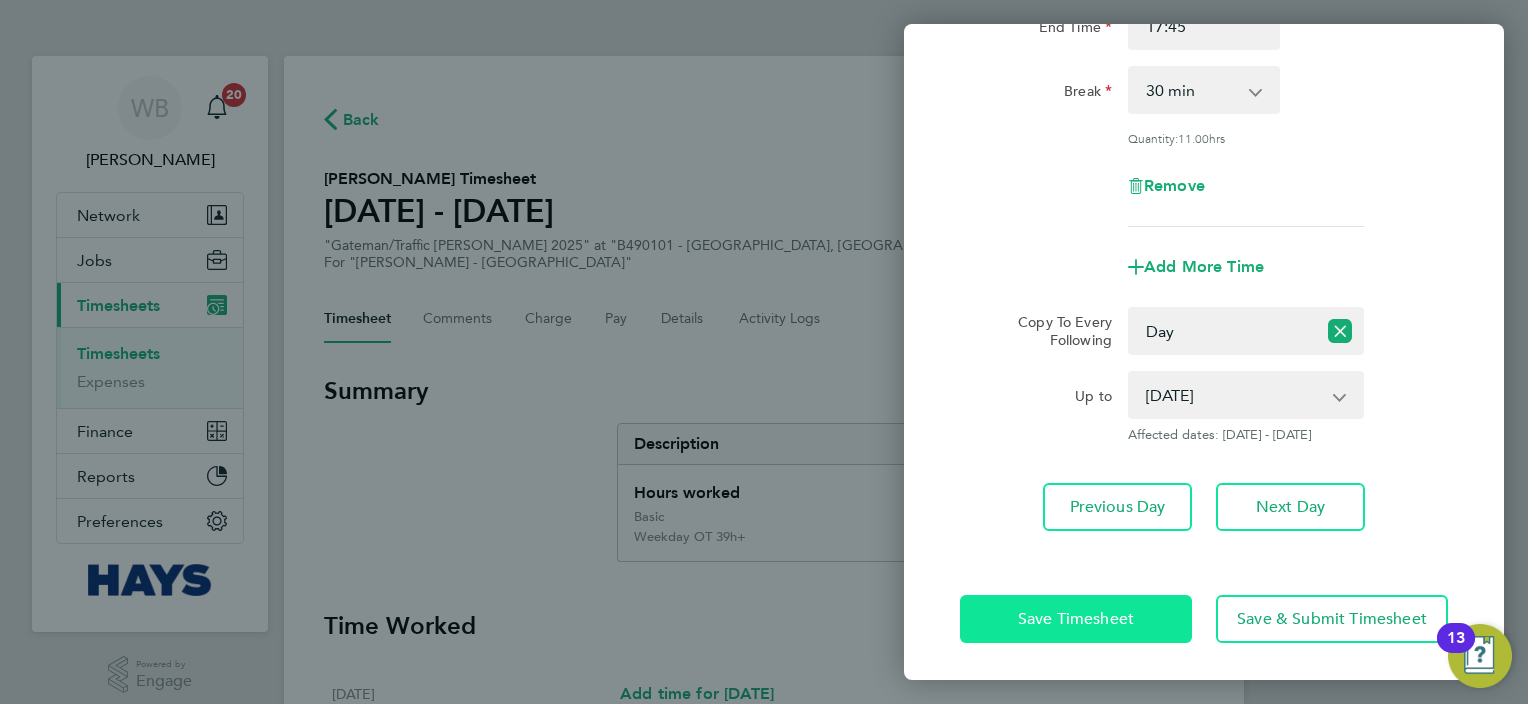 click on "Save Timesheet" 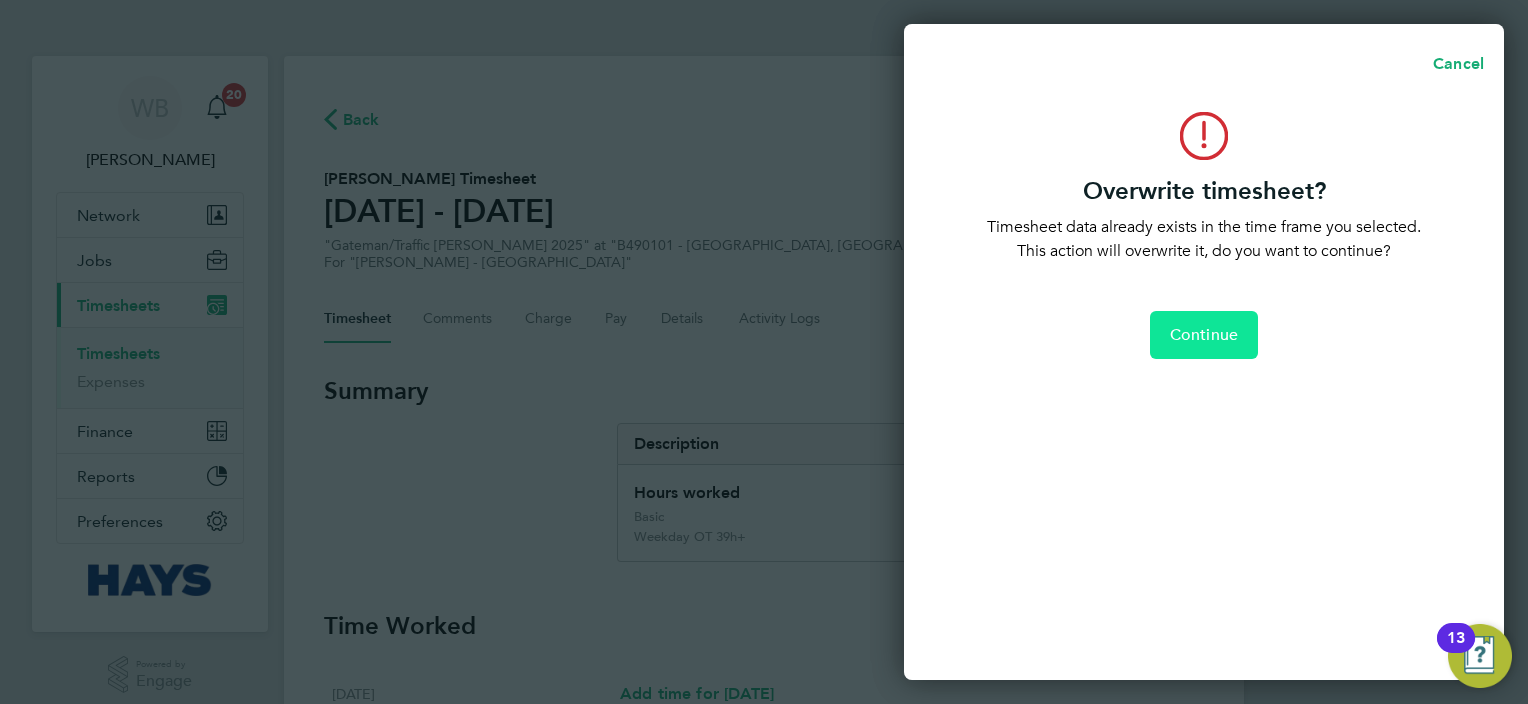 click on "Continue" 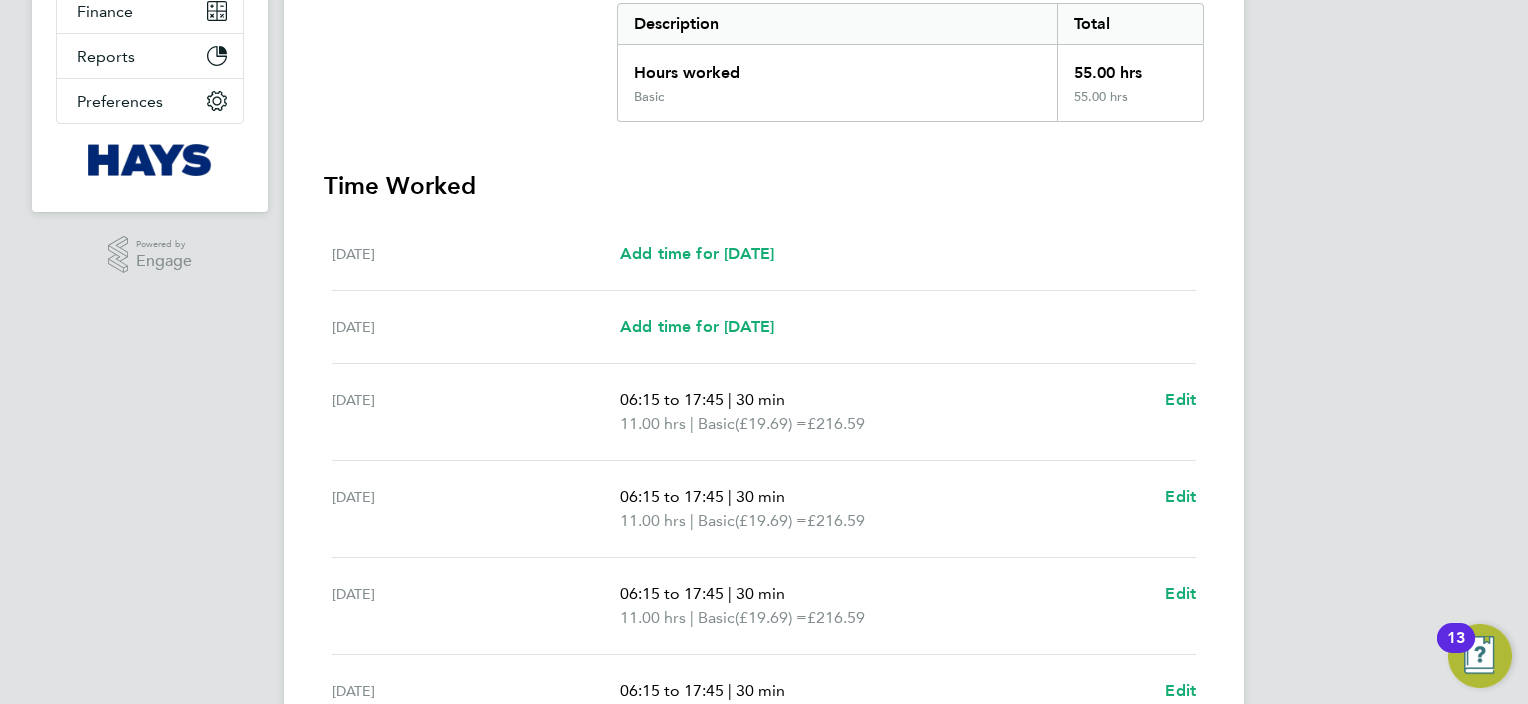 scroll, scrollTop: 638, scrollLeft: 0, axis: vertical 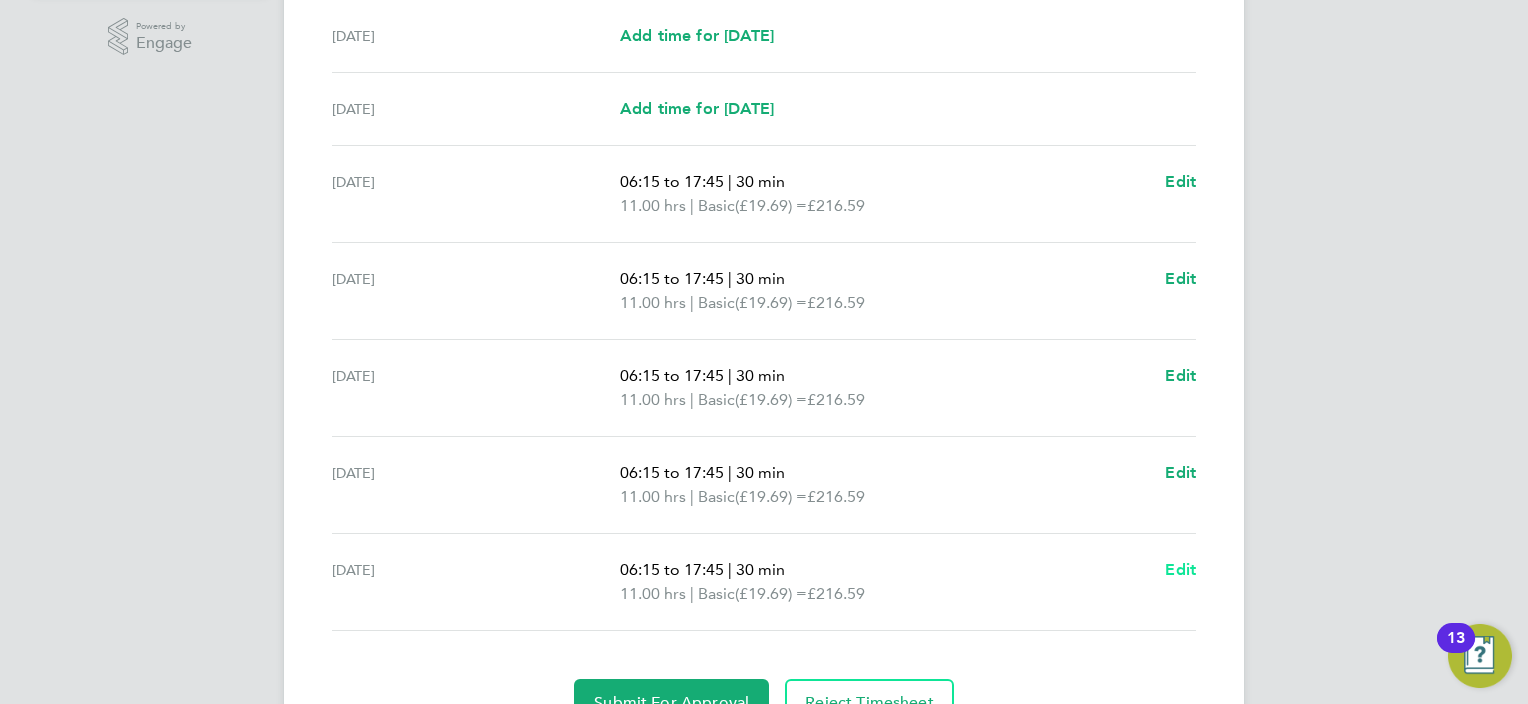 click on "Edit" at bounding box center (1180, 569) 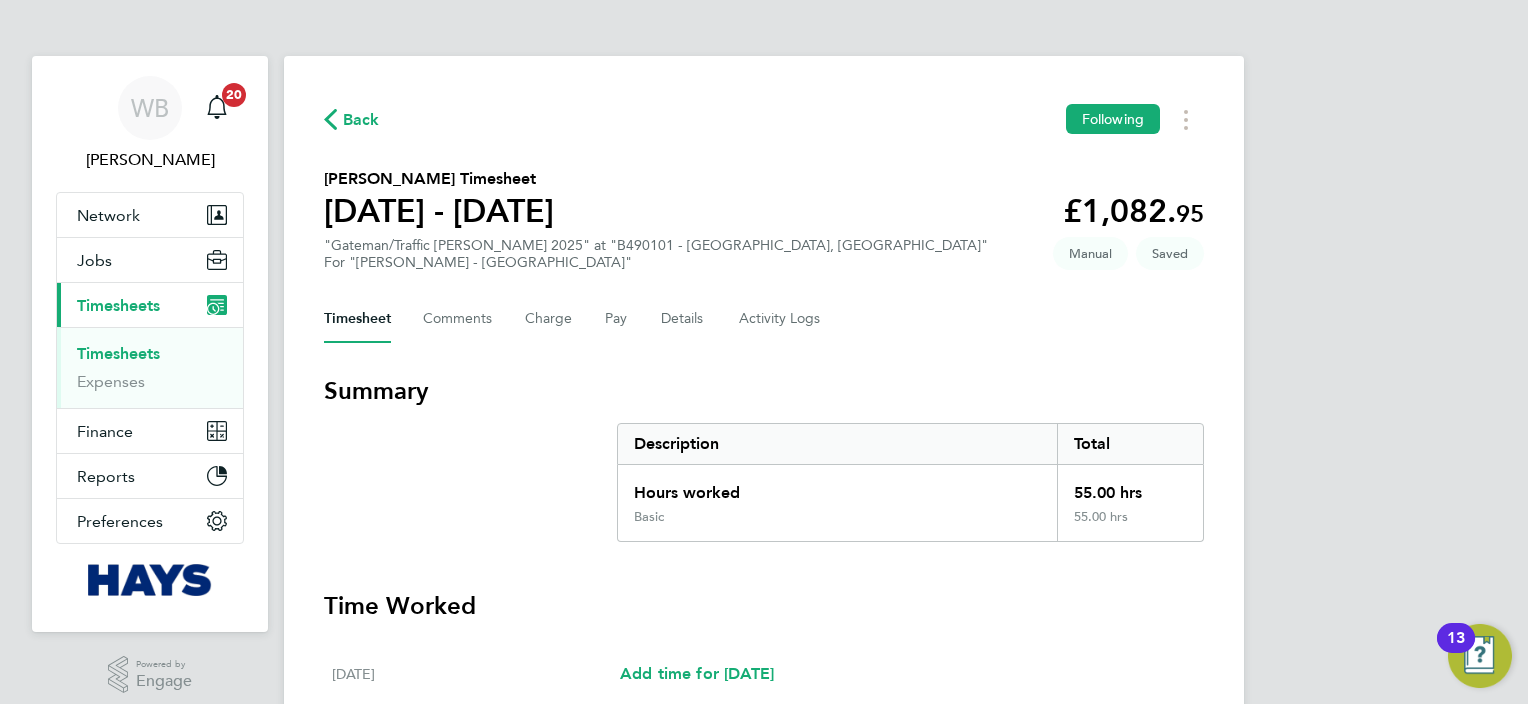 select on "30" 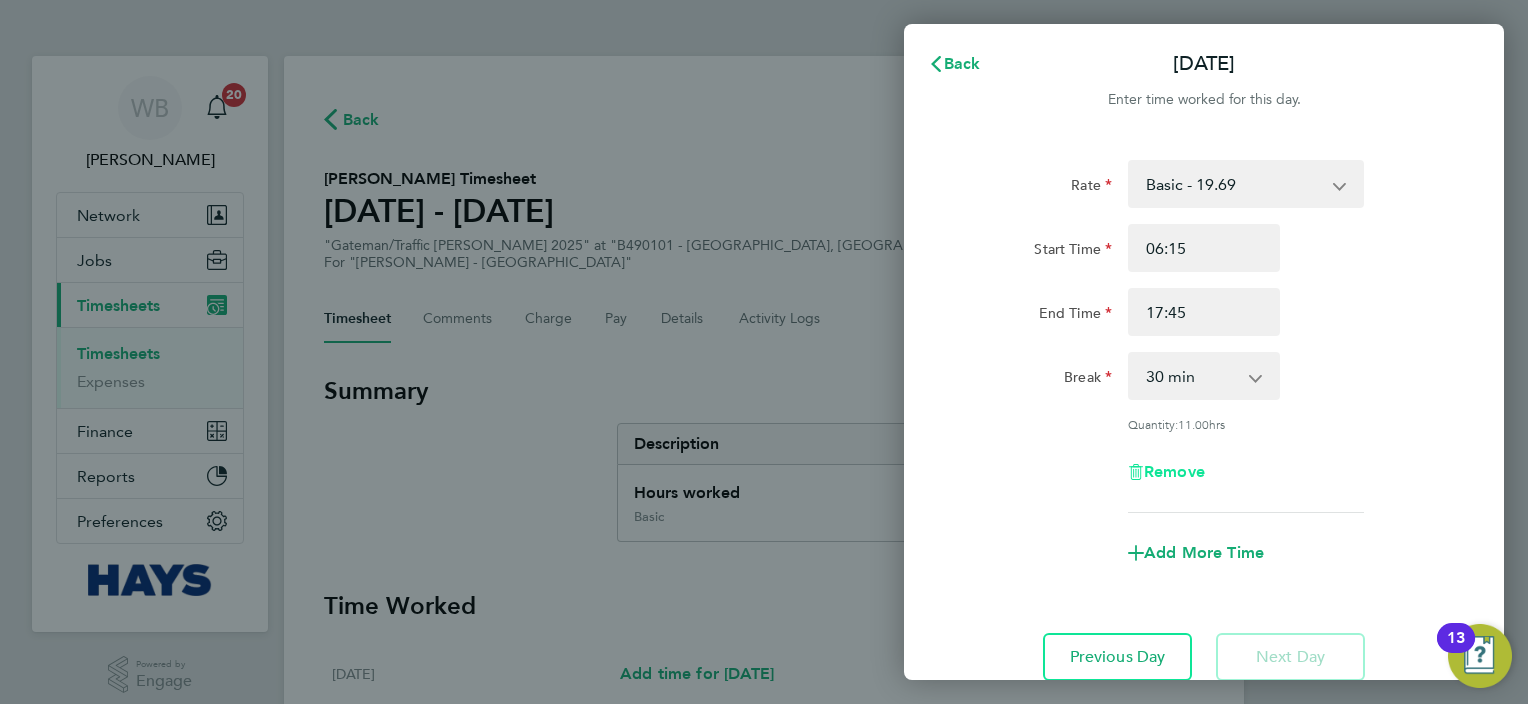 click on "Remove" 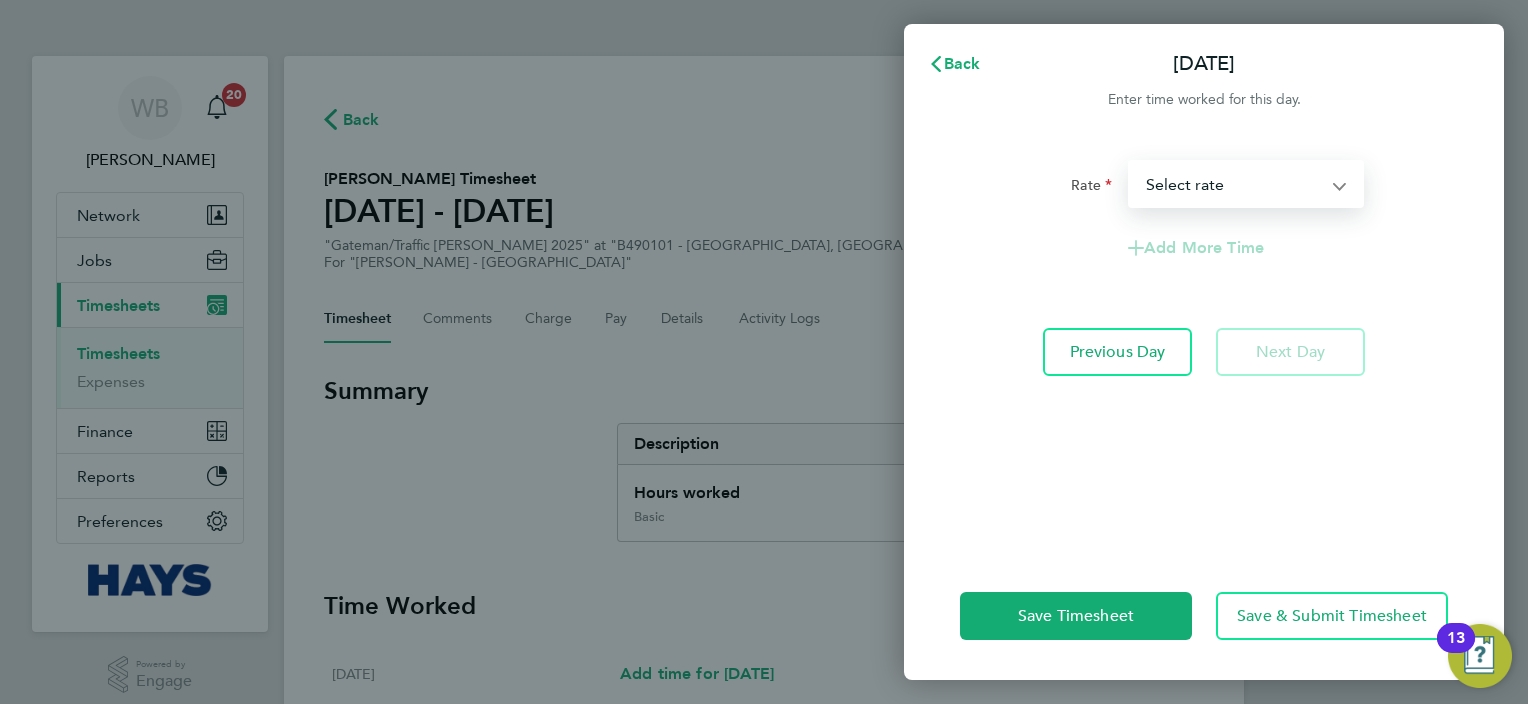 click on "Basic - 19.69   Weekday OT 39h+ - 28.40   Sat first 4h - 28.40   Sat after 4h - 37.11   [DATE] - 37.11   Bank Holiday - 37.11   Select rate" at bounding box center [1234, 184] 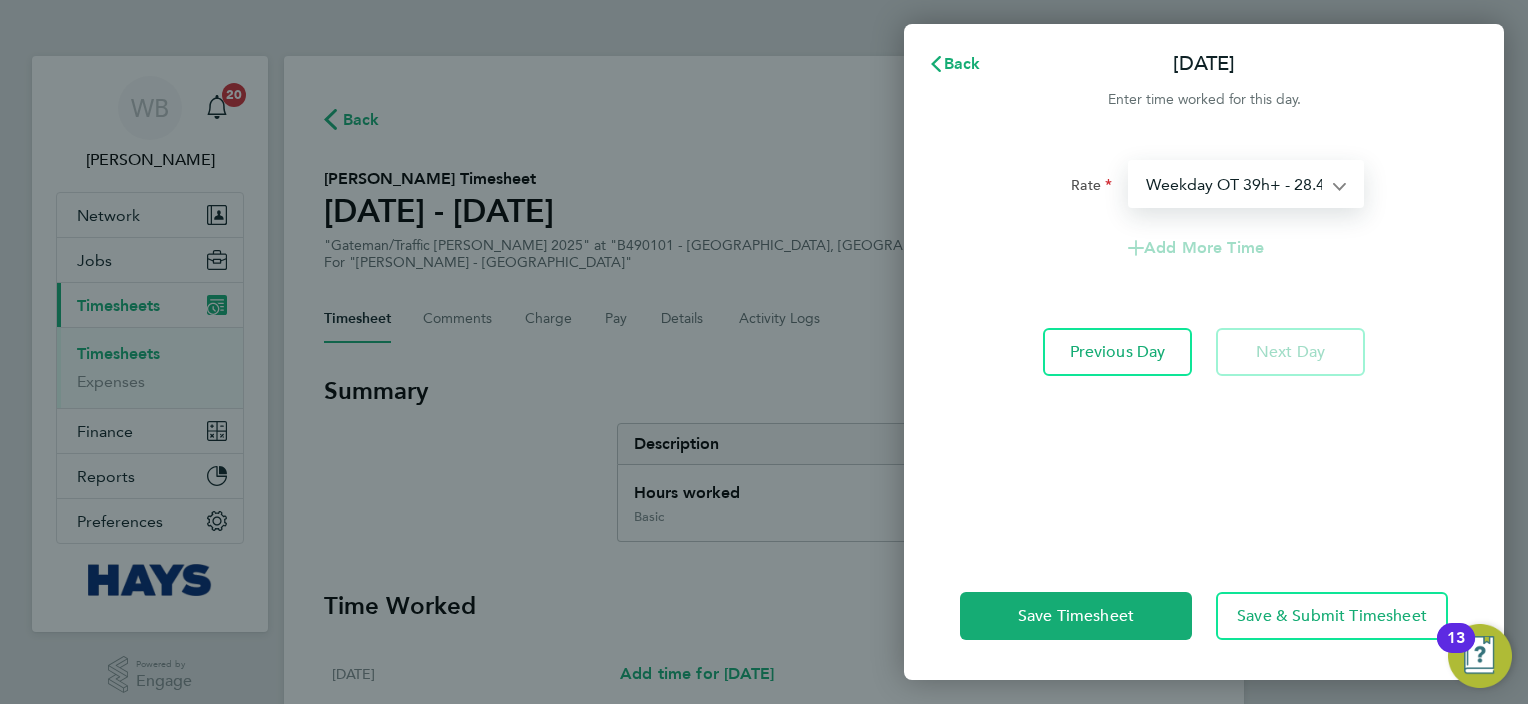 select on "30" 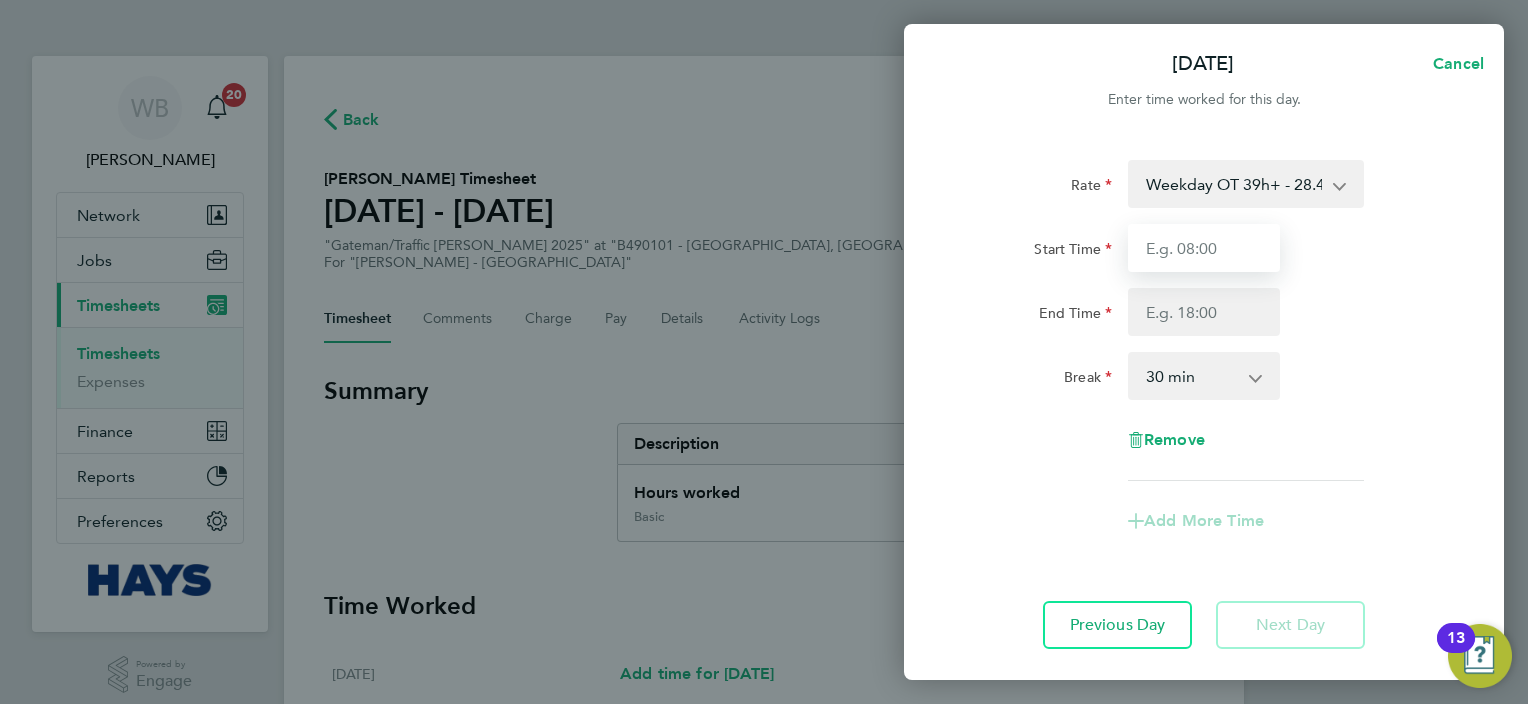 click on "Start Time" at bounding box center (1204, 248) 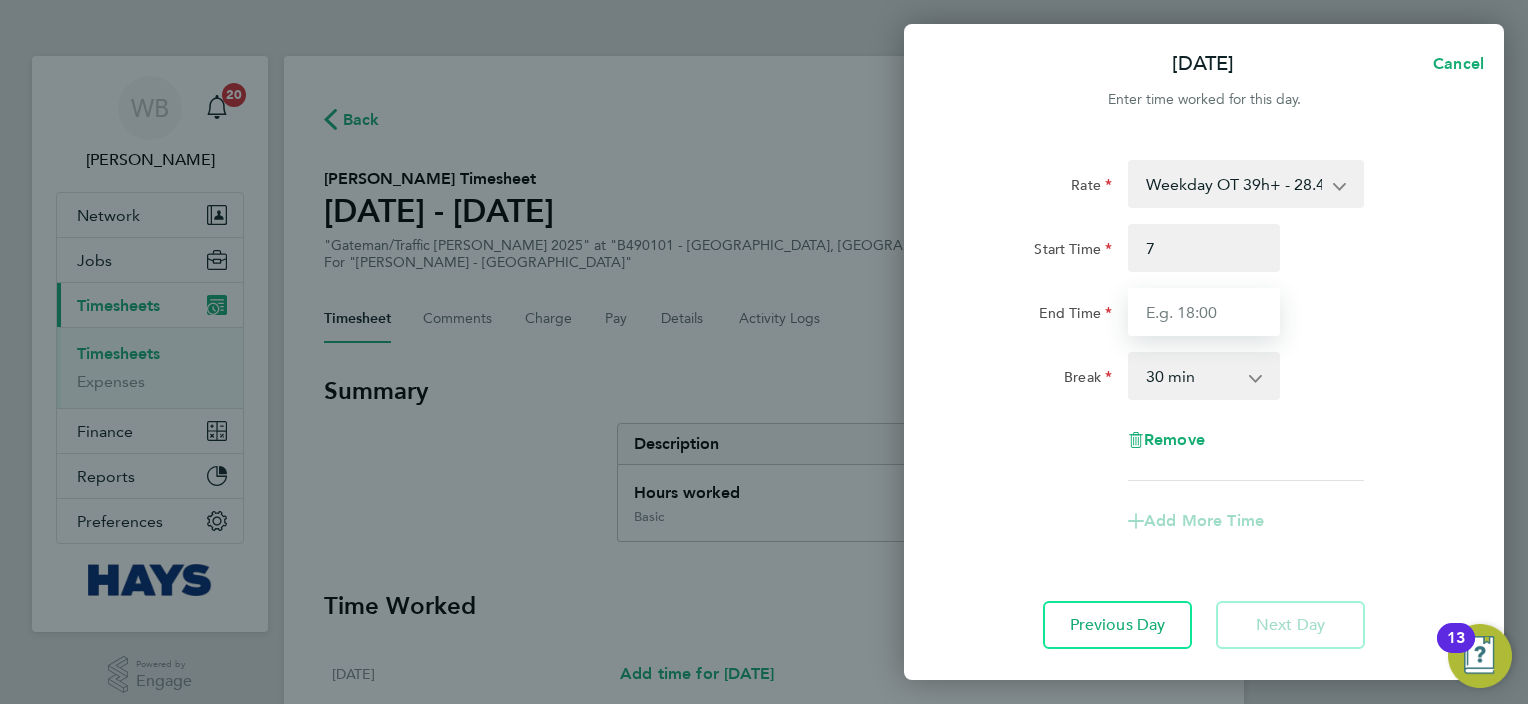 type on "07:00" 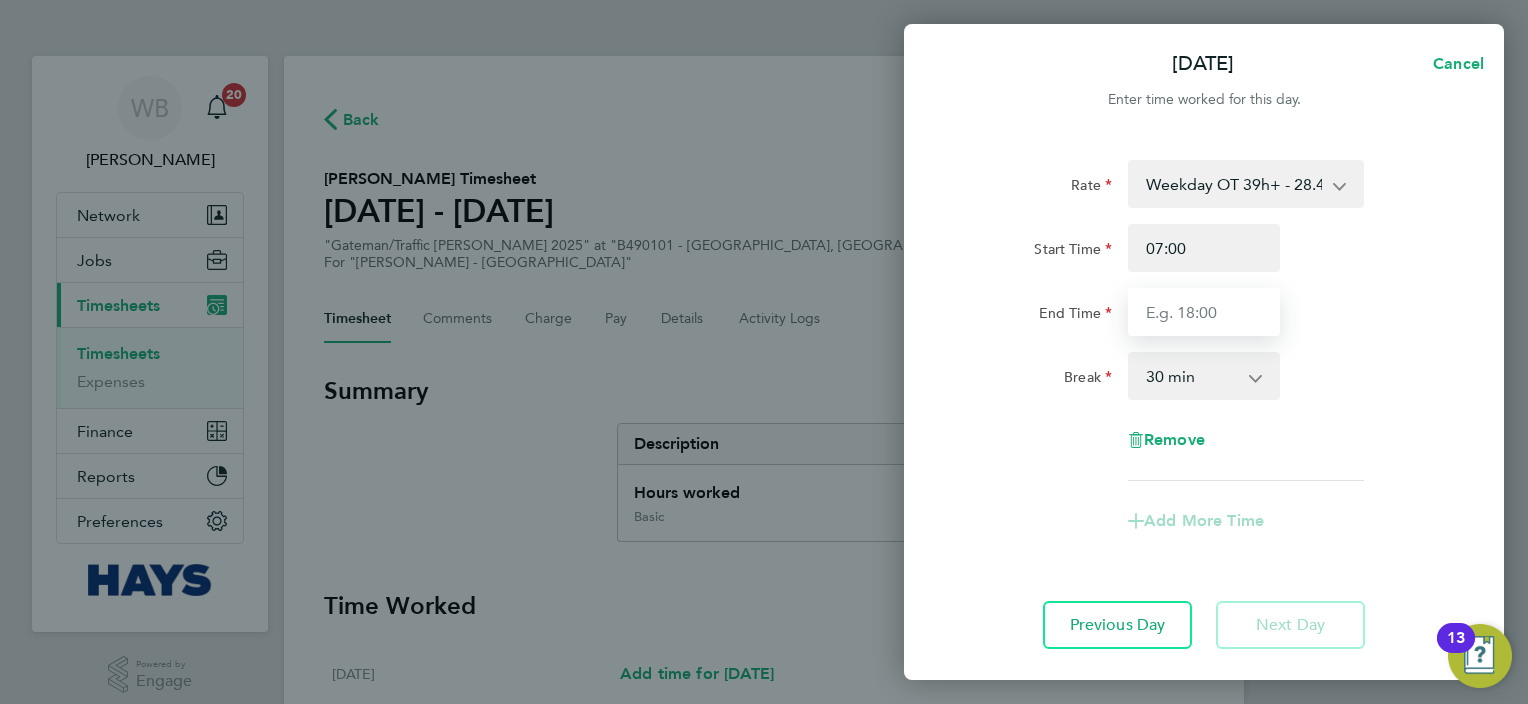 click on "End Time" at bounding box center [1204, 312] 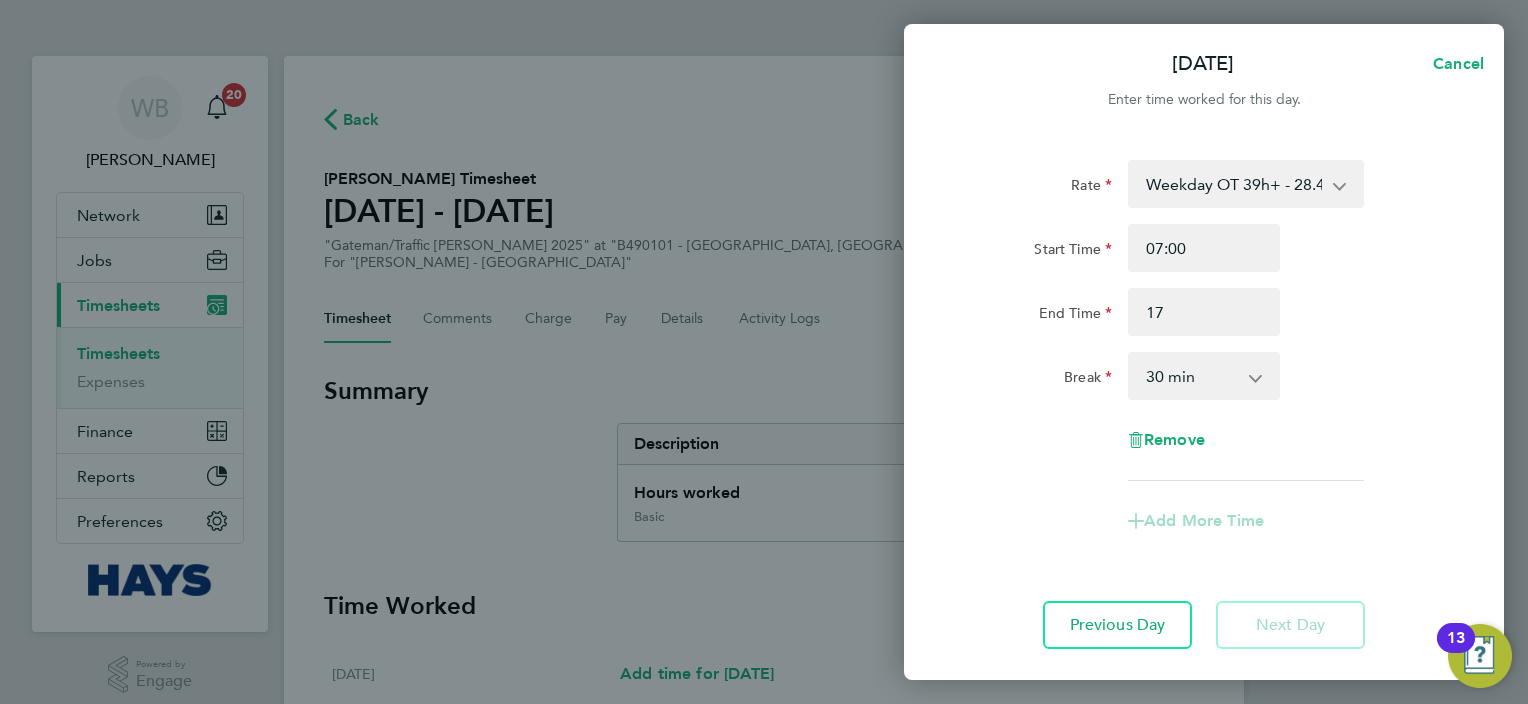 type on "17:00" 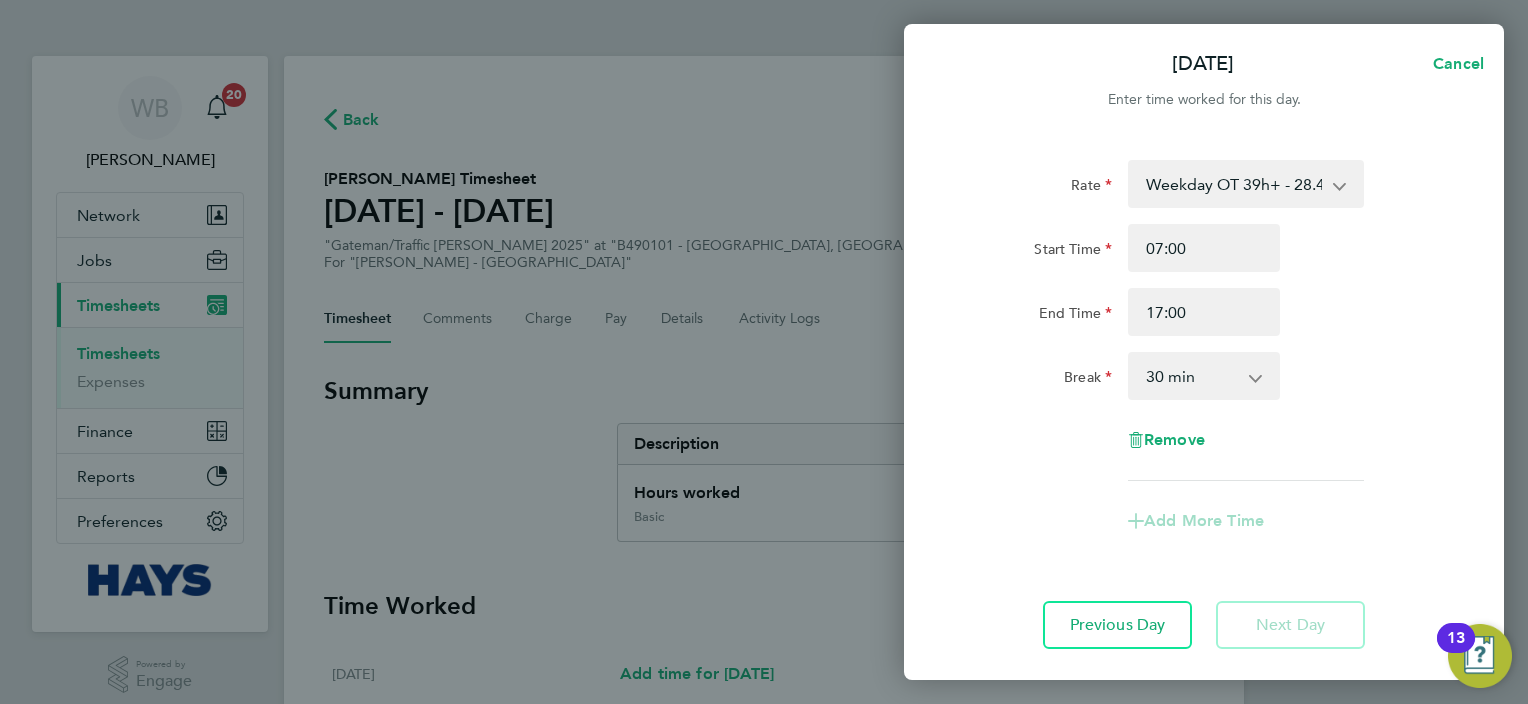 drag, startPoint x: 1415, startPoint y: 375, endPoint x: 1344, endPoint y: 375, distance: 71 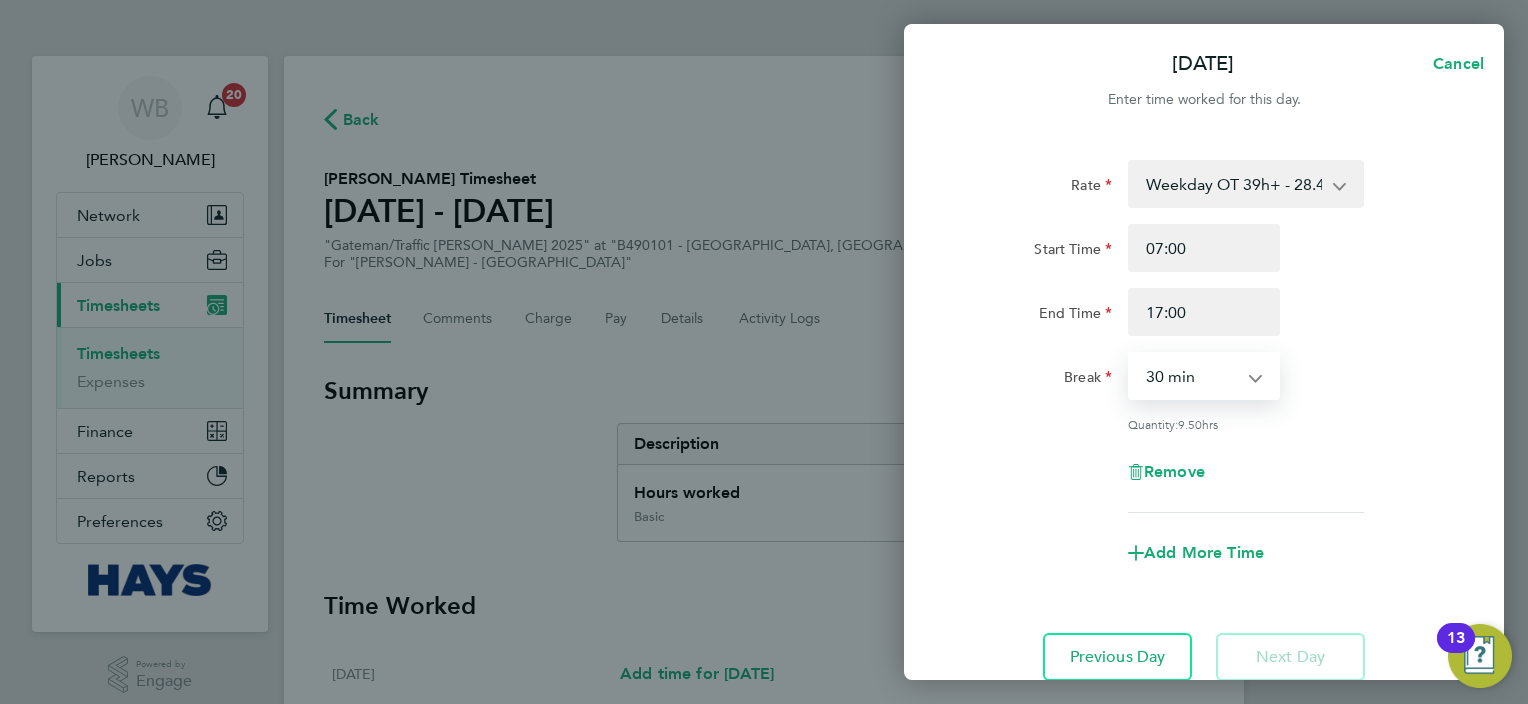 click on "0 min   15 min   30 min   45 min   60 min   75 min   90 min" at bounding box center (1192, 376) 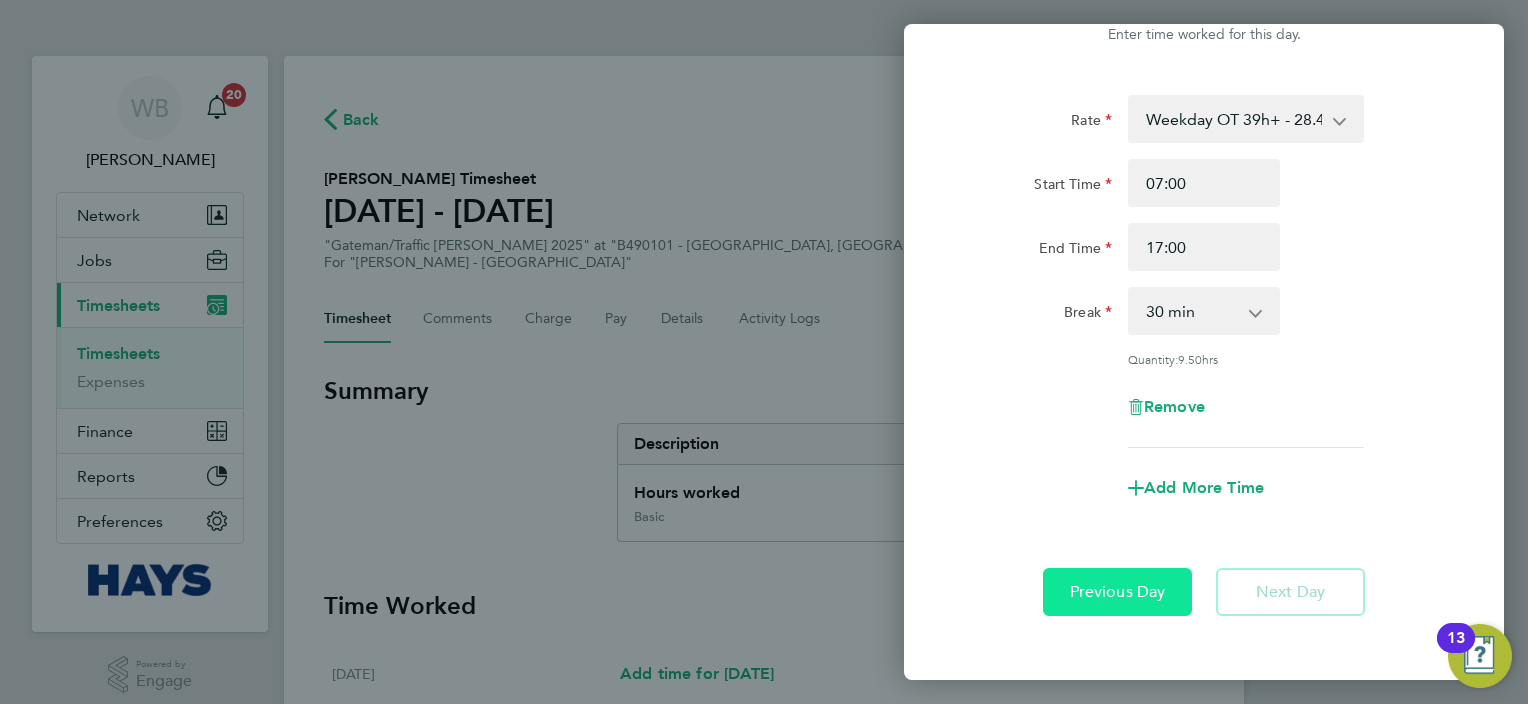 scroll, scrollTop: 100, scrollLeft: 0, axis: vertical 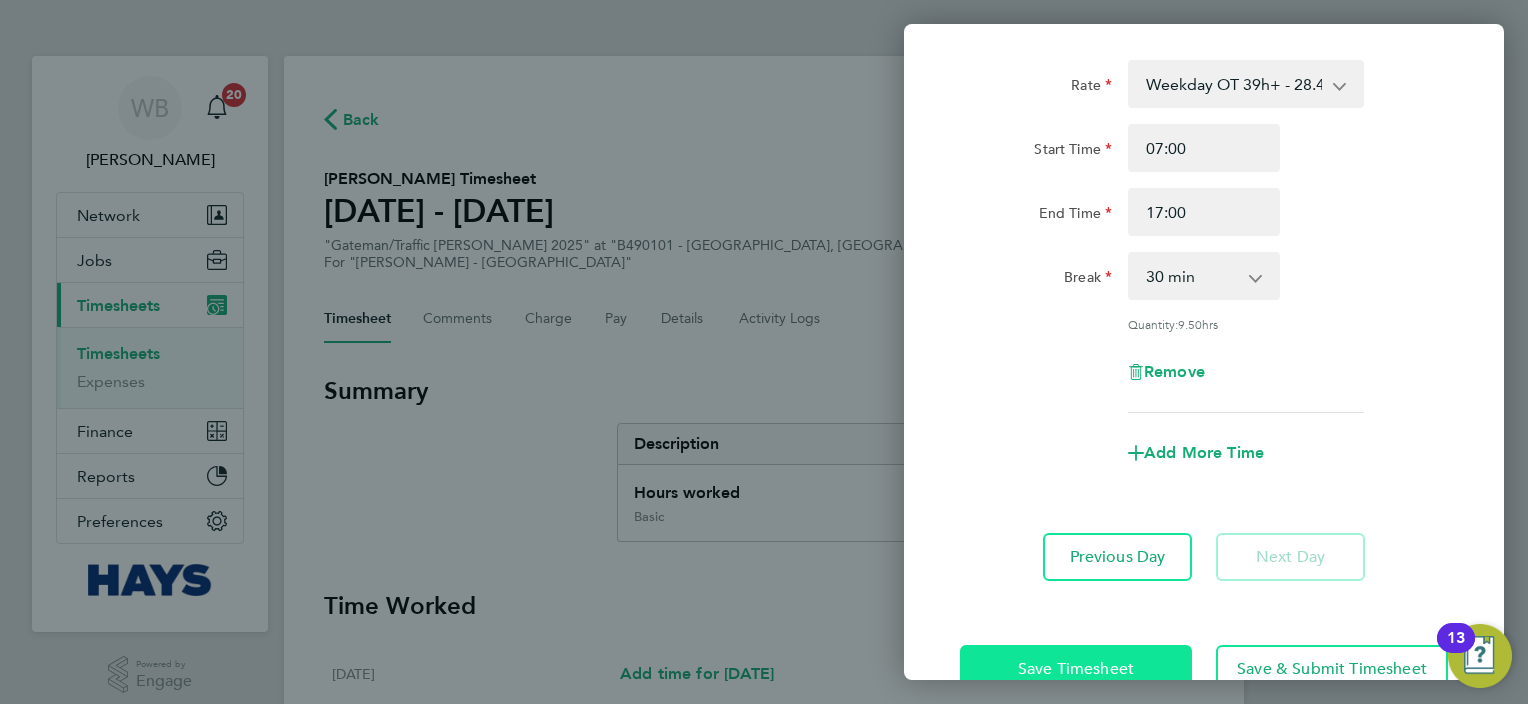 click on "Save Timesheet" 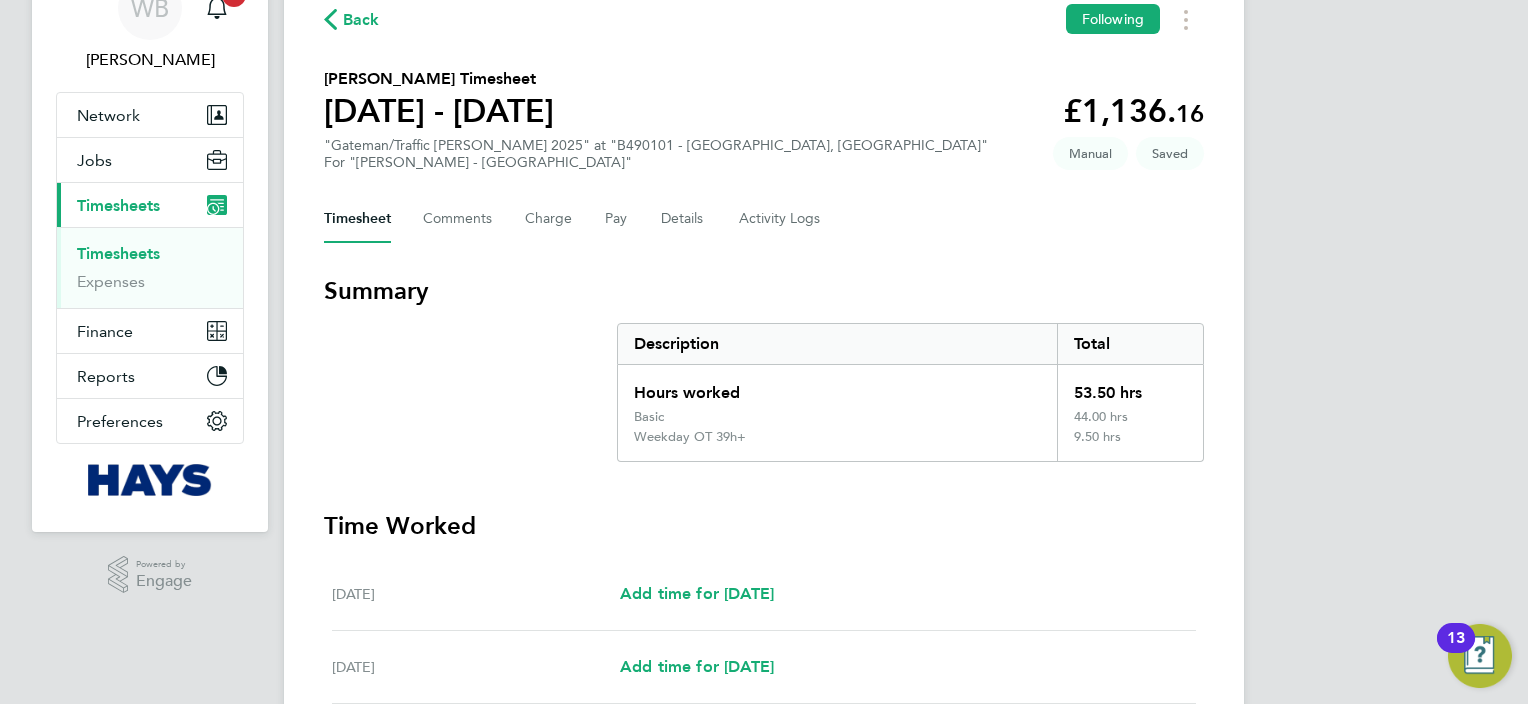 scroll, scrollTop: 200, scrollLeft: 0, axis: vertical 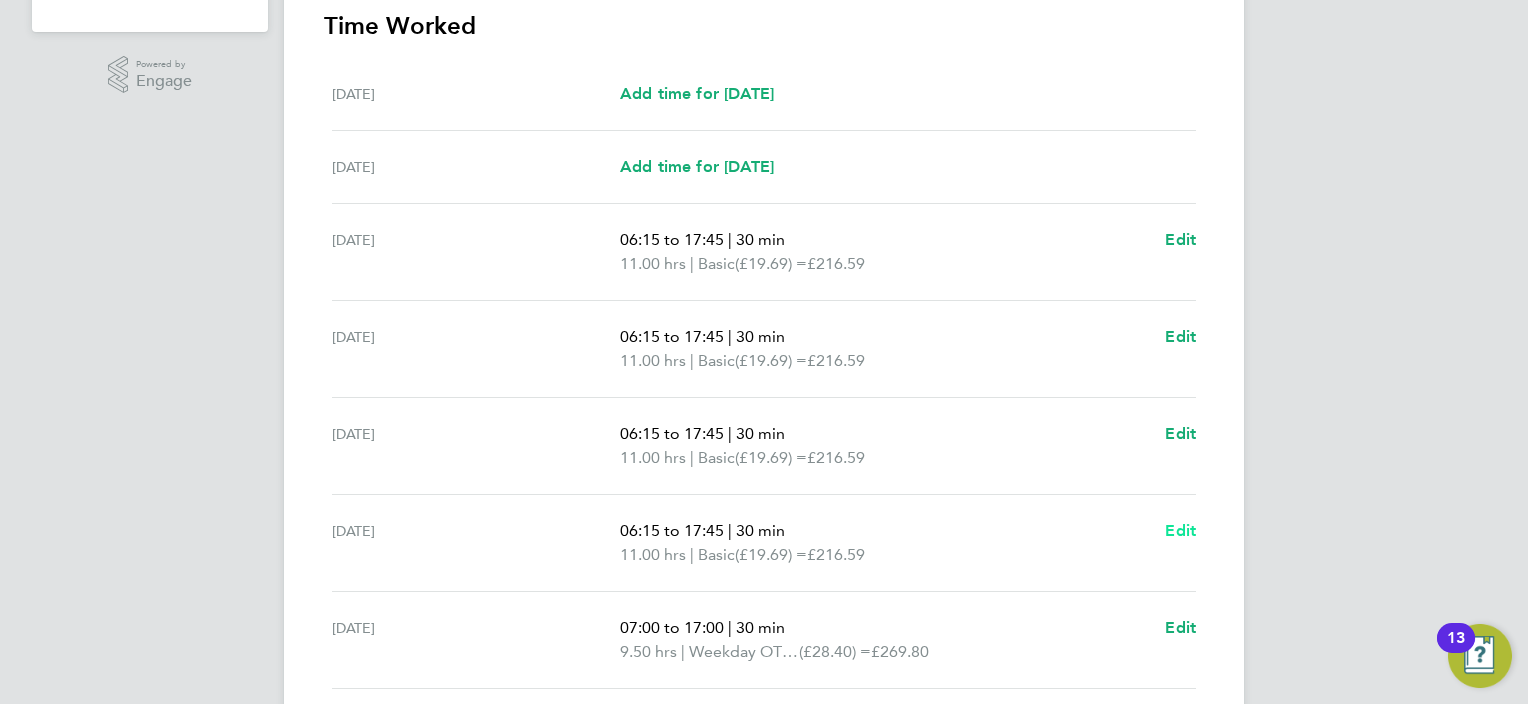 click on "Edit" at bounding box center [1180, 530] 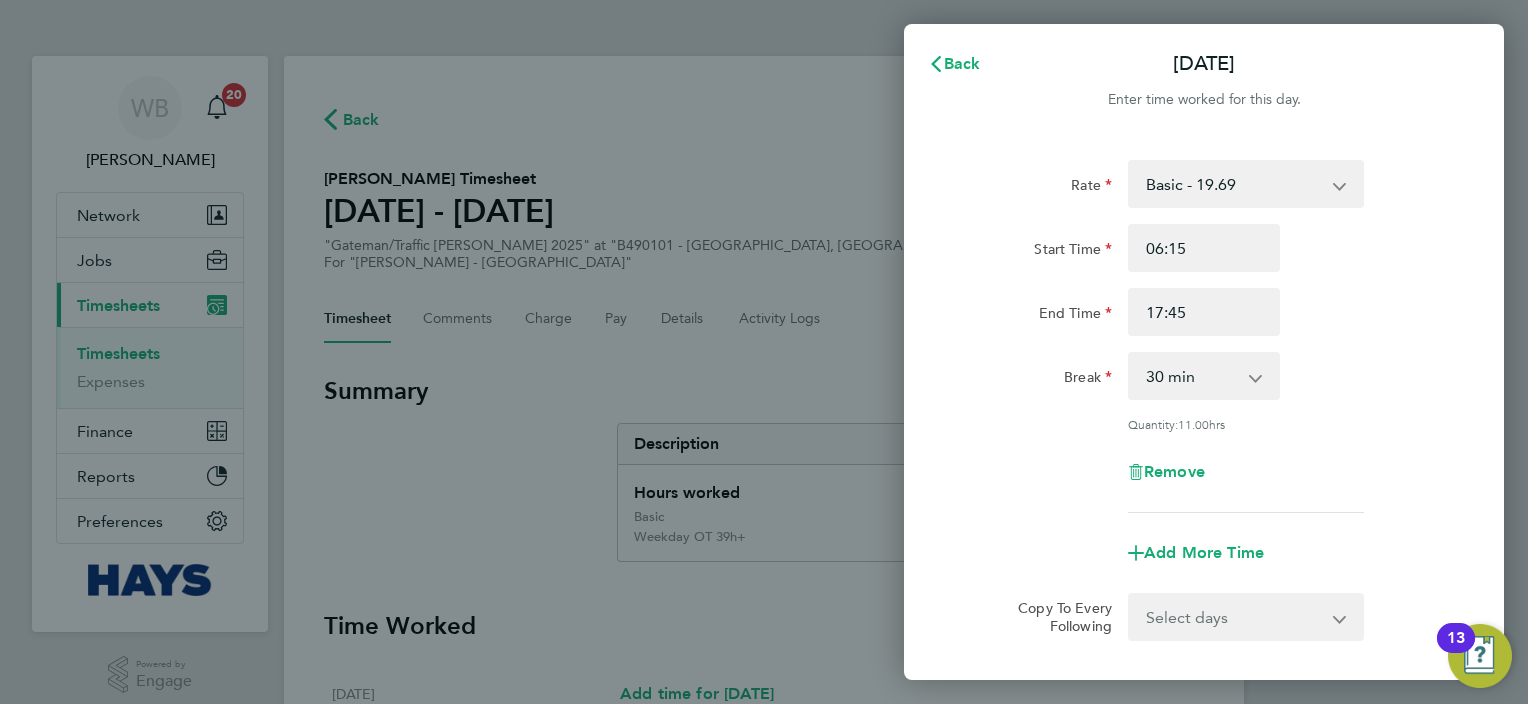 scroll, scrollTop: 0, scrollLeft: 0, axis: both 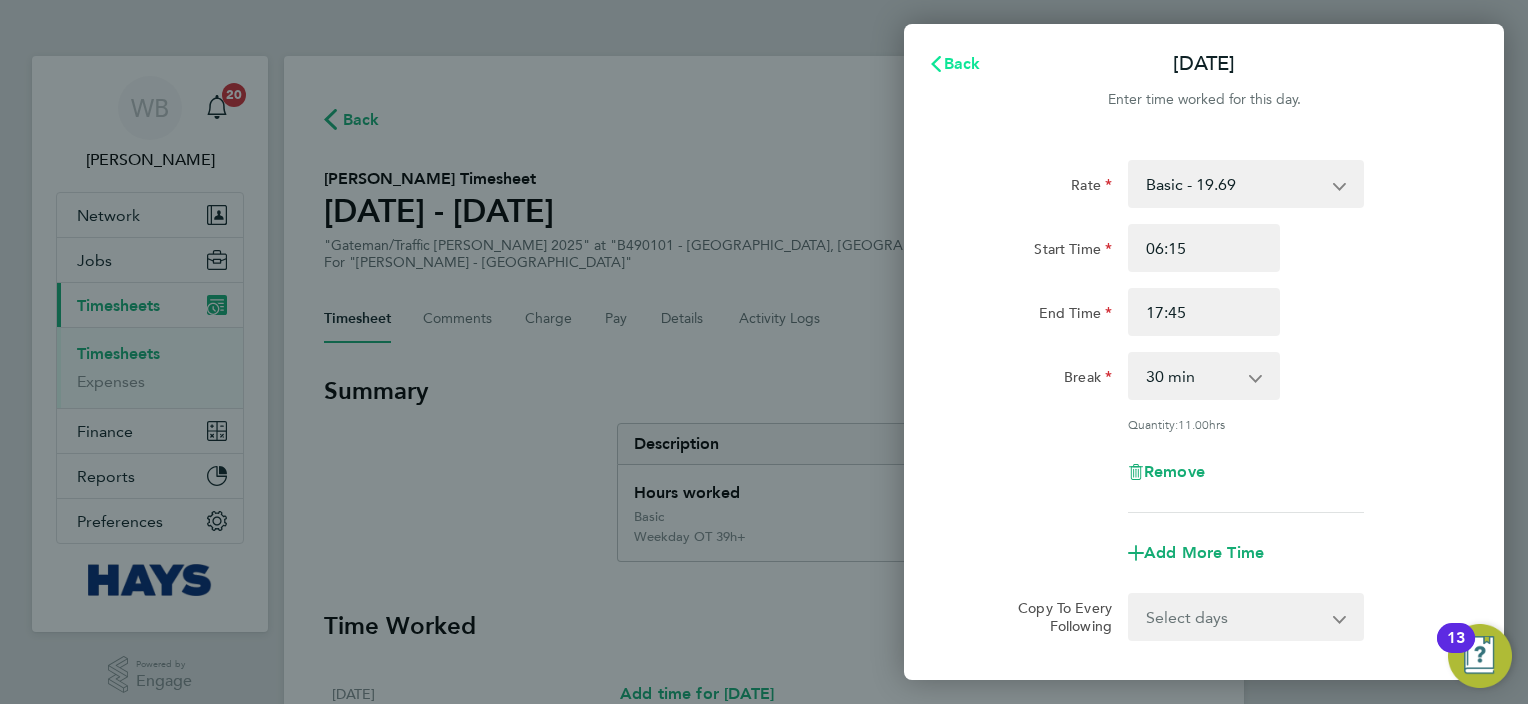 click on "Back" 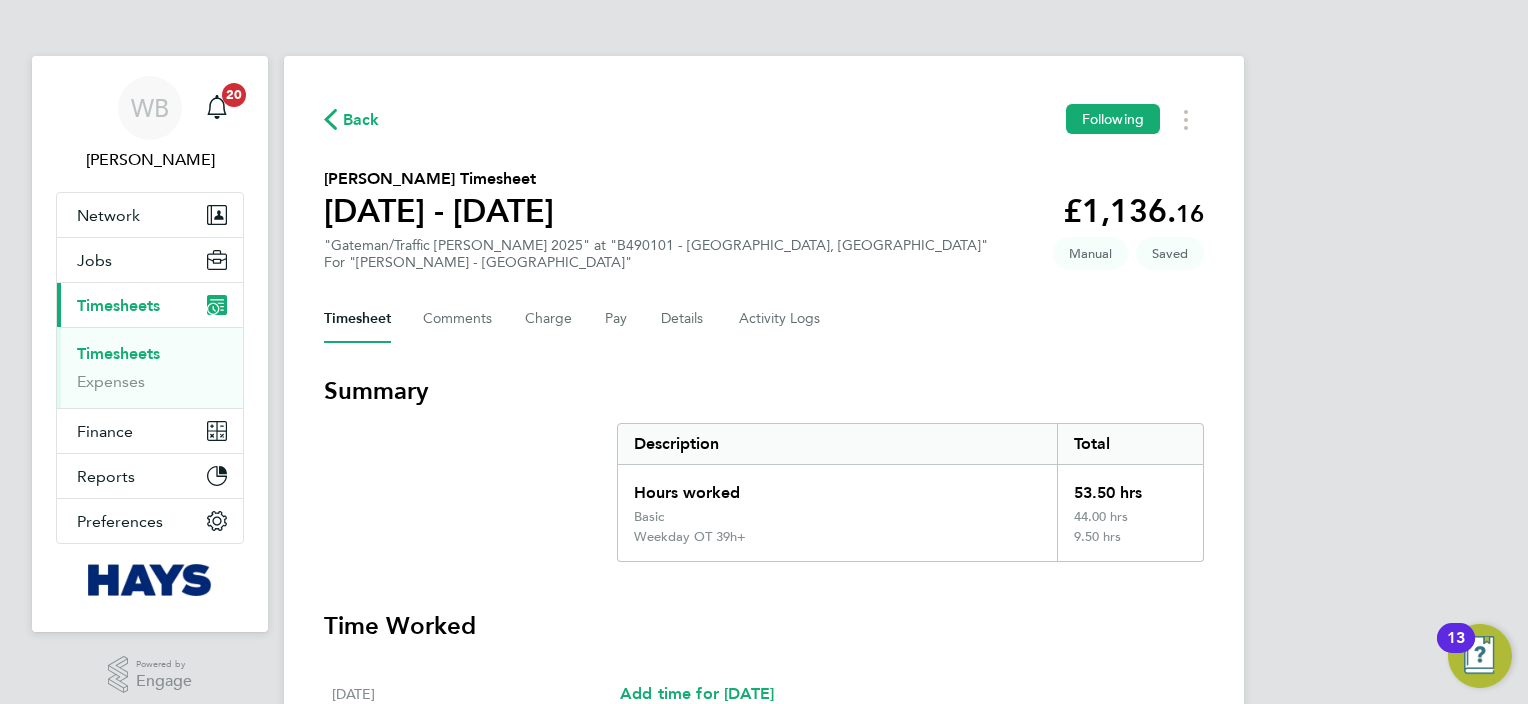 click on "WB   [PERSON_NAME]   Notifications
20   Applications:   Network
Team Members   Businesses   Sites   Workers   Contacts   Jobs
Positions   Vacancies   Placements   Current page:   Timesheets
Timesheets   Expenses   Finance
Invoices & Credit Notes   Statements   Payments   Reports
Margin Report   CIS Reports   Report Downloads   Preferences
My Business   Branding   Doc. Requirements   Notifications   VMS Configurations   Activity Logs
.st0{fill:#C0C1C2;}
Powered by Engage
Back  Following
[PERSON_NAME] Timesheet   [DATE] - [DATE]   £1,136. 16  "Gateman/Traffic [PERSON_NAME] 2025" at "B490101 - [GEOGRAPHIC_DATA], [GEOGRAPHIC_DATA]"  For "[PERSON_NAME] - [GEOGRAPHIC_DATA]"  Saved   Manual   Timesheet   Comments   Charge   Pay   Details   Summary" at bounding box center (764, 732) 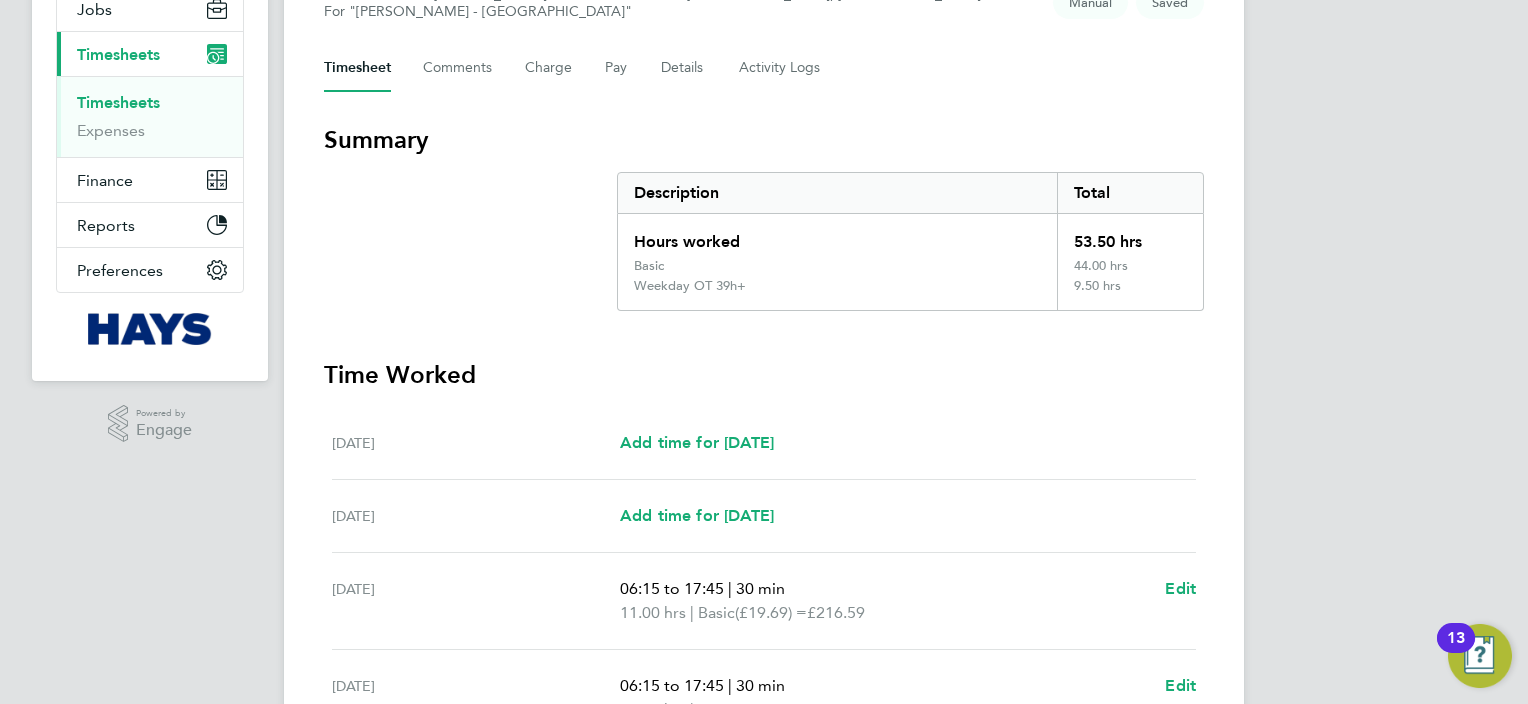 scroll, scrollTop: 100, scrollLeft: 0, axis: vertical 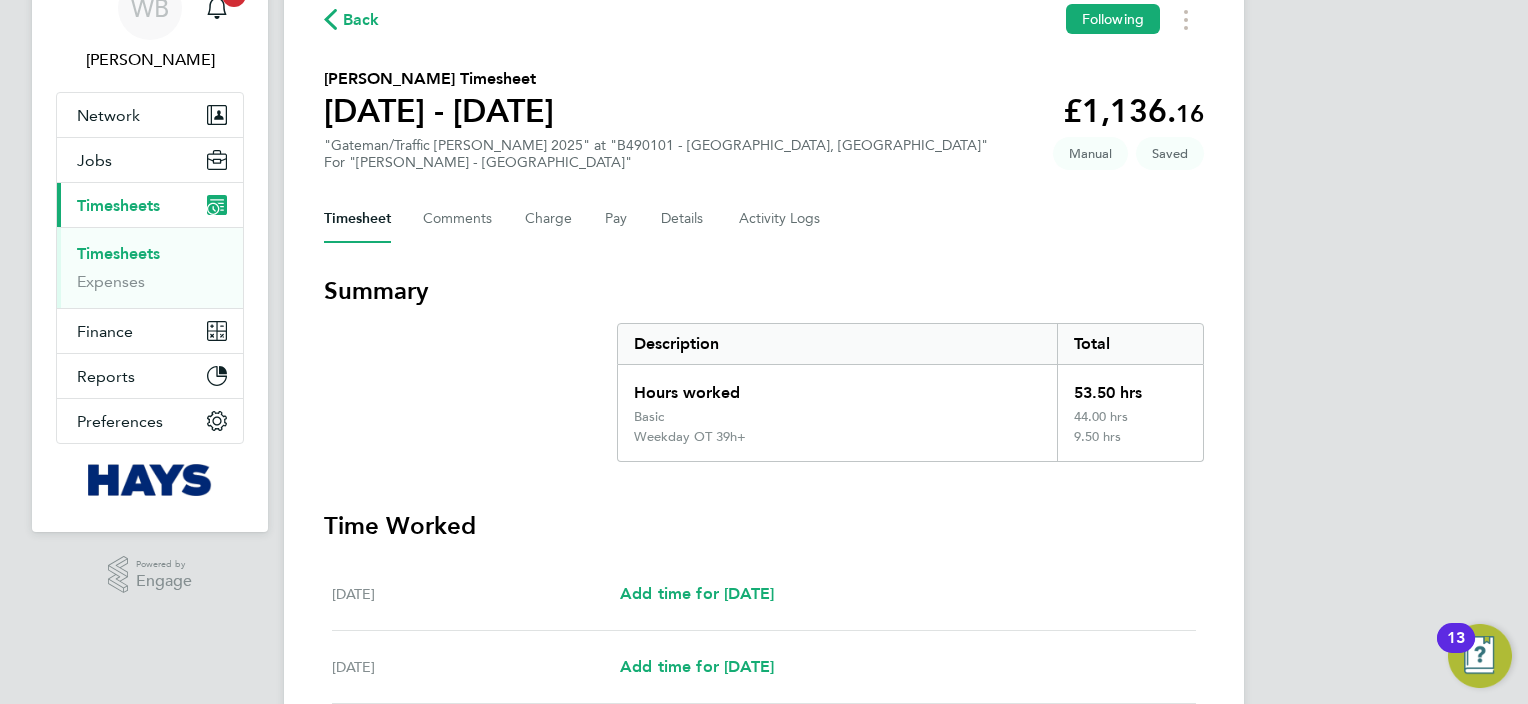 click on "Back" 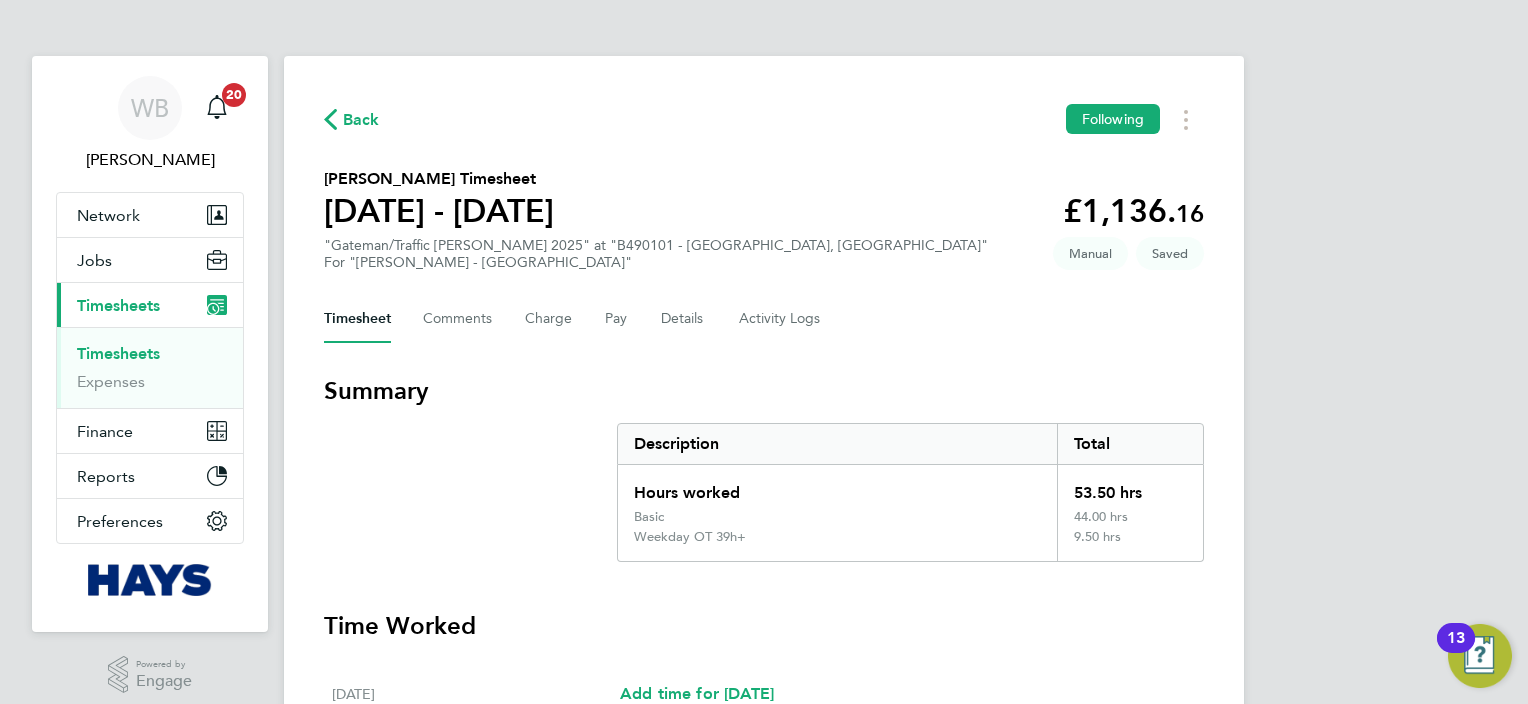 scroll, scrollTop: 606, scrollLeft: 774, axis: both 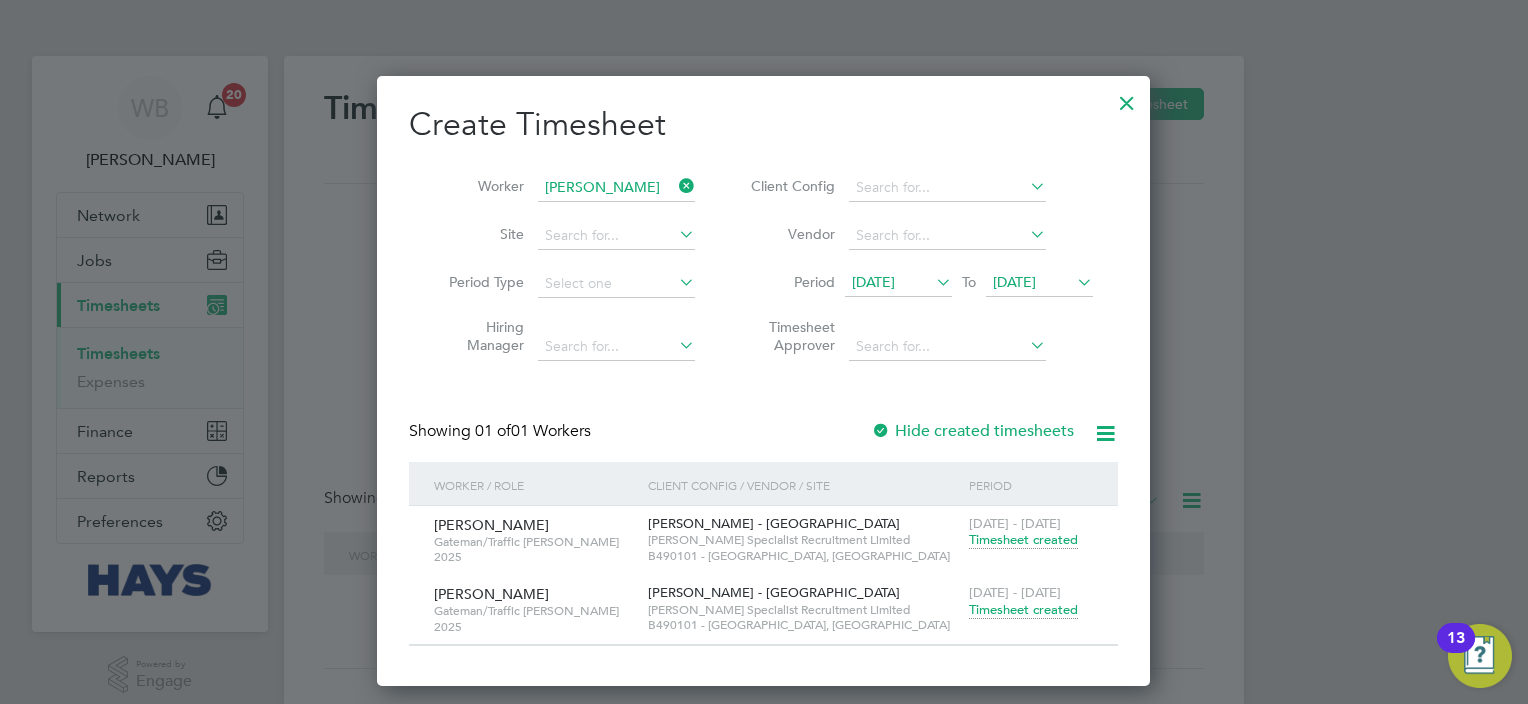 click on "Timesheet created" at bounding box center (1023, 540) 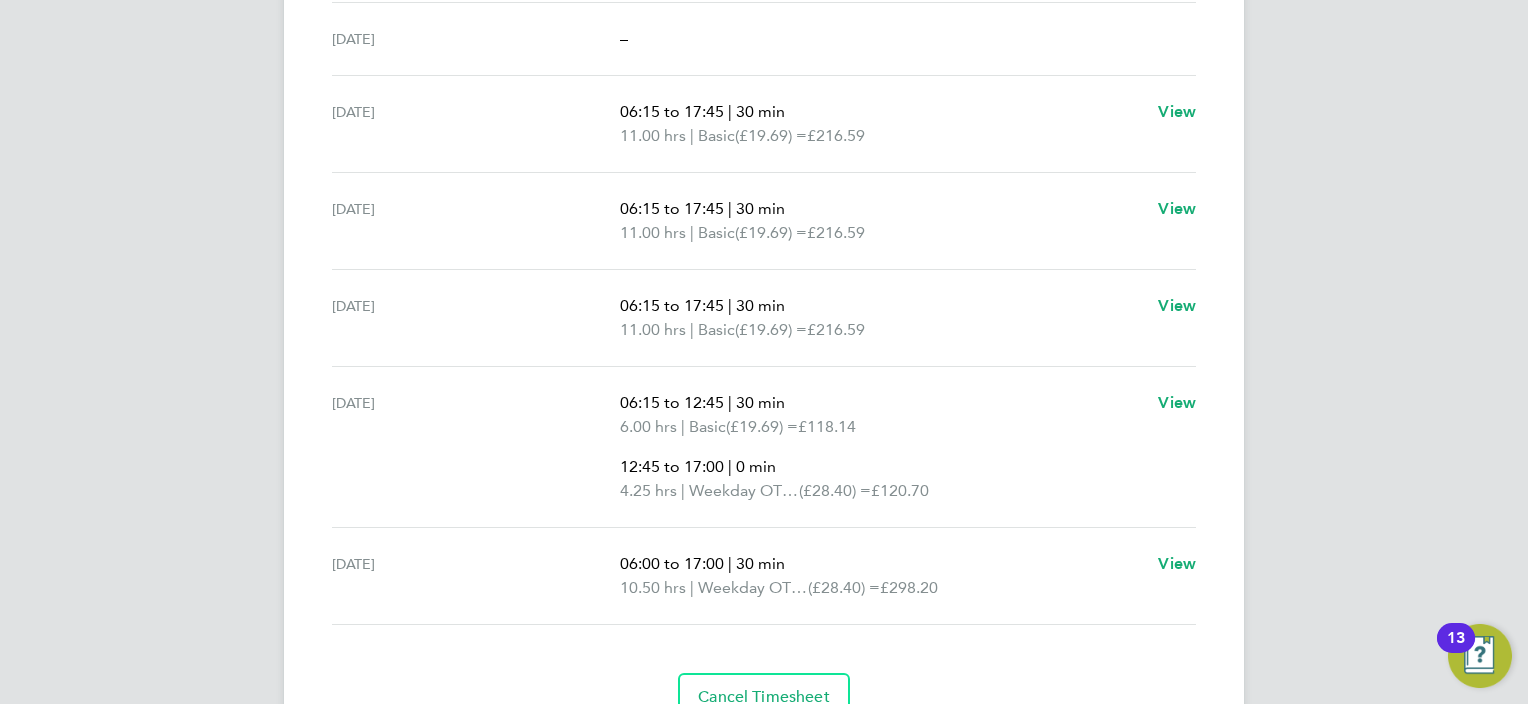 scroll, scrollTop: 728, scrollLeft: 0, axis: vertical 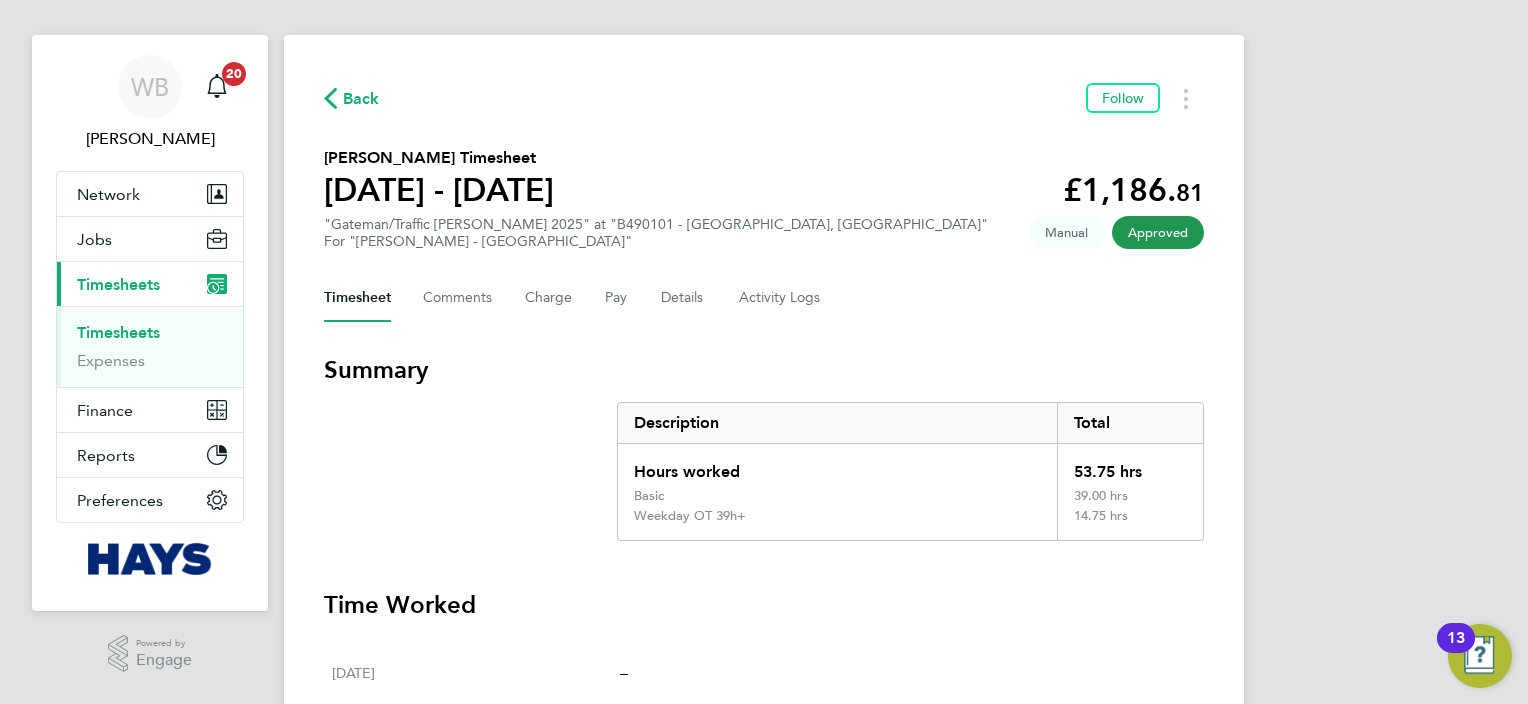 click on "Back" 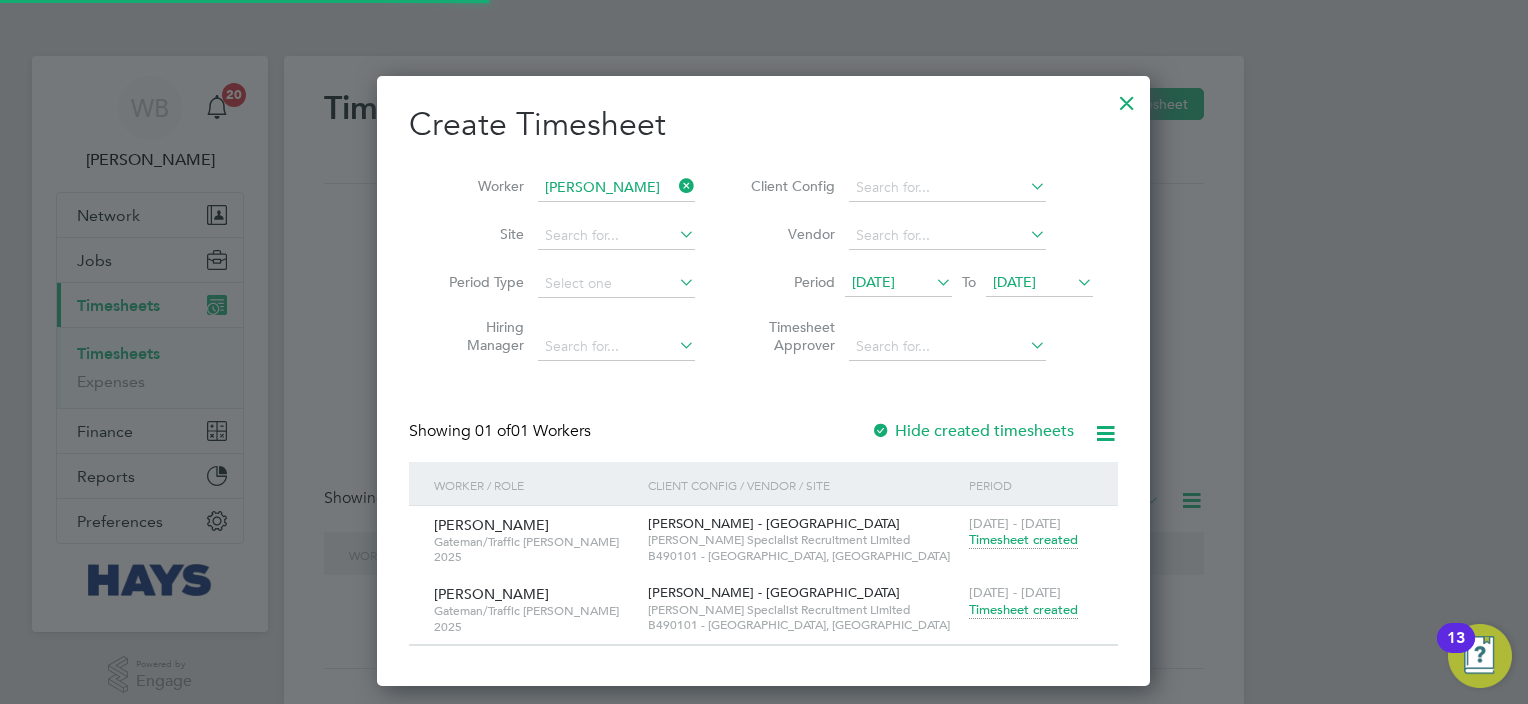 scroll, scrollTop: 606, scrollLeft: 774, axis: both 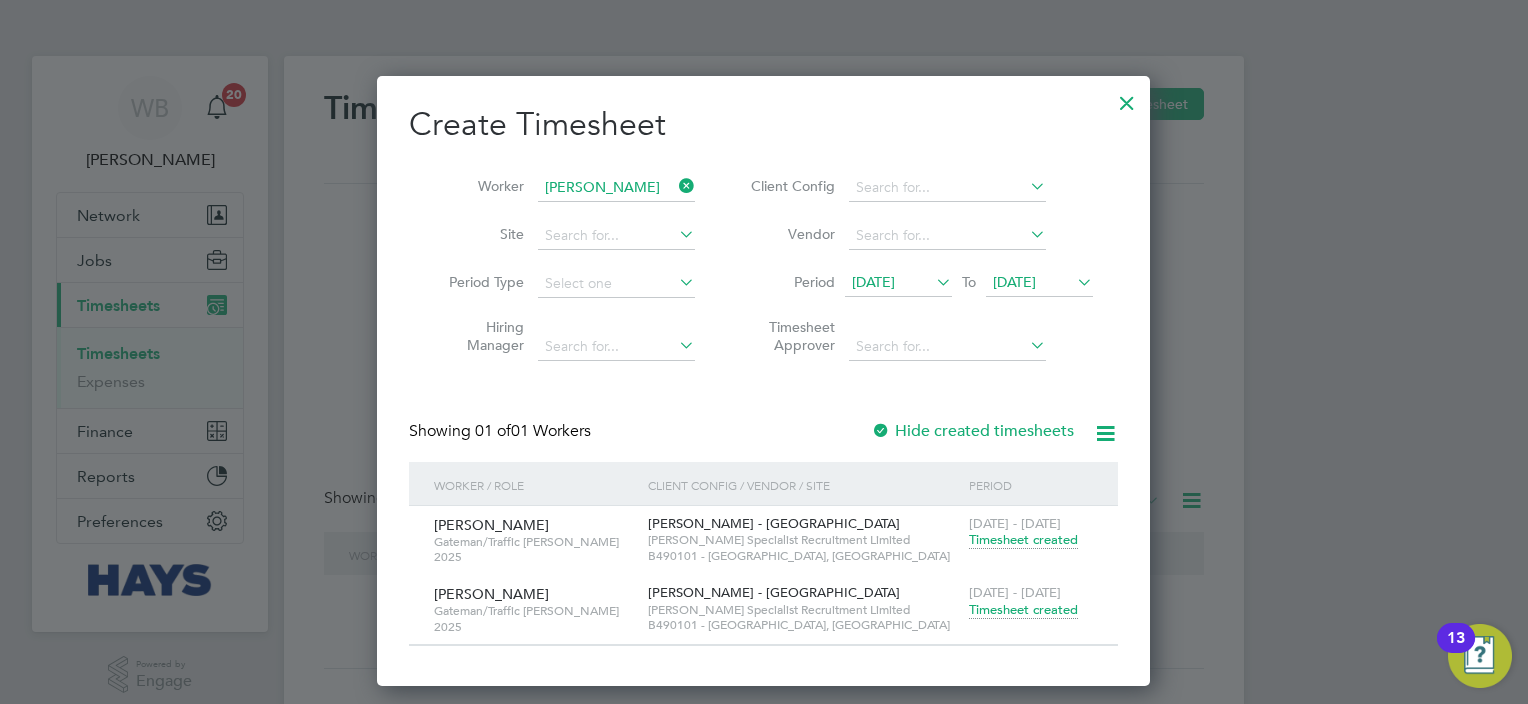 drag, startPoint x: 1053, startPoint y: 537, endPoint x: 1112, endPoint y: 624, distance: 105.11898 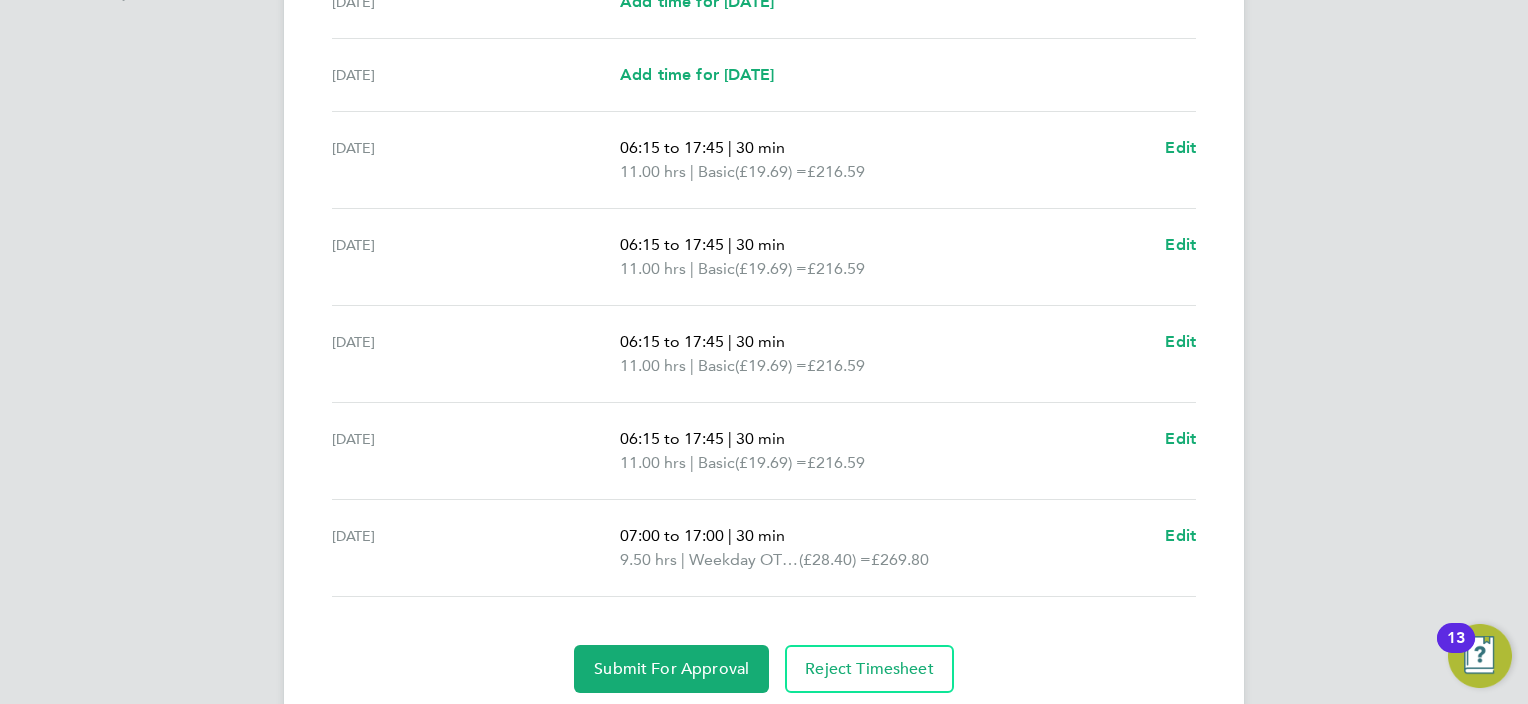 scroll, scrollTop: 658, scrollLeft: 0, axis: vertical 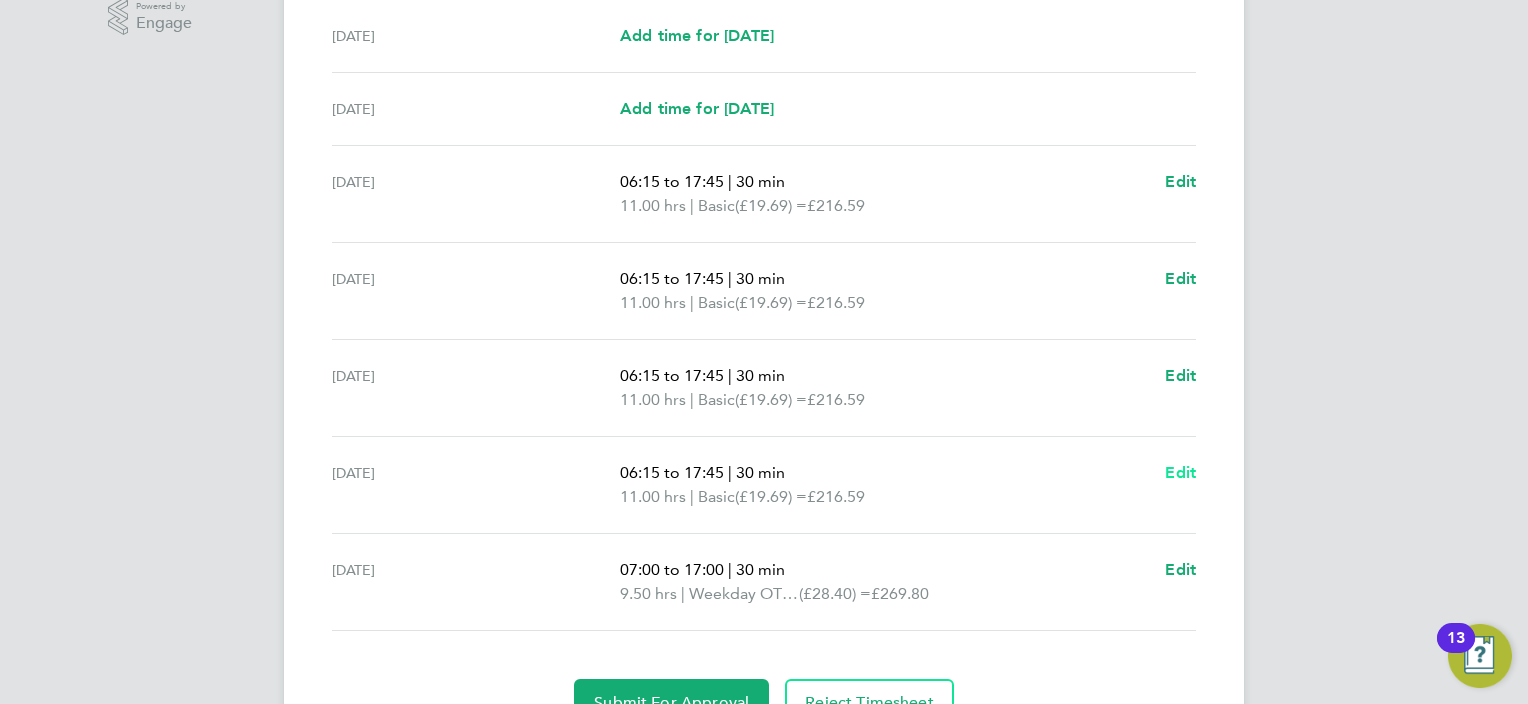 click on "Edit" at bounding box center (1180, 472) 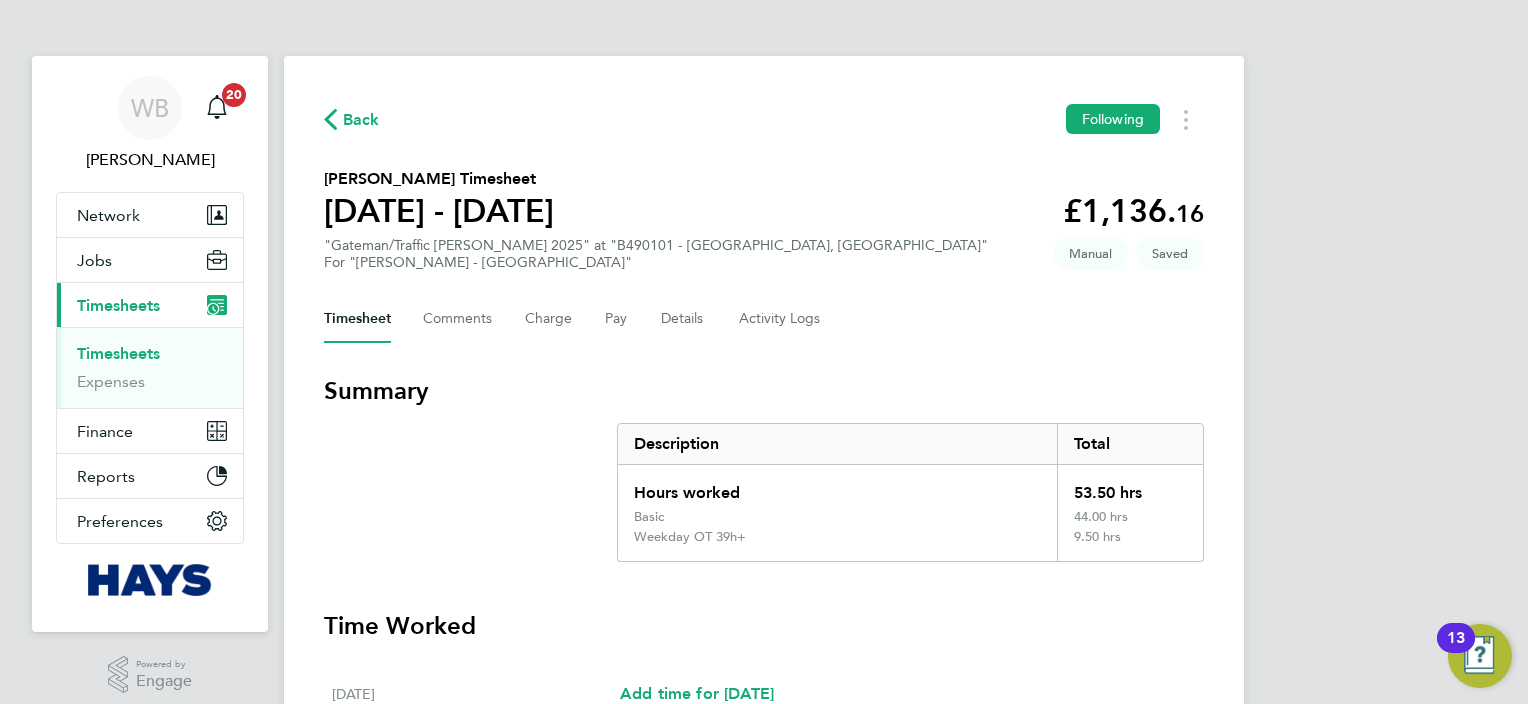 select on "30" 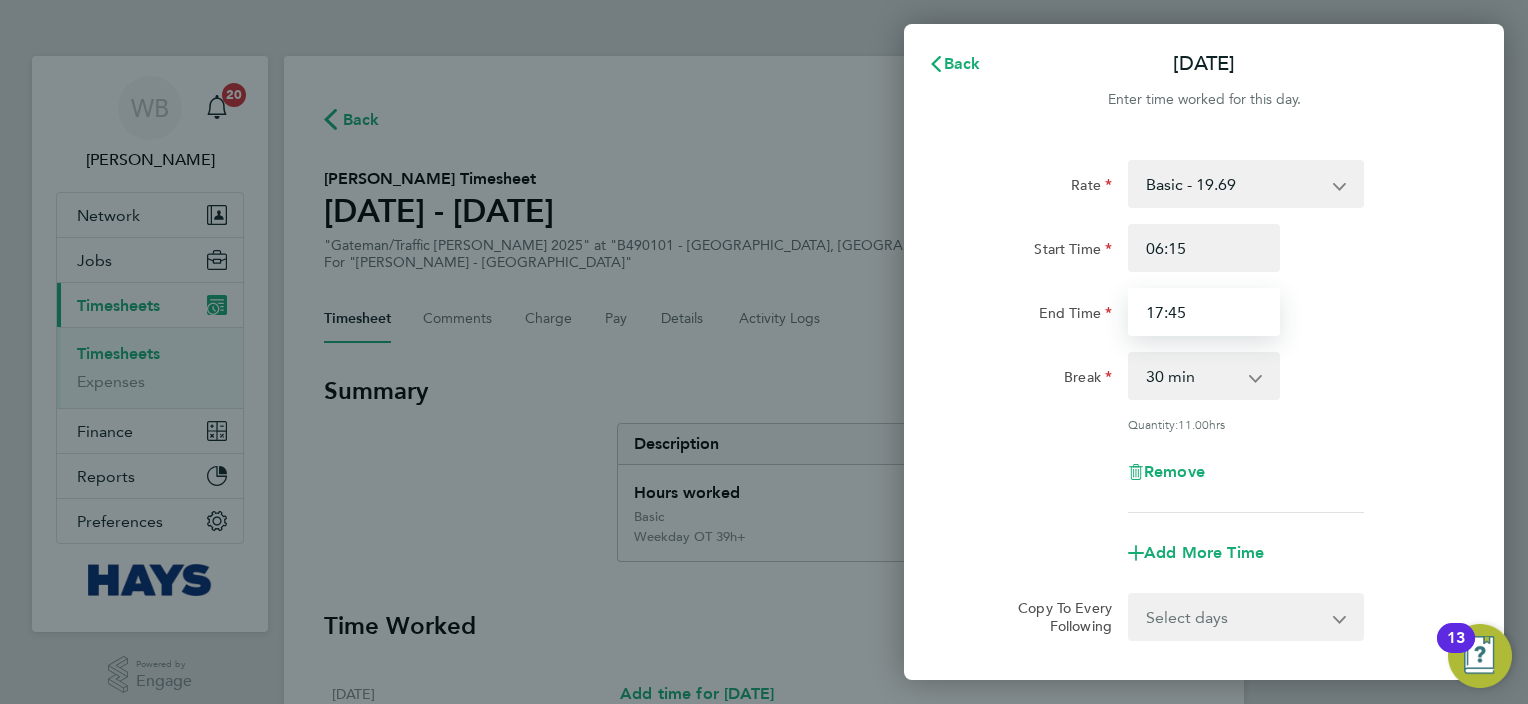 drag, startPoint x: 1205, startPoint y: 300, endPoint x: 1082, endPoint y: 320, distance: 124.61541 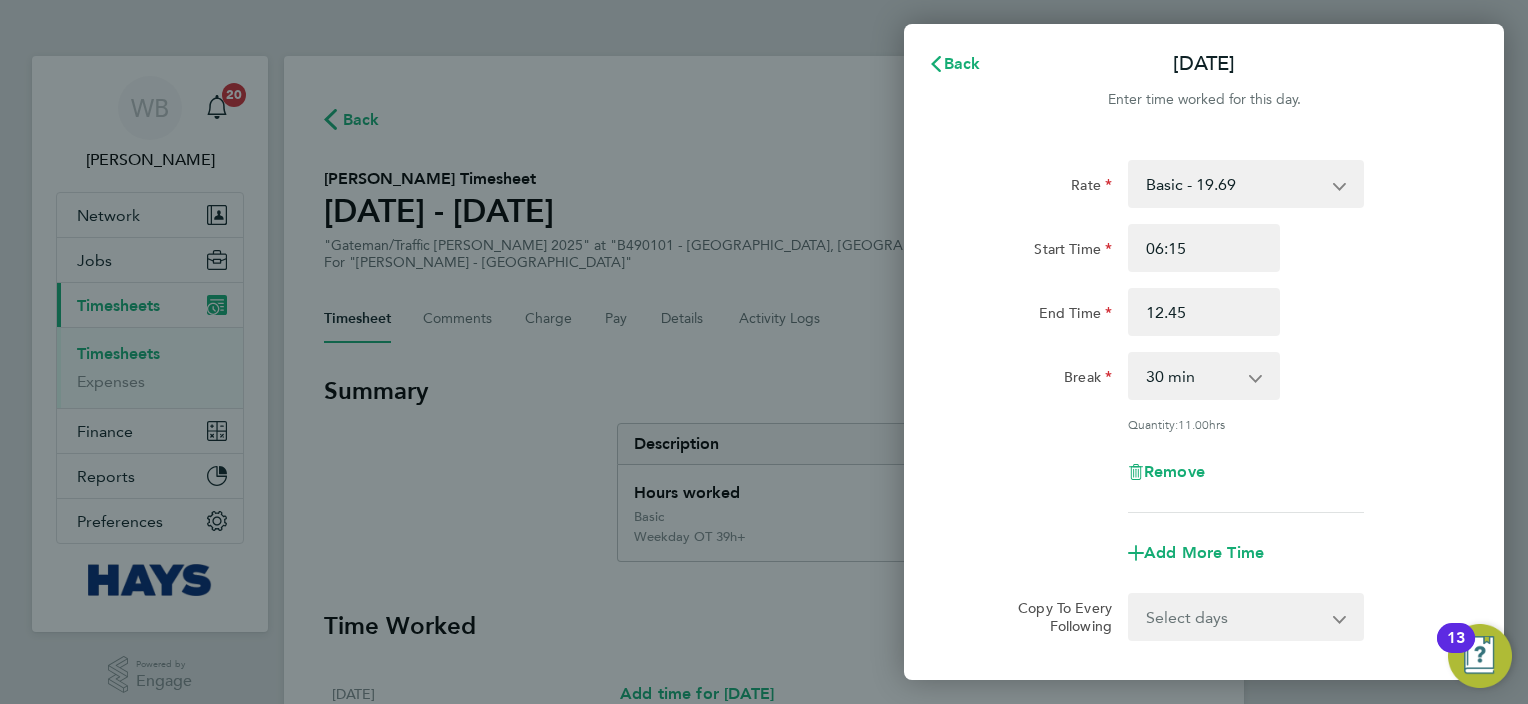 type on "12:45" 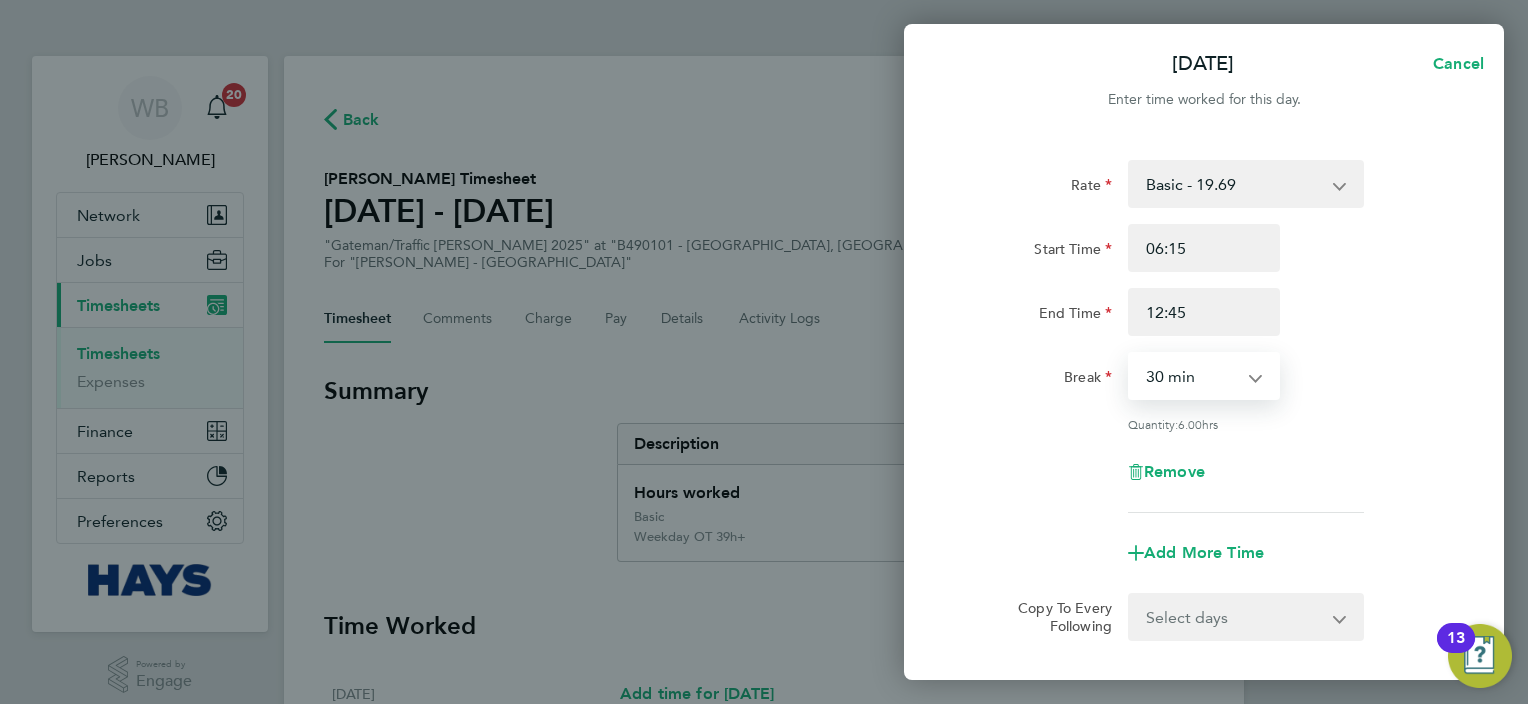 click on "0 min   15 min   30 min   45 min   60 min   75 min   90 min" at bounding box center (1192, 376) 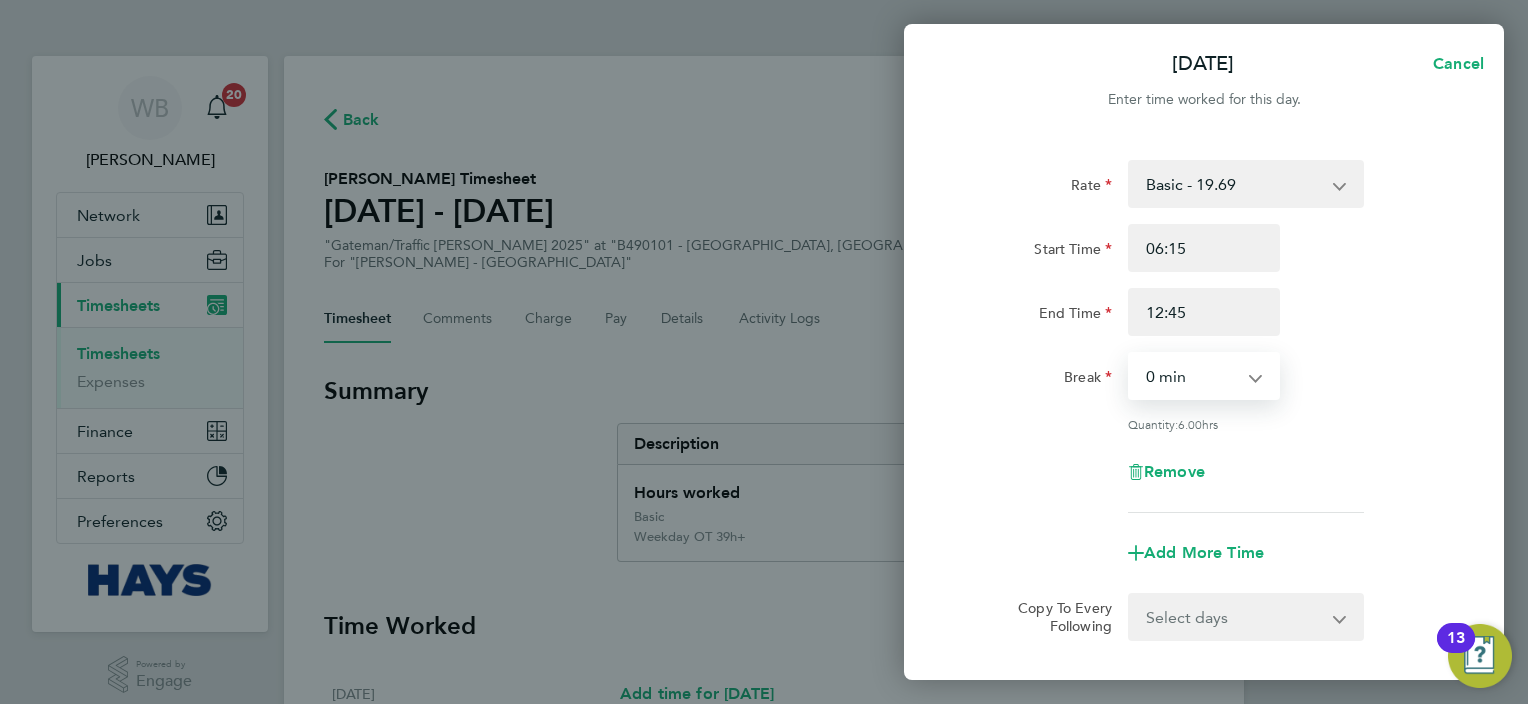 click on "0 min   15 min   30 min   45 min   60 min   75 min   90 min" at bounding box center [1192, 376] 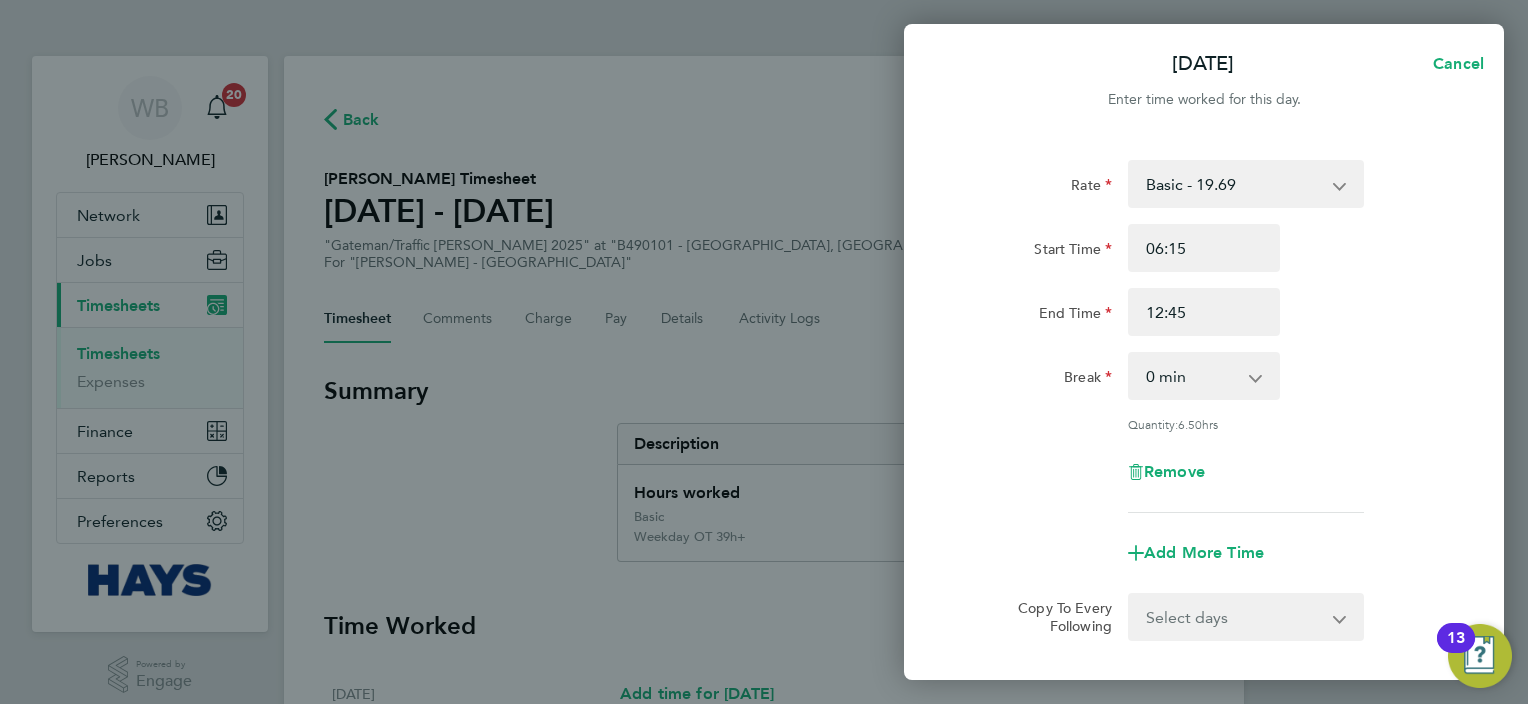 click on "Remove" 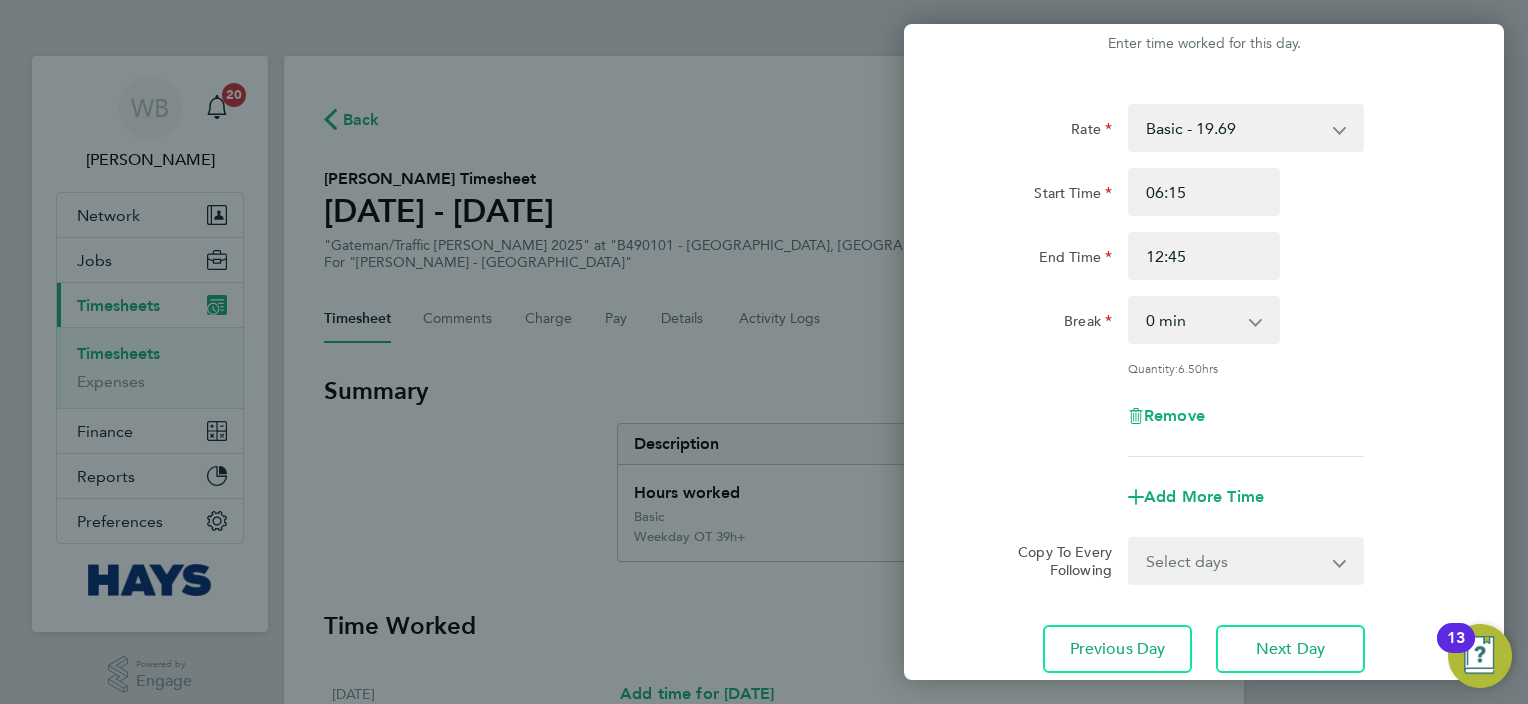 scroll, scrollTop: 100, scrollLeft: 0, axis: vertical 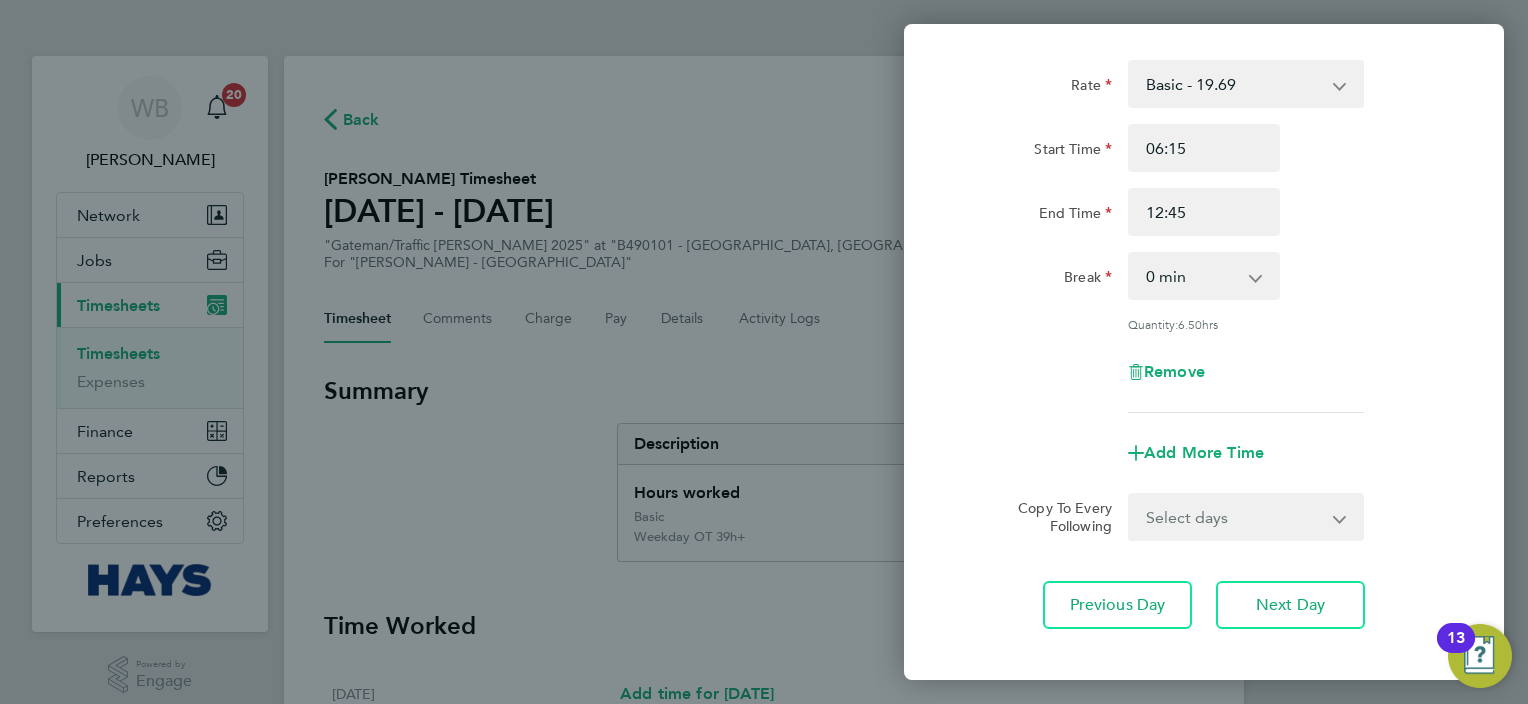 drag, startPoint x: 1248, startPoint y: 285, endPoint x: 1245, endPoint y: 300, distance: 15.297058 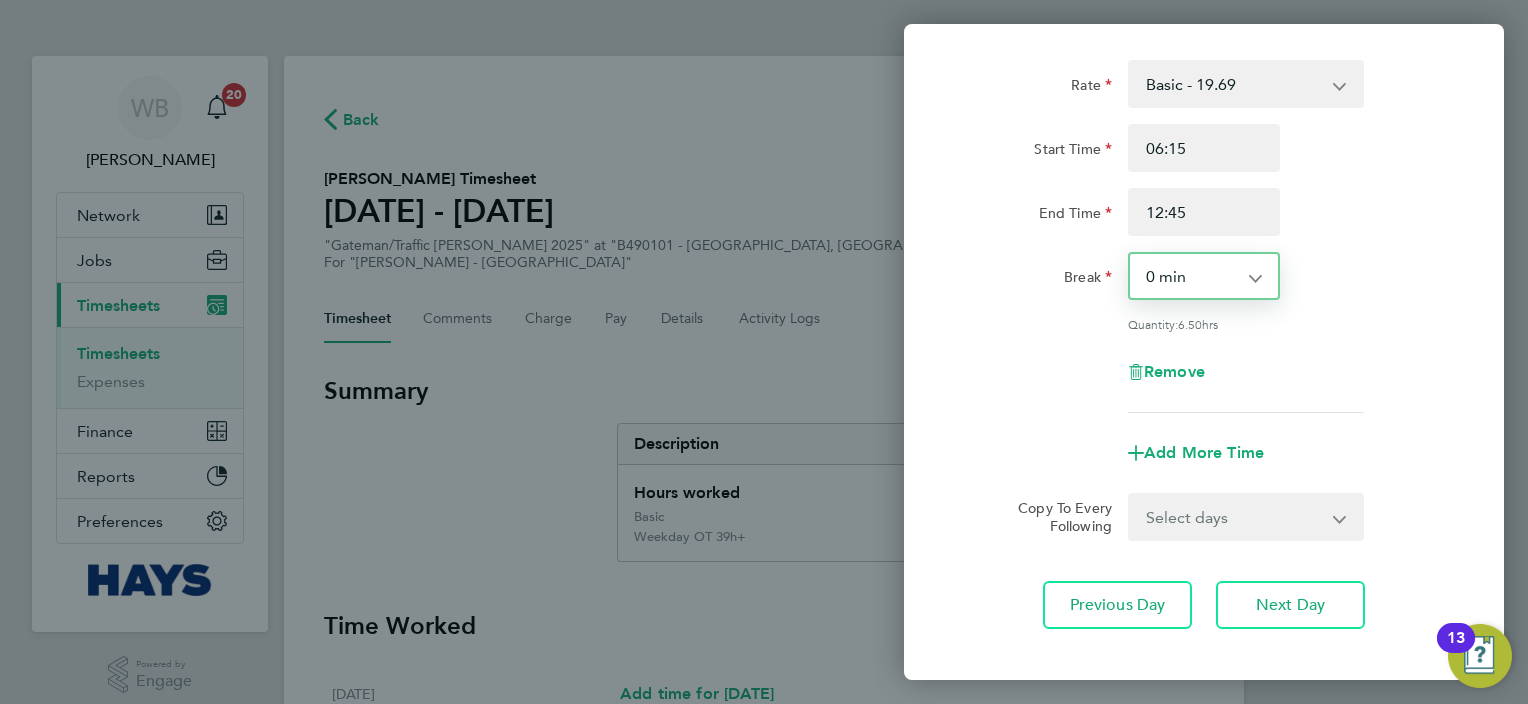 select on "30" 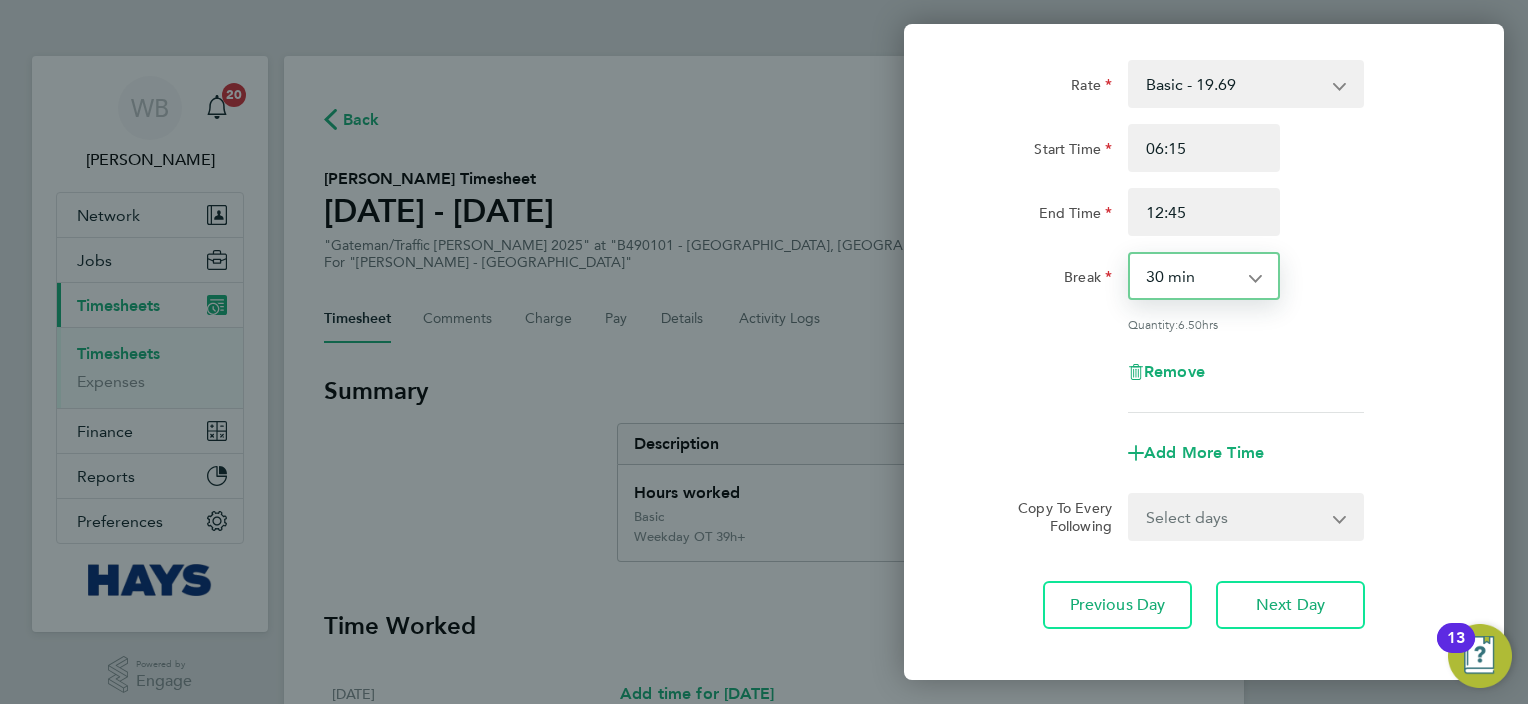 click on "0 min   15 min   30 min   45 min   60 min   75 min   90 min" at bounding box center [1192, 276] 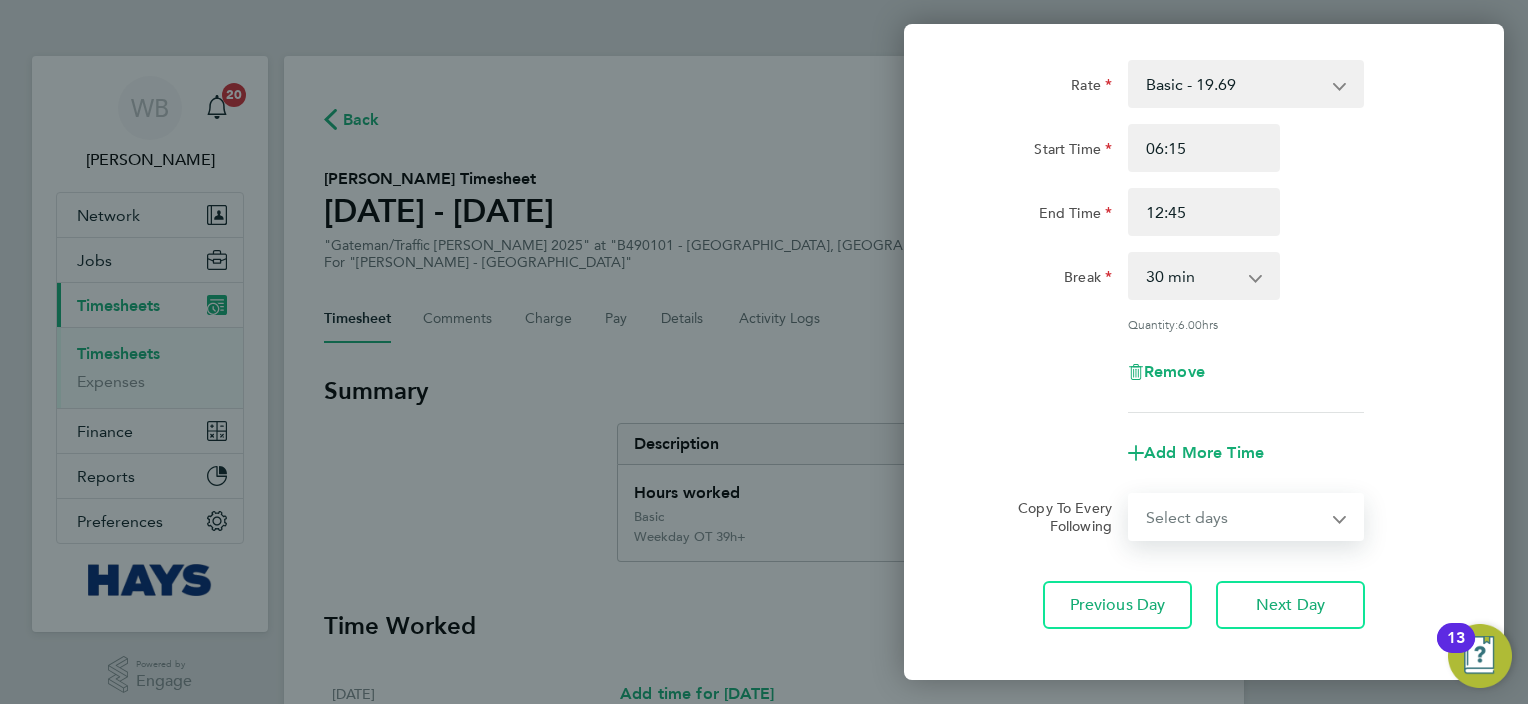 drag, startPoint x: 1273, startPoint y: 516, endPoint x: 1276, endPoint y: 537, distance: 21.213203 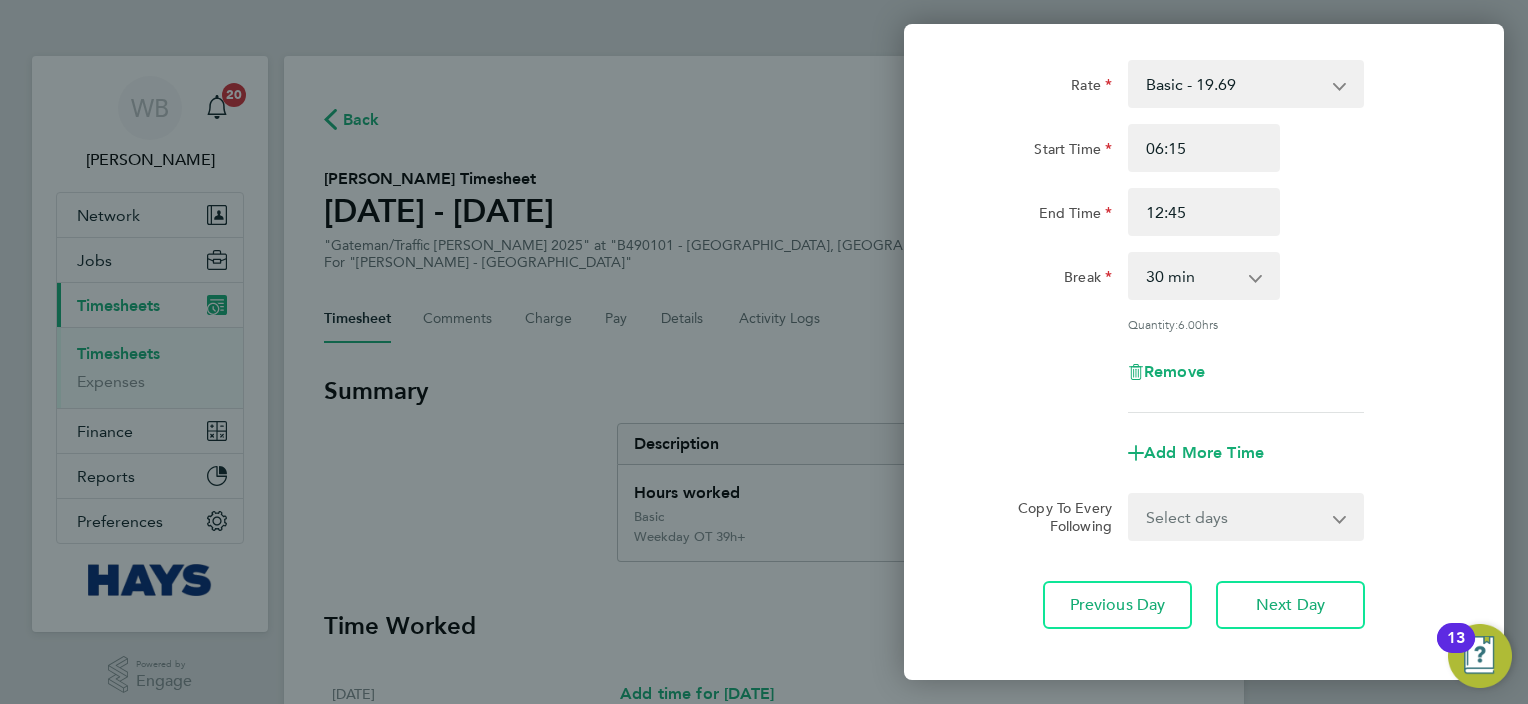 scroll, scrollTop: 198, scrollLeft: 0, axis: vertical 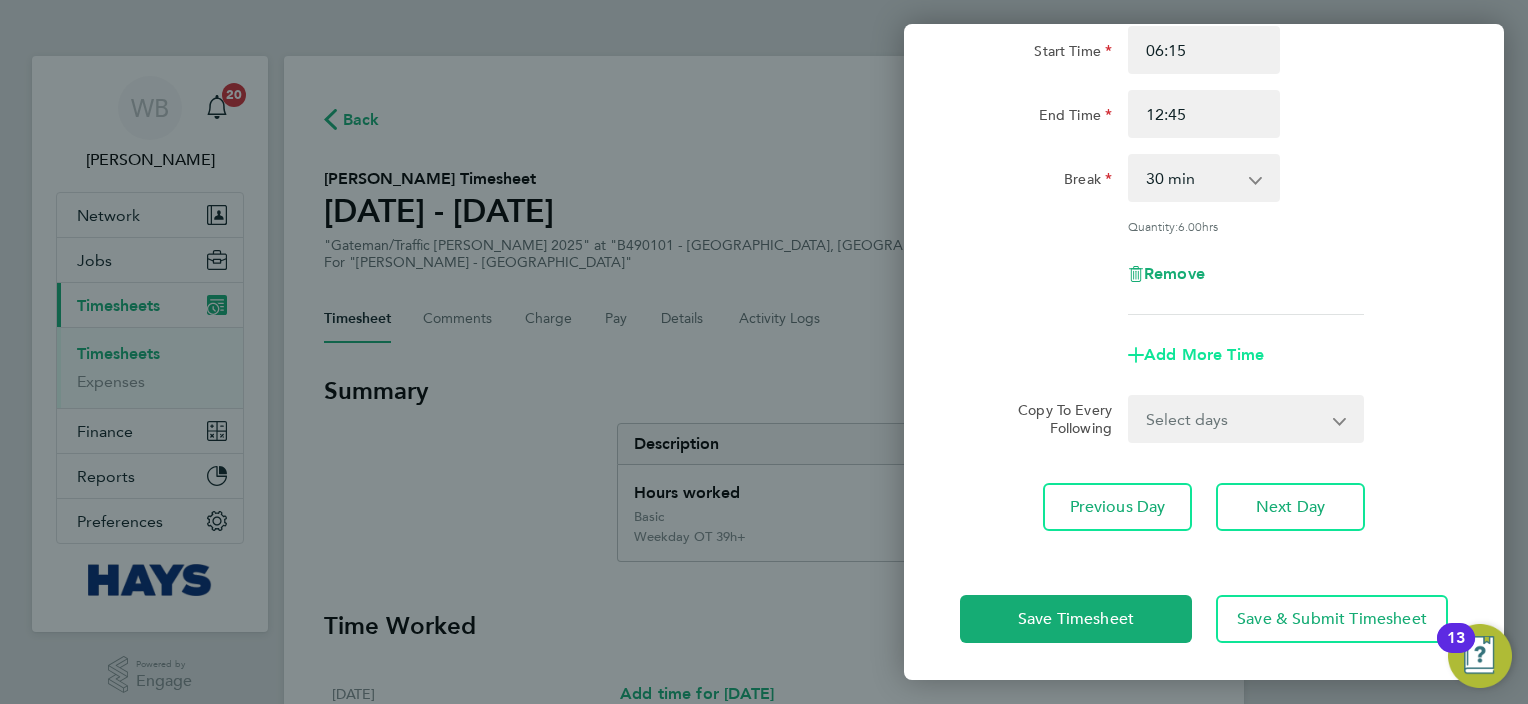 click on "Add More Time" 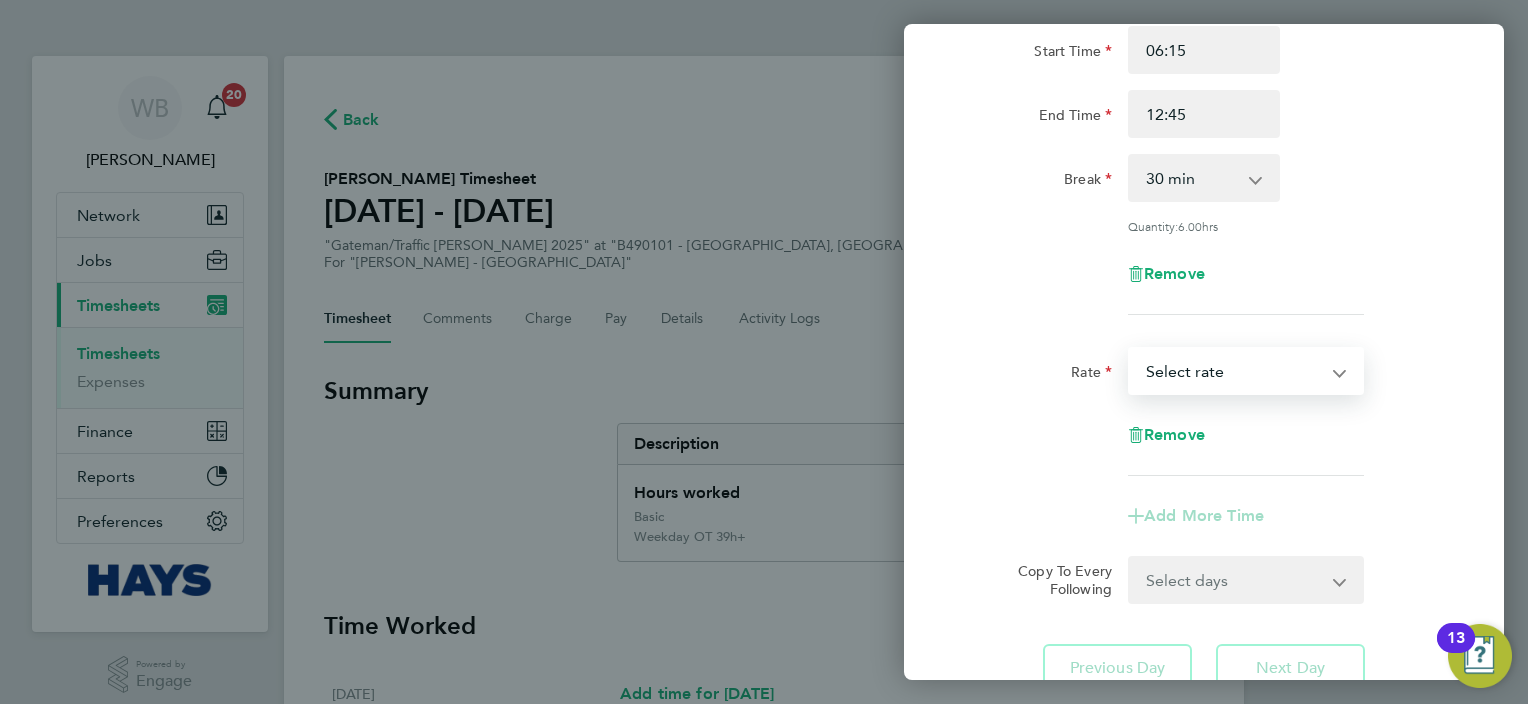 click on "Basic - 19.69   Weekday OT 39h+ - 28.40   Sat first 4h - 28.40   Sat after 4h - 37.11   [DATE] - 37.11   Bank Holiday - 37.11   Select rate" at bounding box center (1234, 371) 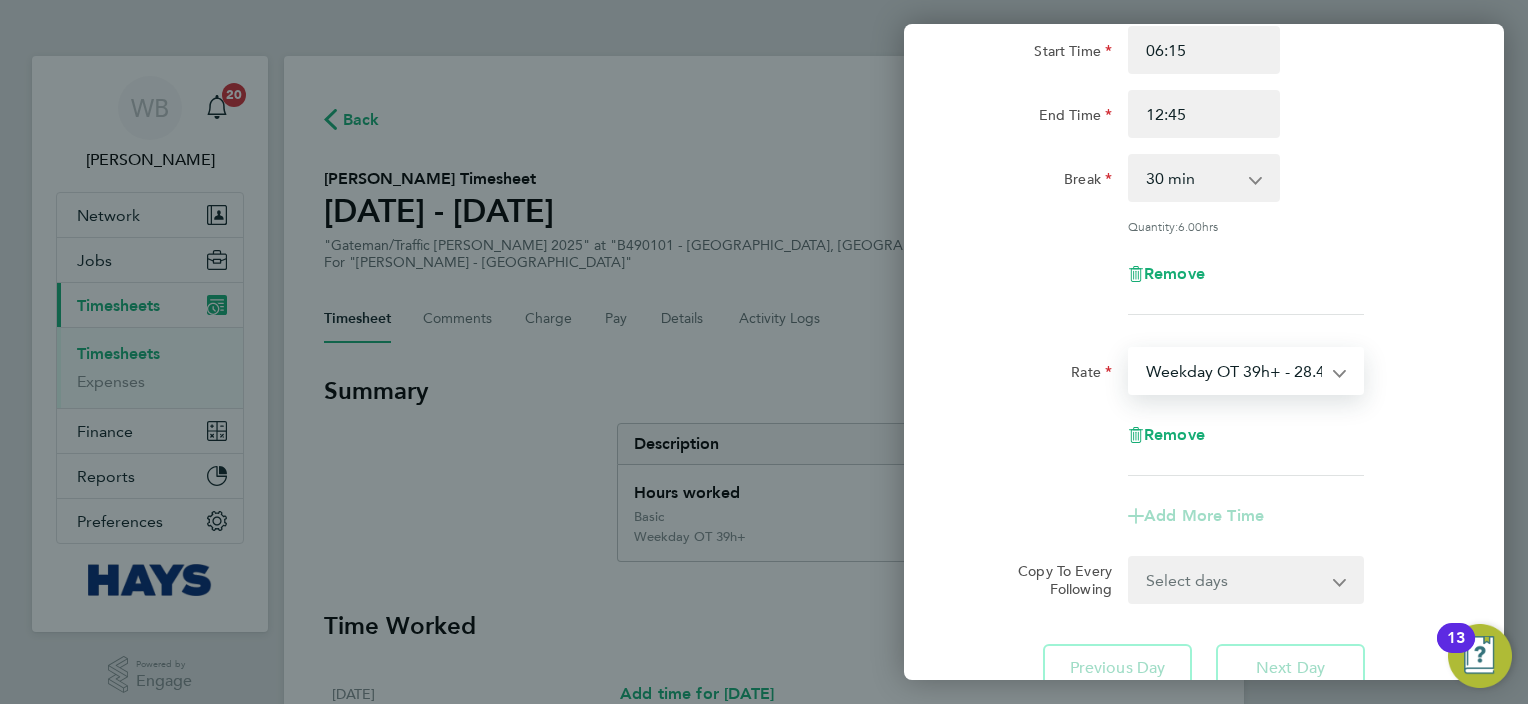 select on "30" 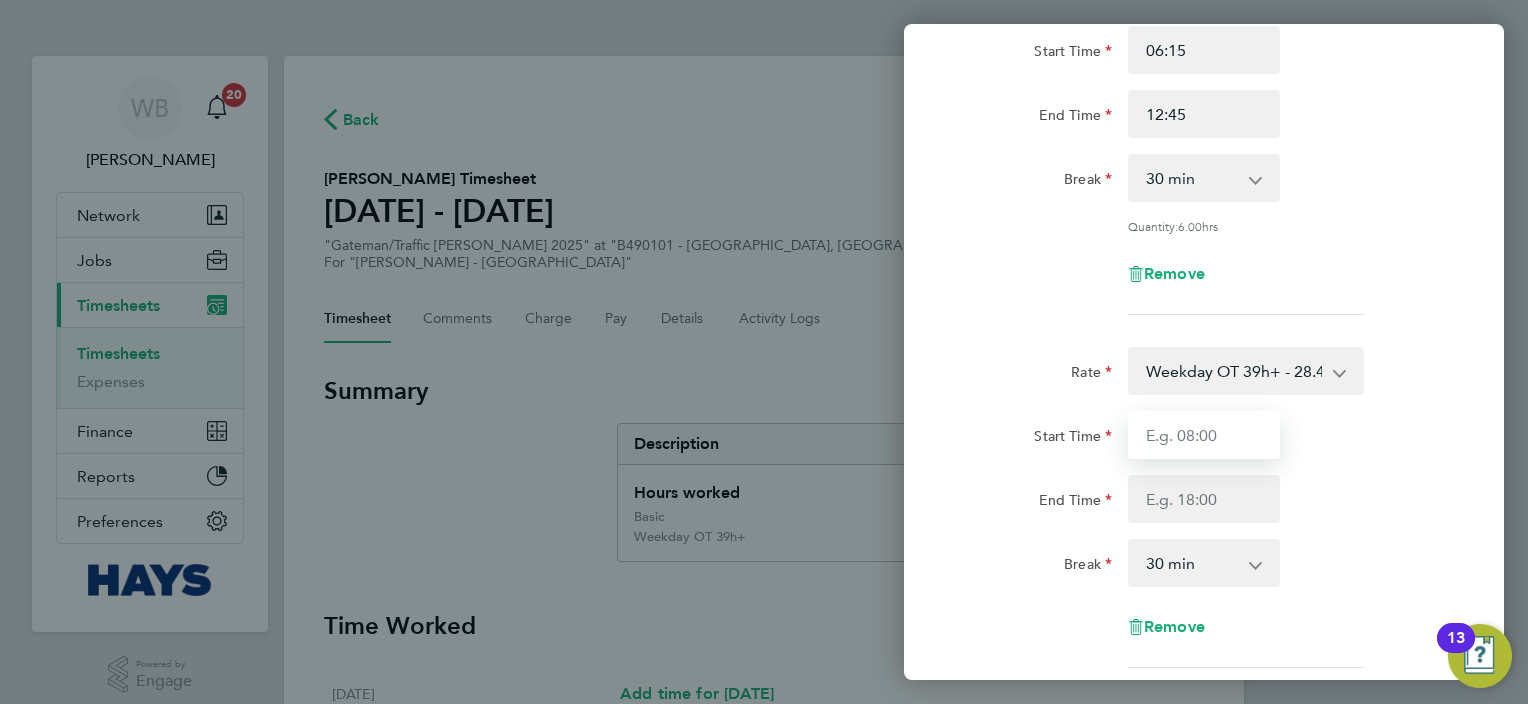 click on "Start Time" at bounding box center [1204, 435] 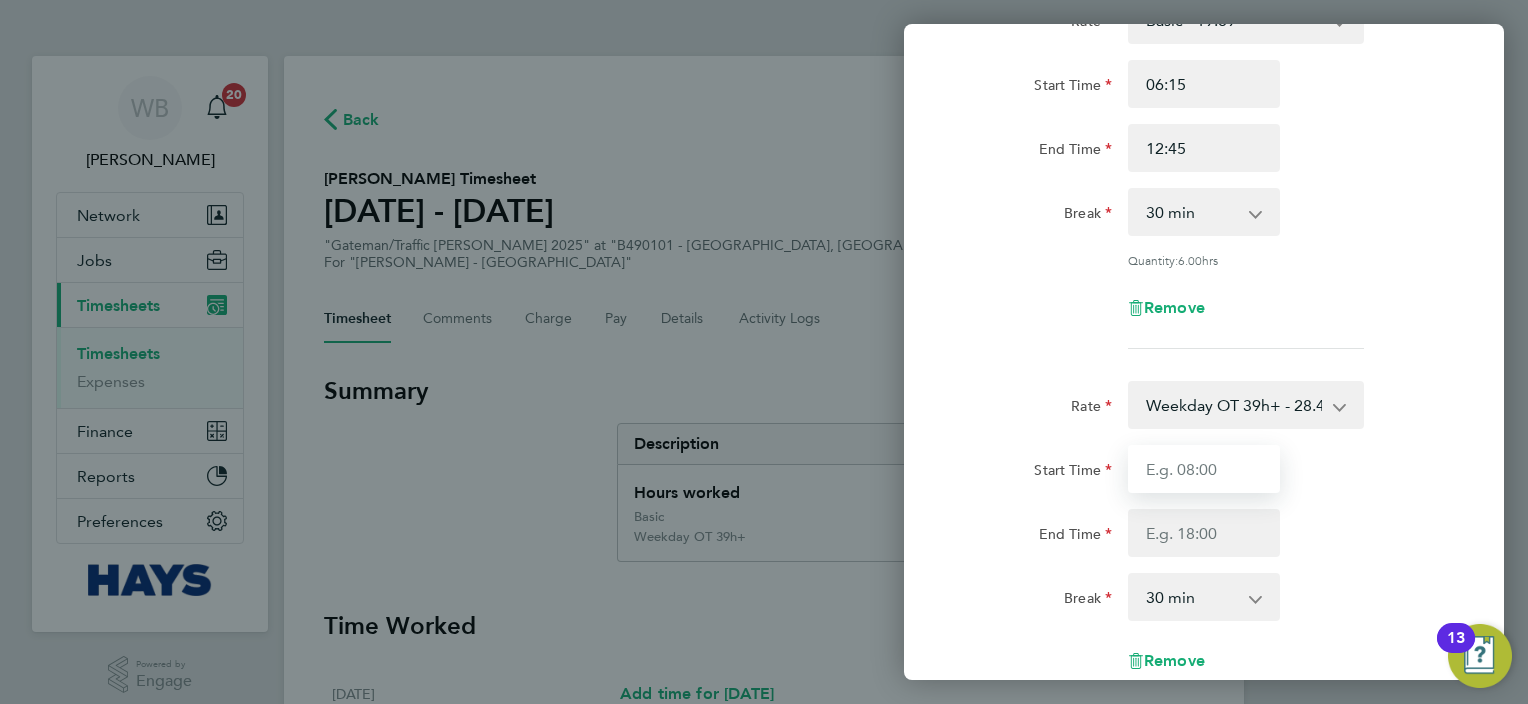 scroll, scrollTop: 198, scrollLeft: 0, axis: vertical 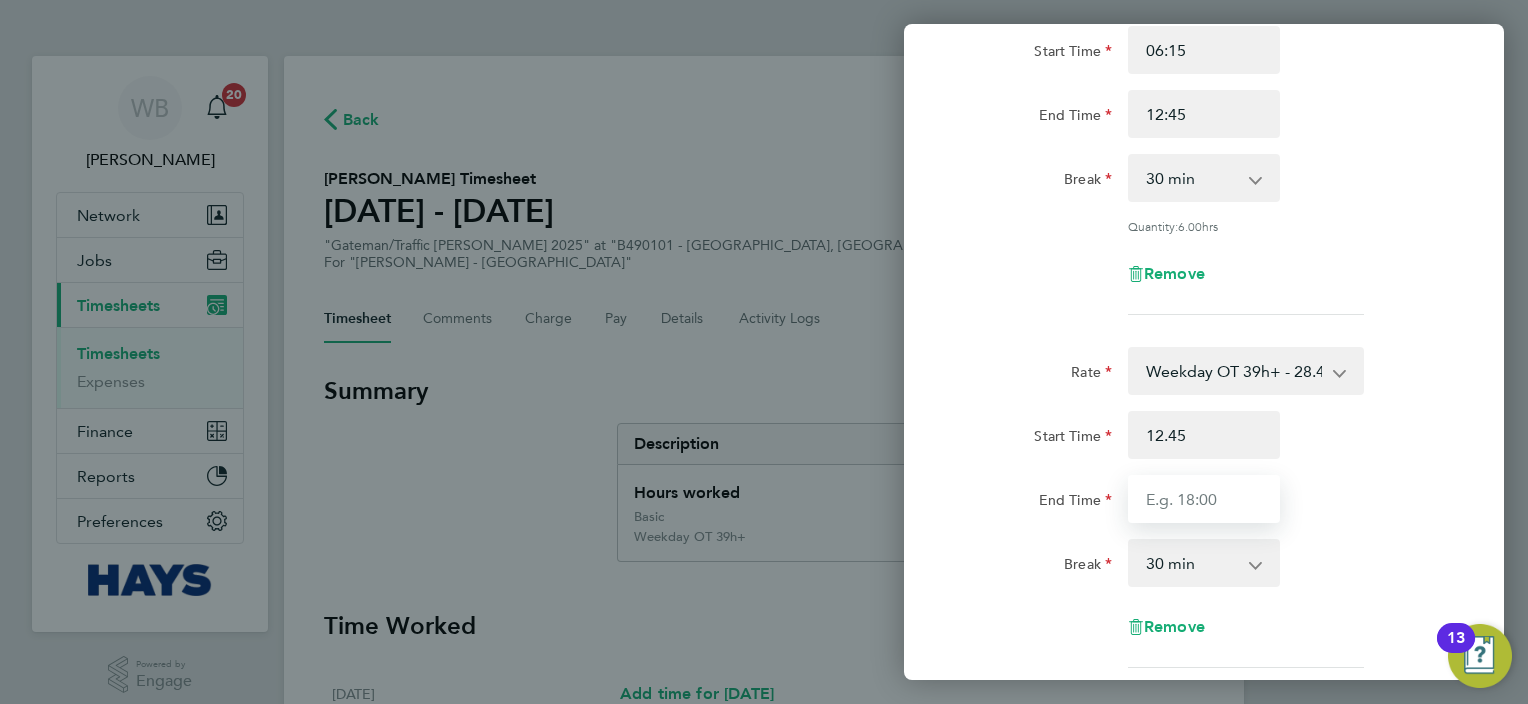 type on "12:45" 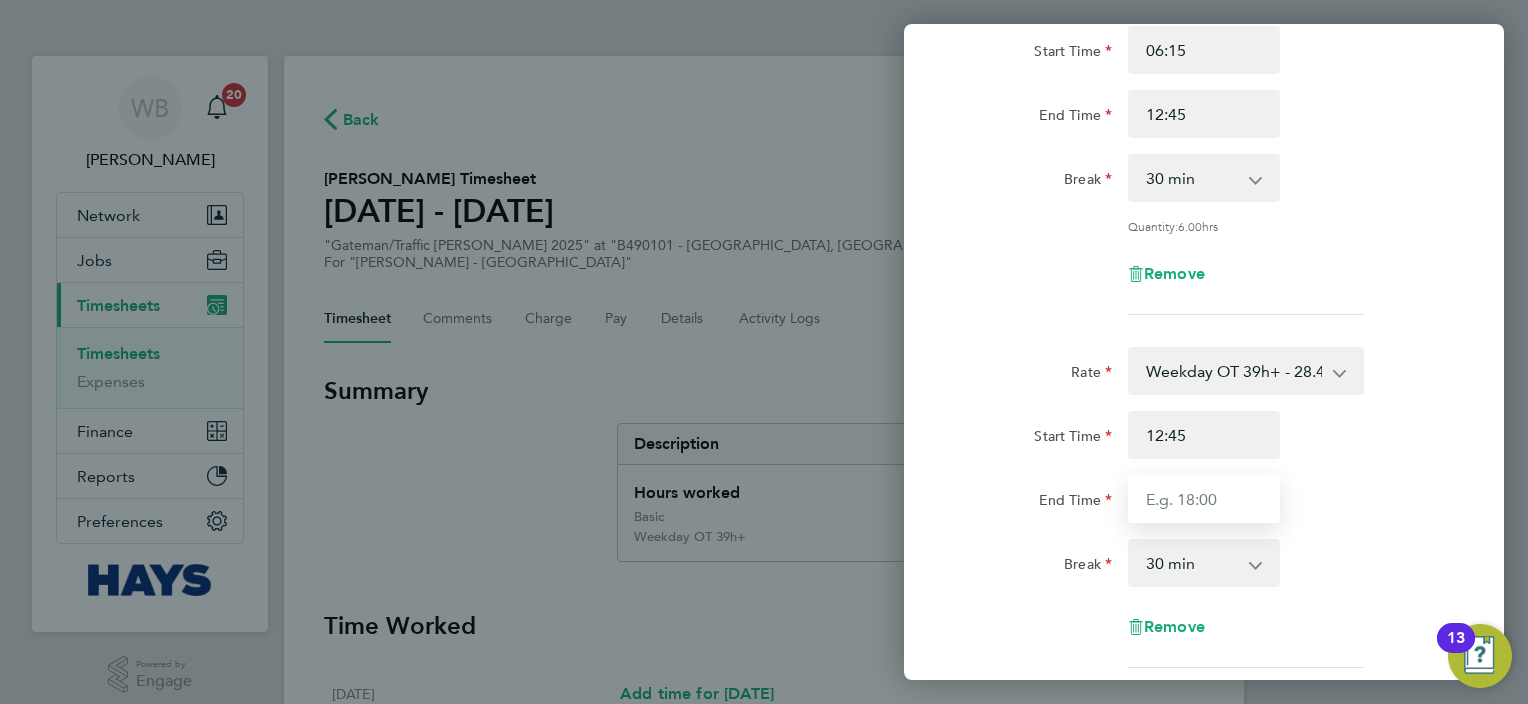 click on "End Time" at bounding box center [1204, 499] 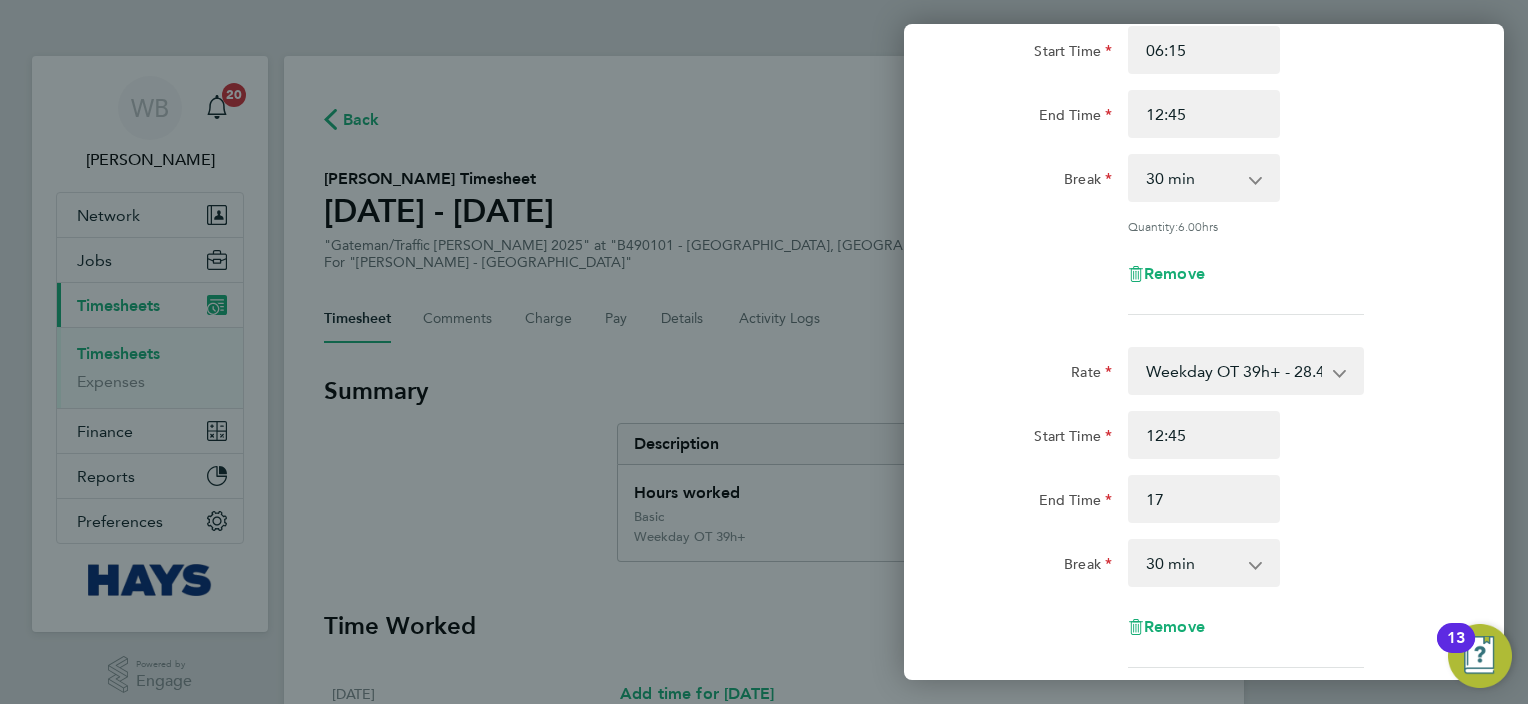 type on "17:00" 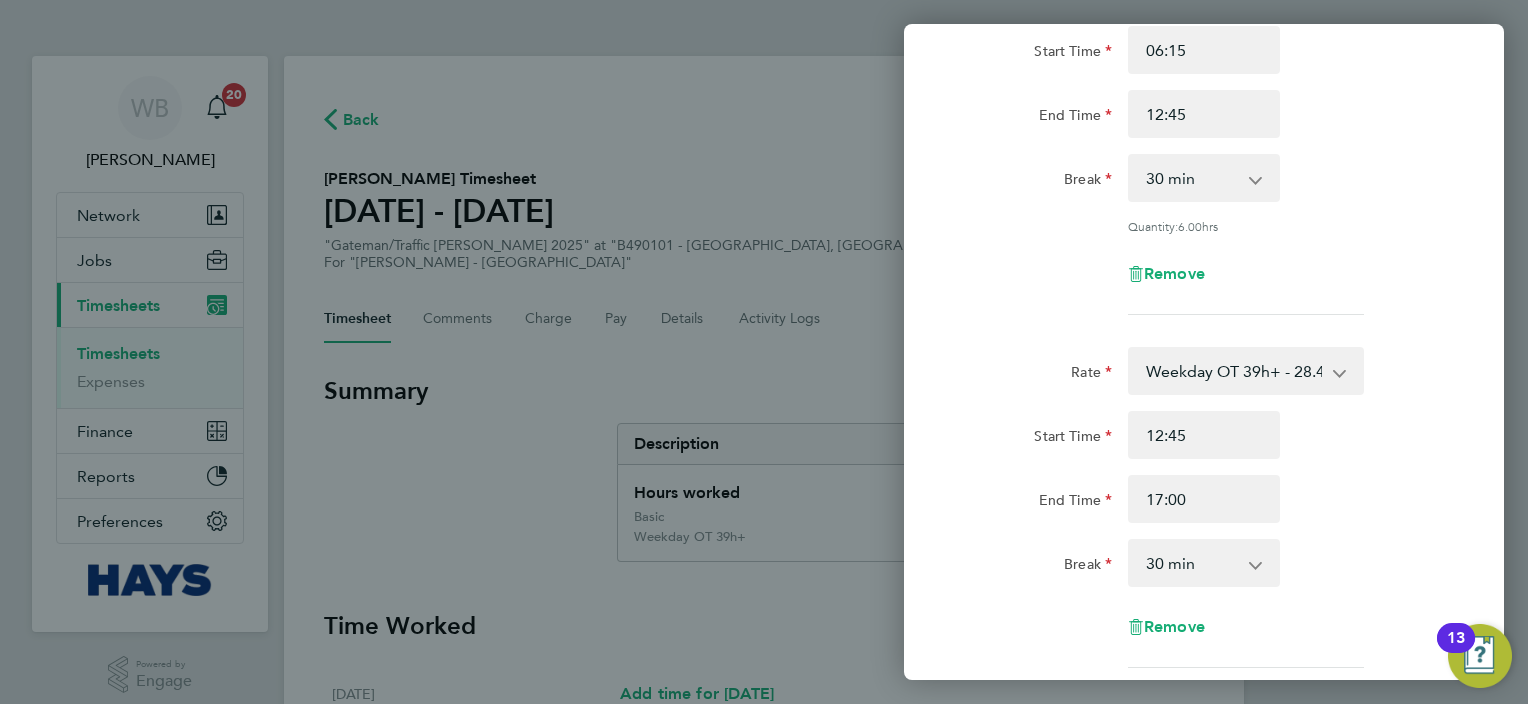 click on "Rate  Weekday OT 39h+ - 28.40   Basic - 19.69   Sat first 4h - 28.40   Sat after 4h - 37.11   [DATE] - 37.11   Bank Holiday - 37.11
Start Time 12:45 End Time 17:00 Break  0 min   15 min   30 min   45 min   60 min   75 min   90 min
Remove" 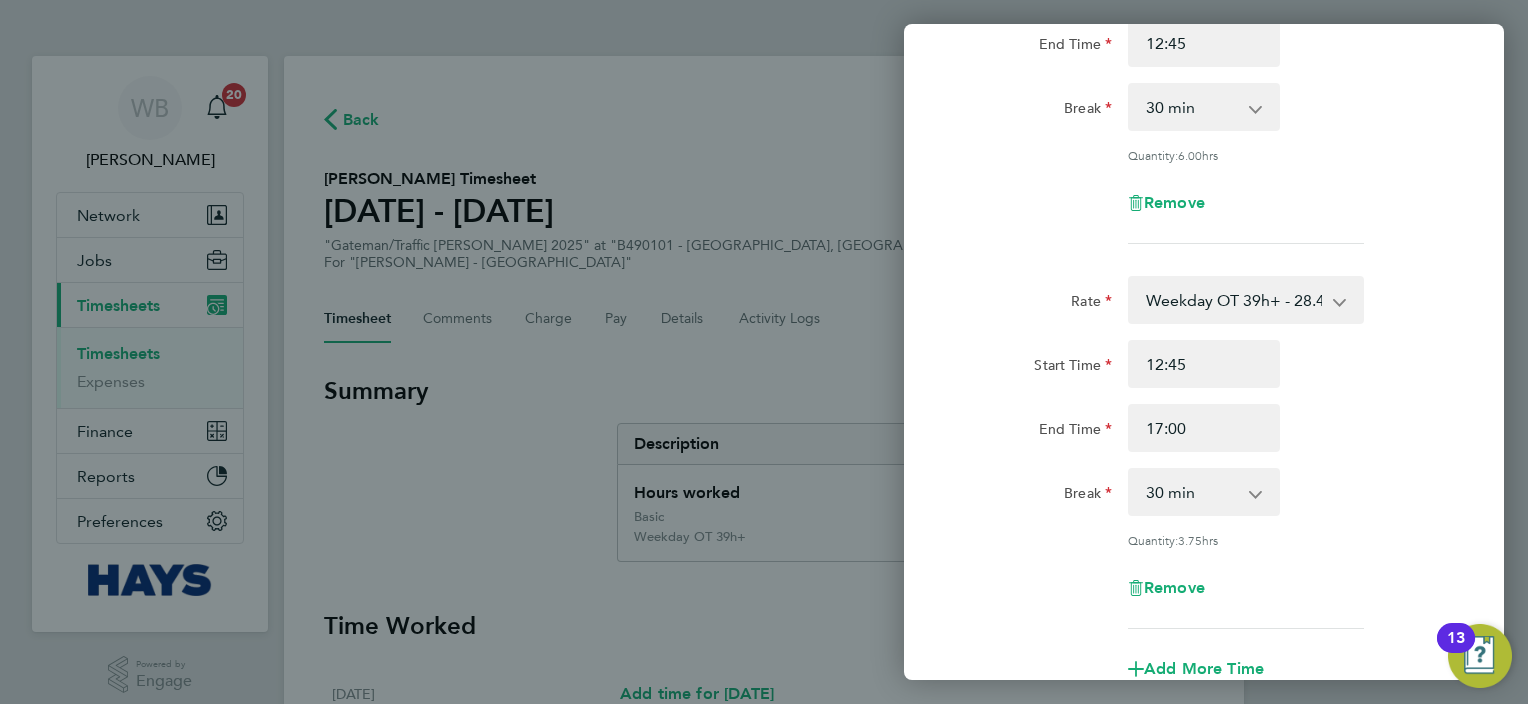 scroll, scrollTop: 298, scrollLeft: 0, axis: vertical 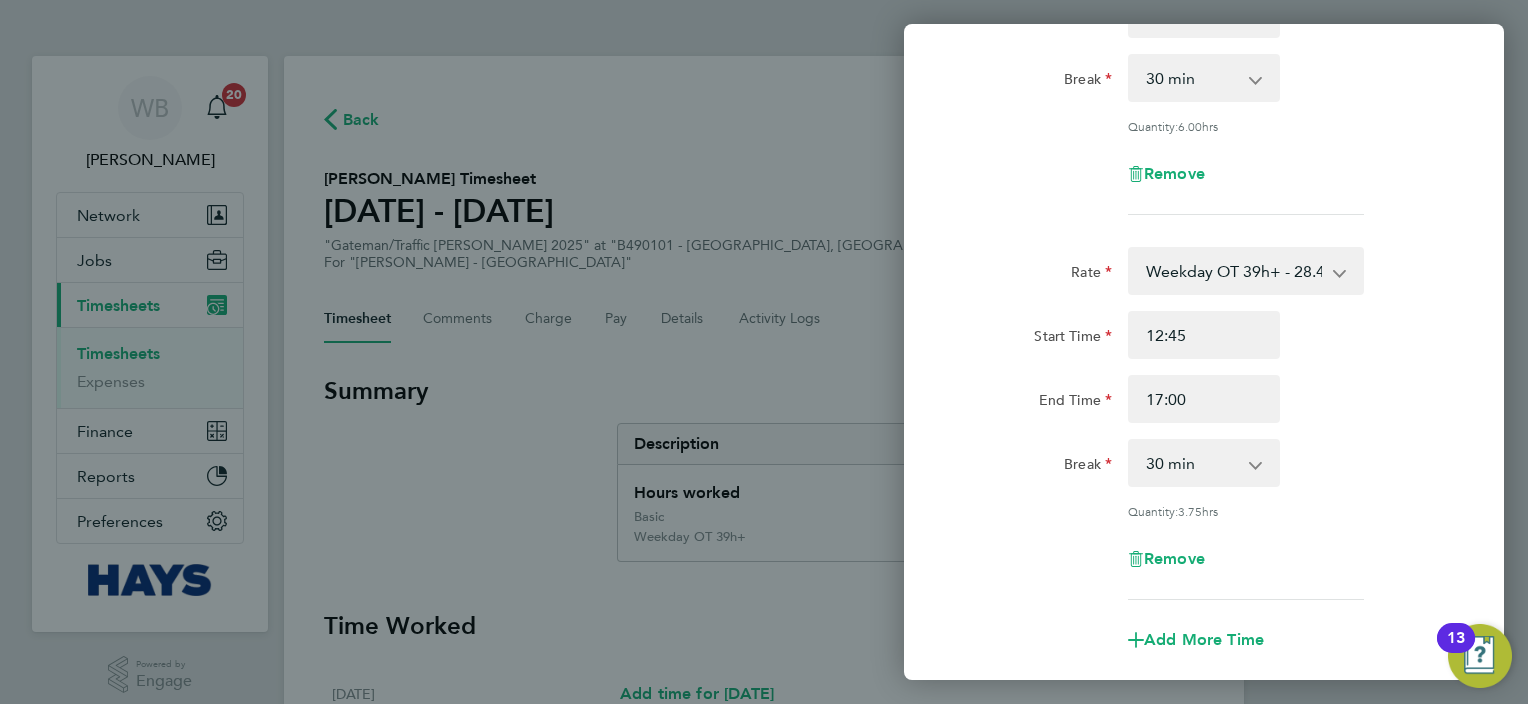 click on "0 min   15 min   30 min   45 min   60 min   75 min   90 min" at bounding box center [1192, 463] 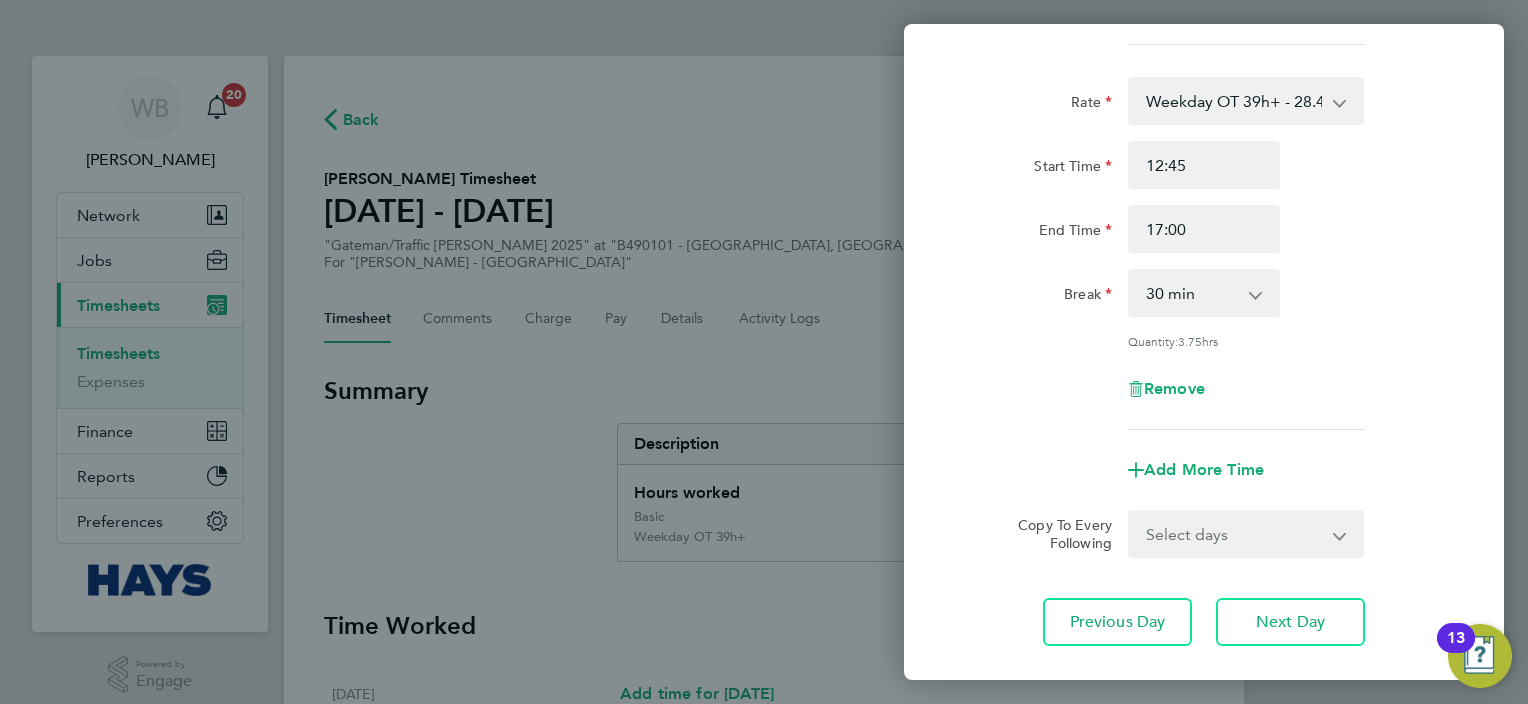 scroll, scrollTop: 581, scrollLeft: 0, axis: vertical 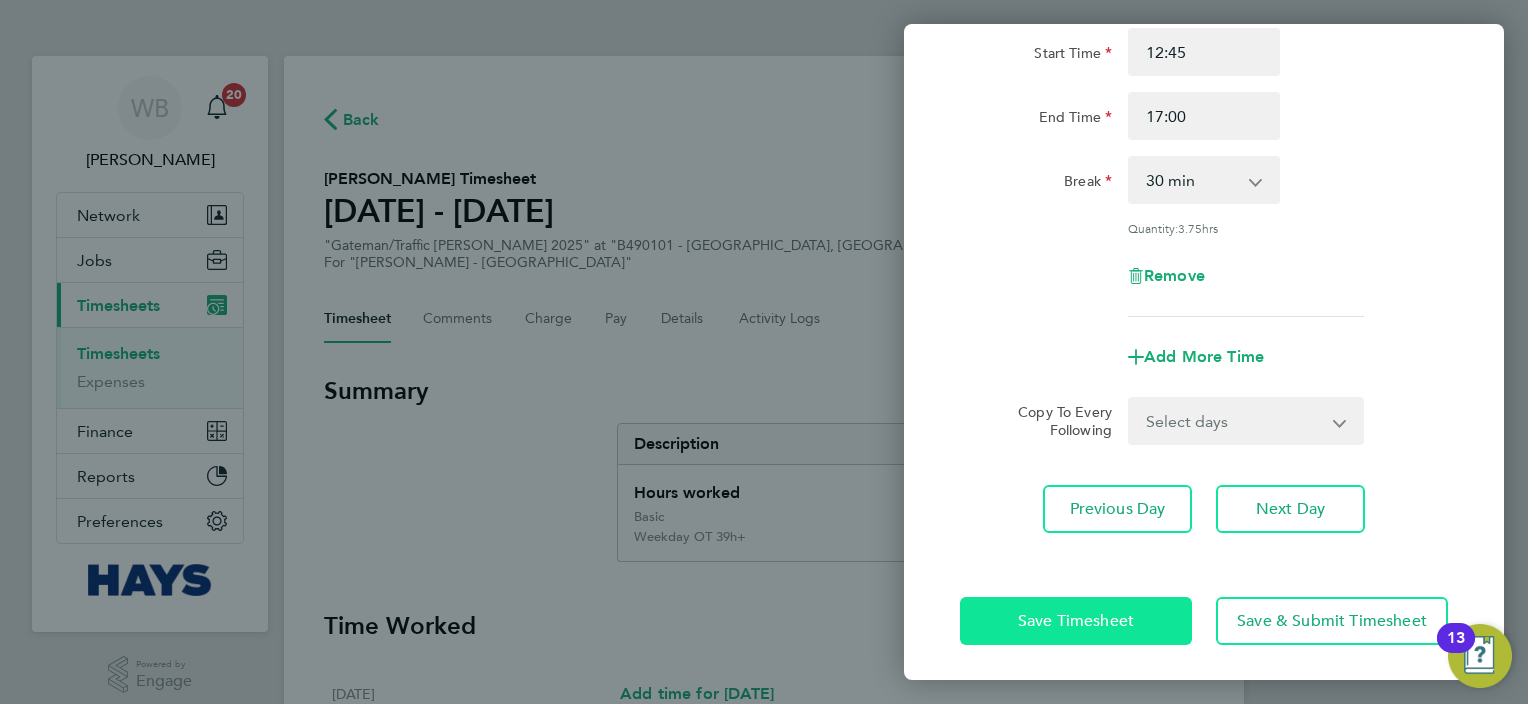 click on "Save Timesheet" 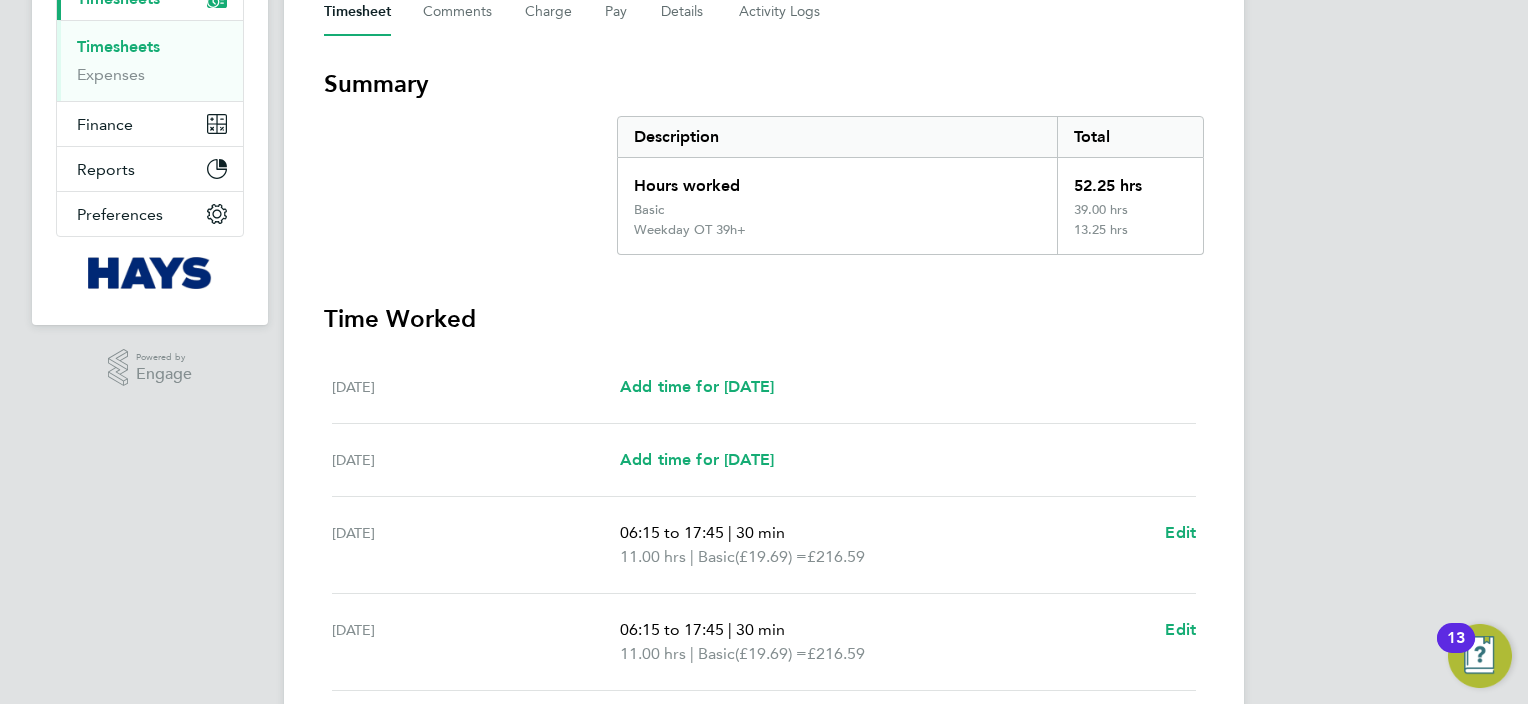 scroll, scrollTop: 400, scrollLeft: 0, axis: vertical 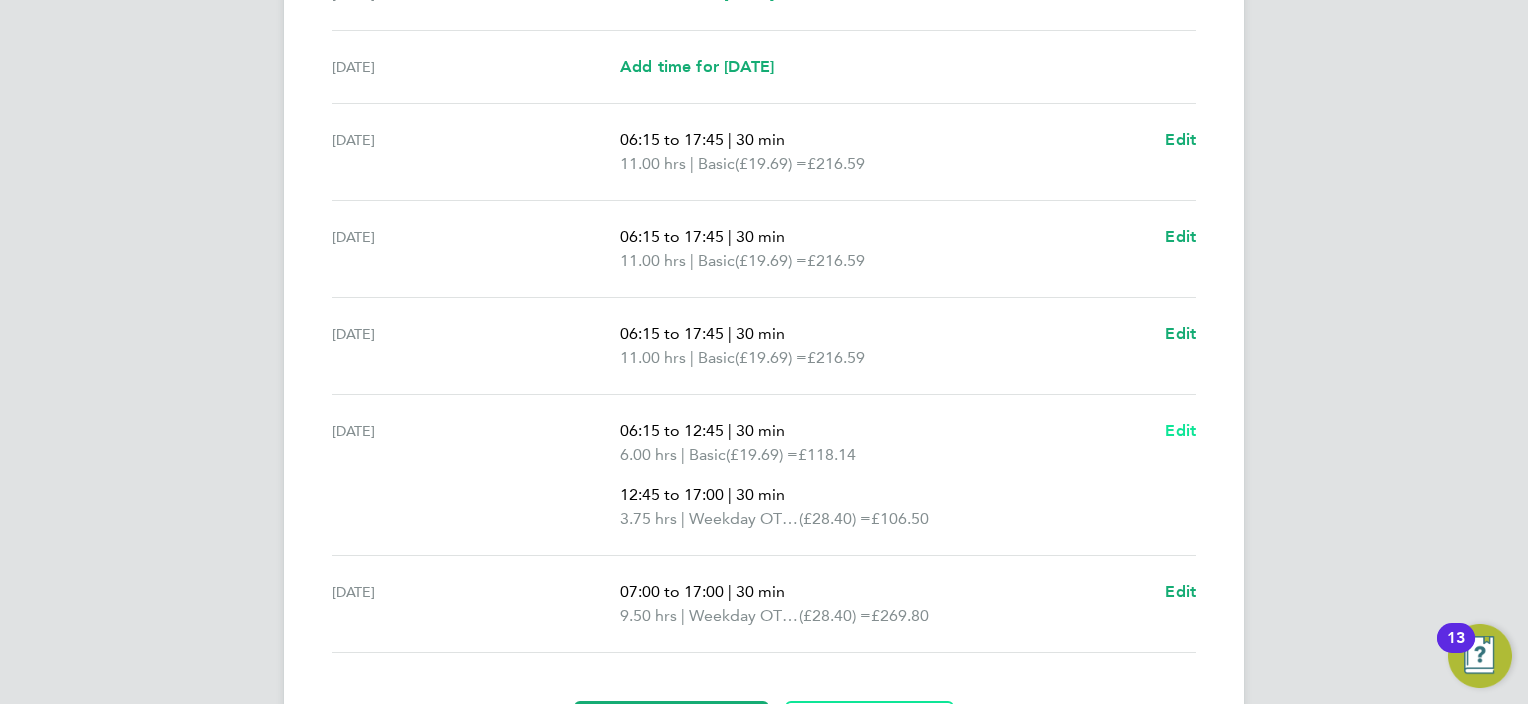 click on "Edit" at bounding box center [1180, 430] 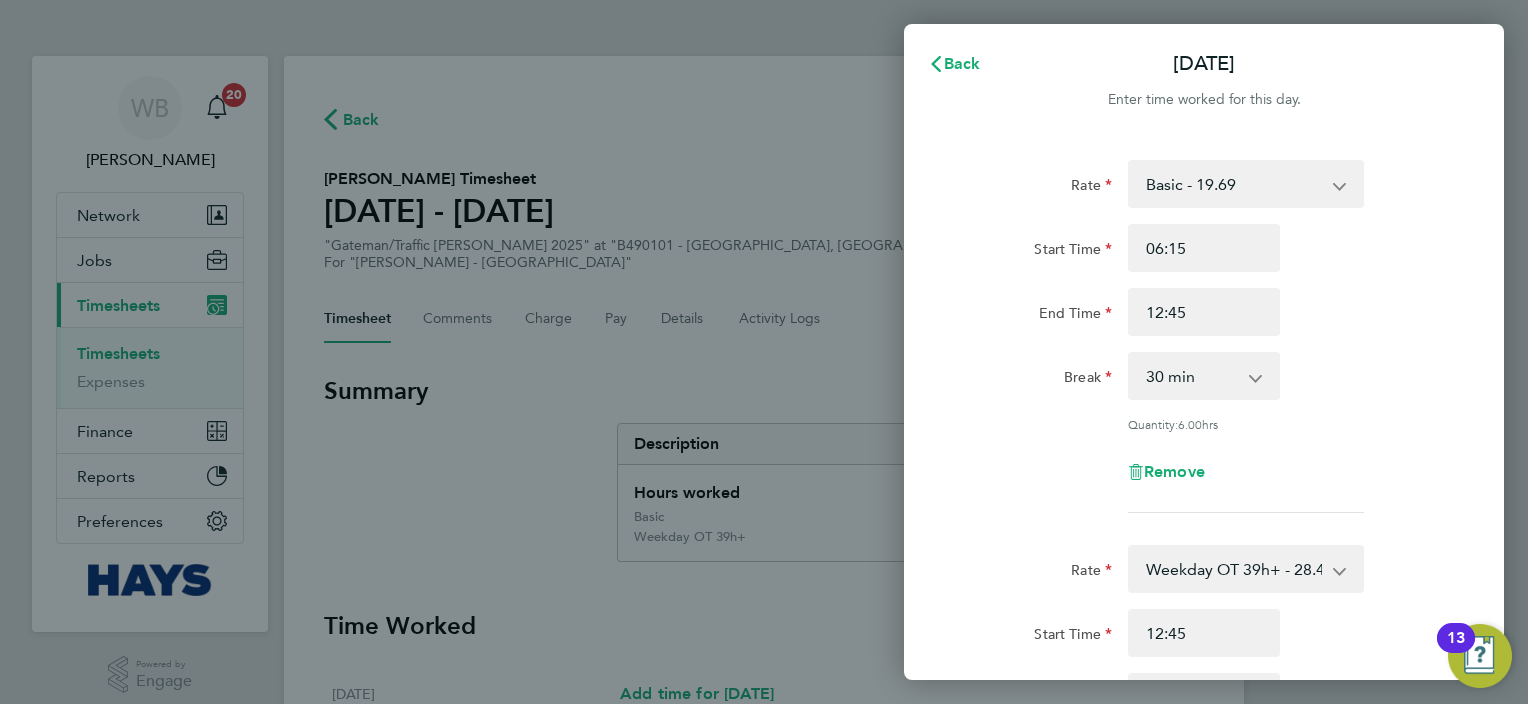 scroll, scrollTop: 0, scrollLeft: 0, axis: both 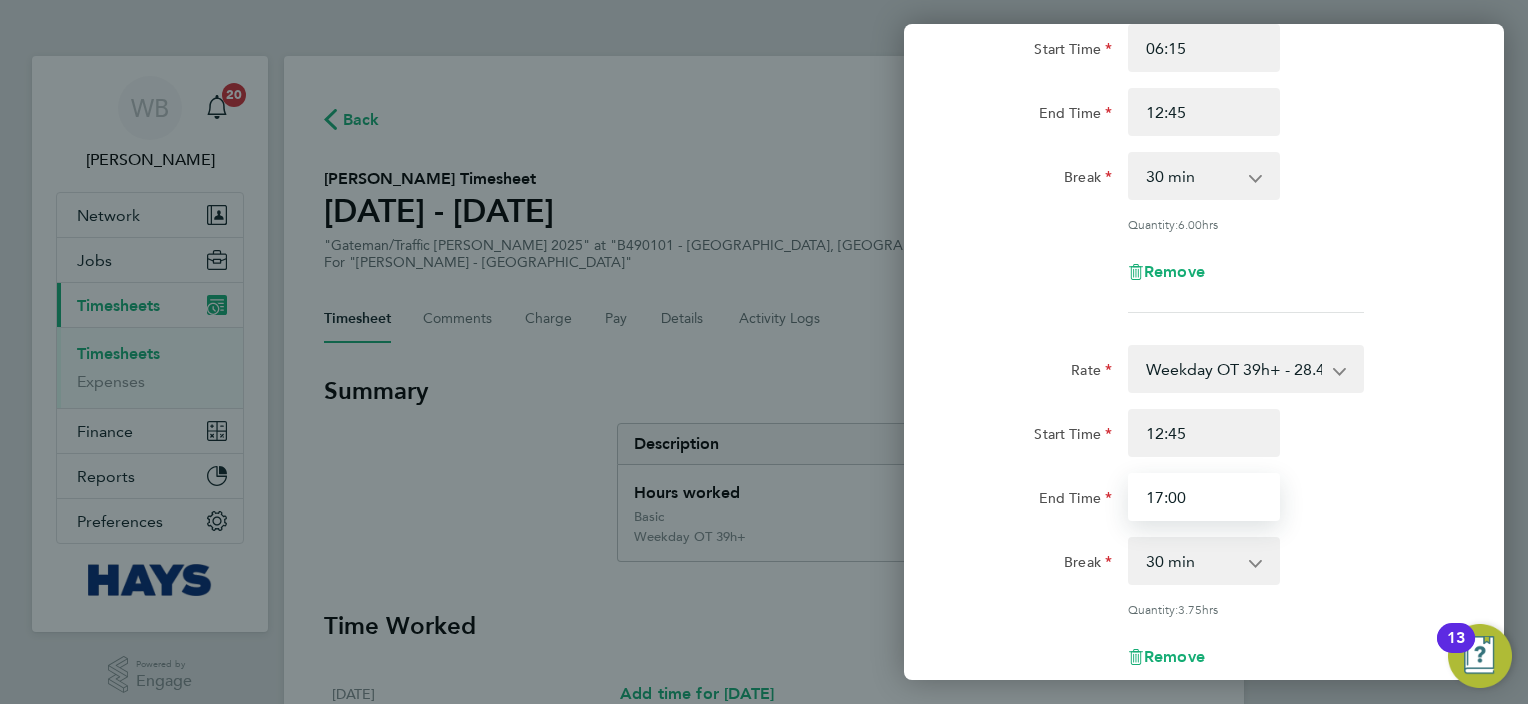 drag, startPoint x: 1213, startPoint y: 506, endPoint x: 989, endPoint y: 493, distance: 224.37692 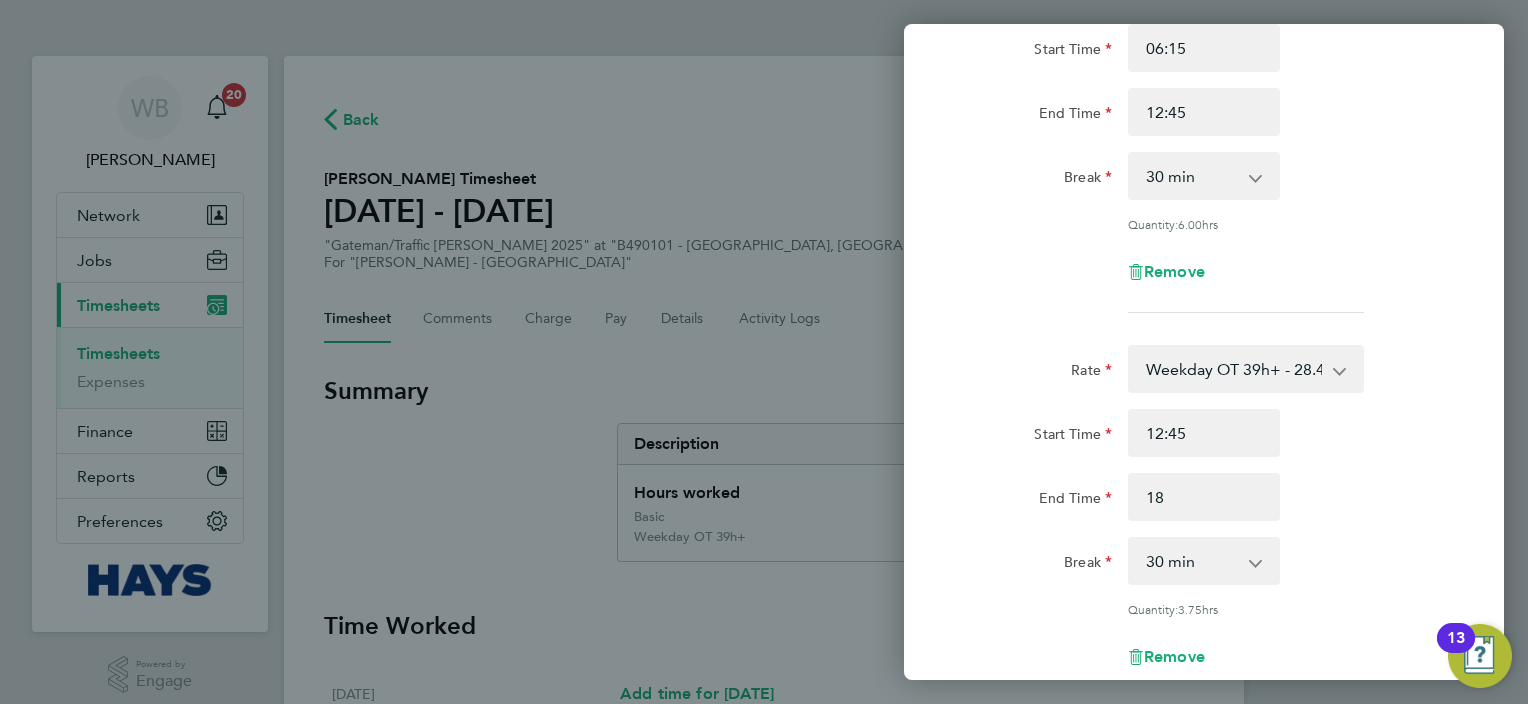 type on "18:00" 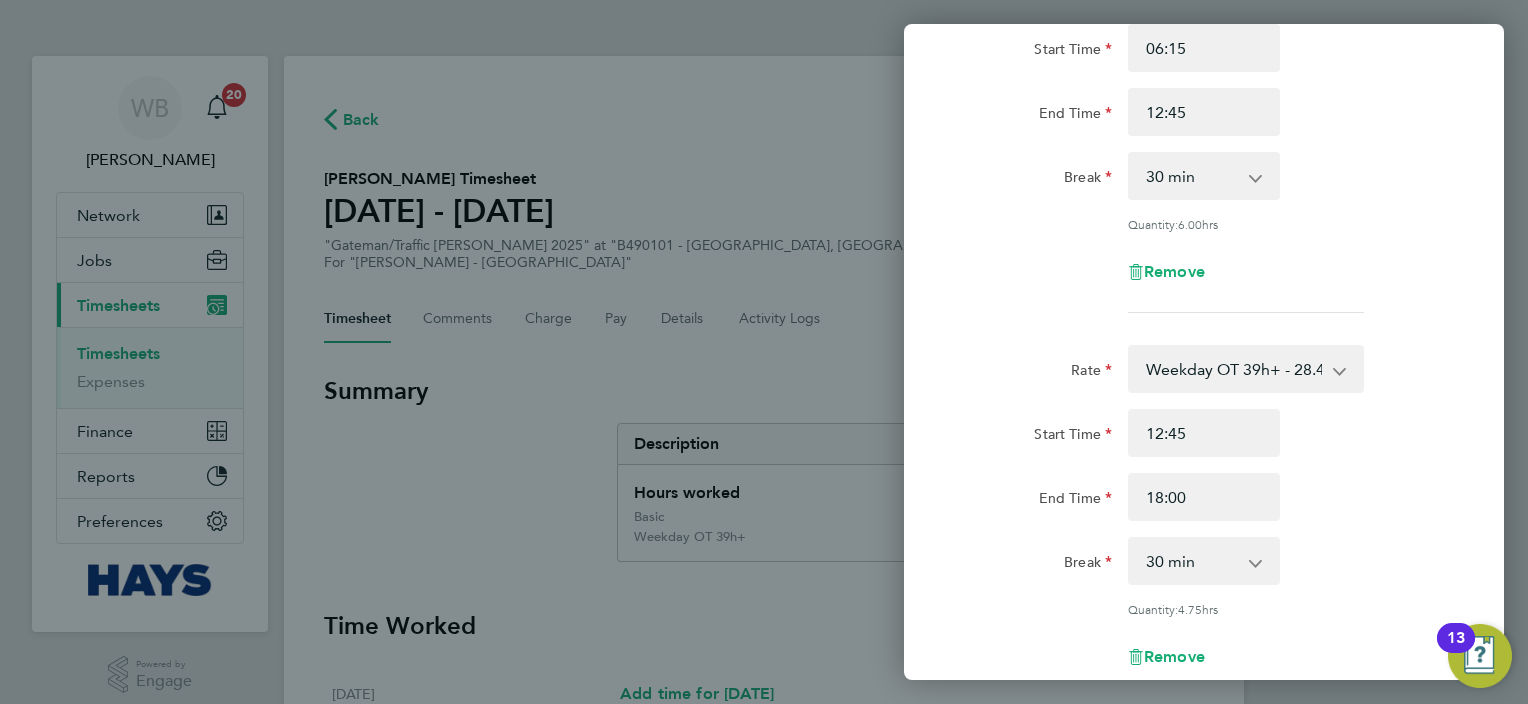 click on "Start Time 12:45 End Time 18:00" 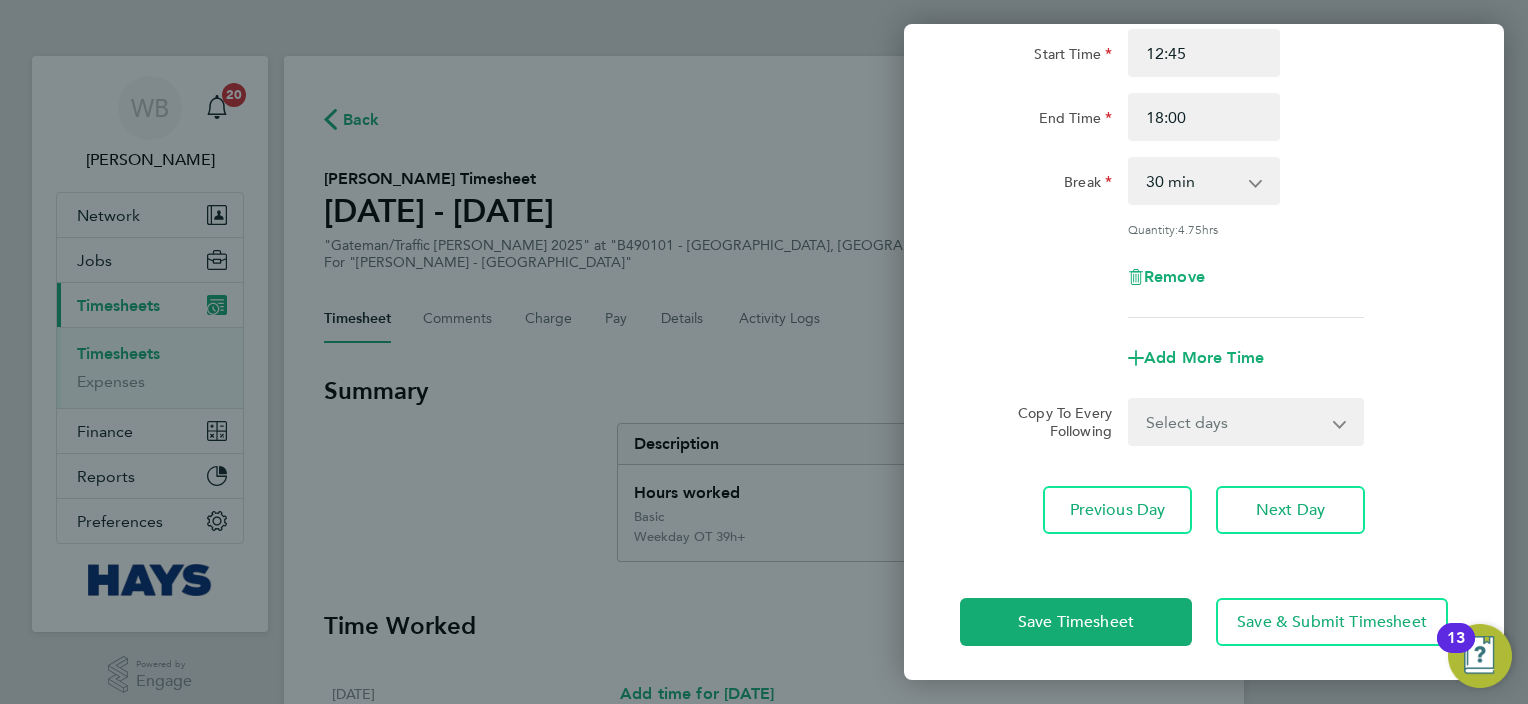 scroll, scrollTop: 581, scrollLeft: 0, axis: vertical 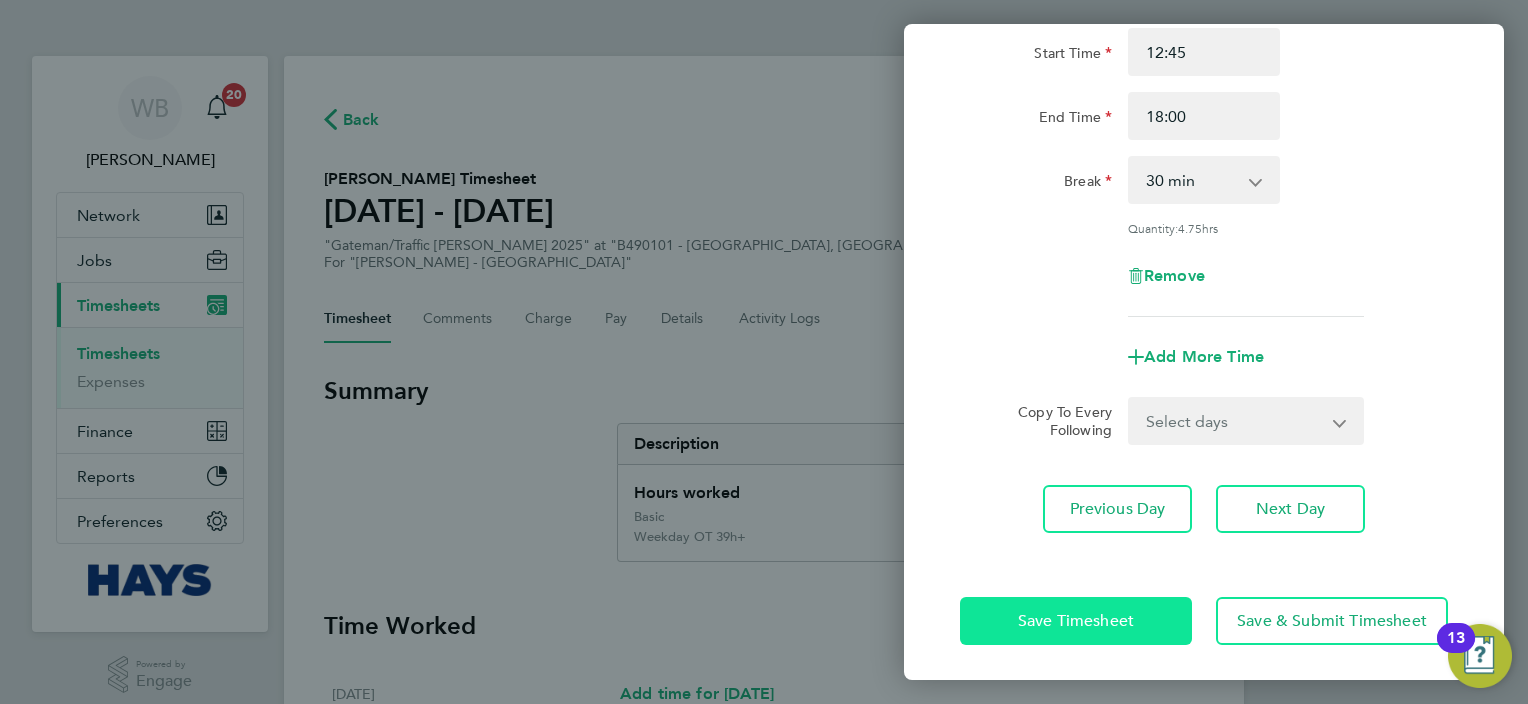 click on "Save Timesheet" 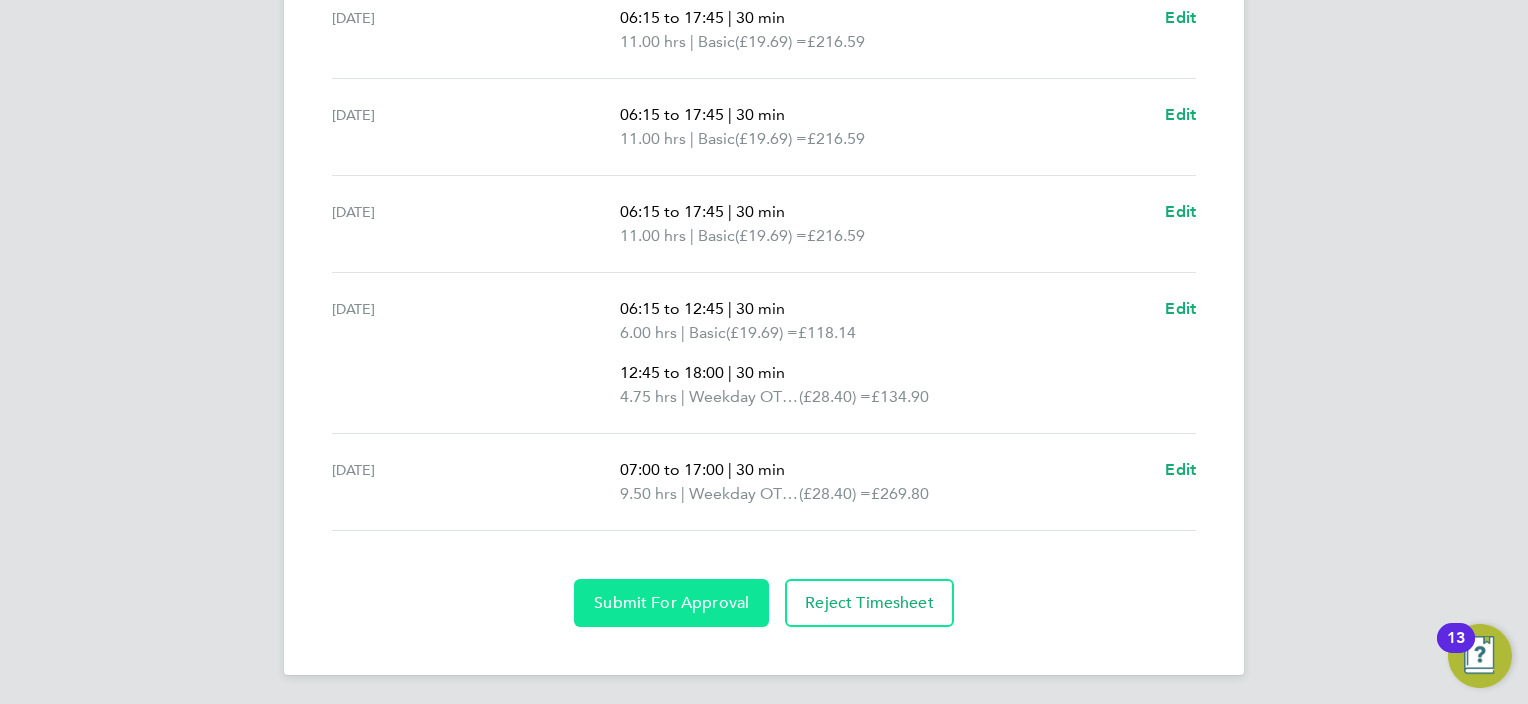click on "Submit For Approval" 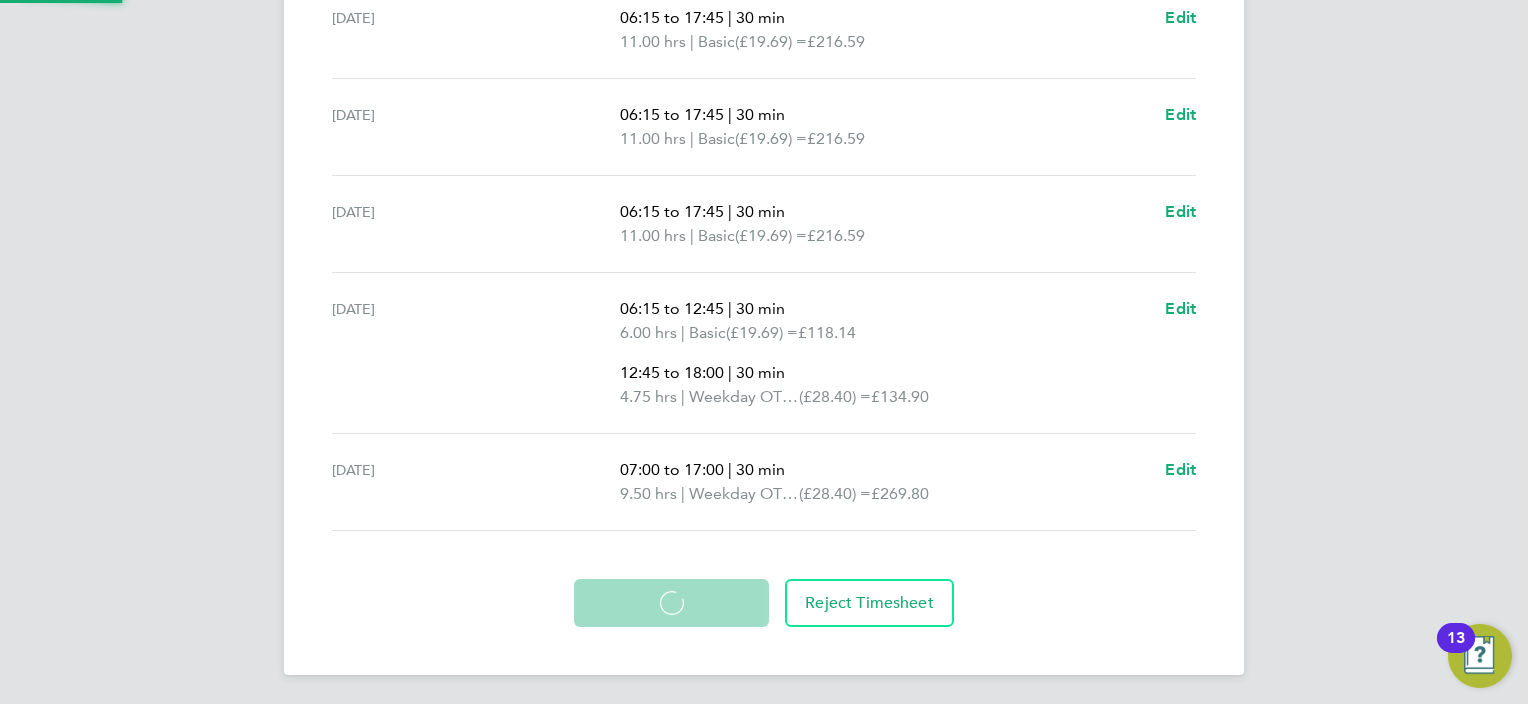 scroll, scrollTop: 821, scrollLeft: 0, axis: vertical 